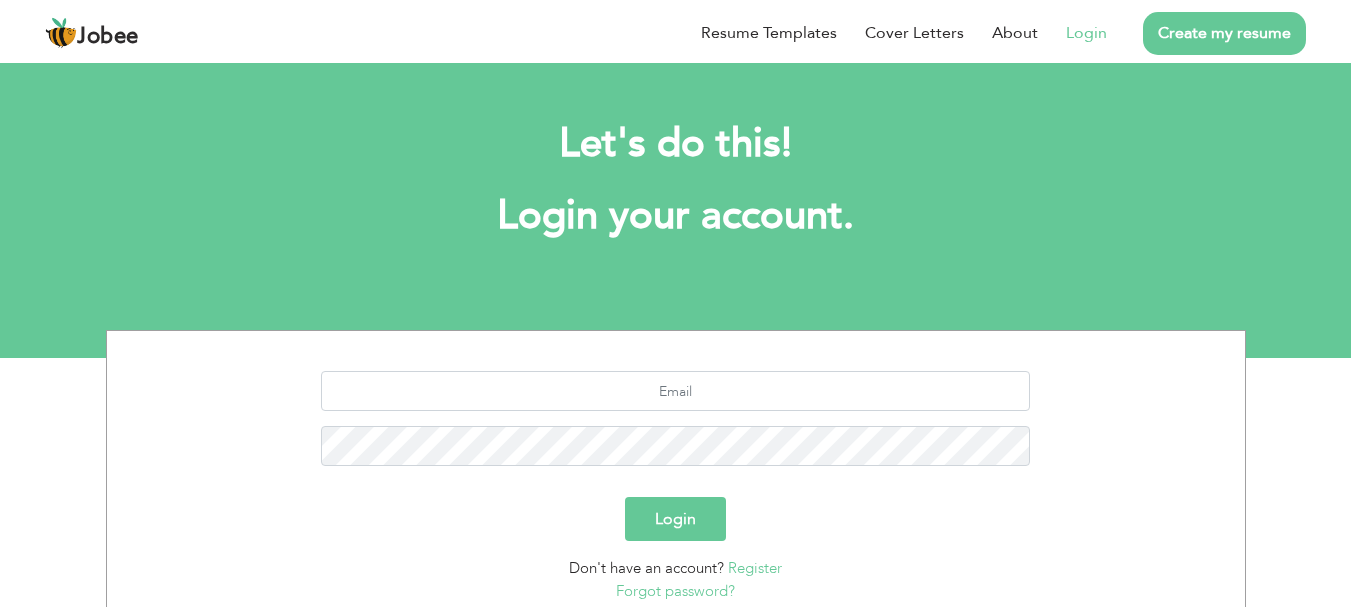scroll, scrollTop: 0, scrollLeft: 0, axis: both 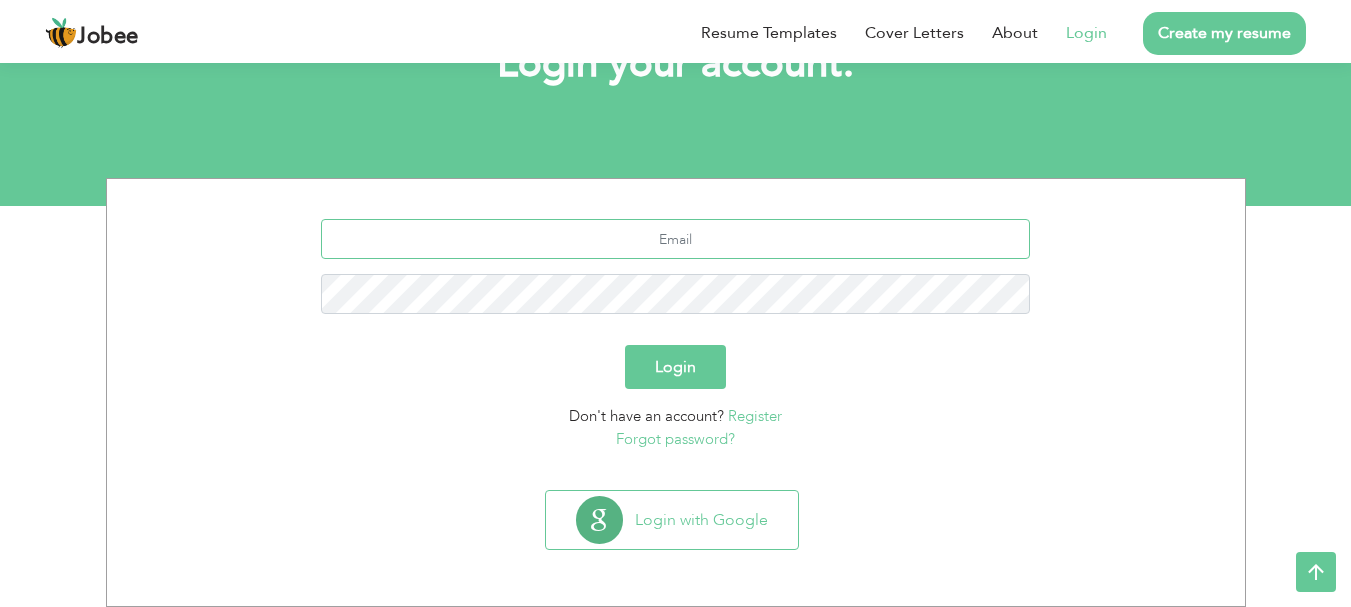 click at bounding box center [675, 239] 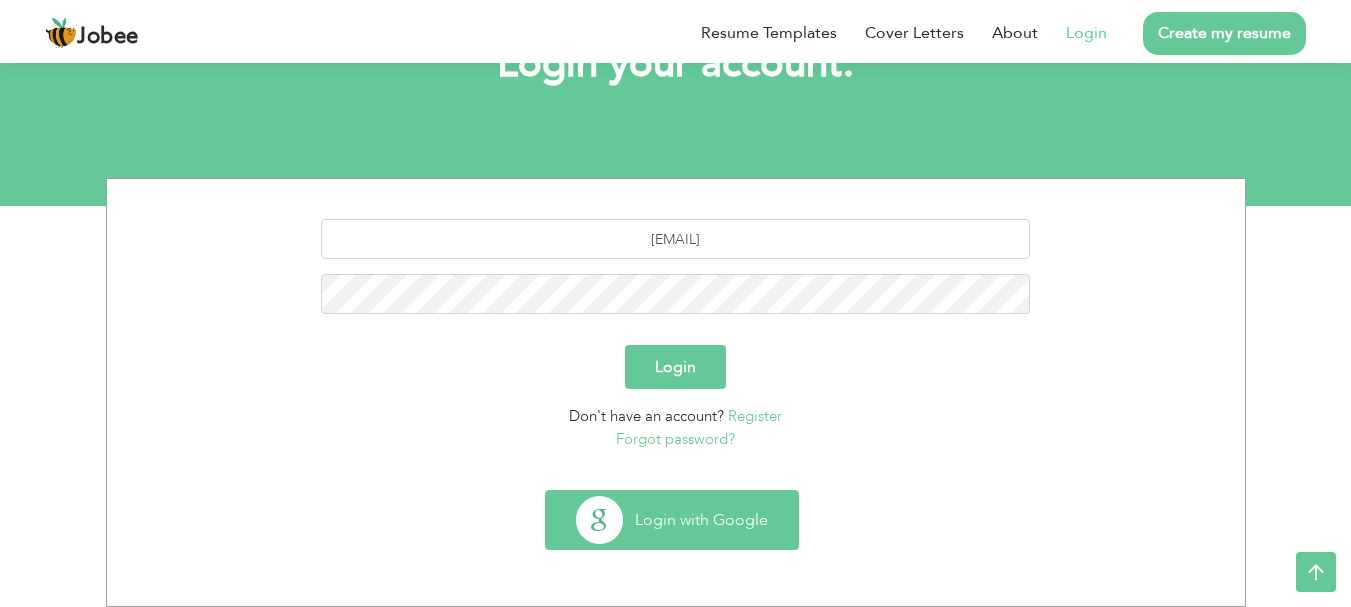 click on "Login with Google" at bounding box center (672, 520) 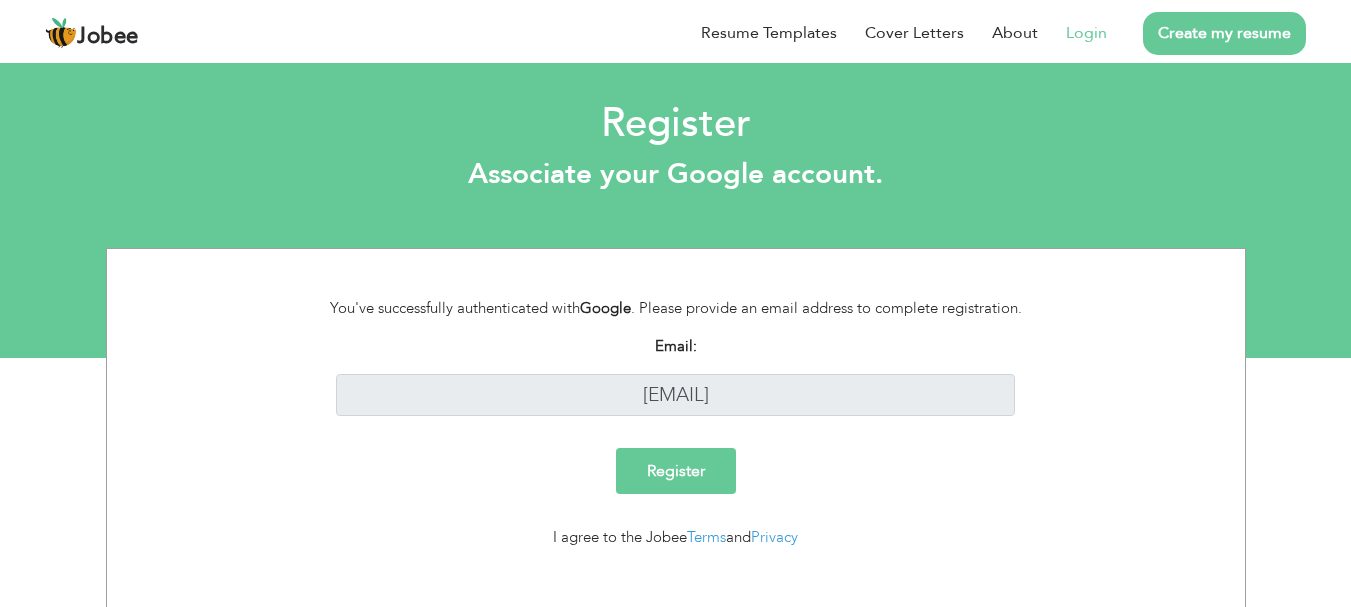scroll, scrollTop: 0, scrollLeft: 0, axis: both 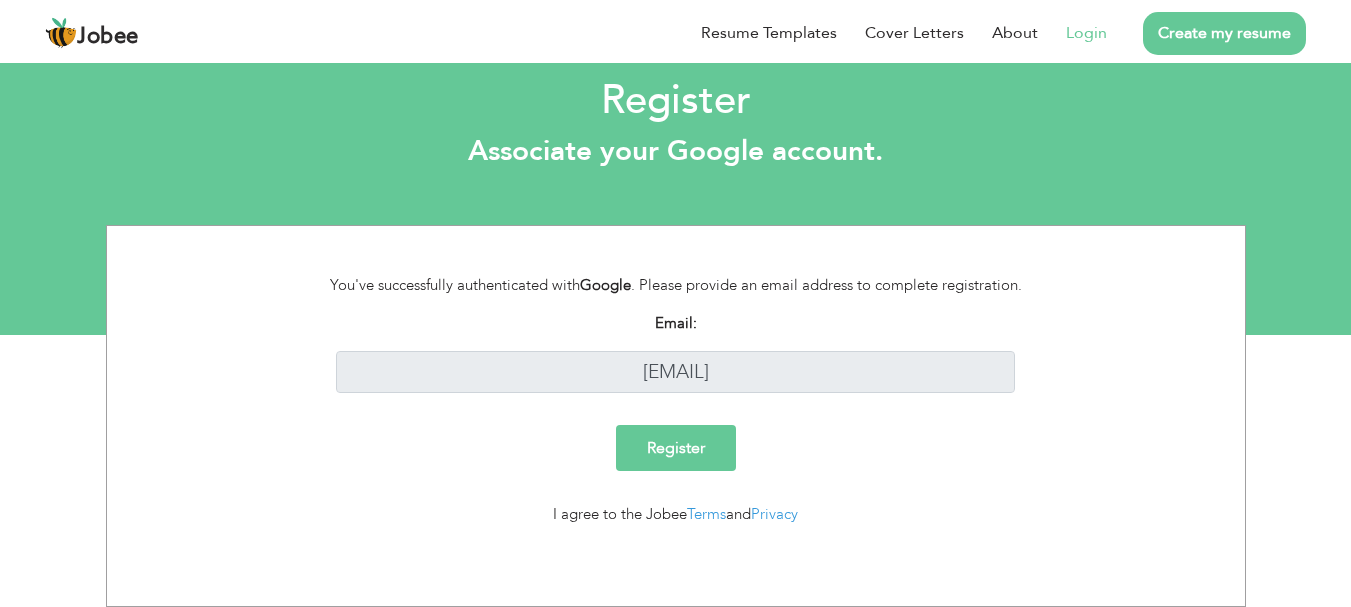click on "Register" at bounding box center [676, 448] 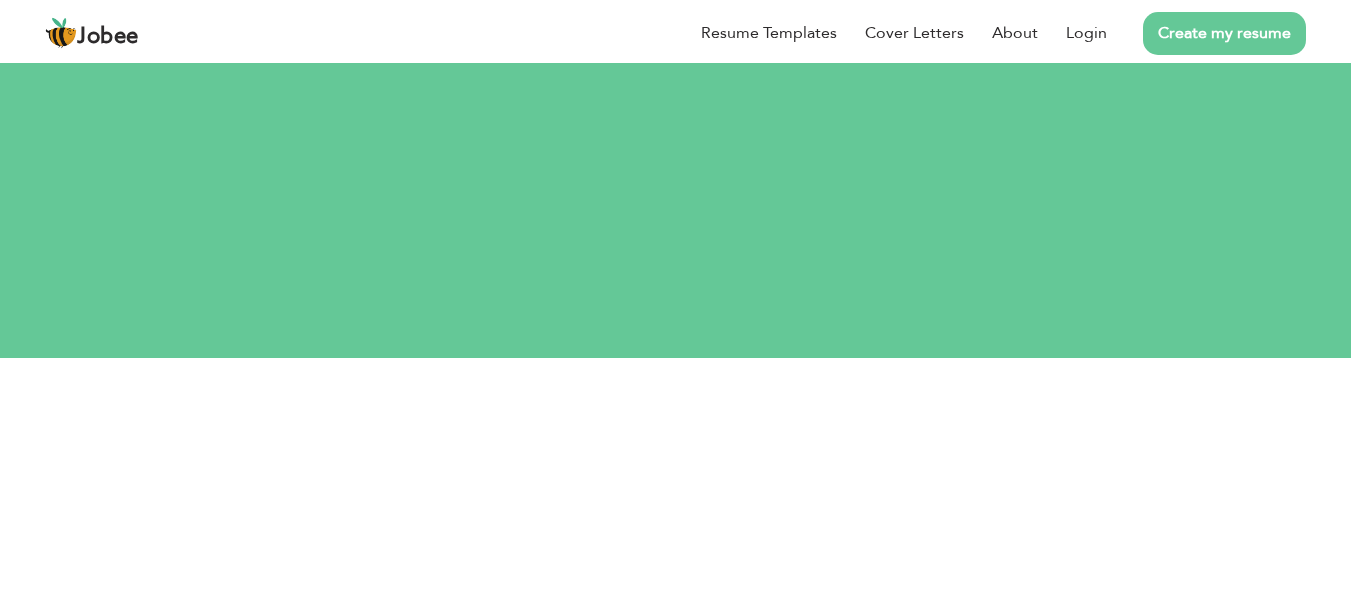 scroll, scrollTop: 0, scrollLeft: 0, axis: both 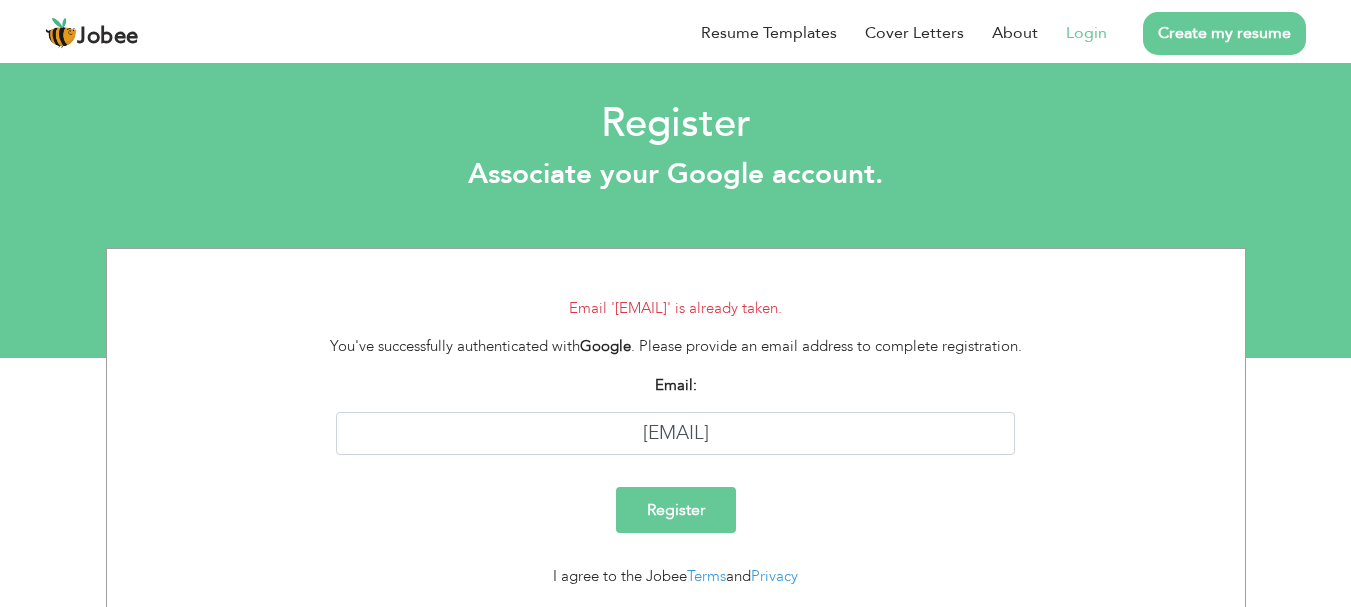 click on "Login" at bounding box center (1086, 33) 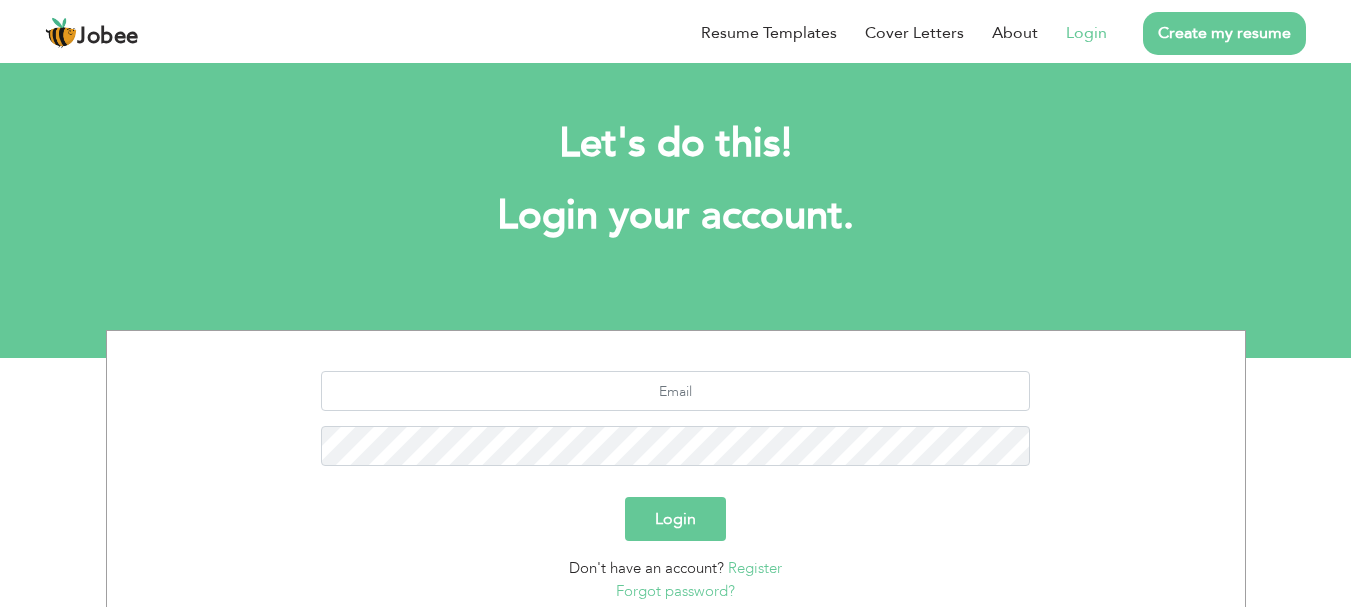 scroll, scrollTop: 0, scrollLeft: 0, axis: both 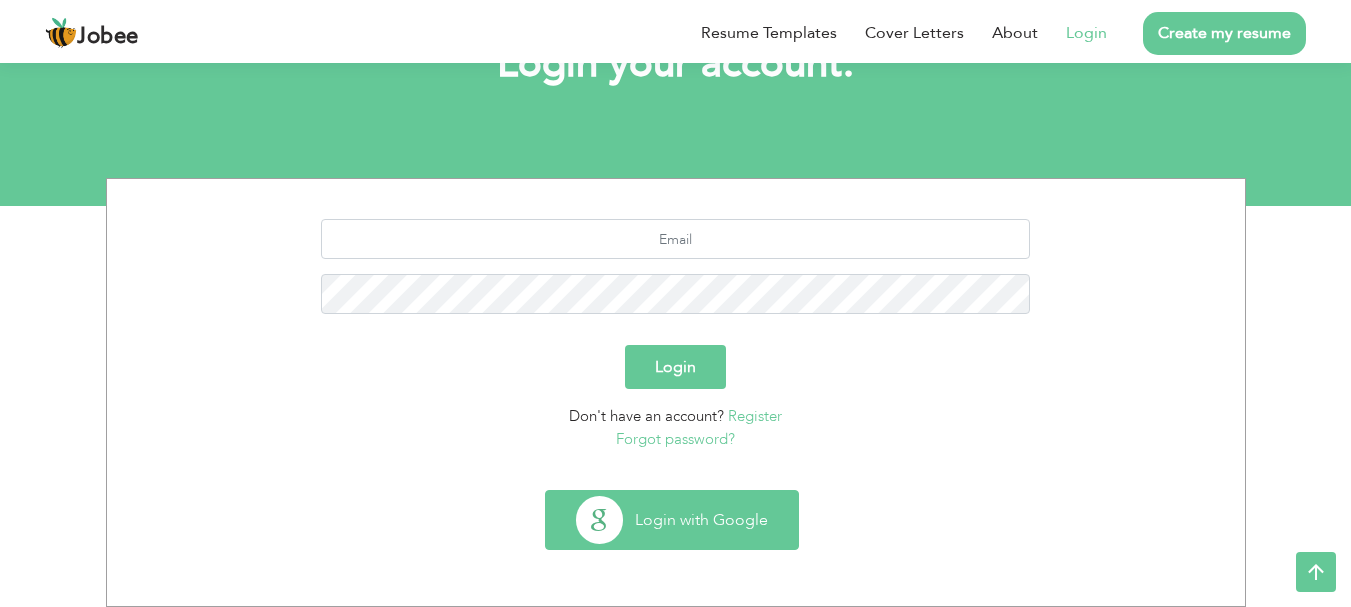 click on "Login with Google" at bounding box center [672, 520] 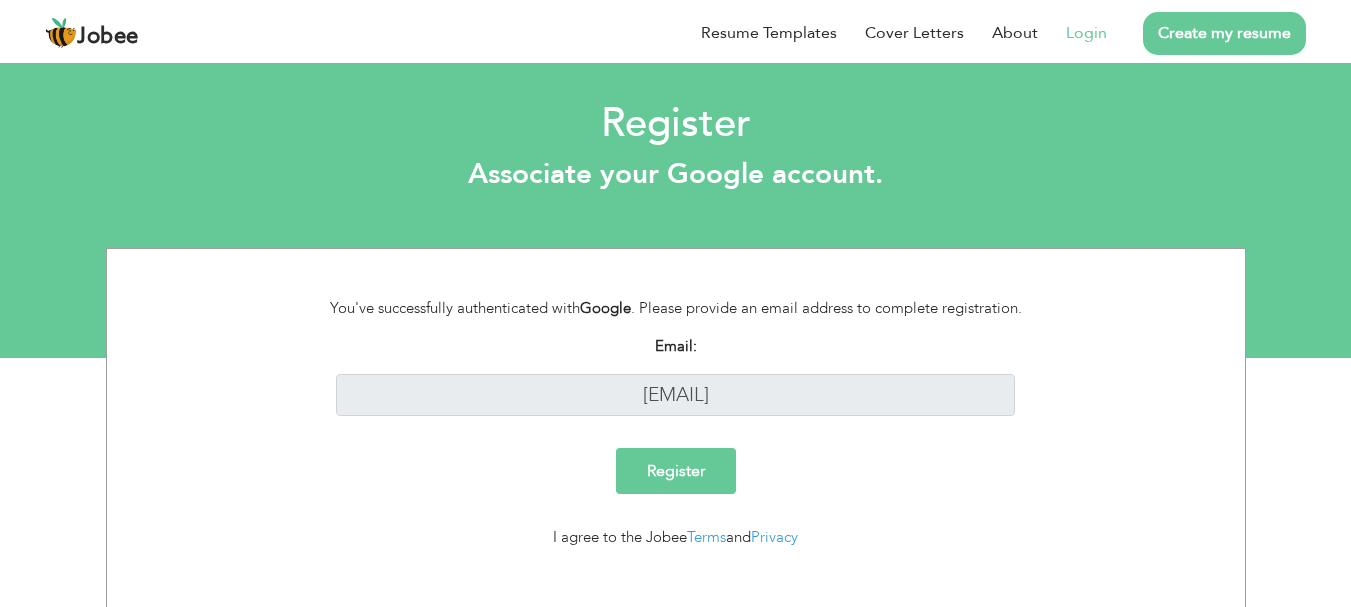 scroll, scrollTop: 0, scrollLeft: 0, axis: both 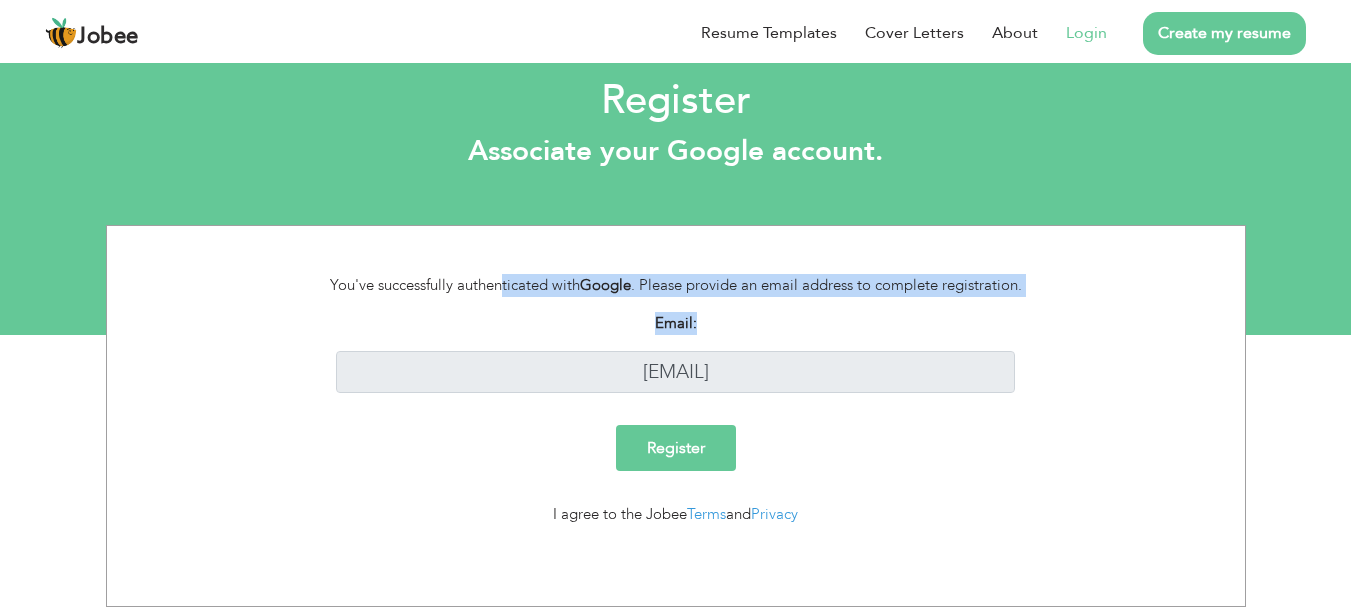 drag, startPoint x: 335, startPoint y: 276, endPoint x: 962, endPoint y: 360, distance: 632.60175 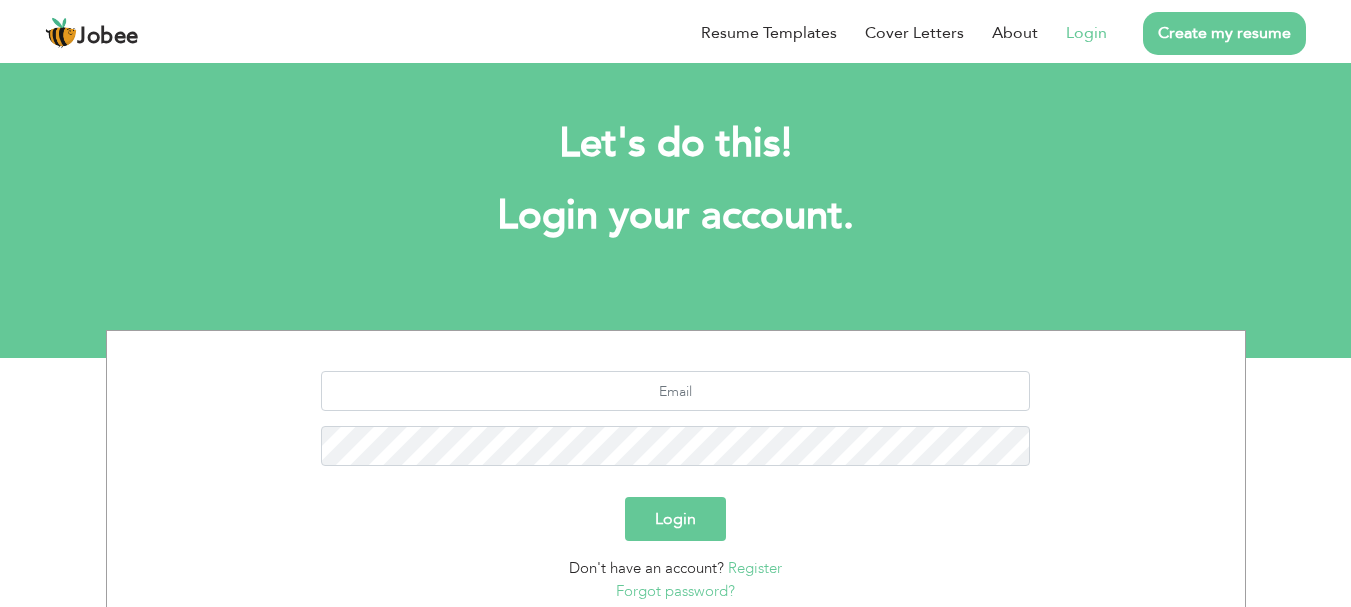 scroll, scrollTop: 0, scrollLeft: 0, axis: both 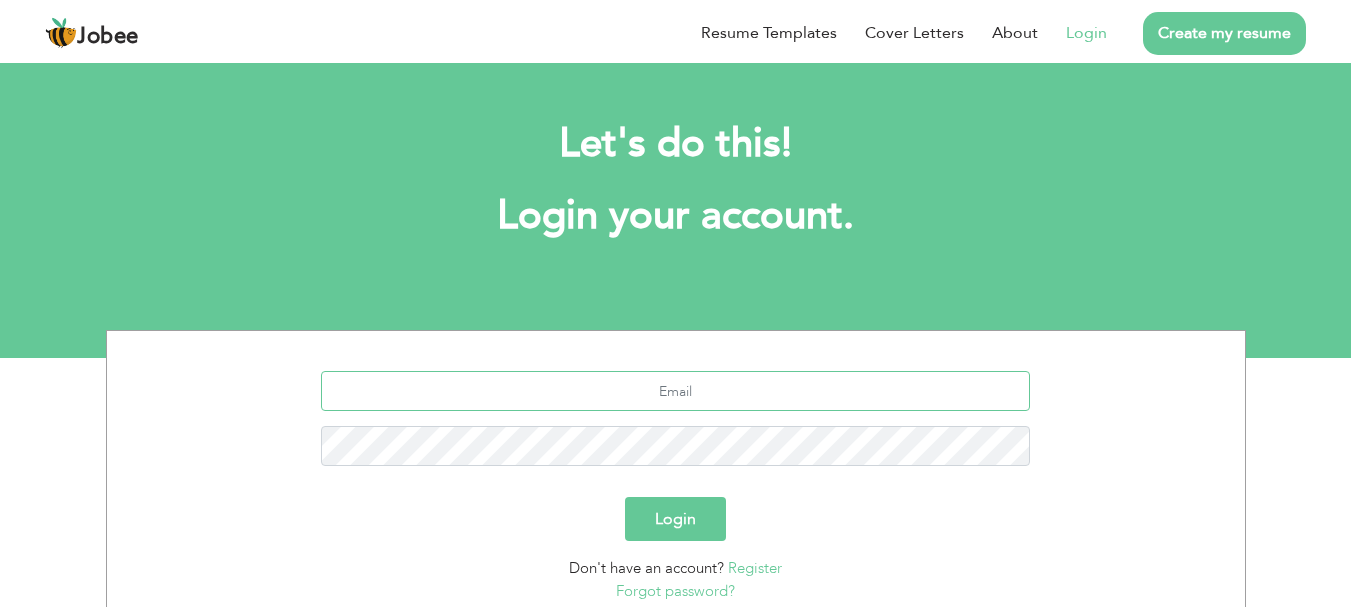 click at bounding box center [675, 391] 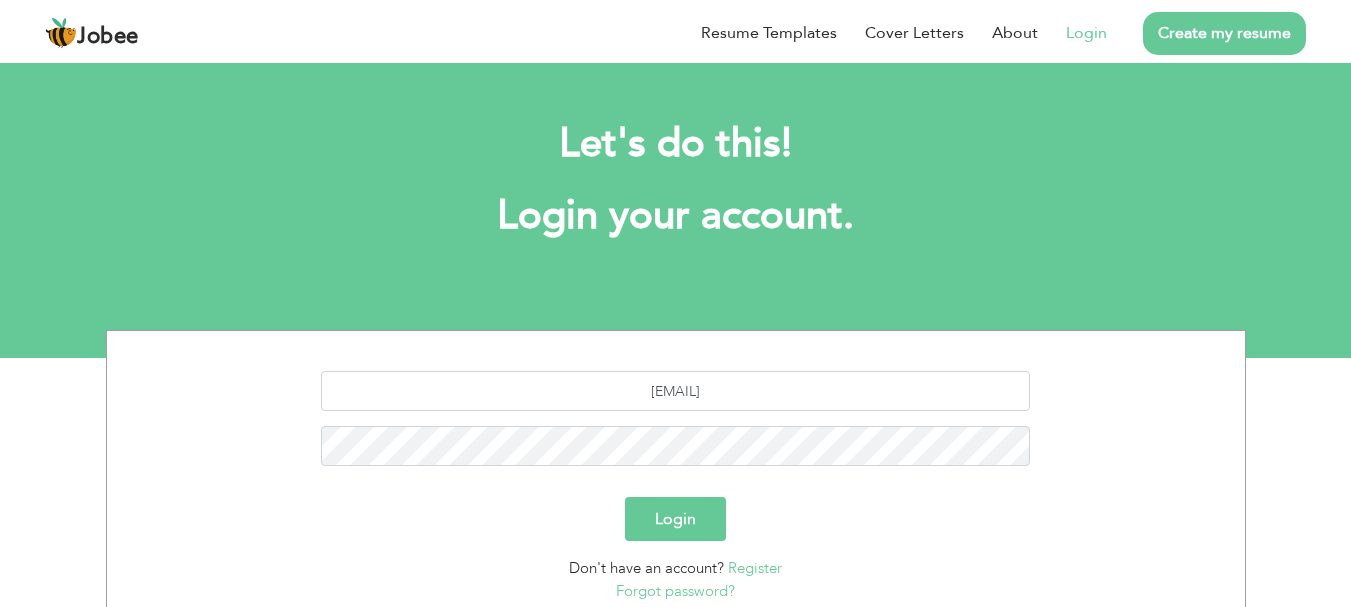 click on "Login" at bounding box center [675, 519] 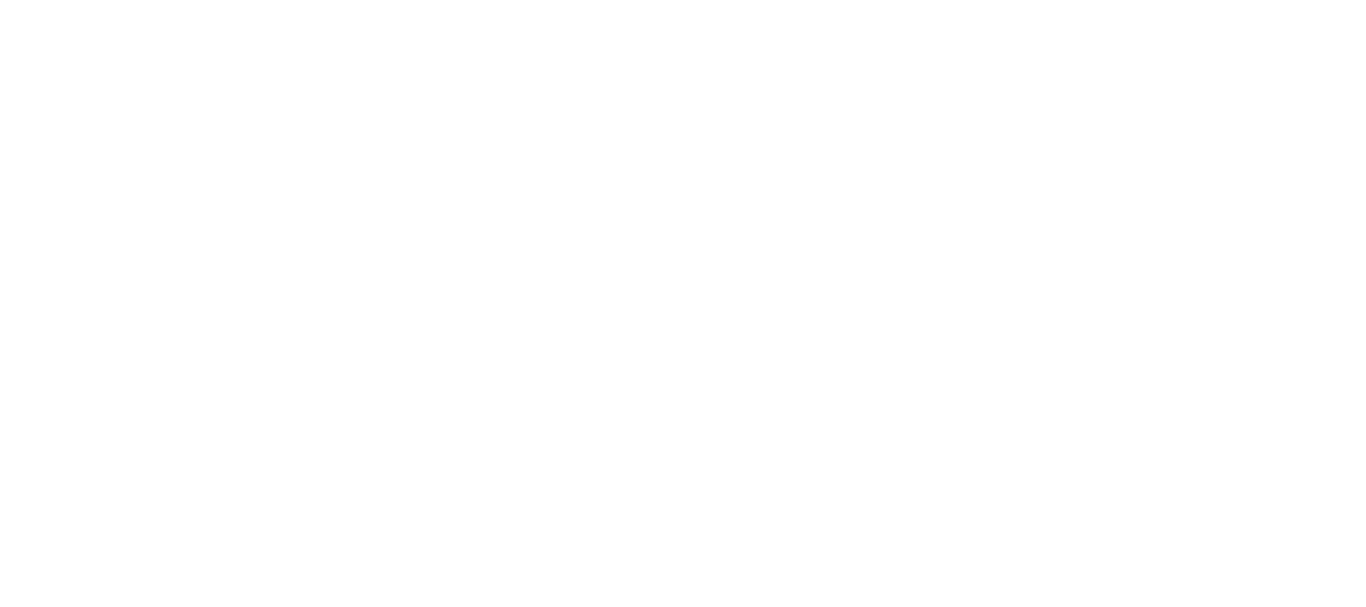 scroll, scrollTop: 0, scrollLeft: 0, axis: both 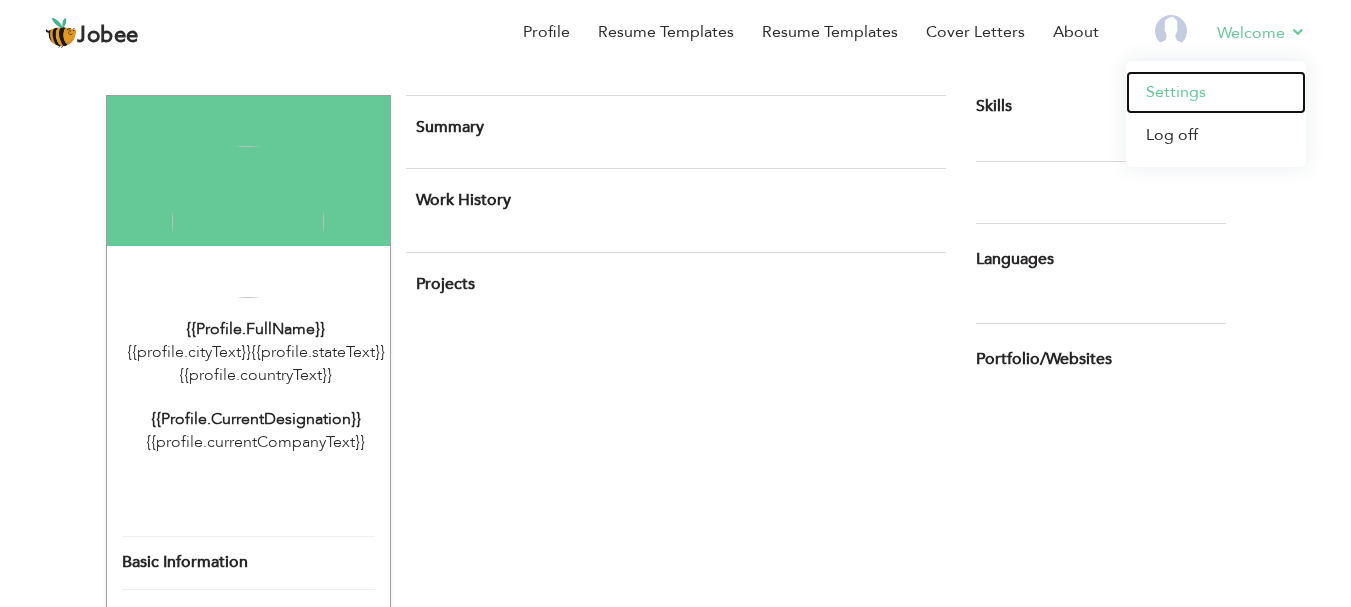 click on "Settings" at bounding box center [1216, 92] 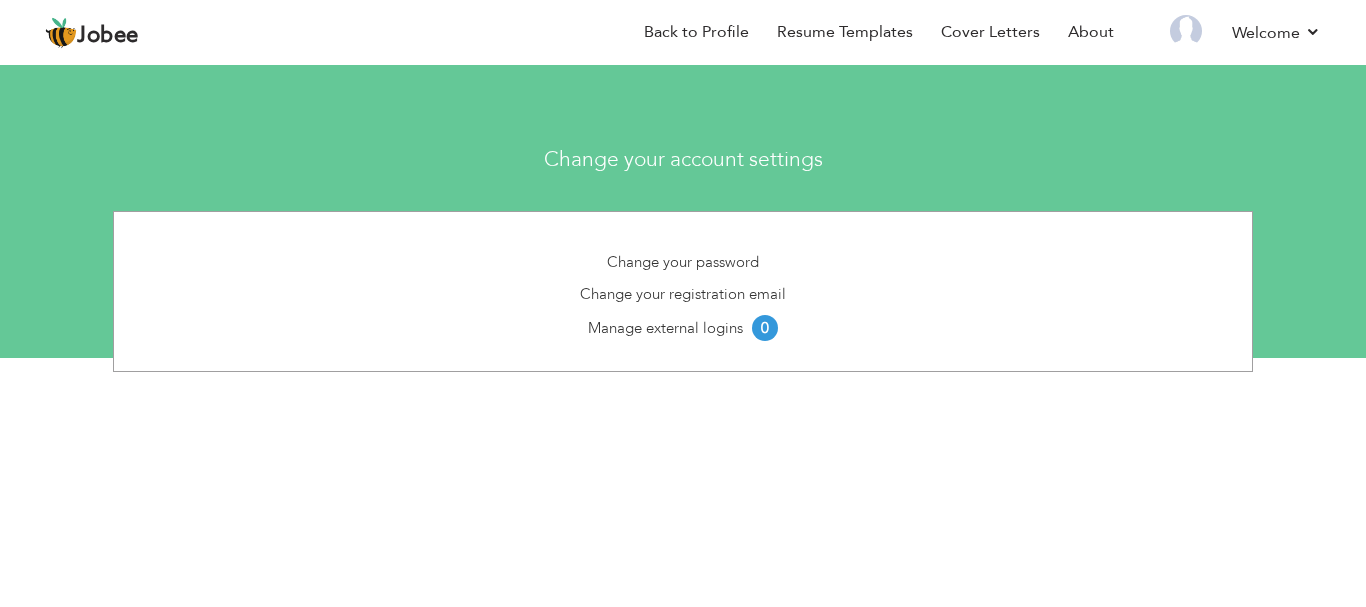 scroll, scrollTop: 0, scrollLeft: 0, axis: both 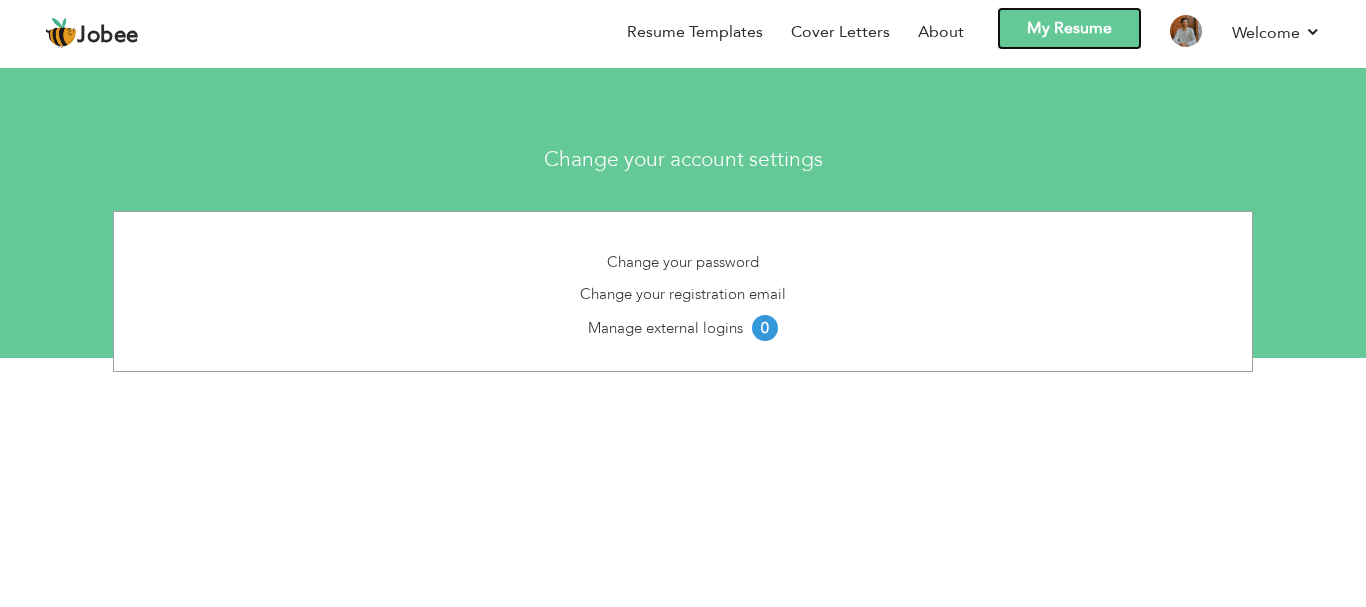 click on "My Resume" at bounding box center [1069, 28] 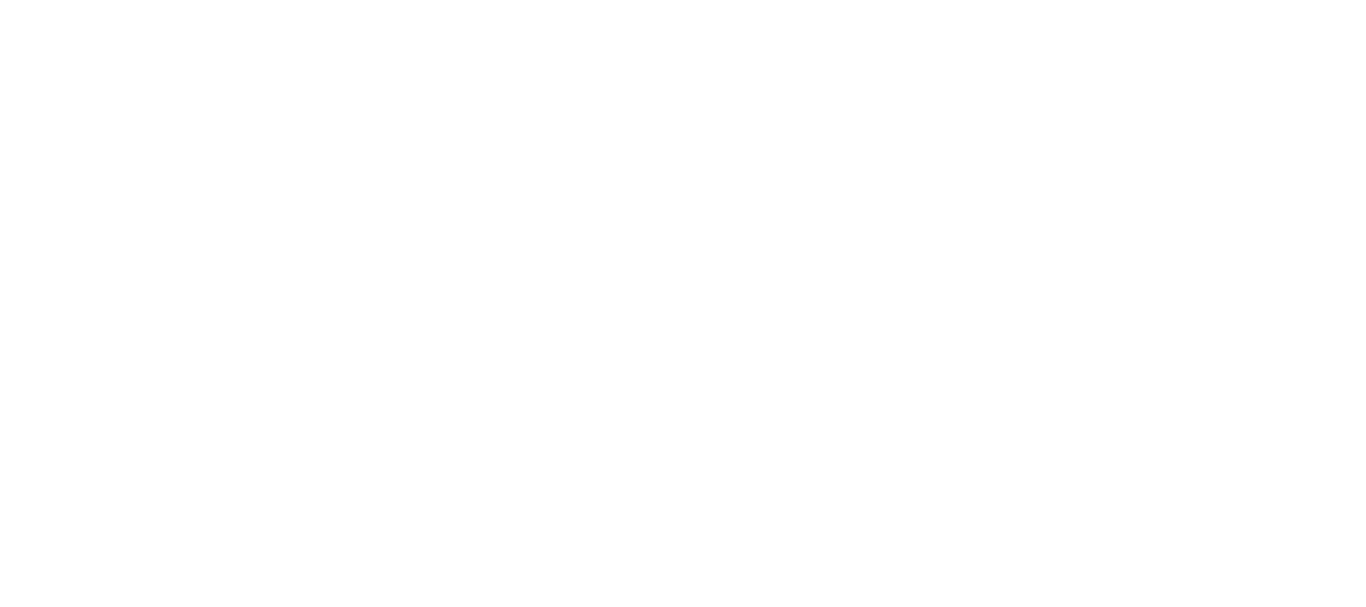 scroll, scrollTop: 0, scrollLeft: 0, axis: both 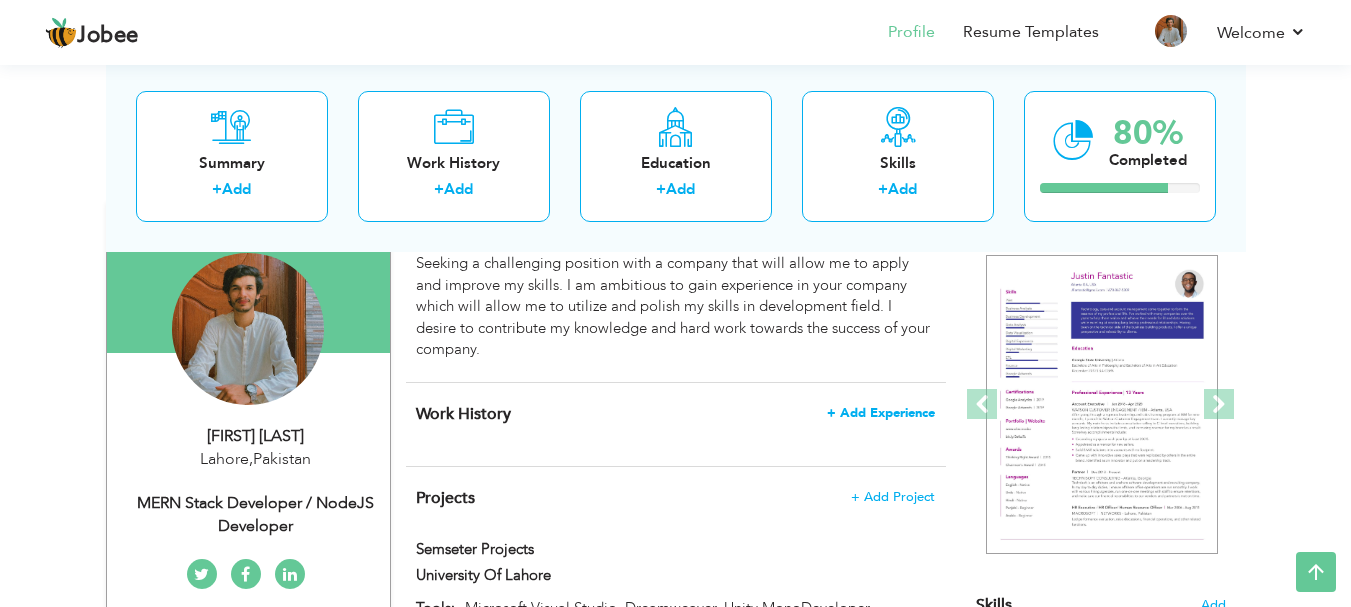 click on "+ Add Experience" at bounding box center (881, 413) 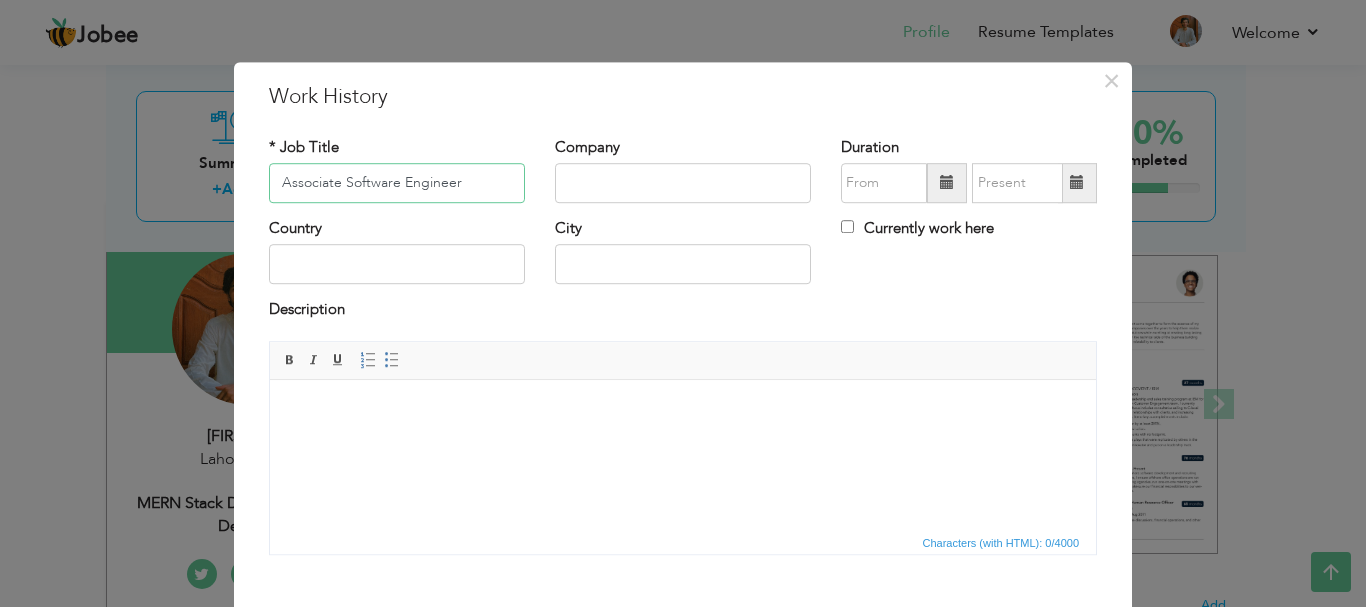 type on "Associate Software Engineer" 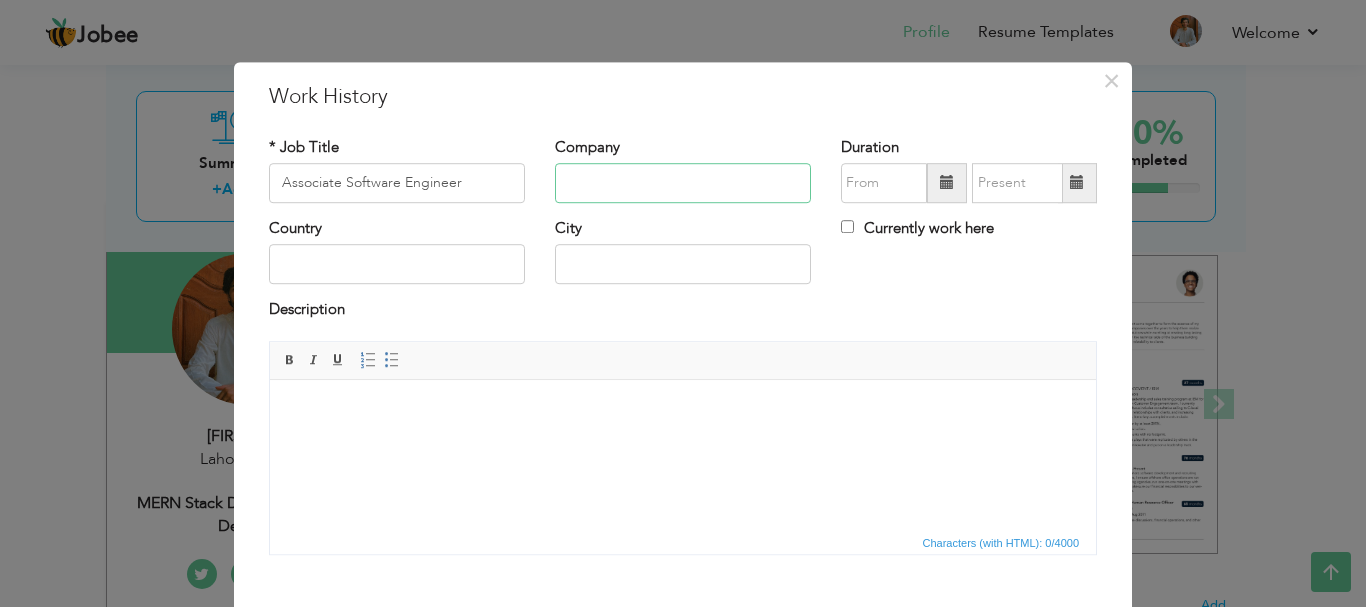 click at bounding box center (683, 183) 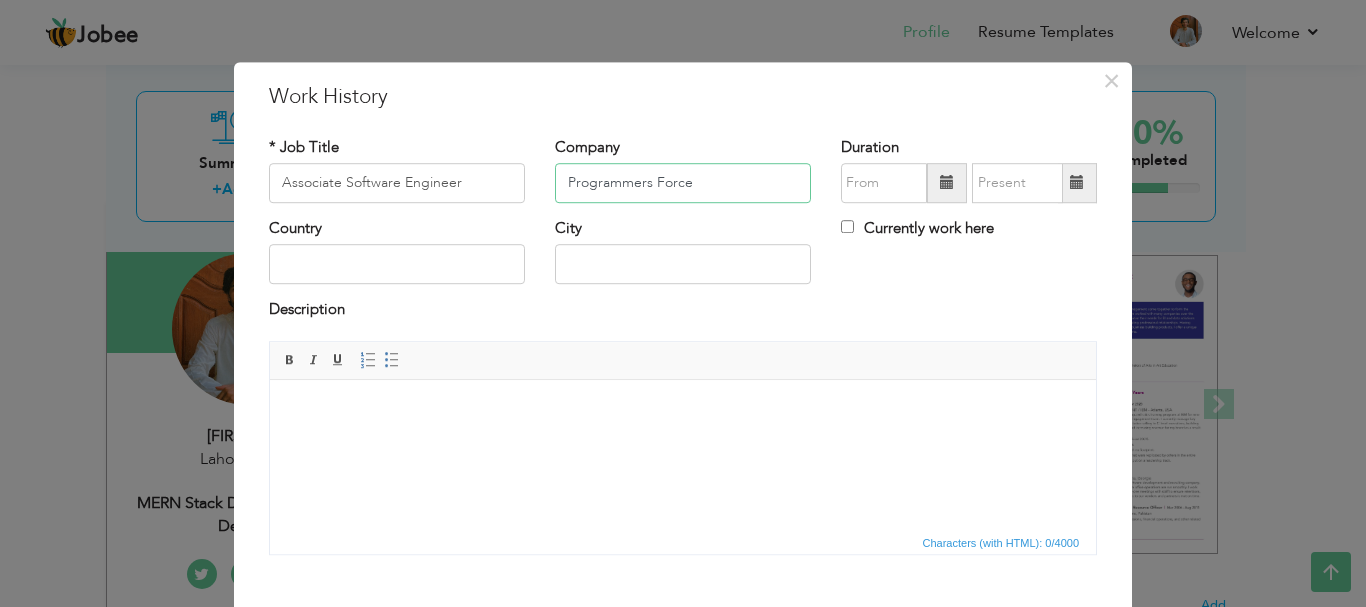 type on "Programmers Force" 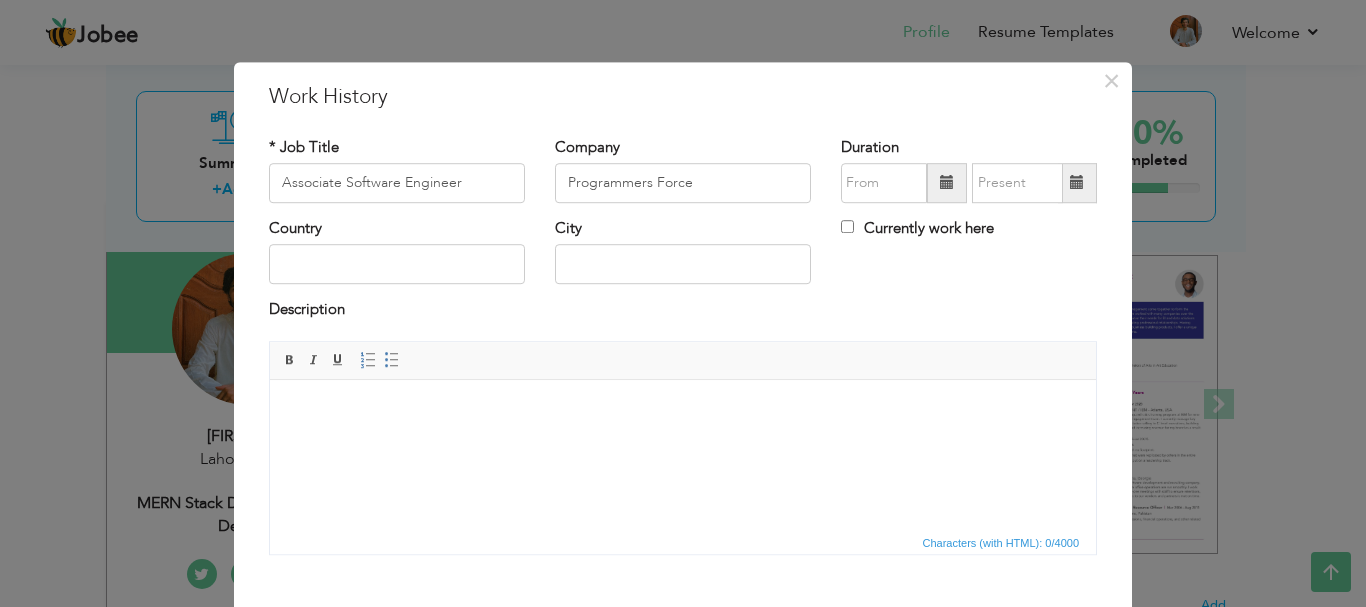 click at bounding box center [947, 183] 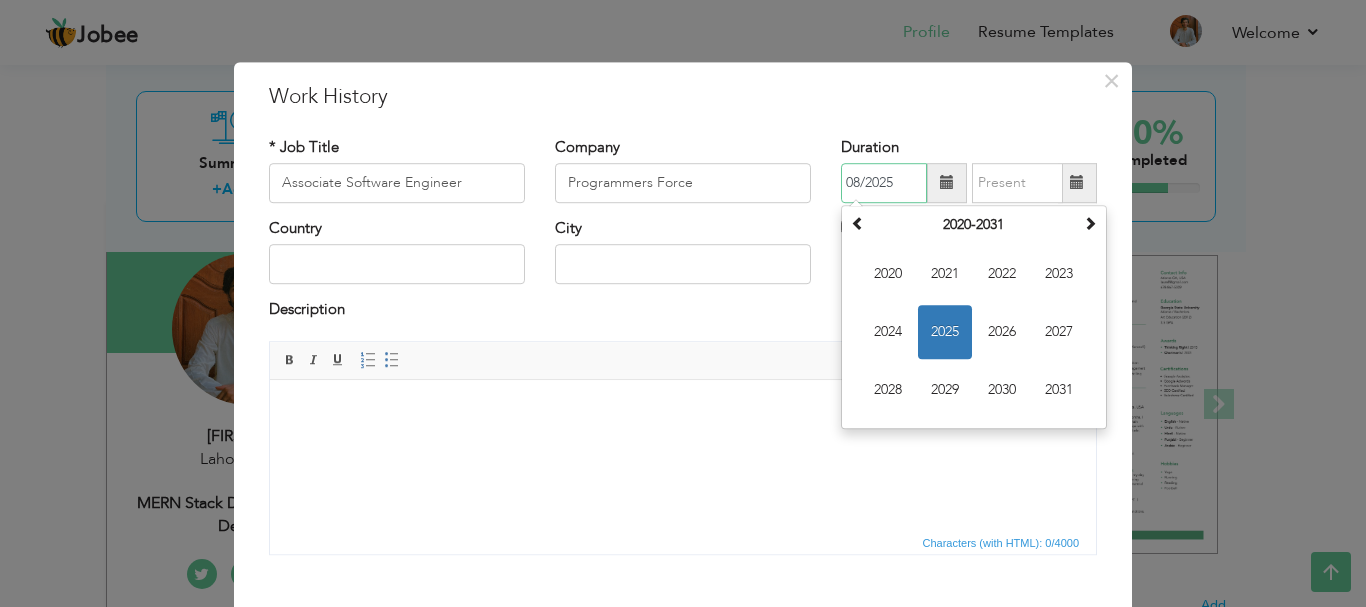 click on "08/2025" at bounding box center (884, 183) 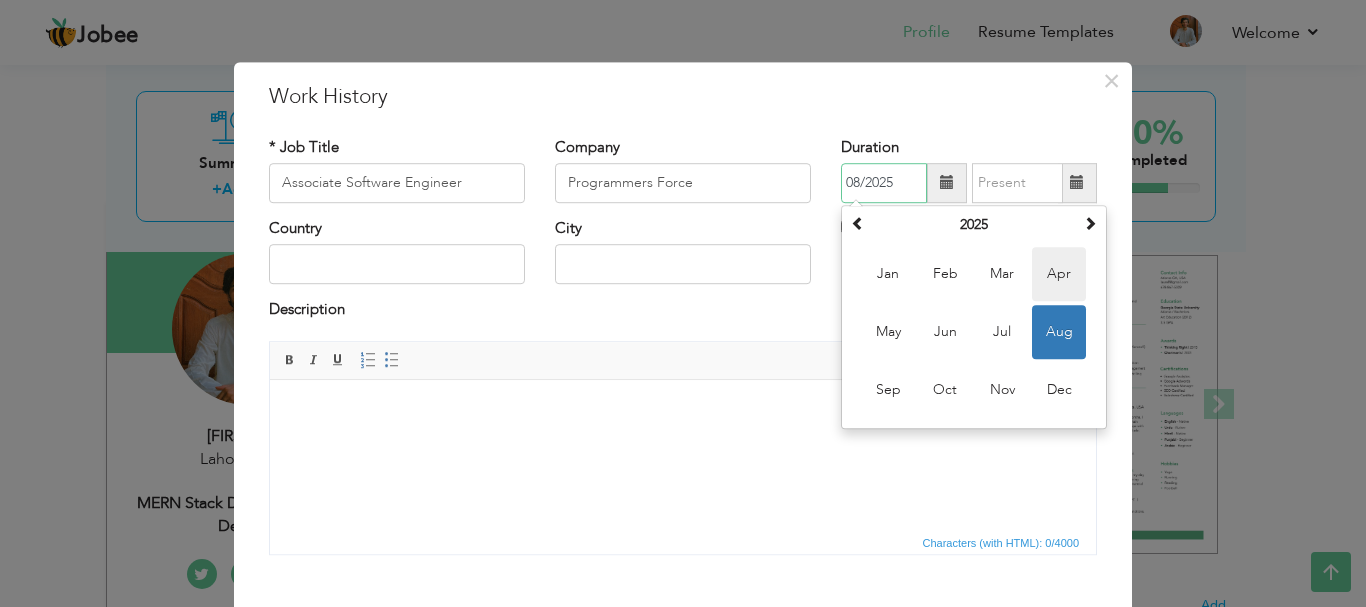 click on "Apr" at bounding box center [1059, 274] 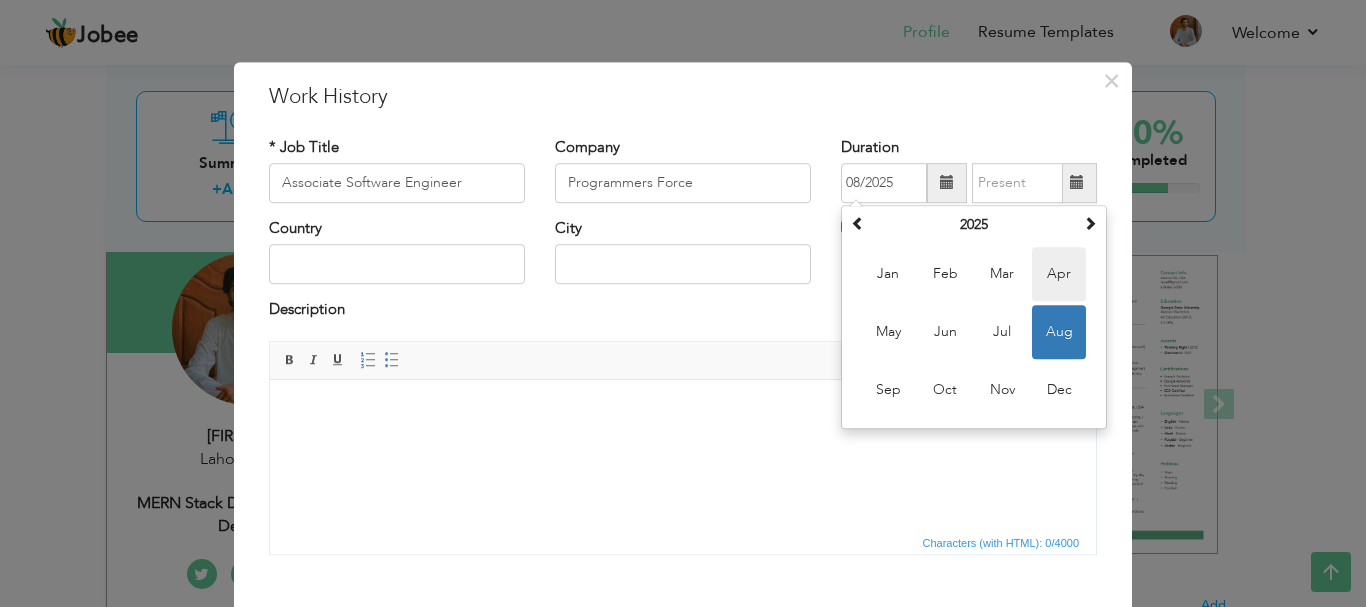 type on "04/2025" 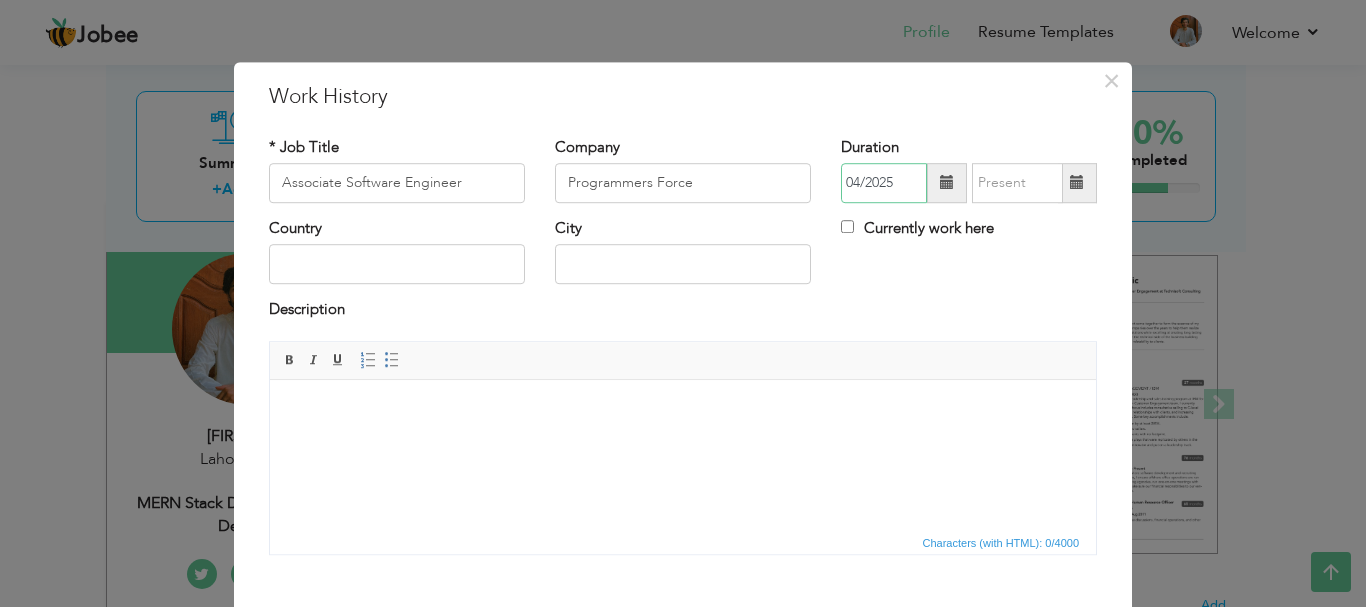 click on "04/2025" at bounding box center [884, 183] 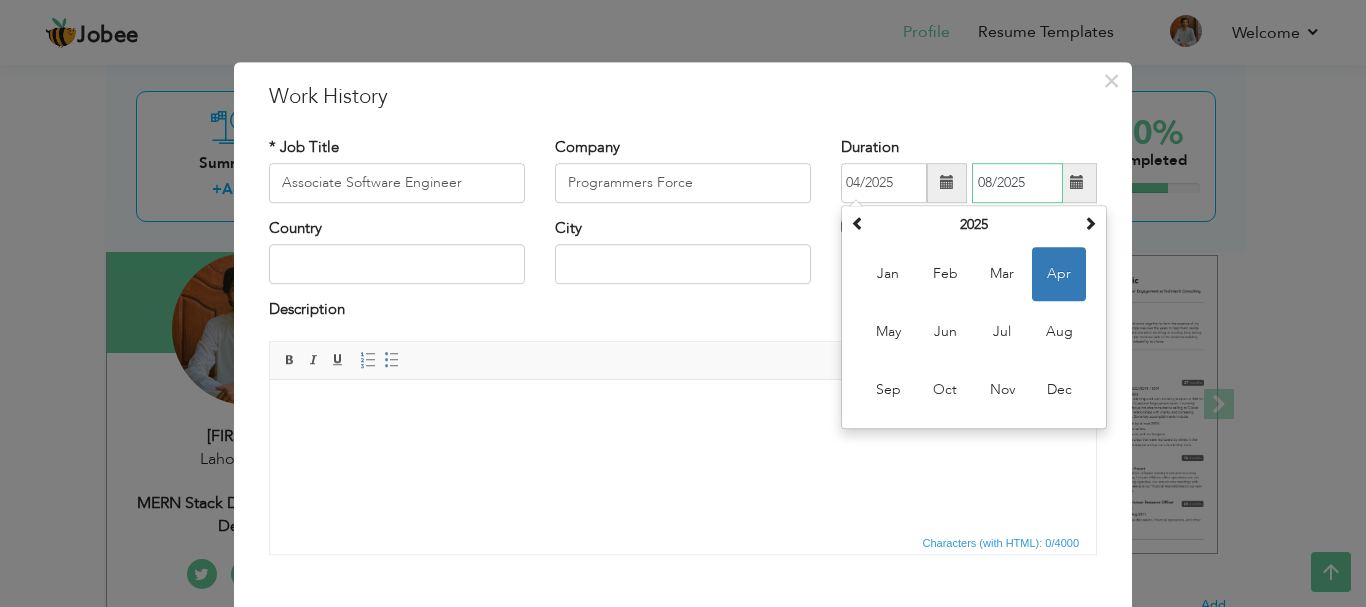 click on "08/2025" at bounding box center [1017, 183] 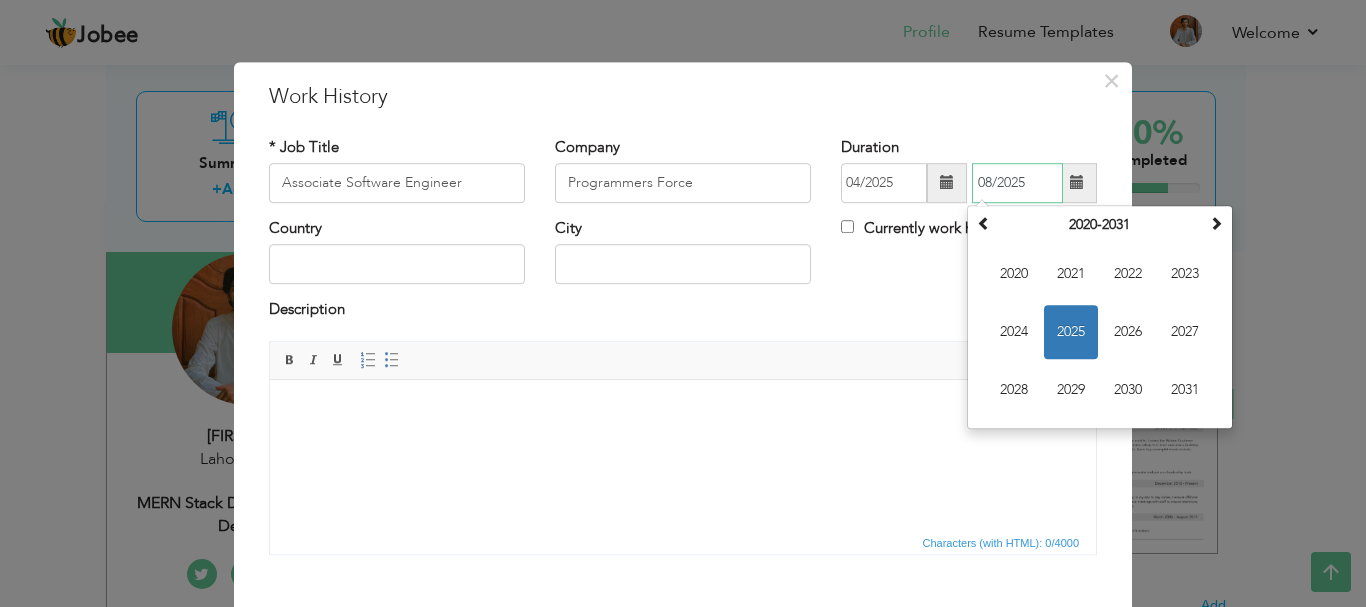 click on "2025" at bounding box center [1071, 332] 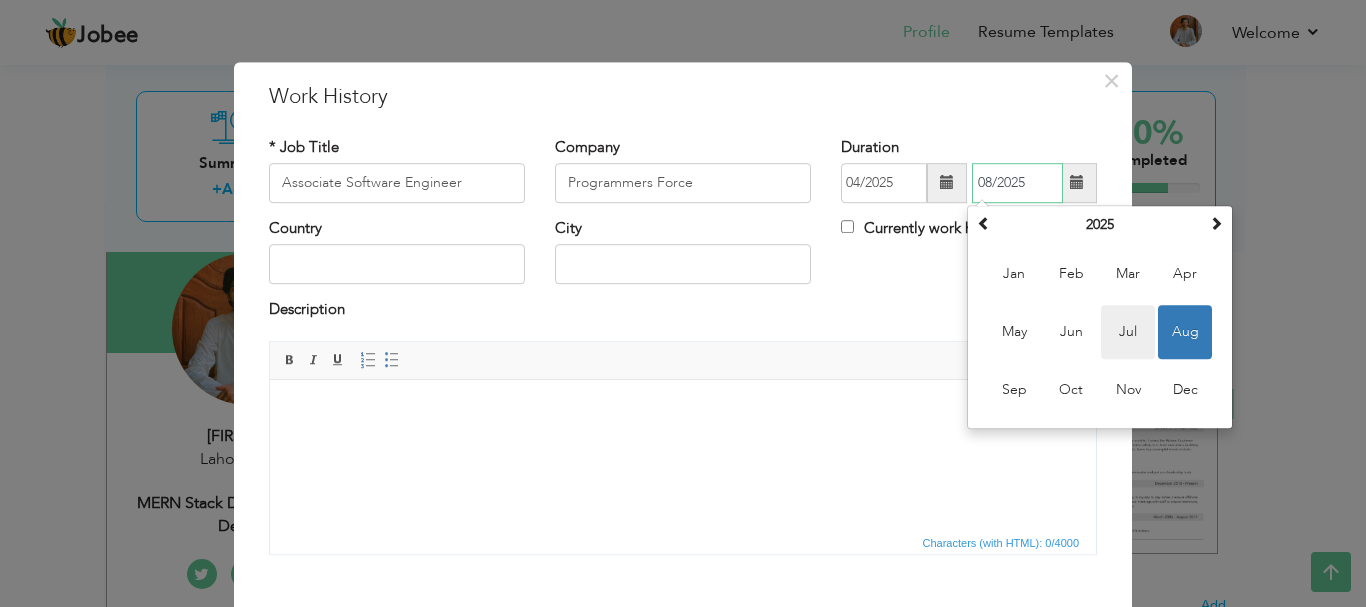 click on "Jul" at bounding box center (1128, 332) 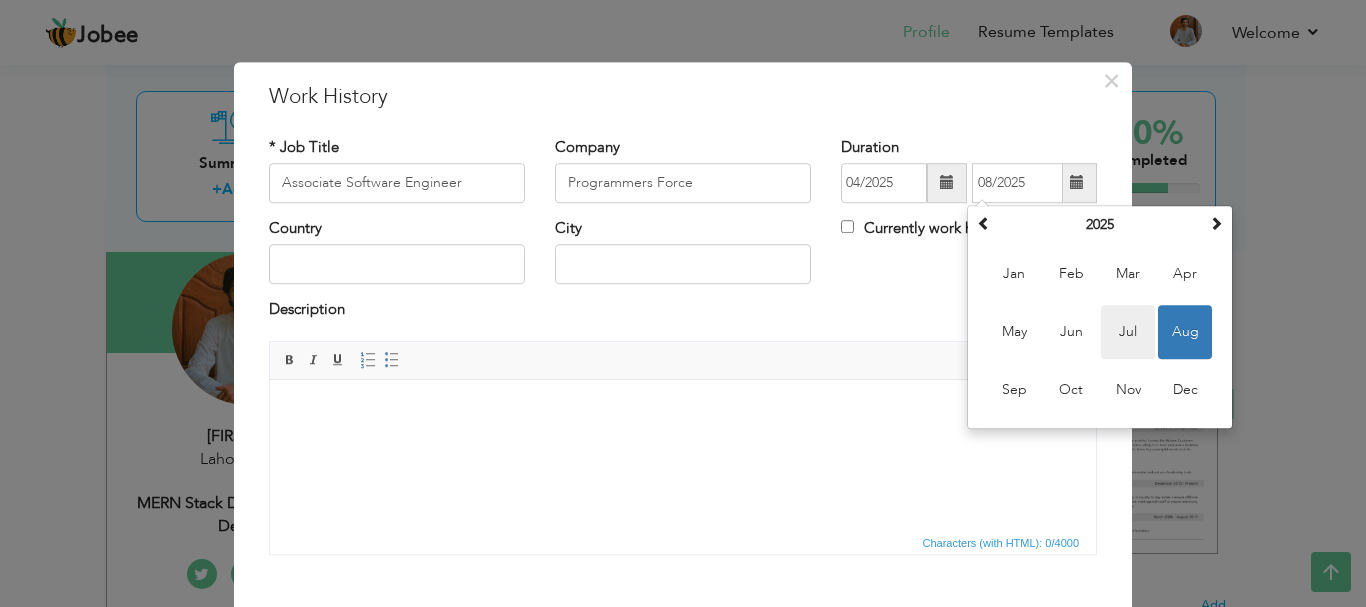 type on "07/2025" 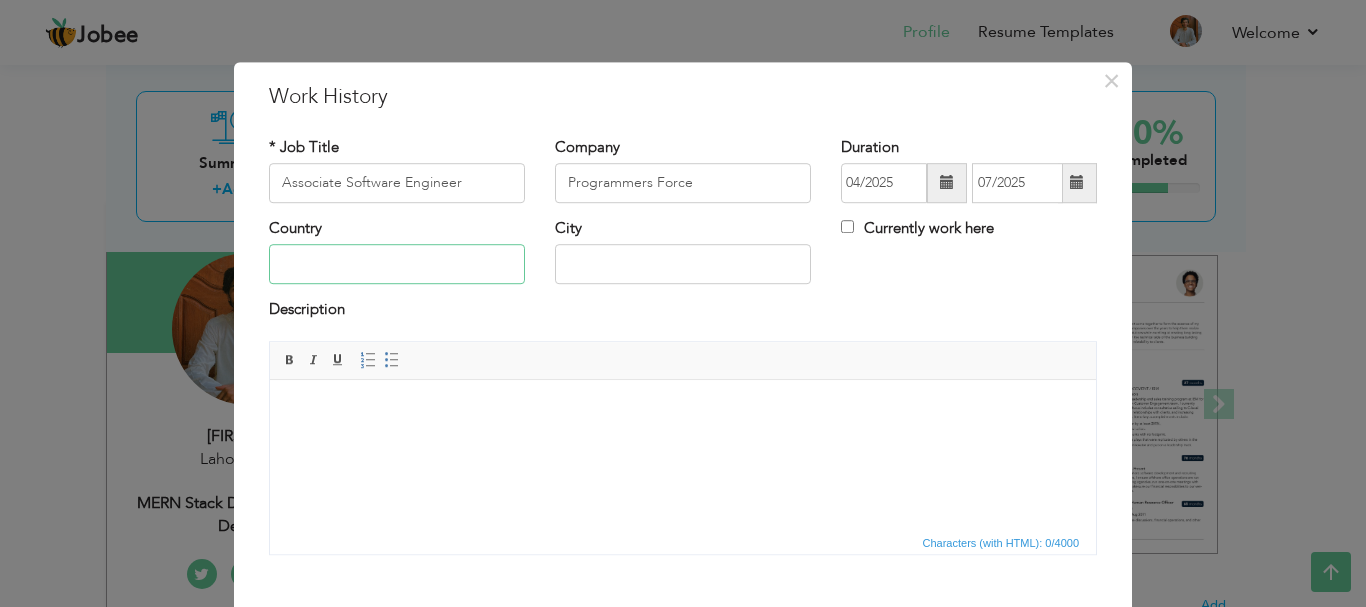click at bounding box center [397, 265] 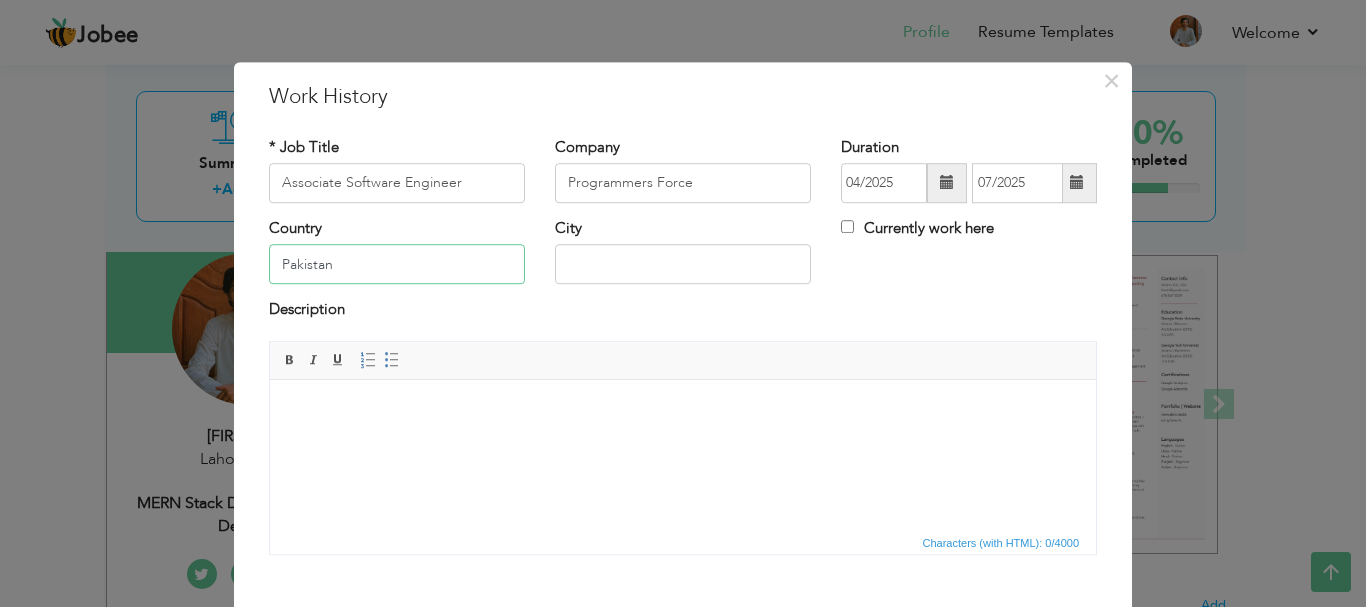 type on "Pakistan" 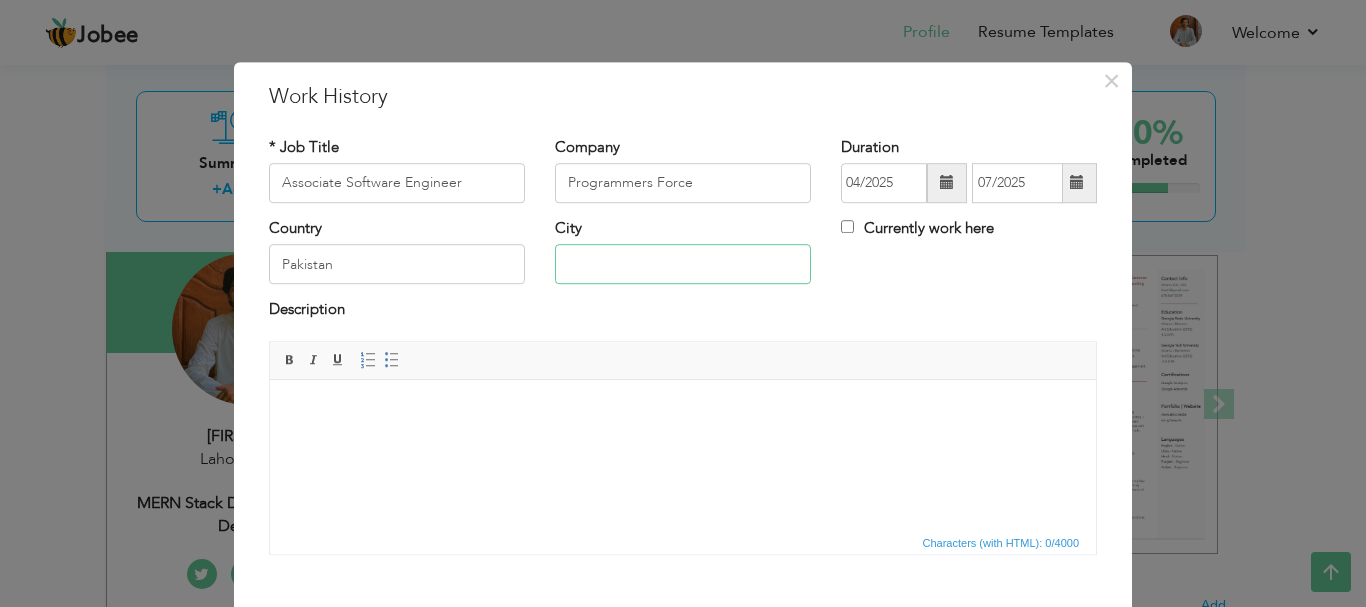 click at bounding box center [683, 265] 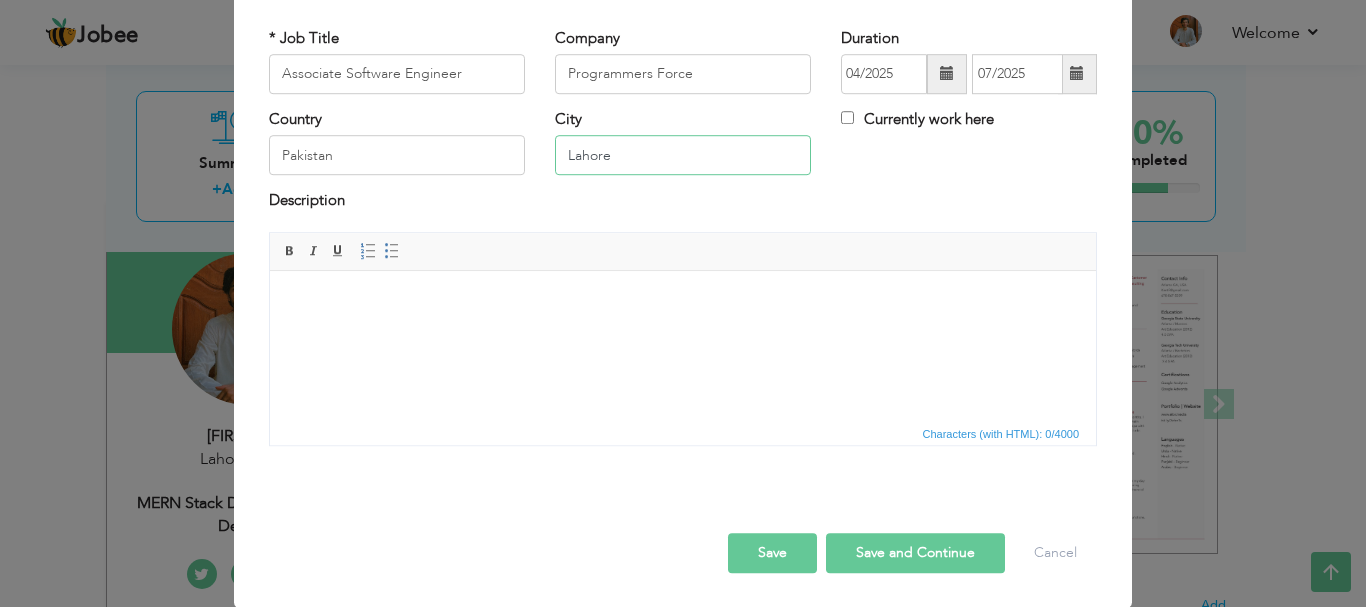 scroll, scrollTop: 110, scrollLeft: 0, axis: vertical 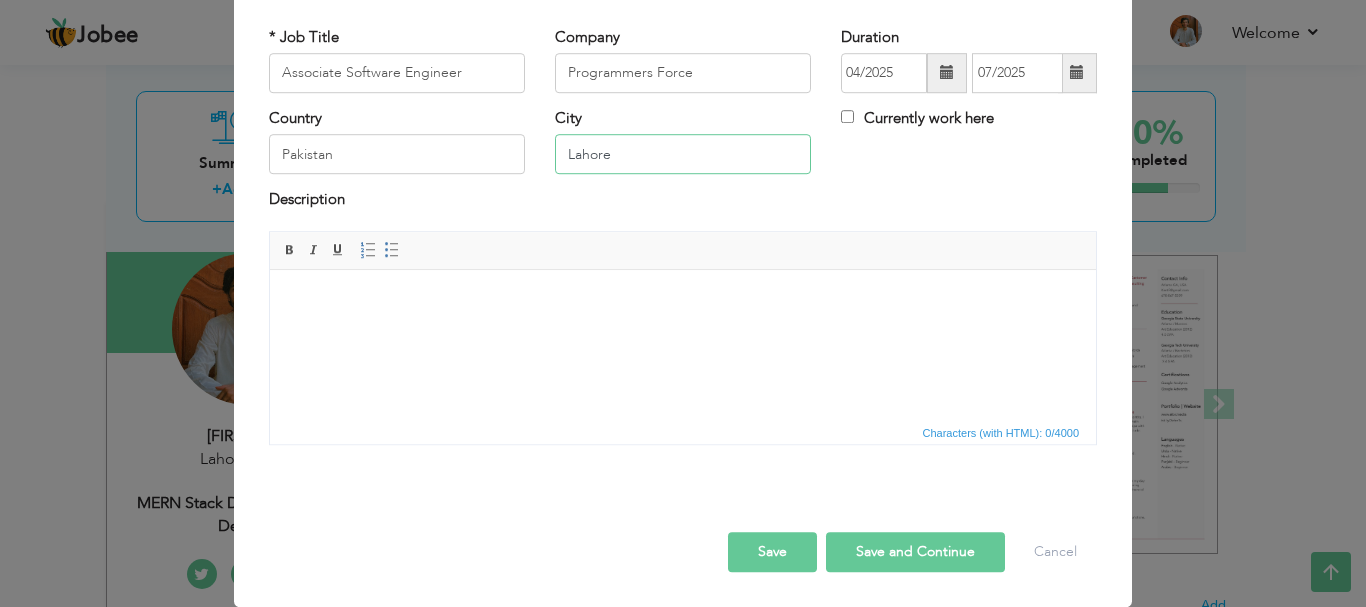 type on "Lahore" 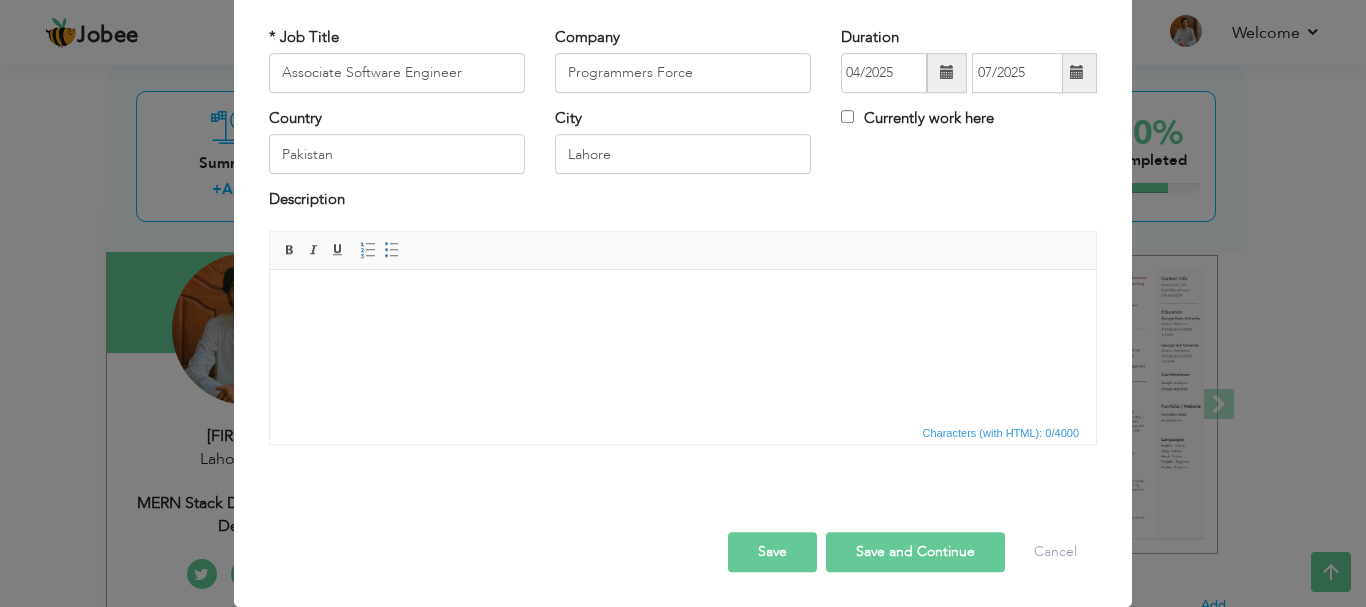 click at bounding box center (683, 299) 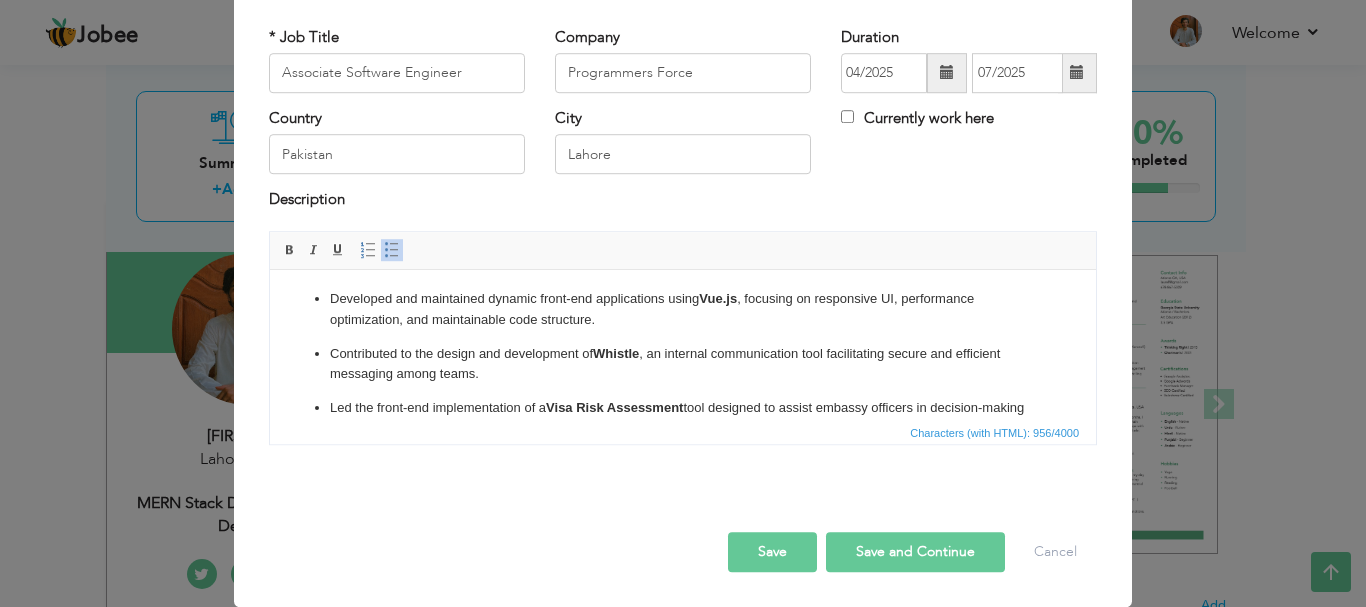 scroll, scrollTop: 0, scrollLeft: 0, axis: both 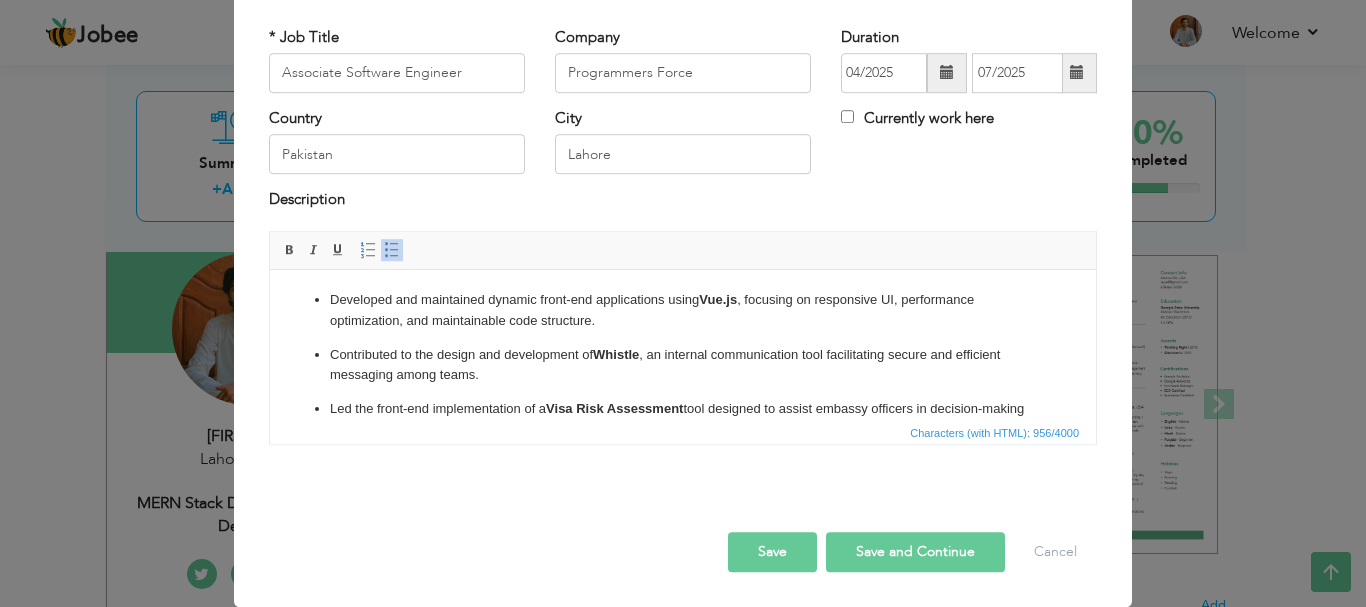 click on "Insert/Remove Numbered List   Insert/Remove Bulleted List" at bounding box center [380, 250] 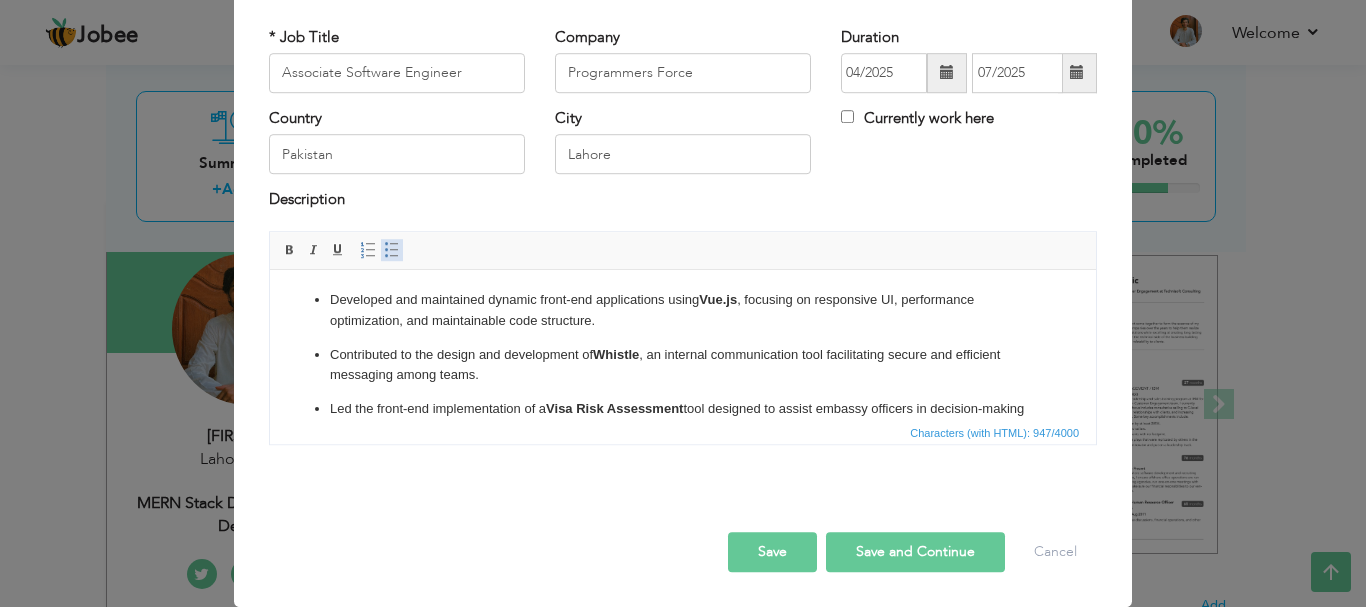 click on "Insert/Remove Bulleted List" at bounding box center (392, 250) 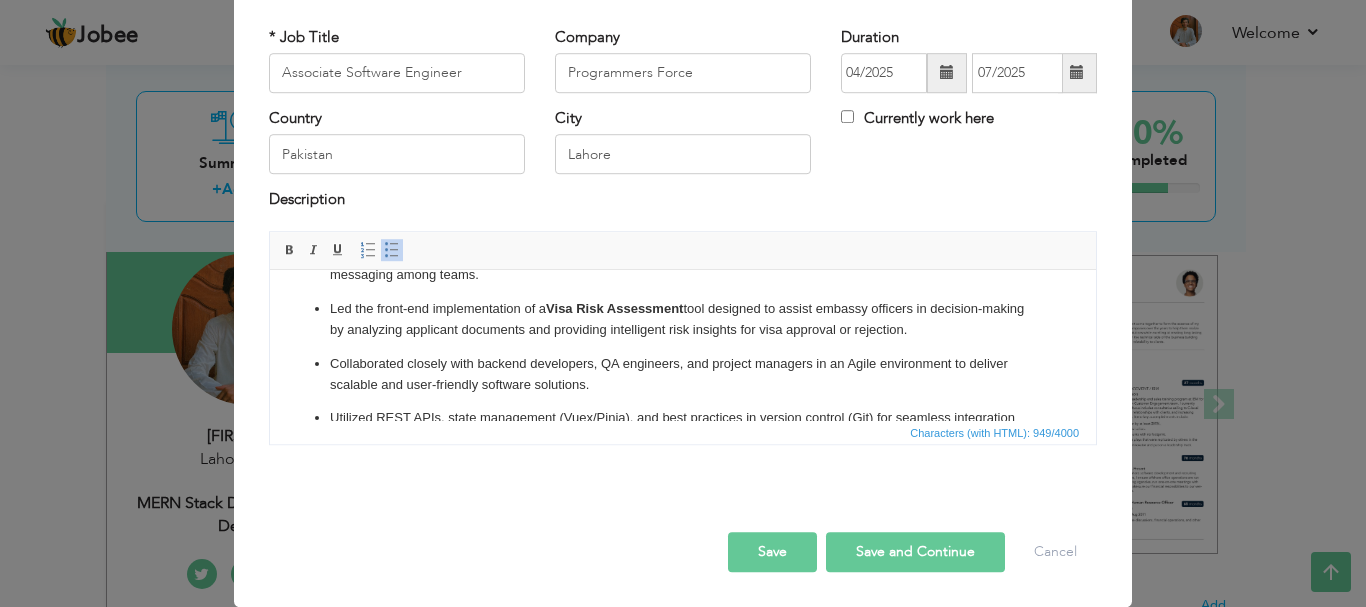 scroll, scrollTop: 150, scrollLeft: 0, axis: vertical 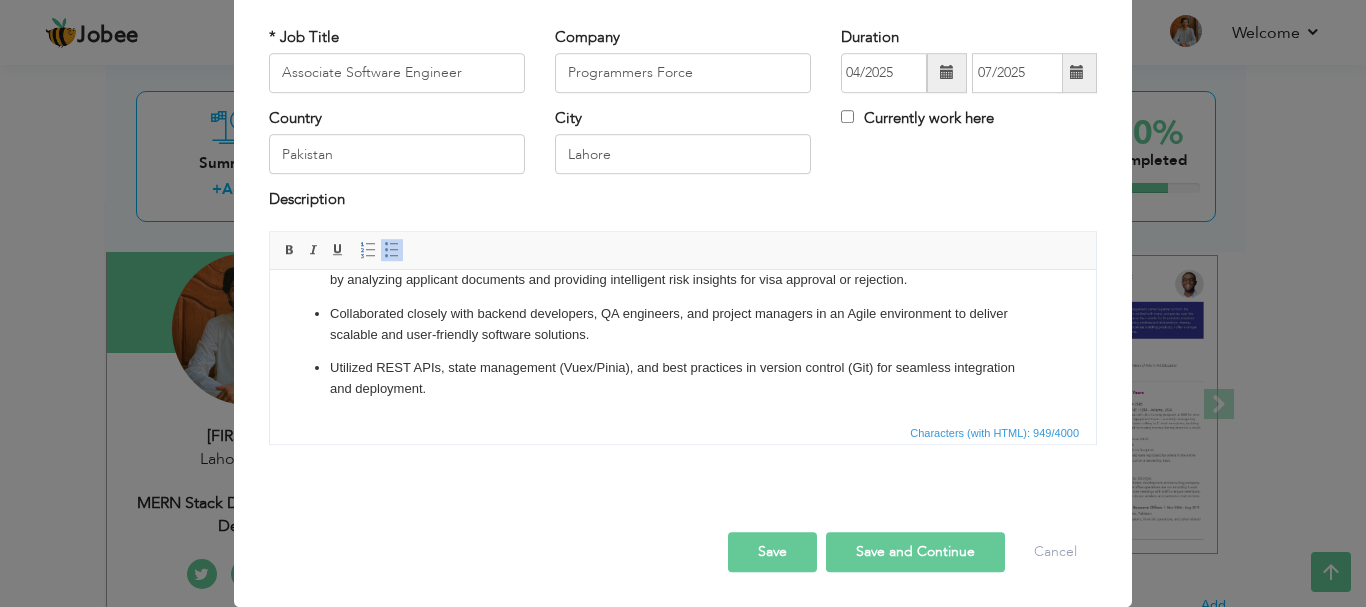 click on "Save" at bounding box center (772, 552) 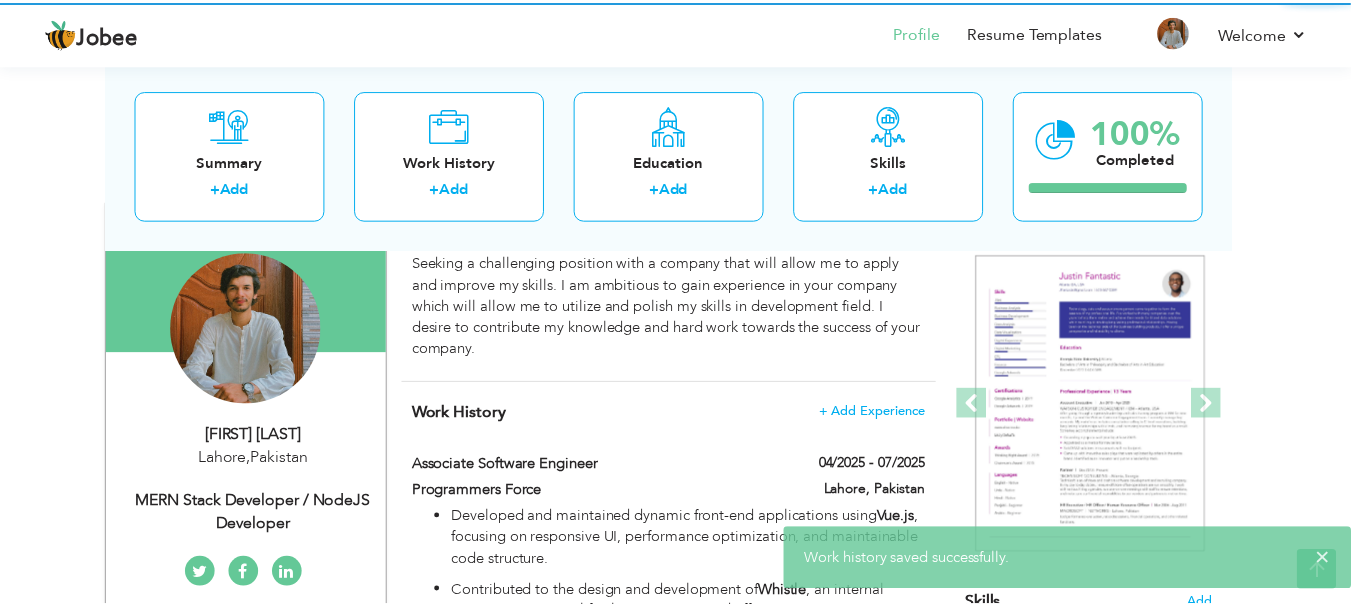 scroll, scrollTop: 0, scrollLeft: 0, axis: both 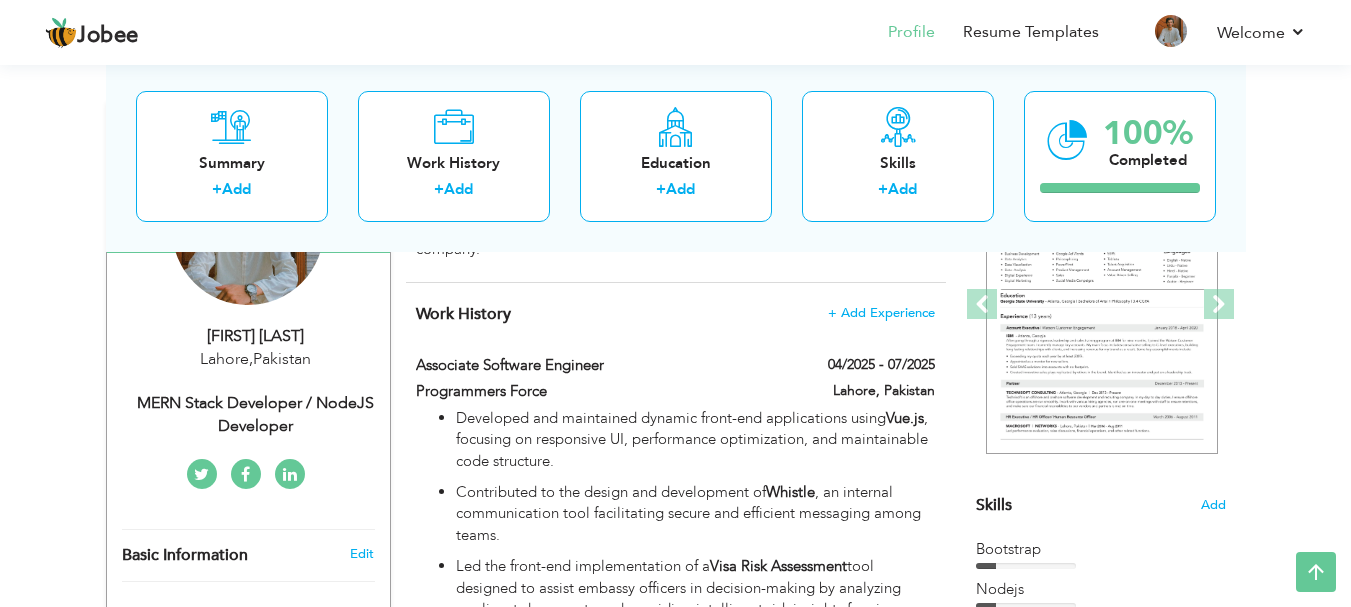 click on "MERN Stack Developer / NodeJS Developer" at bounding box center (256, 415) 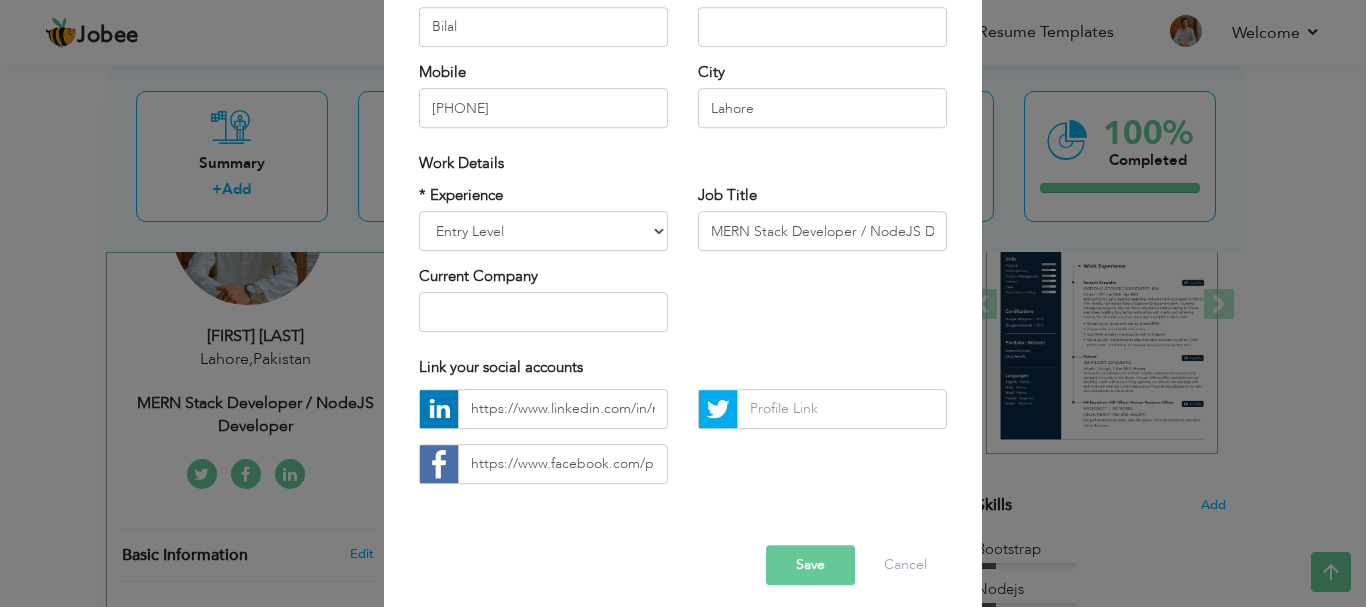 scroll, scrollTop: 292, scrollLeft: 0, axis: vertical 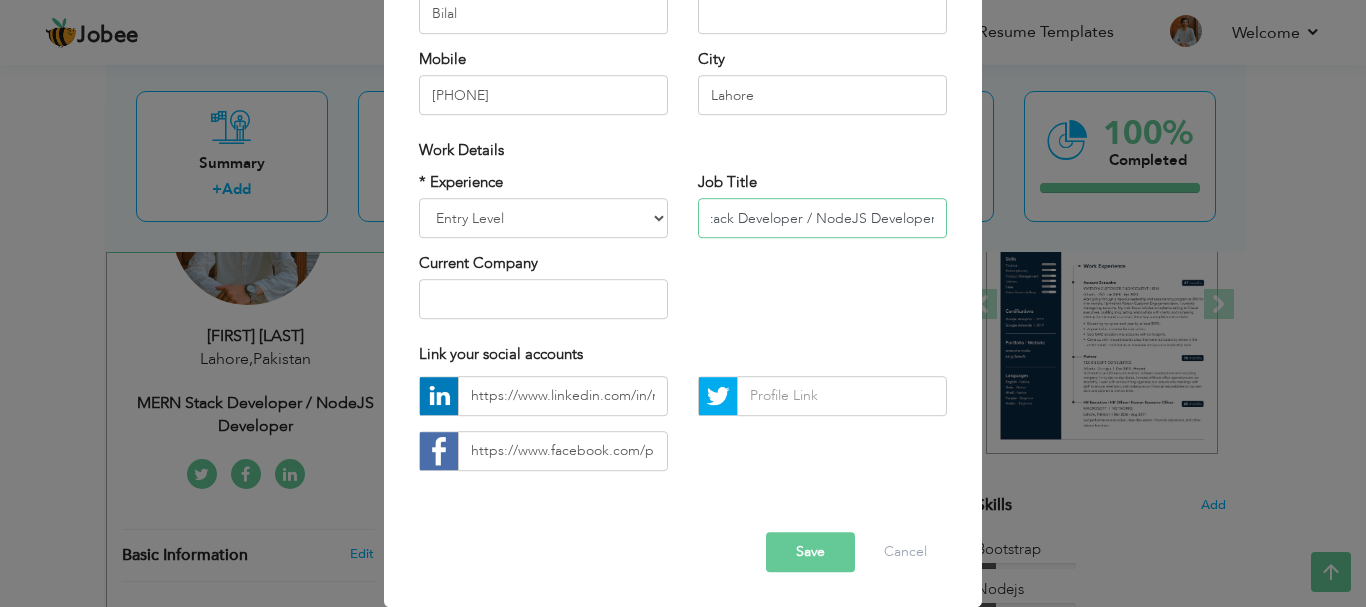 drag, startPoint x: 697, startPoint y: 219, endPoint x: 967, endPoint y: 146, distance: 279.6945 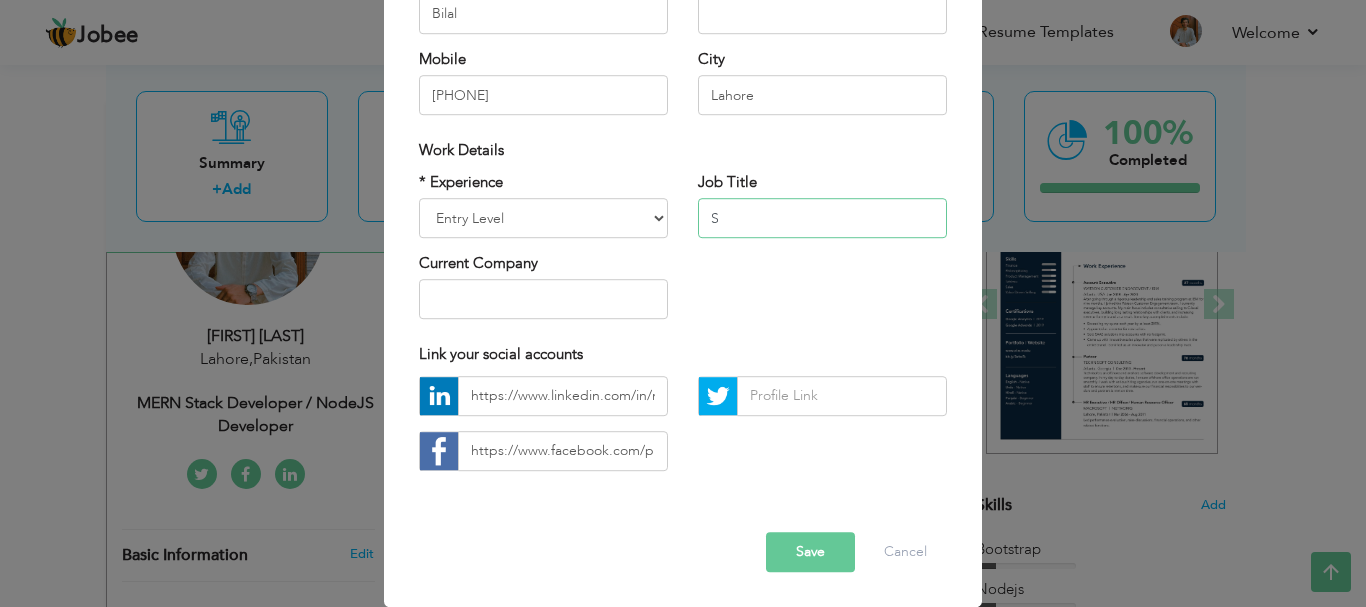 scroll, scrollTop: 0, scrollLeft: 0, axis: both 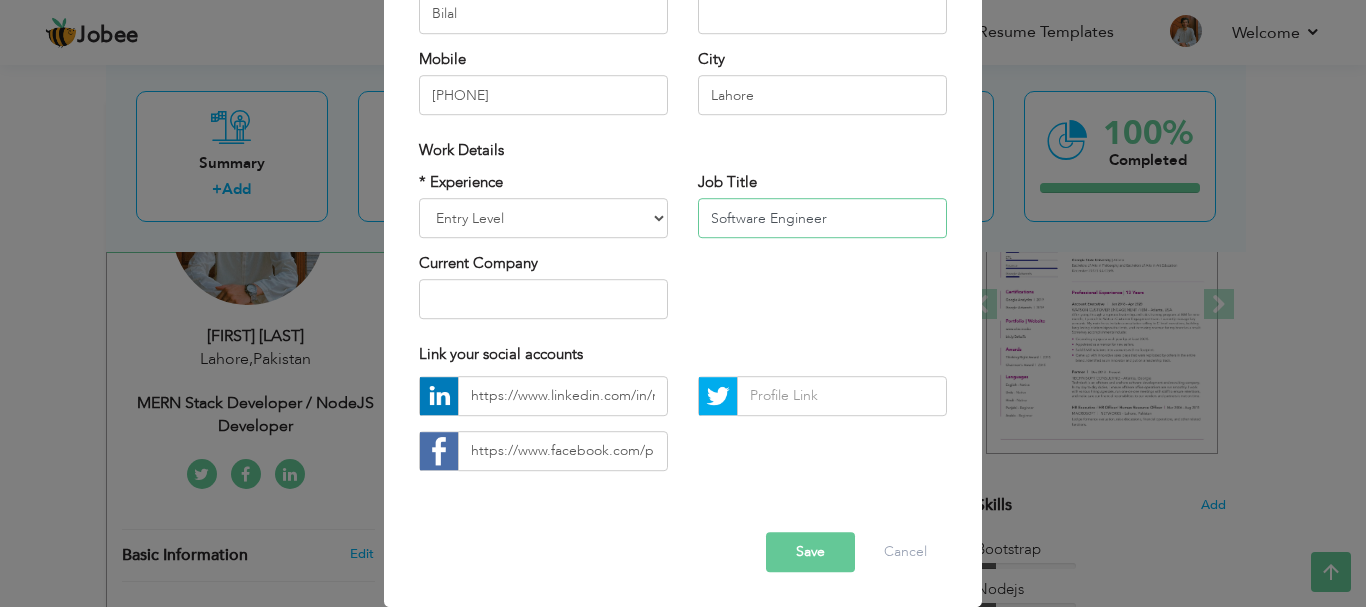 type on "Software Engineer" 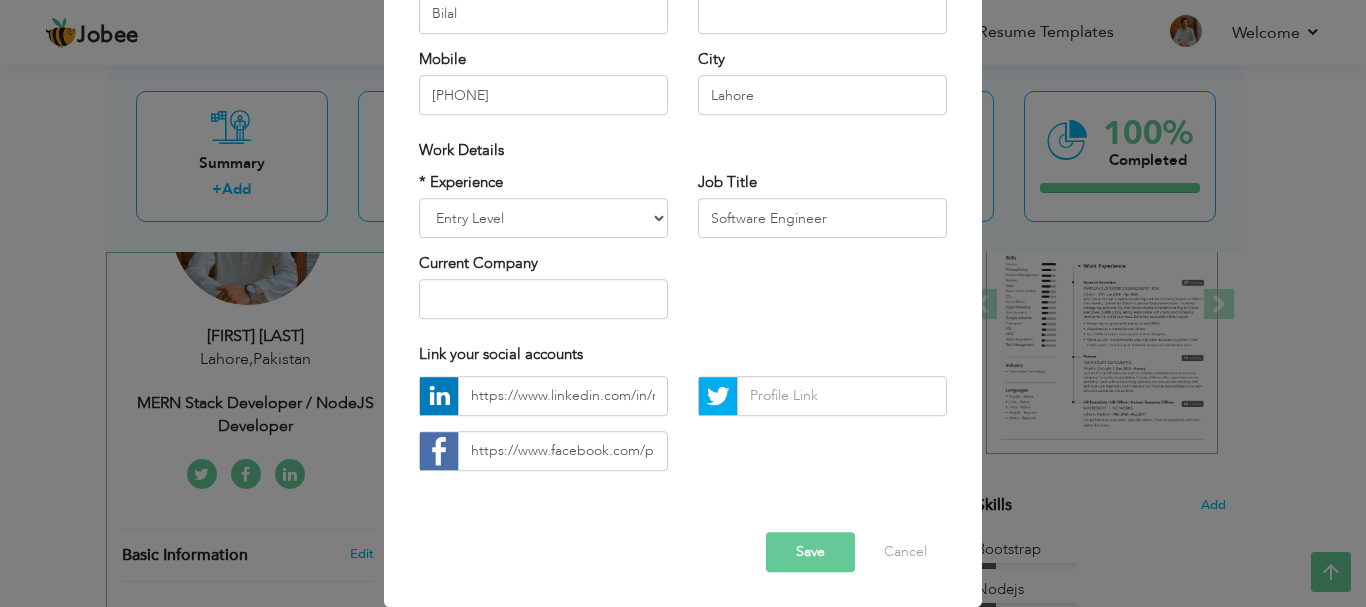 click on "Save" at bounding box center (810, 552) 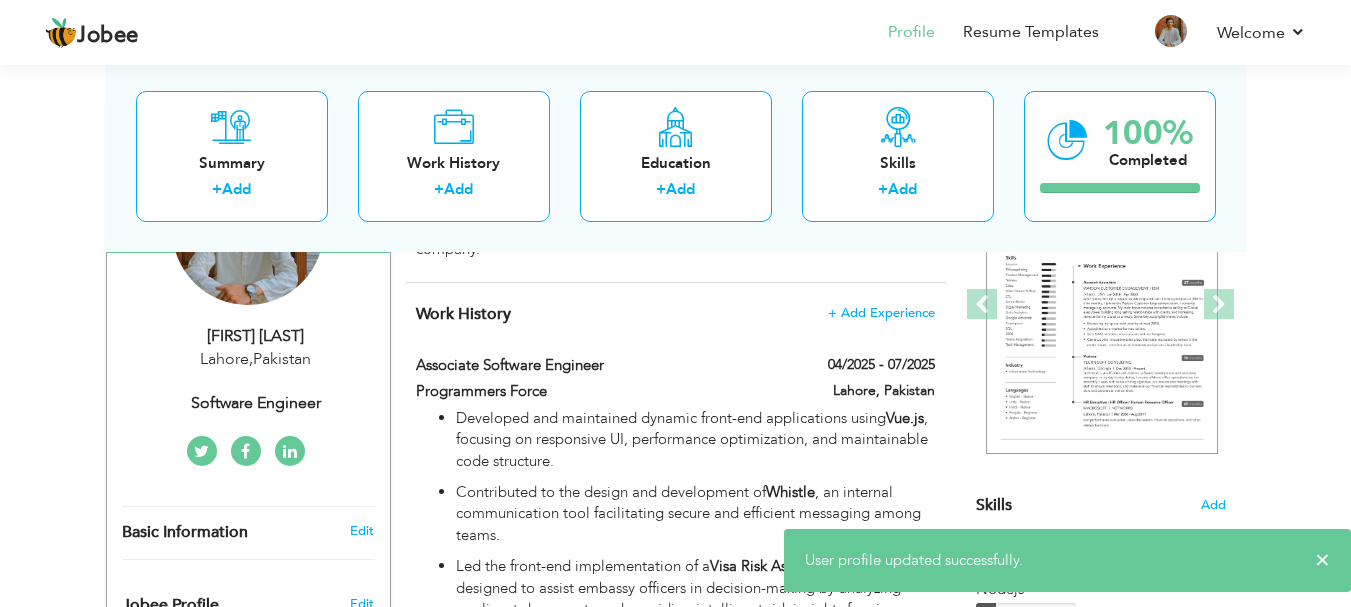 click on "Muhammad Bilal
Lahore ,   Pakistan
Software Engineer" at bounding box center [248, 370] 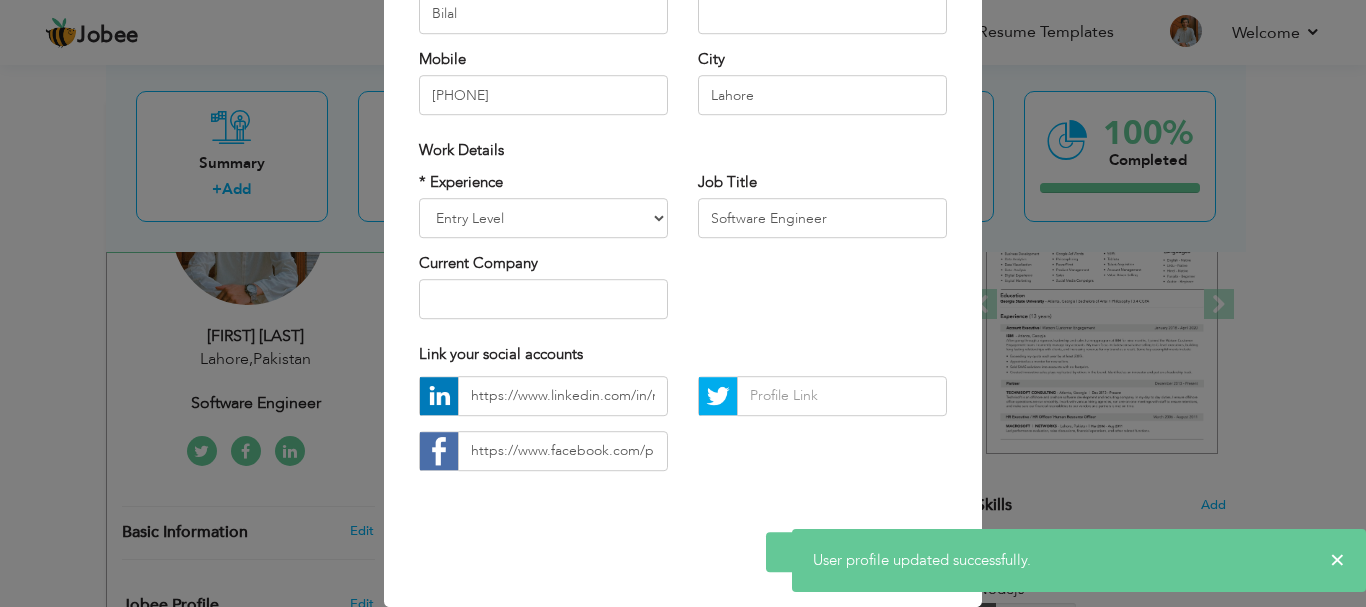 scroll, scrollTop: 0, scrollLeft: 0, axis: both 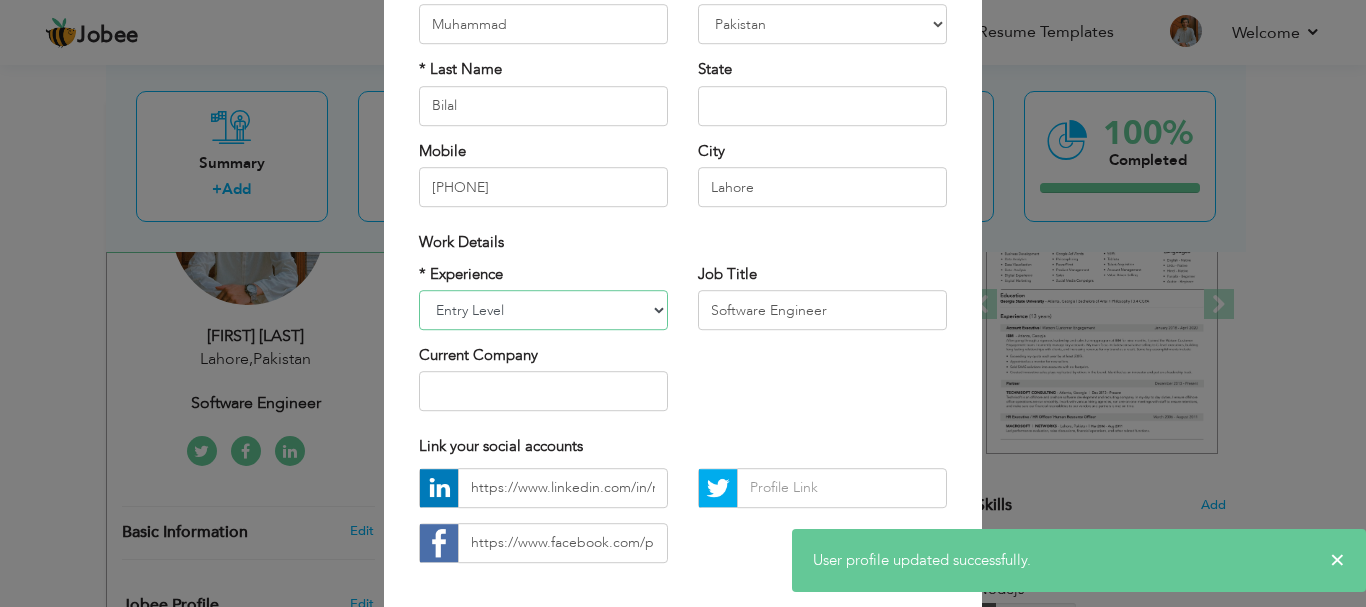 click on "Entry Level Less than 1 Year 1 Year 2 Years 3 Years 4 Years 5 Years 6 Years 7 Years 8 Years 9 Years 10 Years 11 Years 12 Years 13 Years 14 Years 15 Years 16 Years 17 Years 18 Years 19 Years 20 Years 21 Years 22 Years 23 Years 24 Years 25 Years 26 Years 27 Years 28 Years 29 Years 30 Years 31 Years 32 Years 33 Years 34 Years 35 Years More than 35 Years" at bounding box center [543, 310] 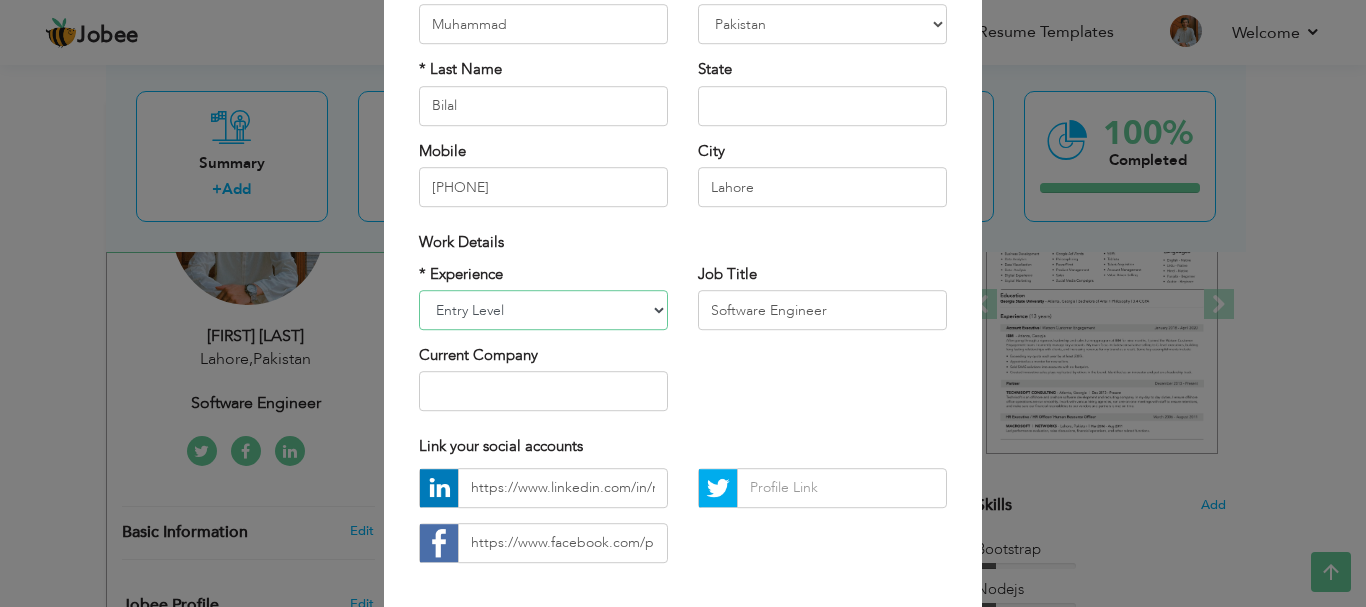 select on "number:3" 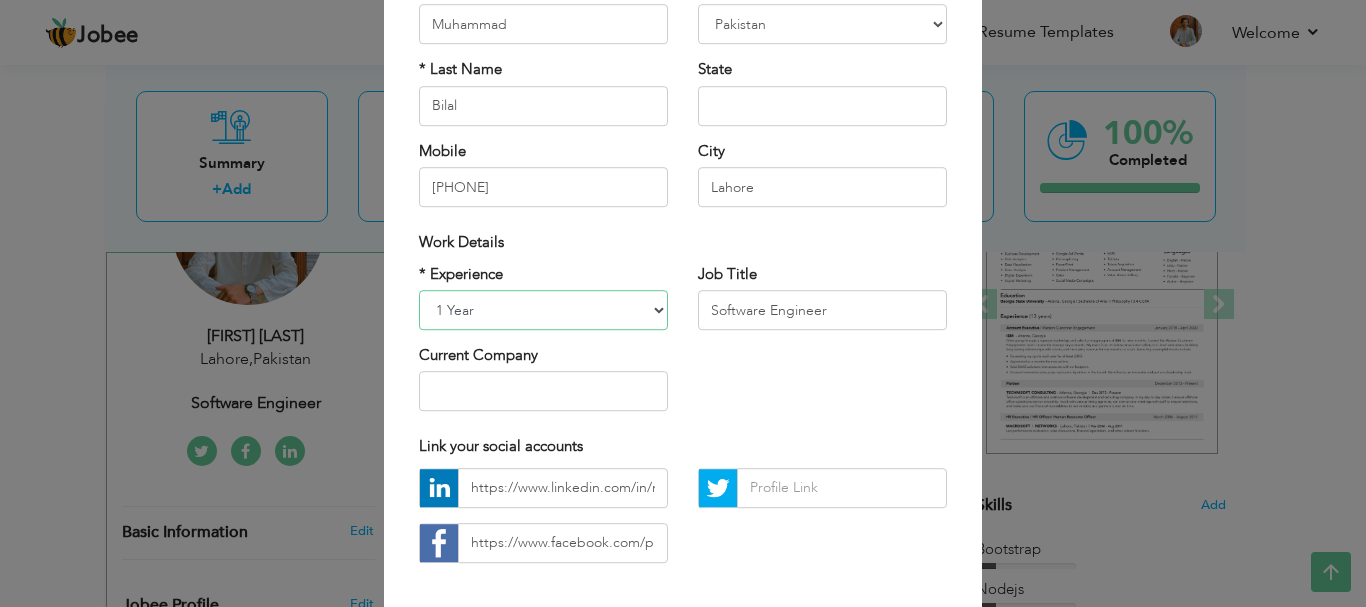 click on "Entry Level Less than 1 Year 1 Year 2 Years 3 Years 4 Years 5 Years 6 Years 7 Years 8 Years 9 Years 10 Years 11 Years 12 Years 13 Years 14 Years 15 Years 16 Years 17 Years 18 Years 19 Years 20 Years 21 Years 22 Years 23 Years 24 Years 25 Years 26 Years 27 Years 28 Years 29 Years 30 Years 31 Years 32 Years 33 Years 34 Years 35 Years More than 35 Years" at bounding box center [543, 310] 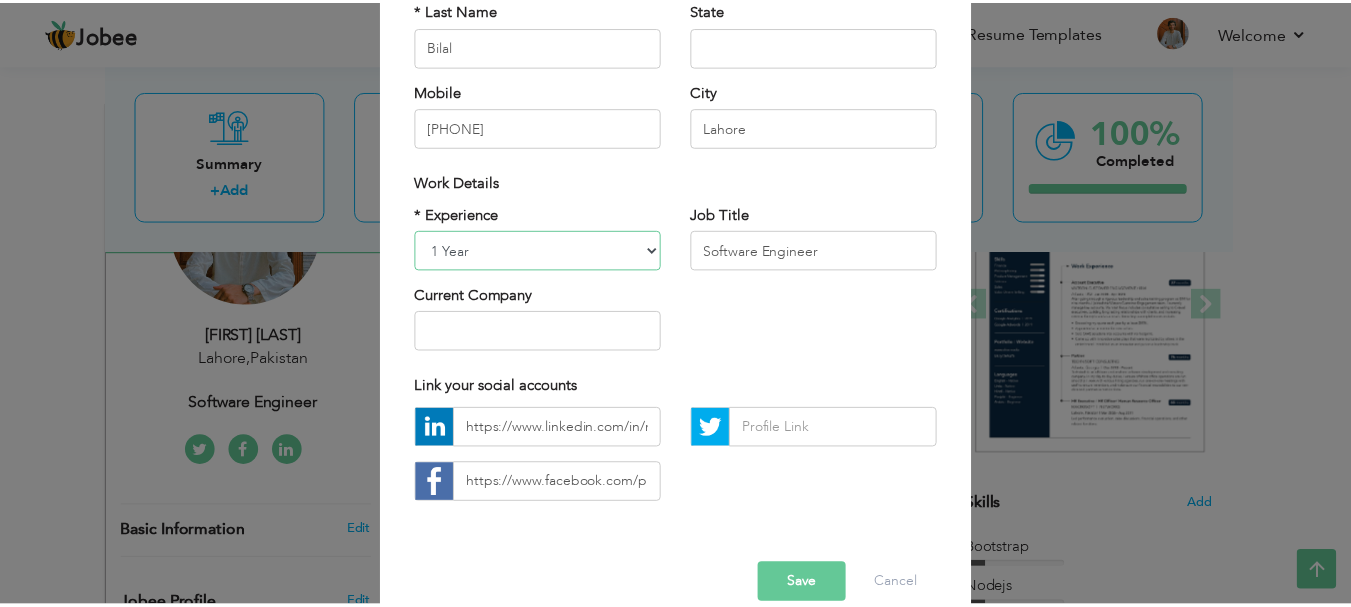 scroll, scrollTop: 292, scrollLeft: 0, axis: vertical 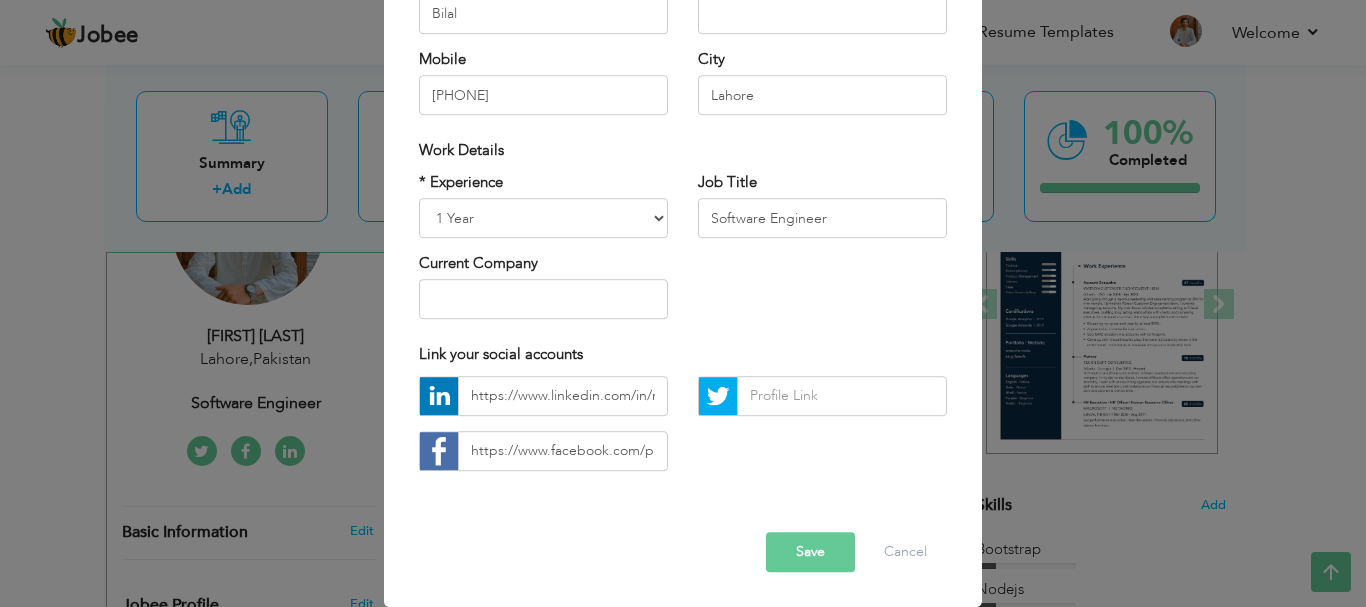 click on "Save" at bounding box center (810, 552) 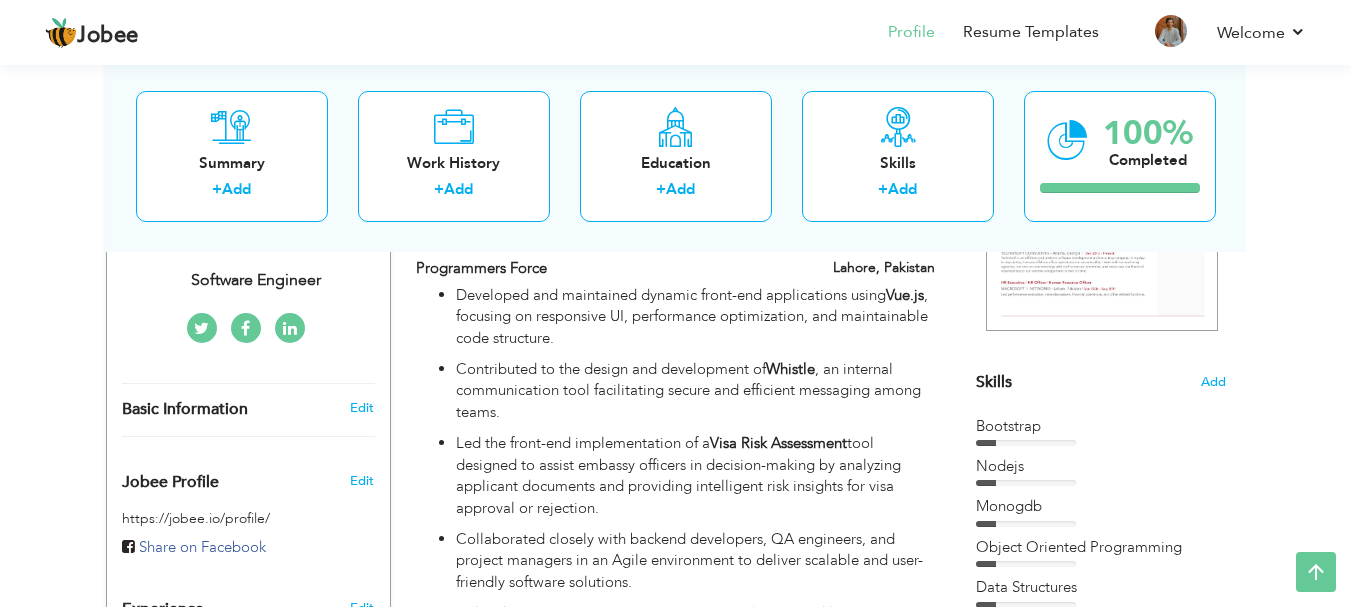 scroll, scrollTop: 400, scrollLeft: 0, axis: vertical 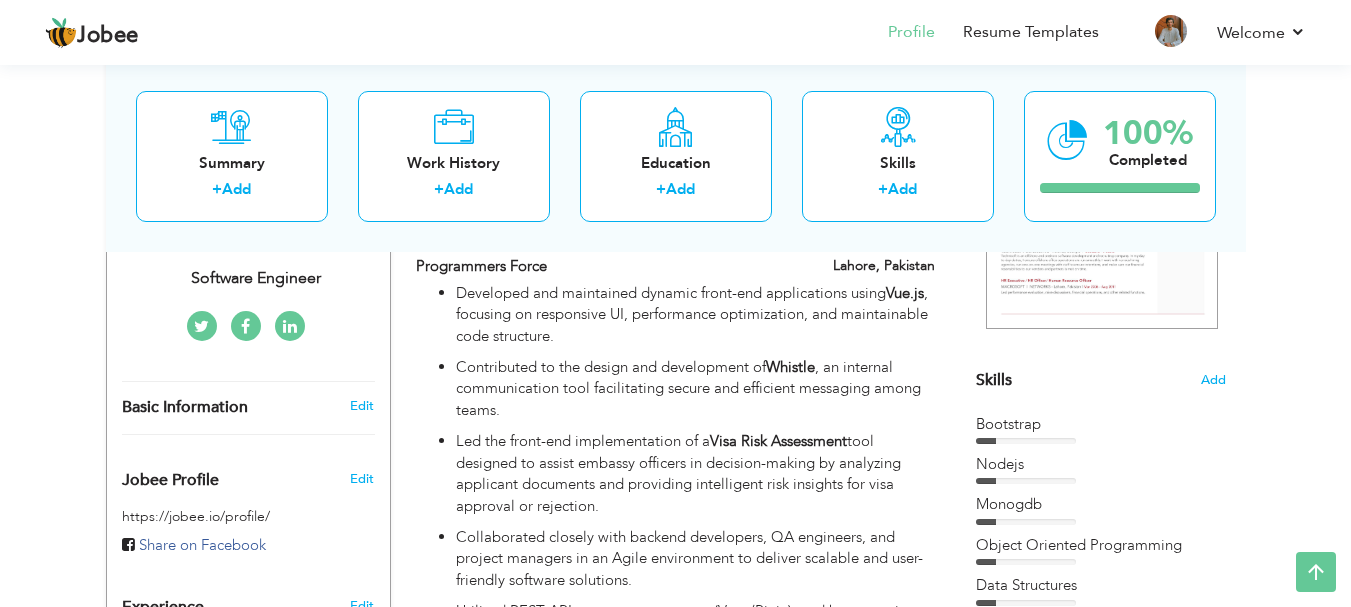 click on "View Resume
Export PDF
Profile
Summary
Public Link
Experience
Education
Awards
Work Histroy
Projects
Certifications
Skills
Preferred Job City" at bounding box center [675, 471] 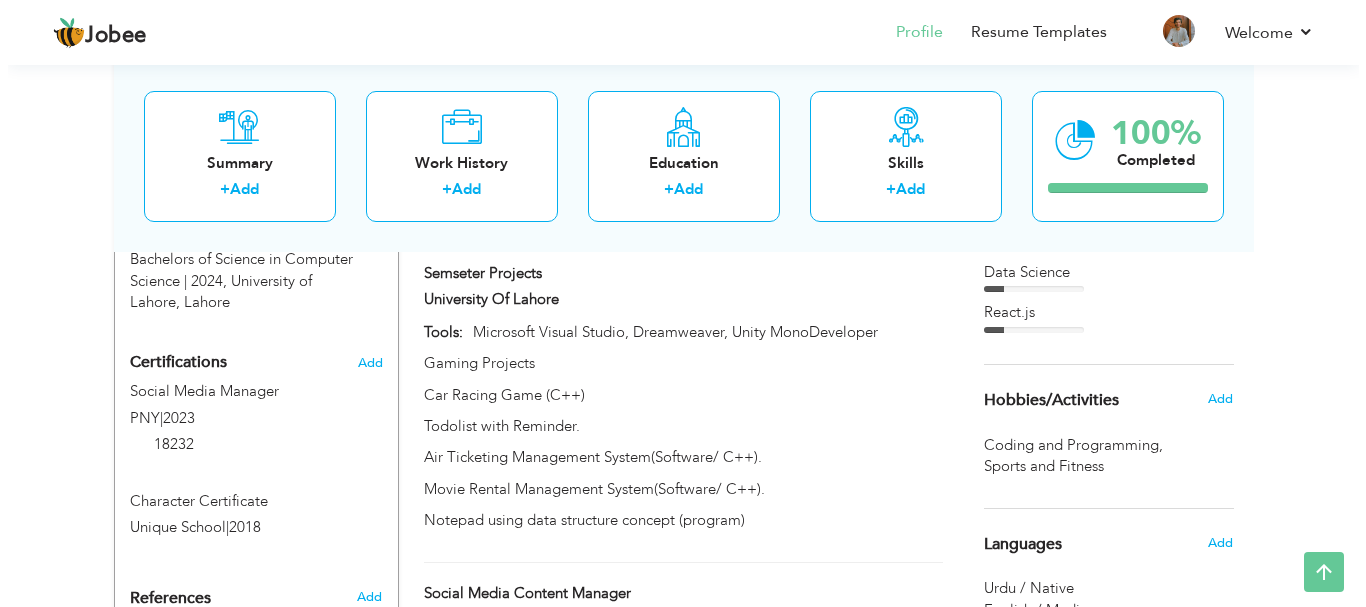 scroll, scrollTop: 775, scrollLeft: 0, axis: vertical 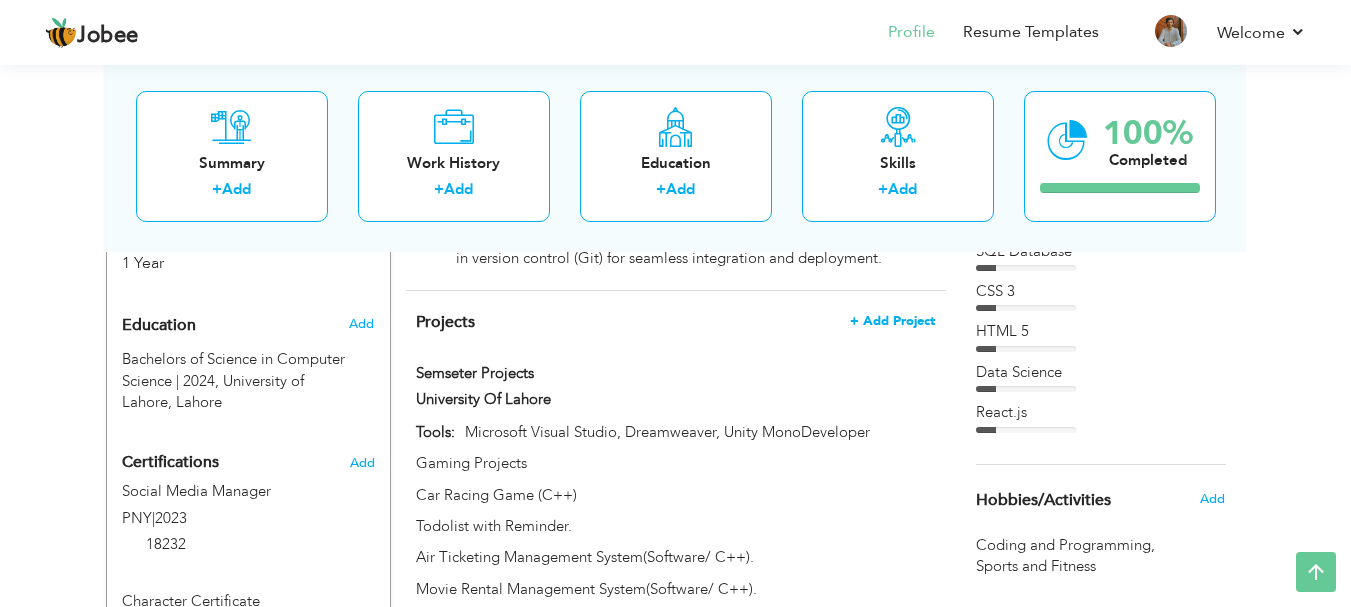 click on "+ Add Project" at bounding box center [892, 321] 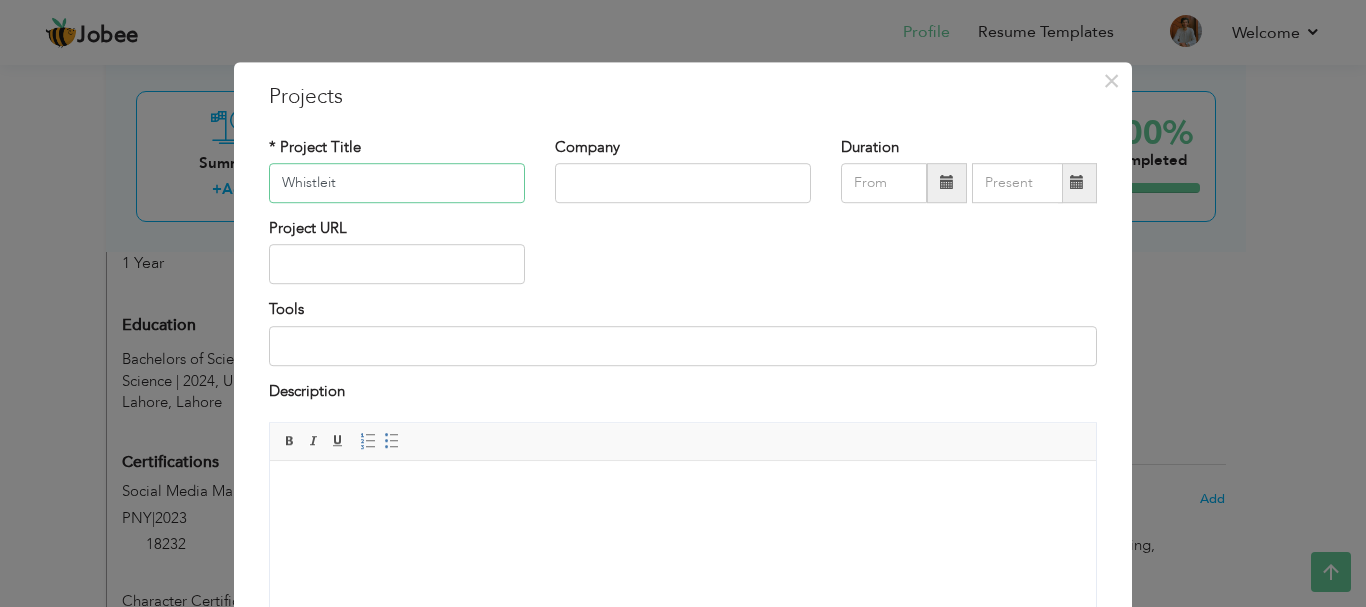 type on "Whistleit" 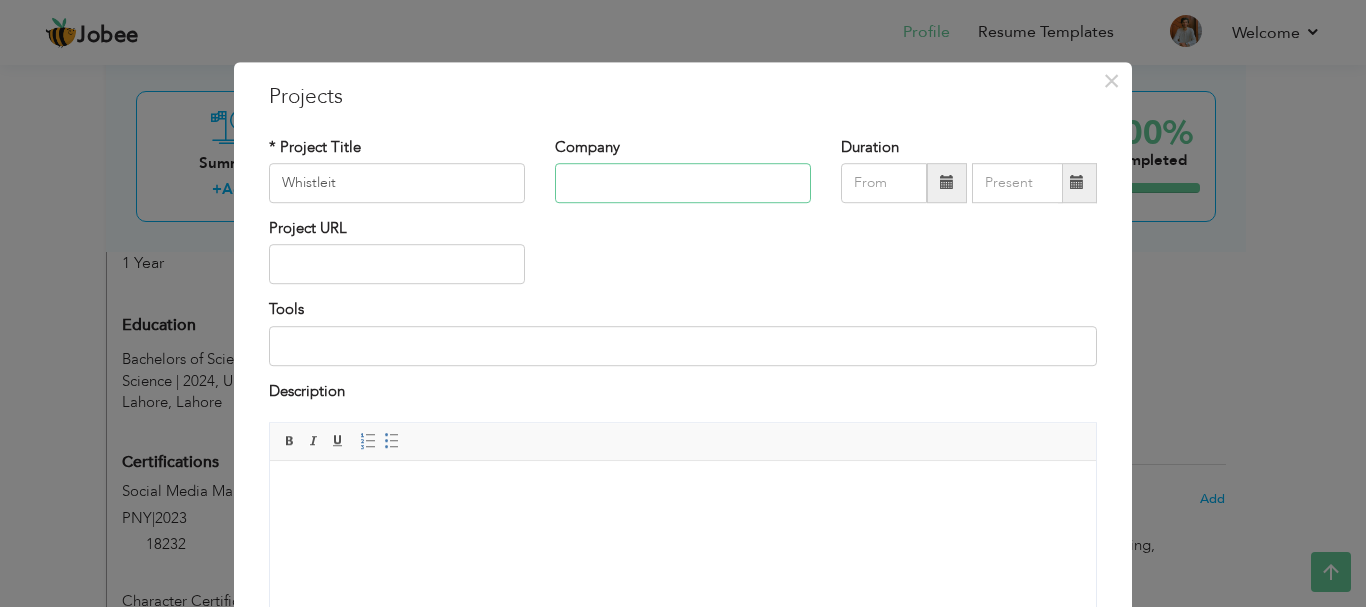 click at bounding box center [683, 183] 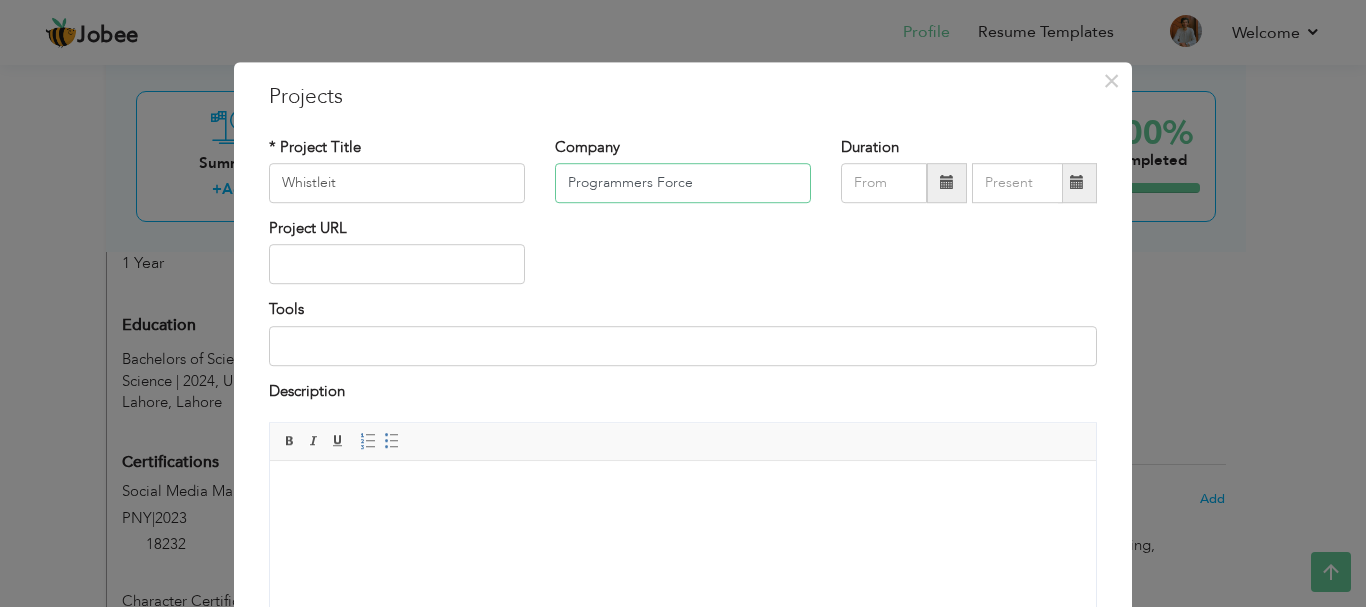 type on "Programmers Force" 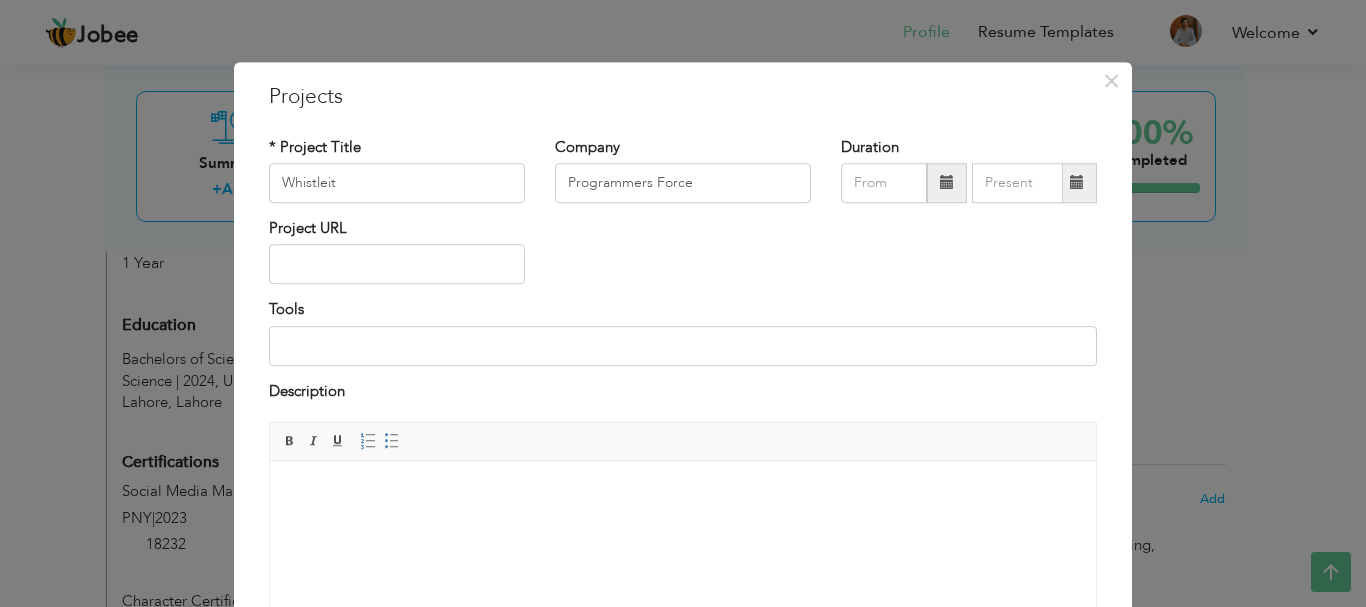 click at bounding box center [947, 183] 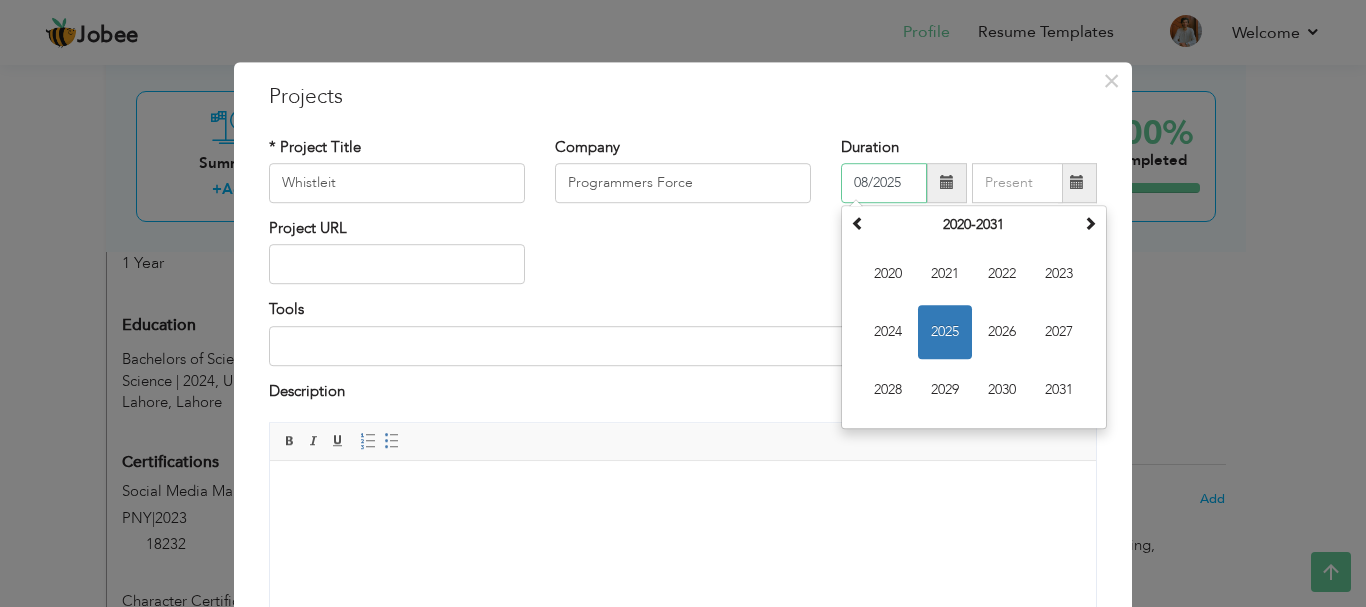 click on "2025" at bounding box center [945, 332] 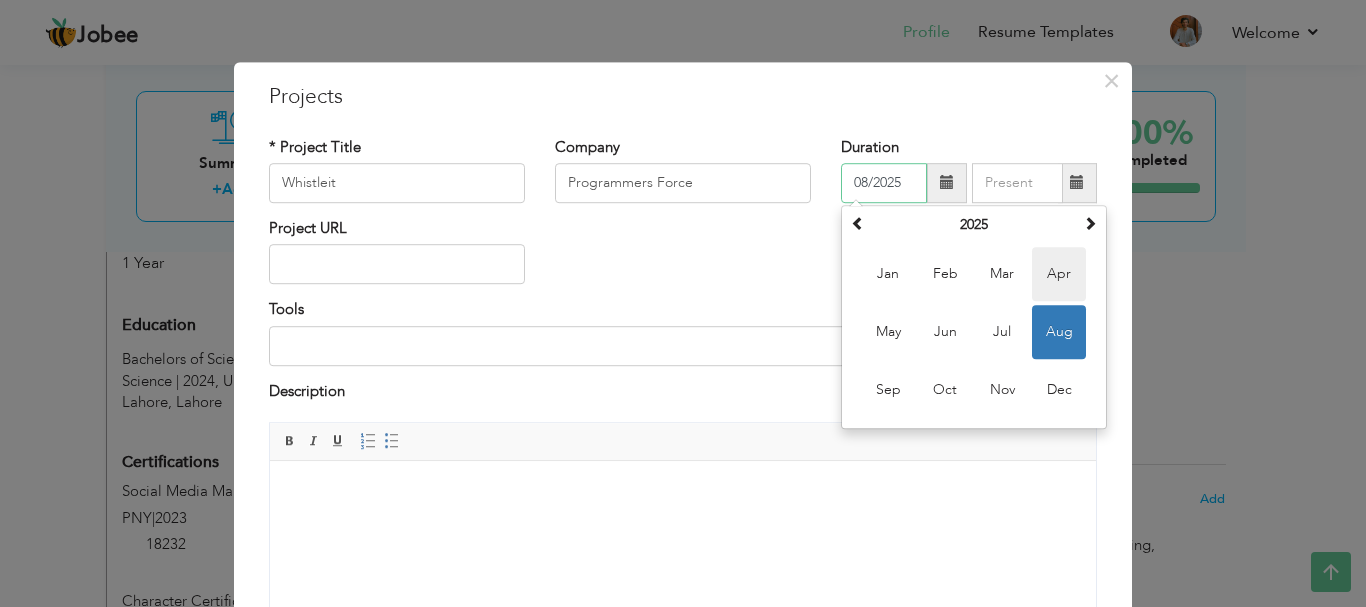 click on "Apr" at bounding box center [1059, 274] 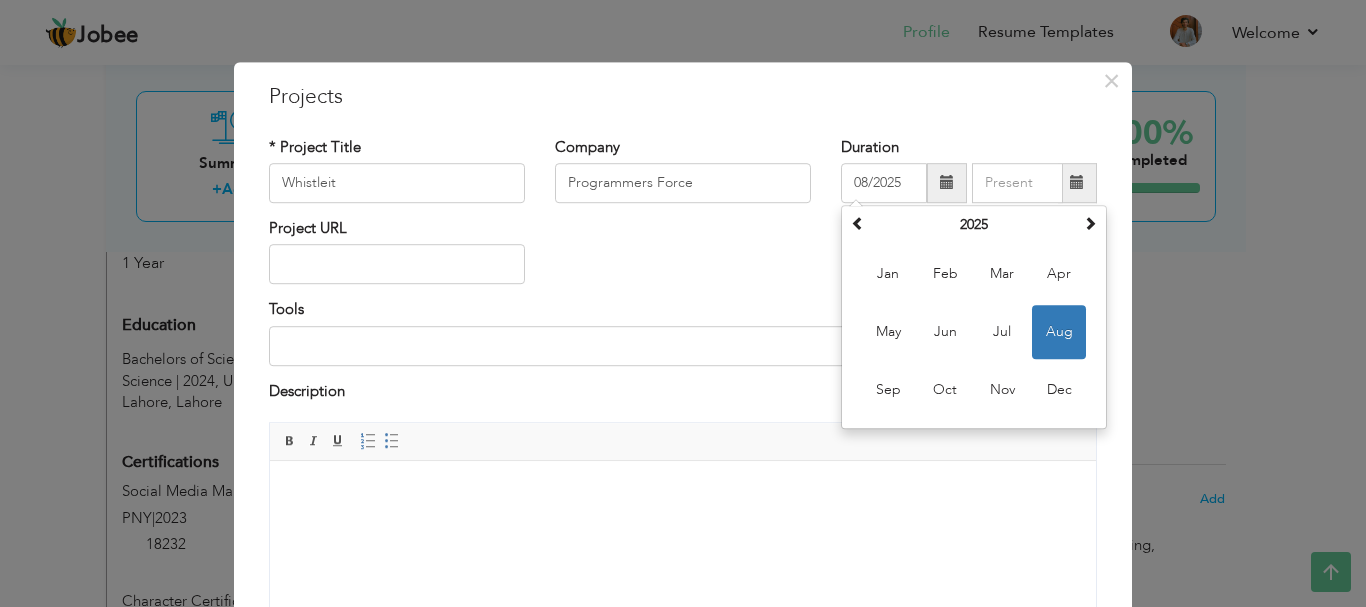 type on "04/2025" 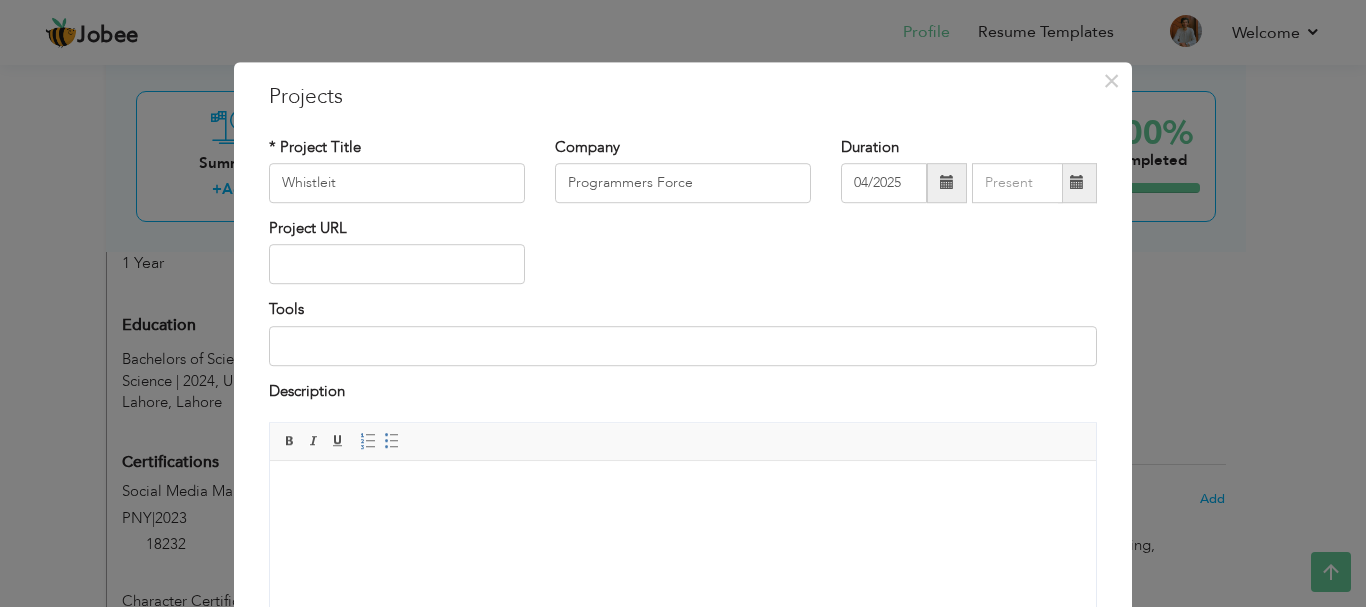 click at bounding box center (1077, 183) 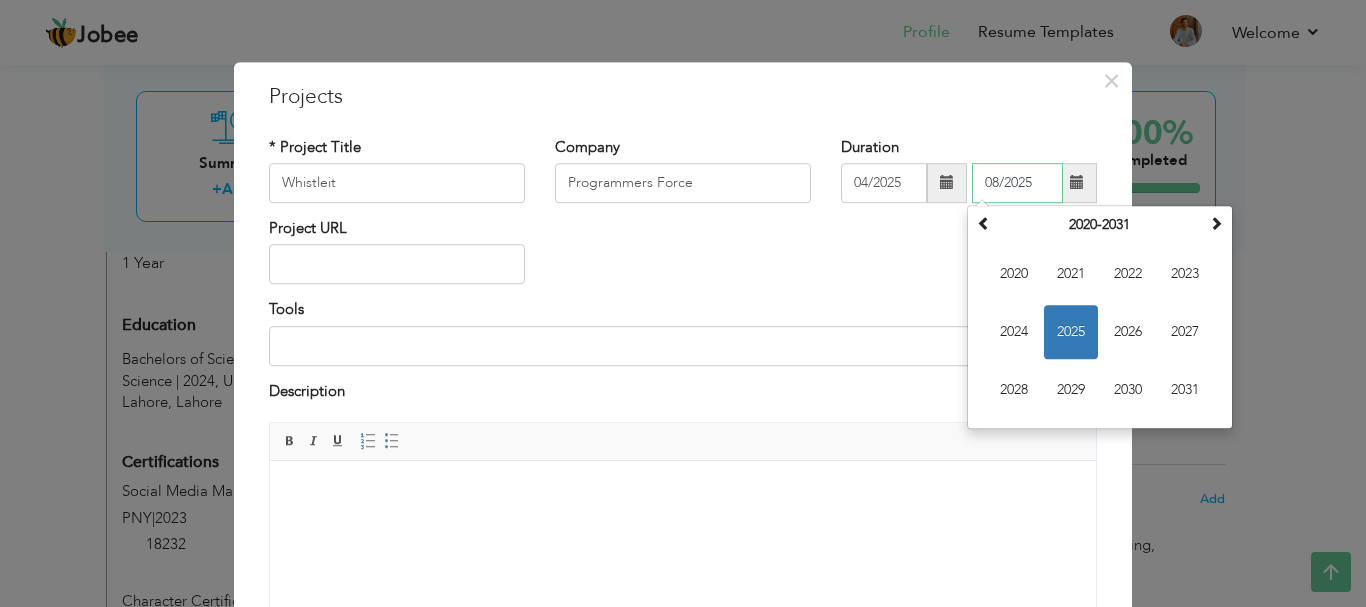 click on "2025" at bounding box center (1071, 332) 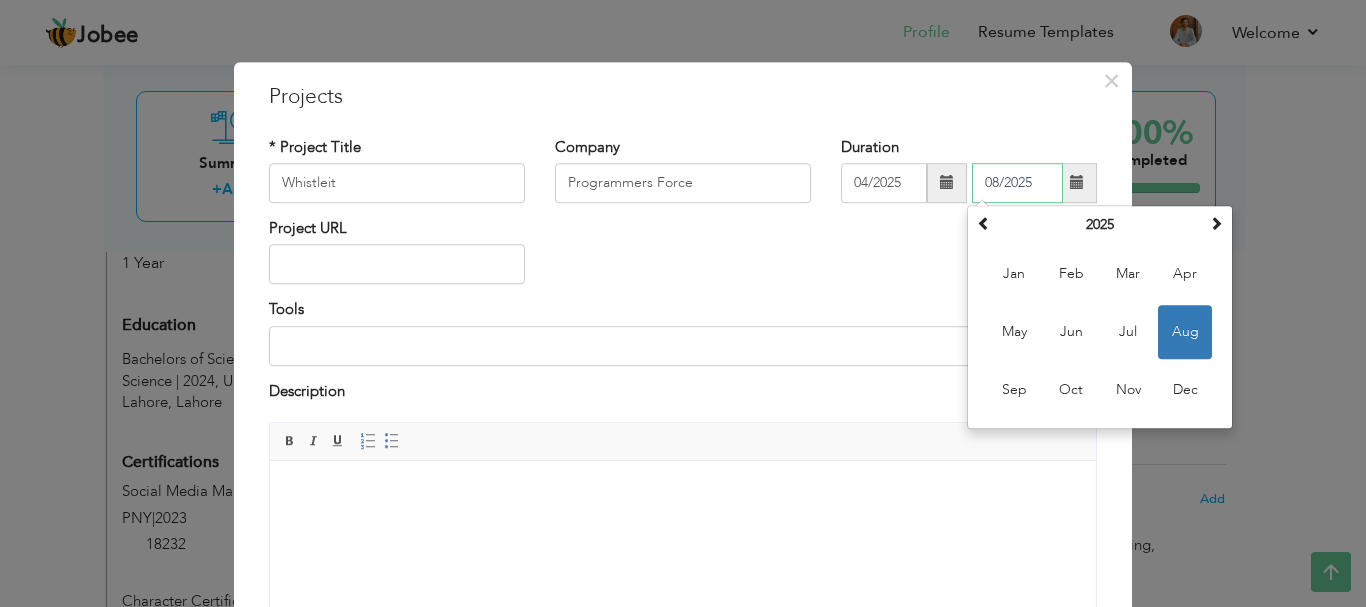 drag, startPoint x: 1022, startPoint y: 328, endPoint x: 1039, endPoint y: 344, distance: 23.345236 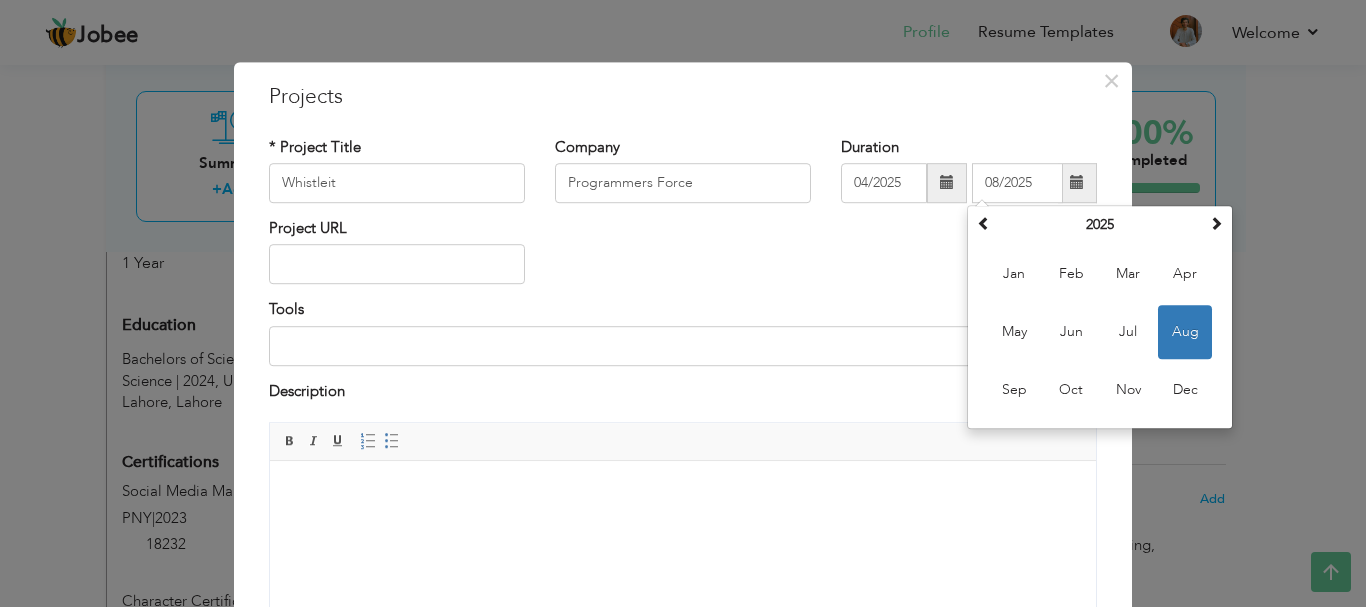 type on "05/2025" 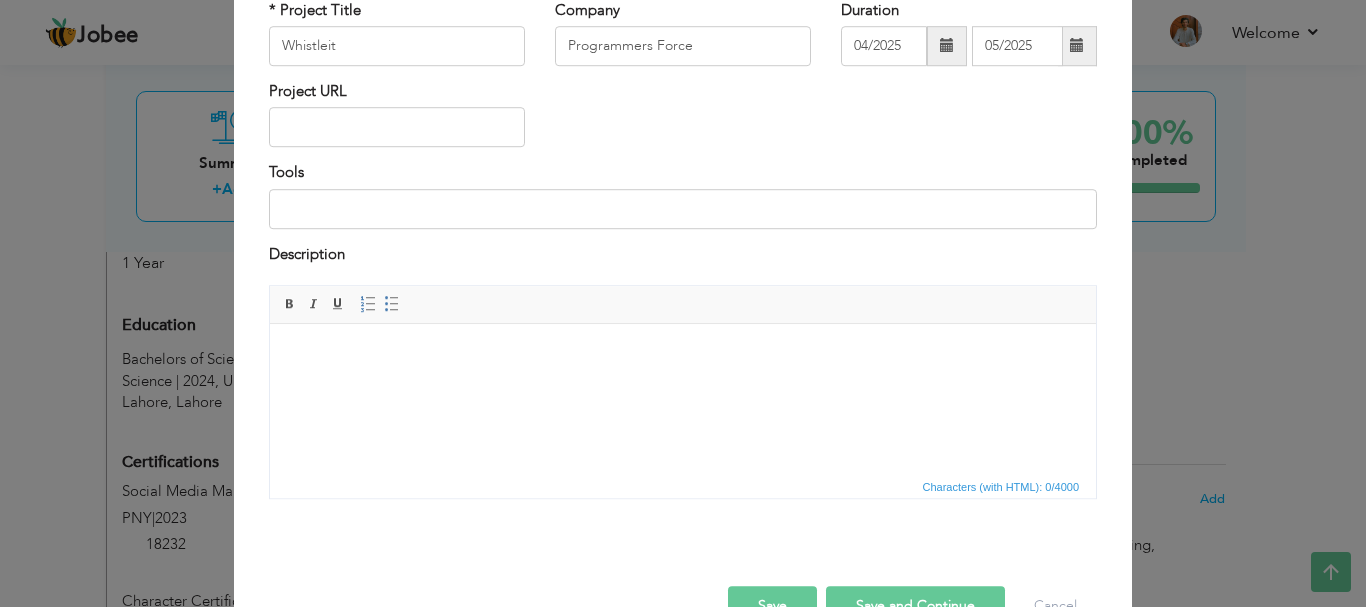 scroll, scrollTop: 91, scrollLeft: 0, axis: vertical 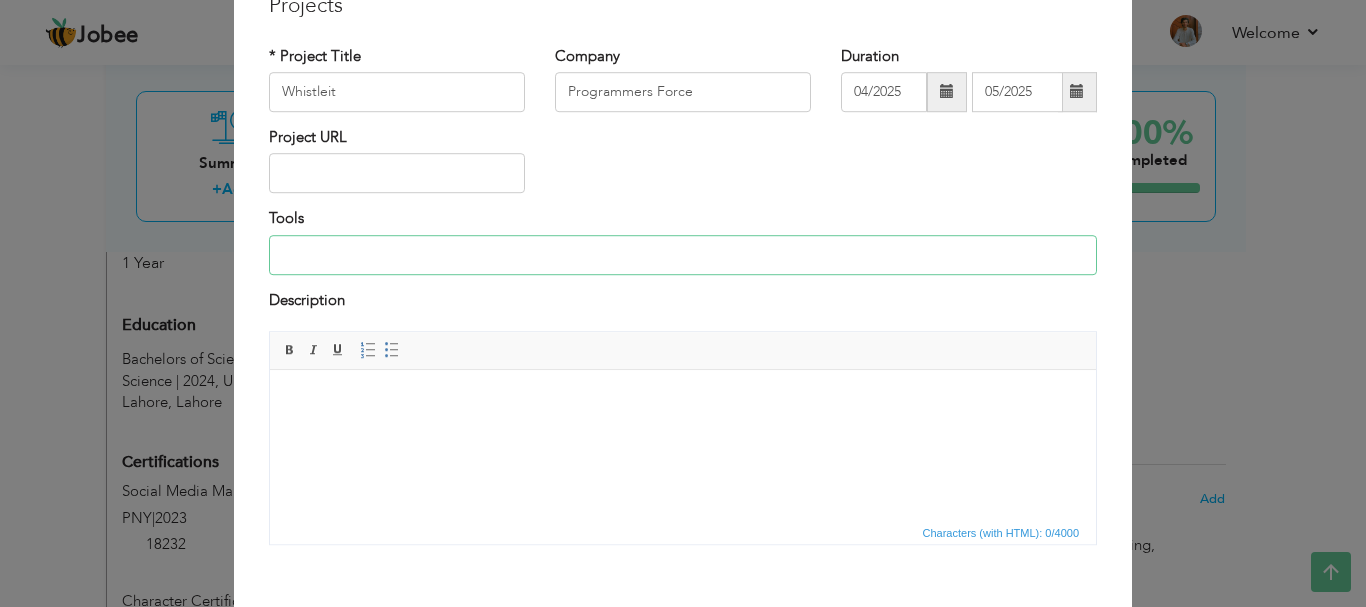click at bounding box center (683, 255) 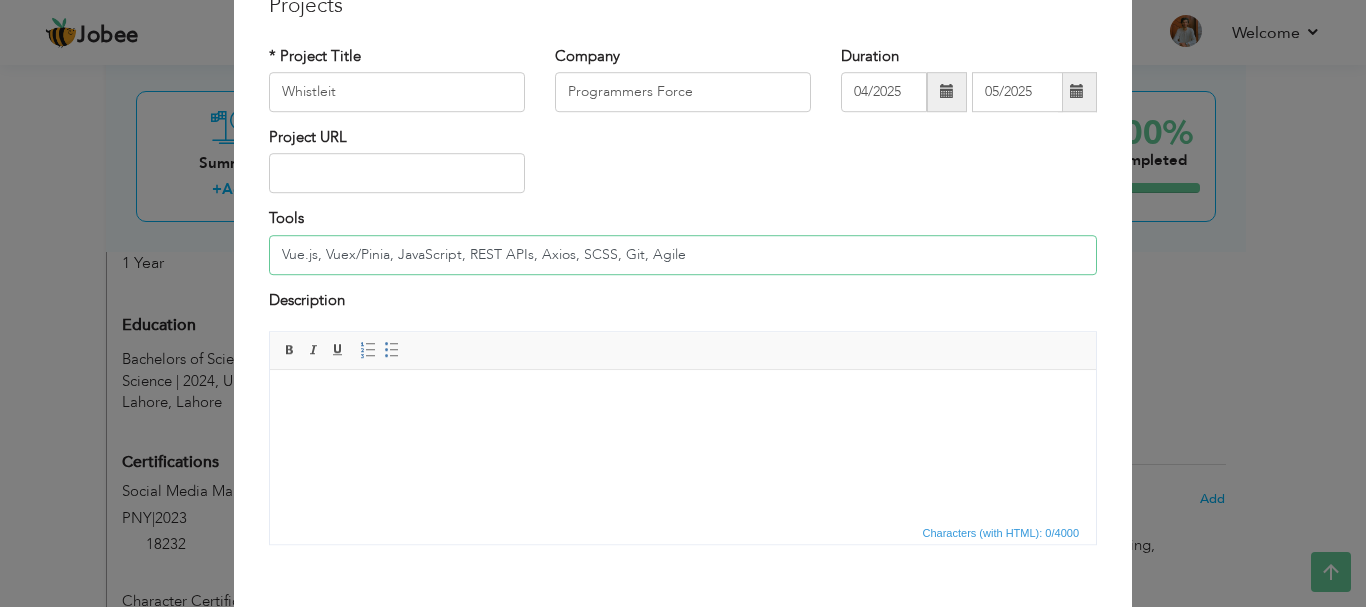 click on "Vue.js, Vuex/Pinia, JavaScript, REST APIs, Axios, SCSS, Git, Agile" at bounding box center (683, 255) 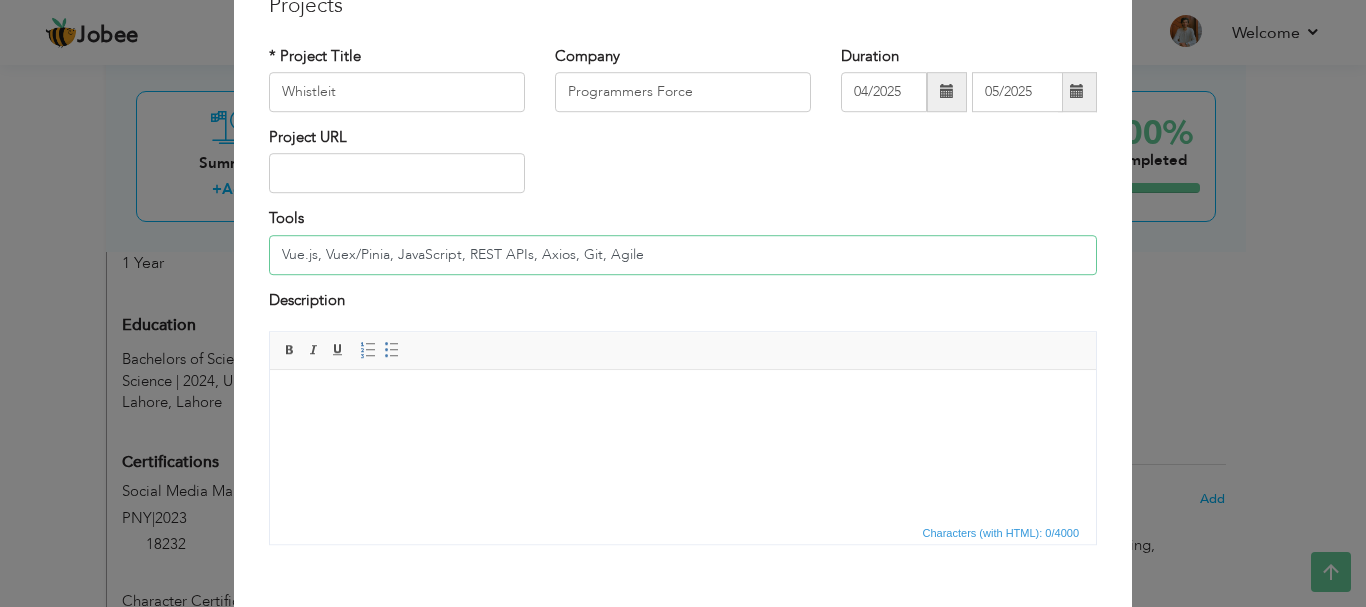 type on "Vue.js, Vuex/Pinia, JavaScript, REST APIs, Axios, Git, Agile" 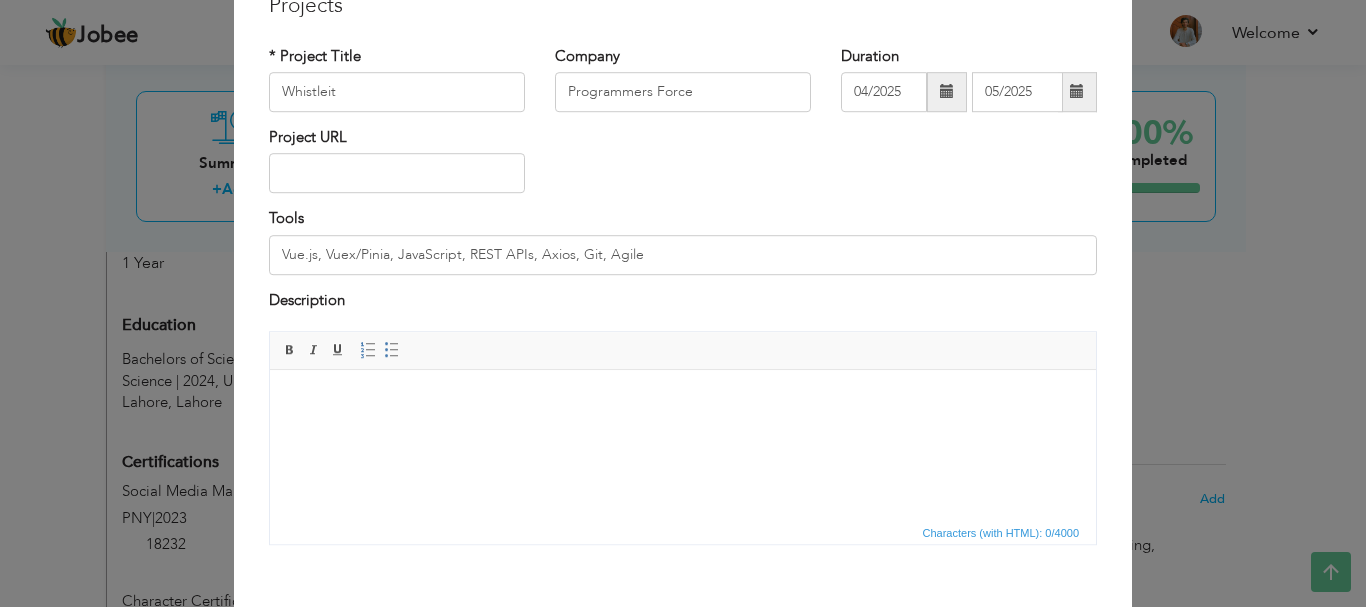 click at bounding box center [683, 400] 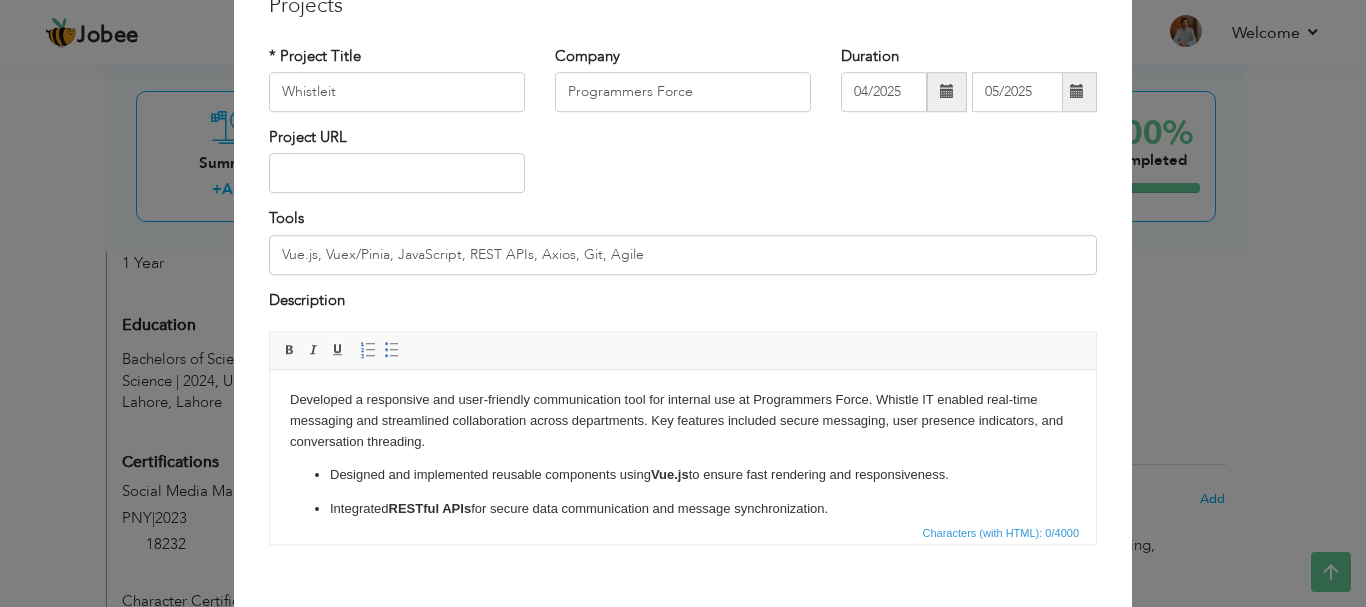 scroll, scrollTop: 131, scrollLeft: 0, axis: vertical 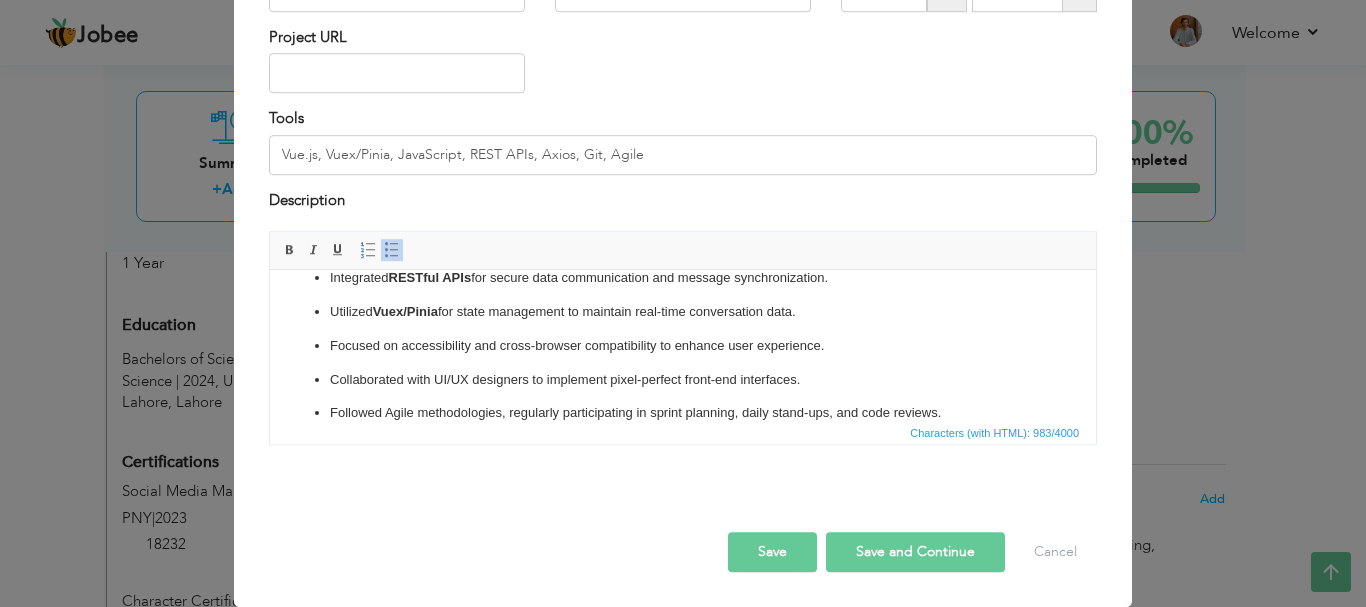 click on "Save" at bounding box center [772, 552] 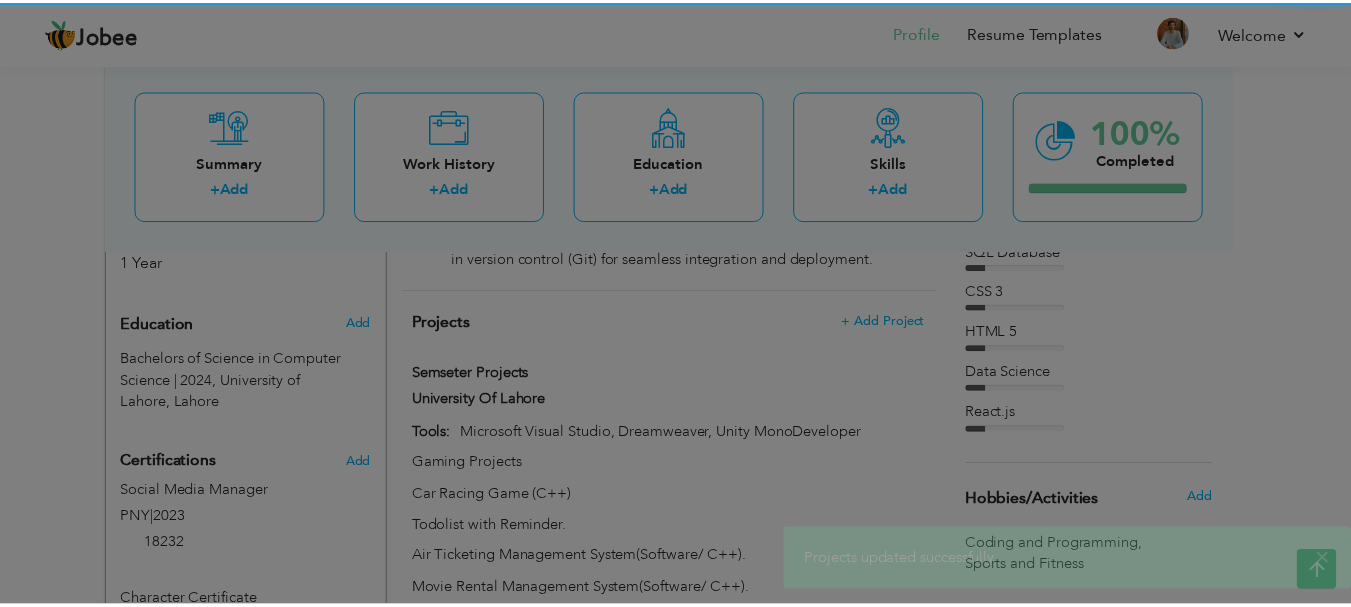 scroll, scrollTop: 0, scrollLeft: 0, axis: both 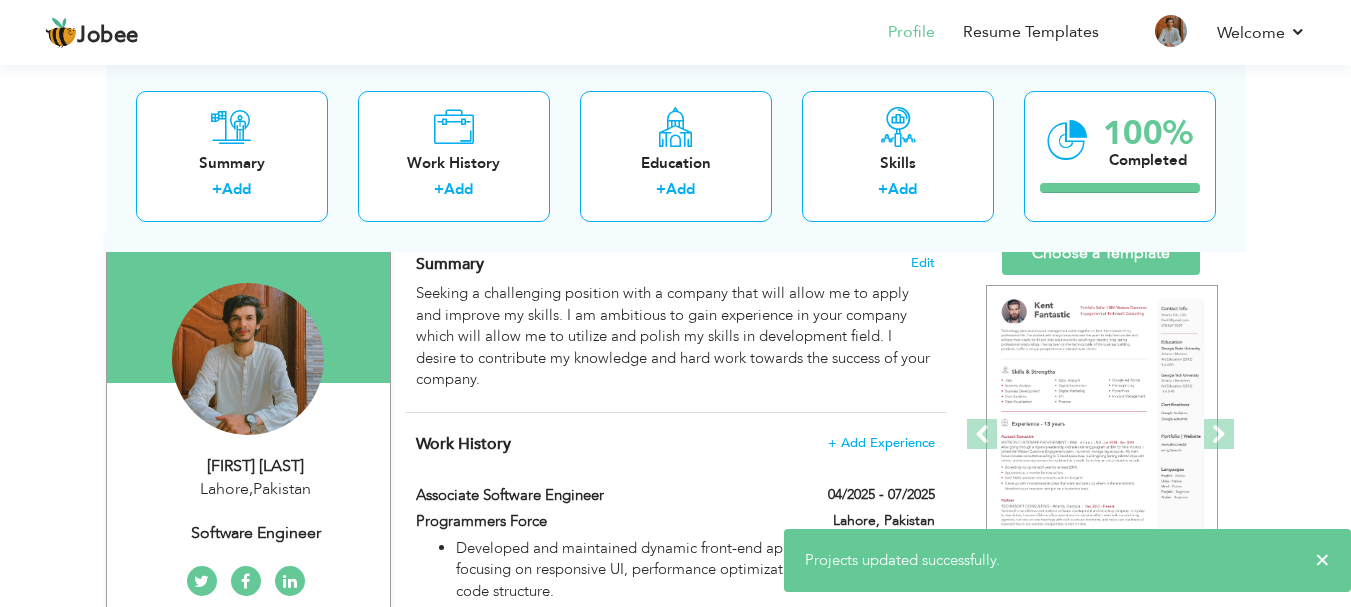 click on "Associate Software Engineer" at bounding box center (584, 498) 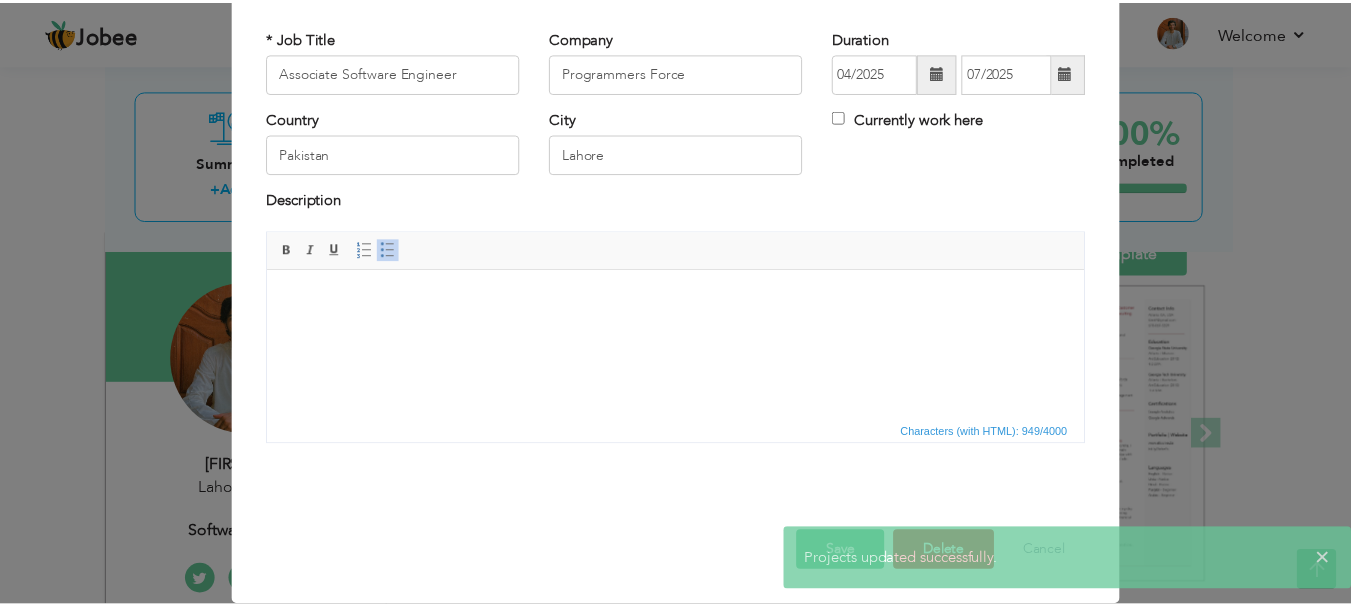 scroll, scrollTop: 0, scrollLeft: 0, axis: both 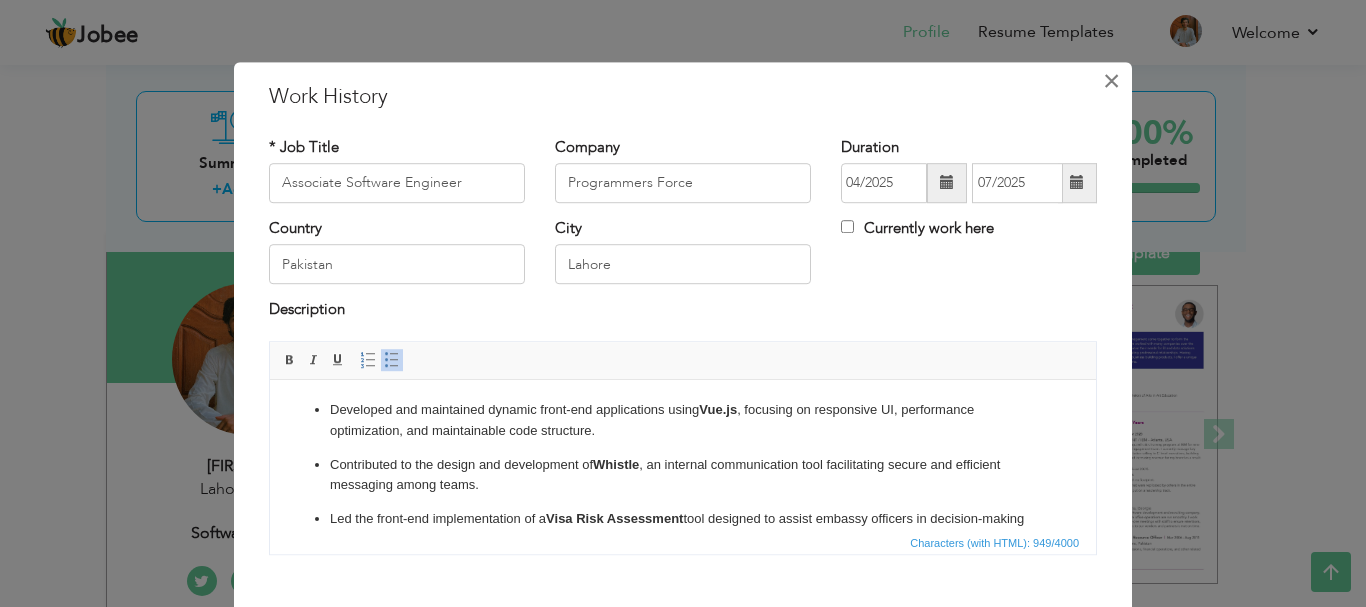 drag, startPoint x: 1106, startPoint y: 85, endPoint x: 1099, endPoint y: 98, distance: 14.764823 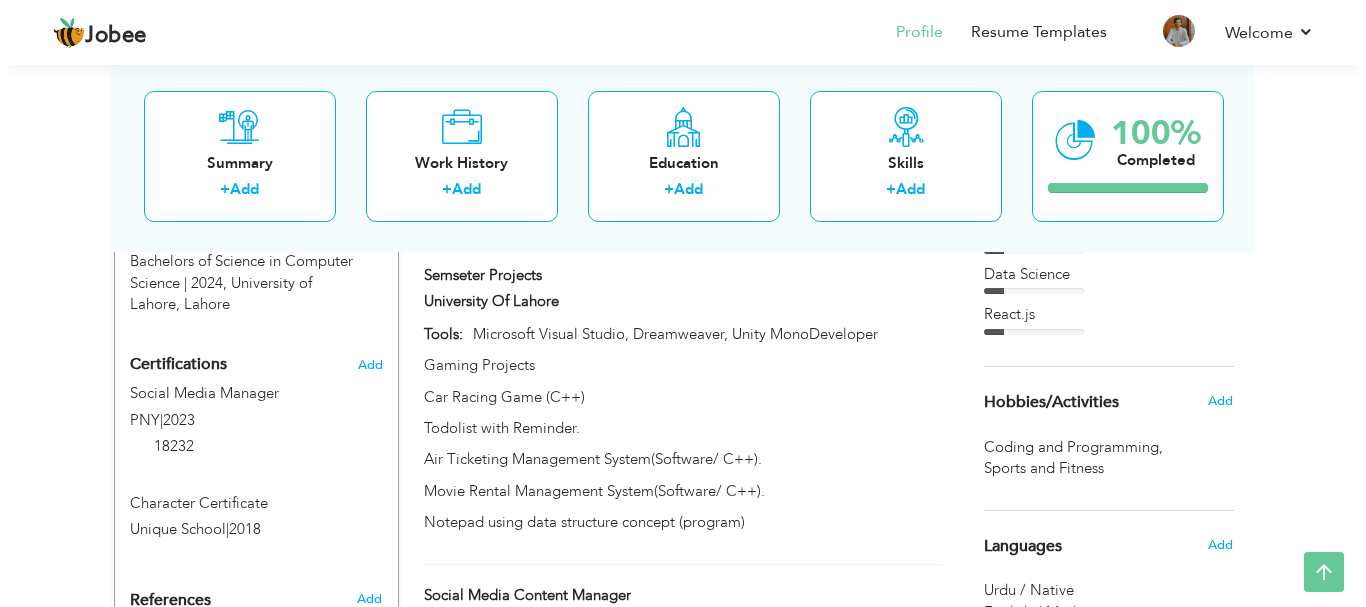scroll, scrollTop: 773, scrollLeft: 0, axis: vertical 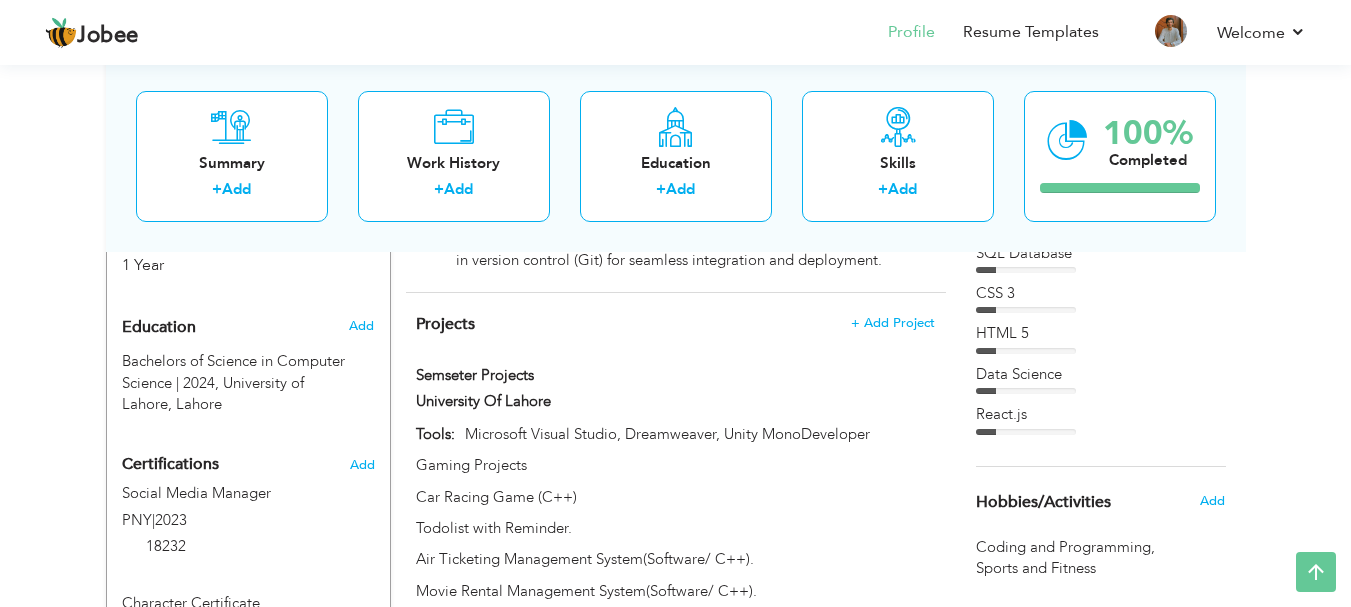 click on "Projects
+ Add Project
Semseter Projects
Semseter Projects
University Of Lahore
Tools:" at bounding box center (676, 812) 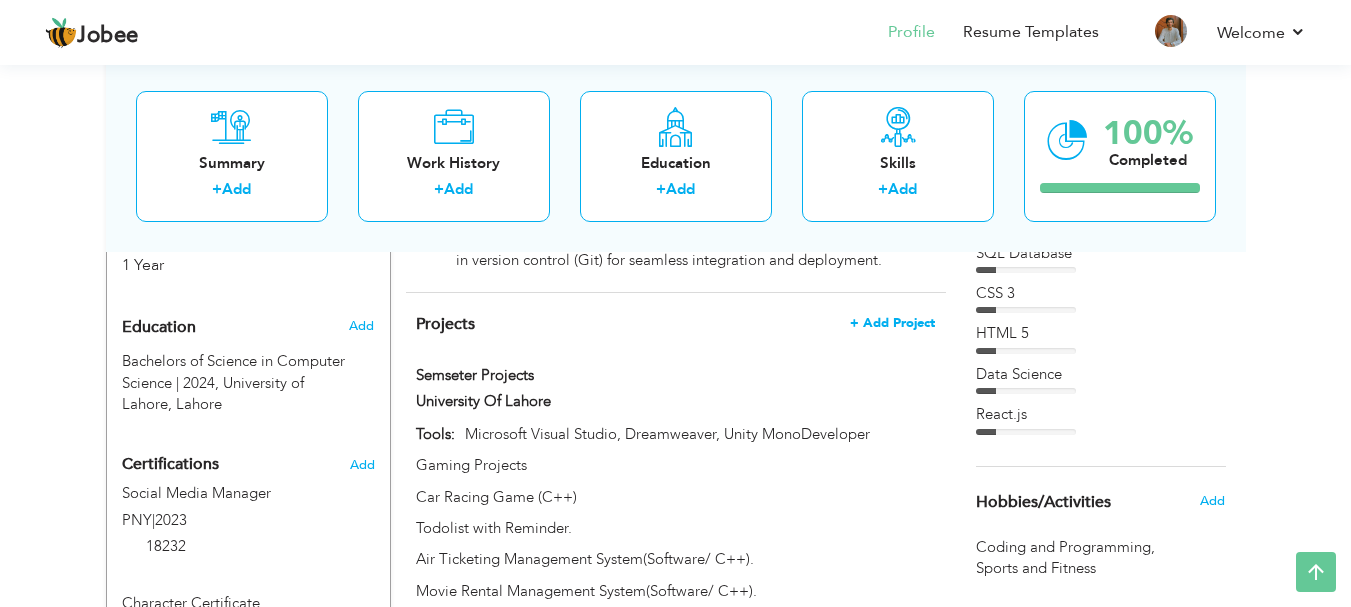 click on "+ Add Project" at bounding box center (892, 323) 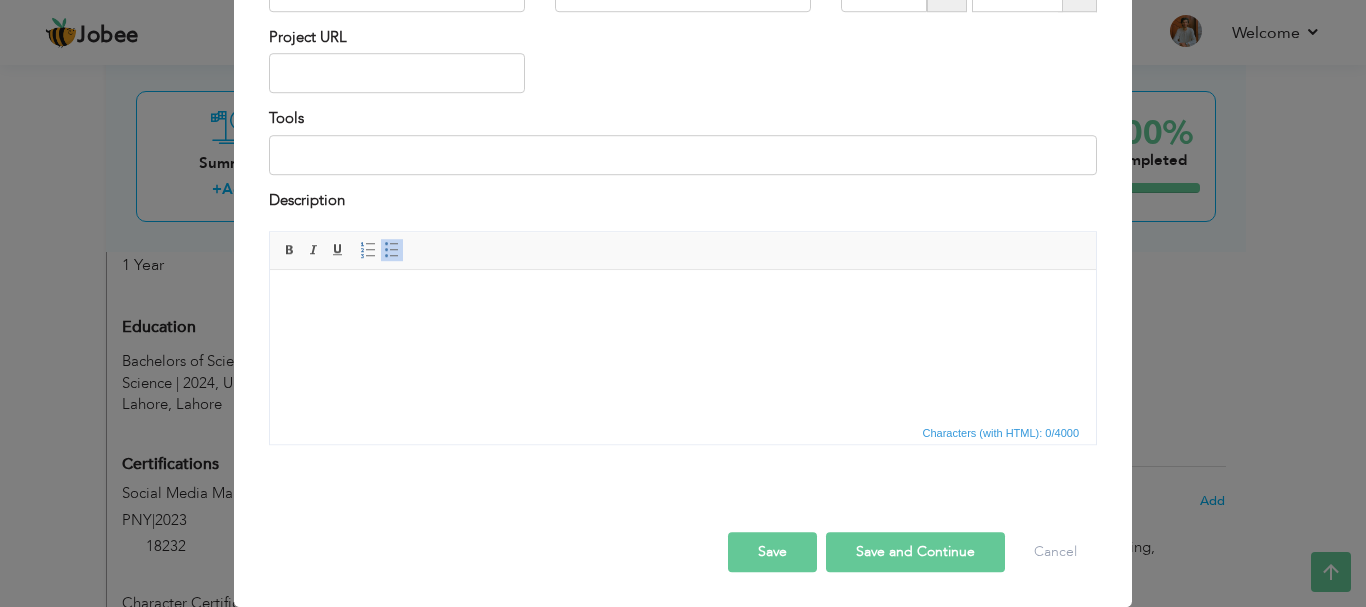 scroll, scrollTop: 0, scrollLeft: 0, axis: both 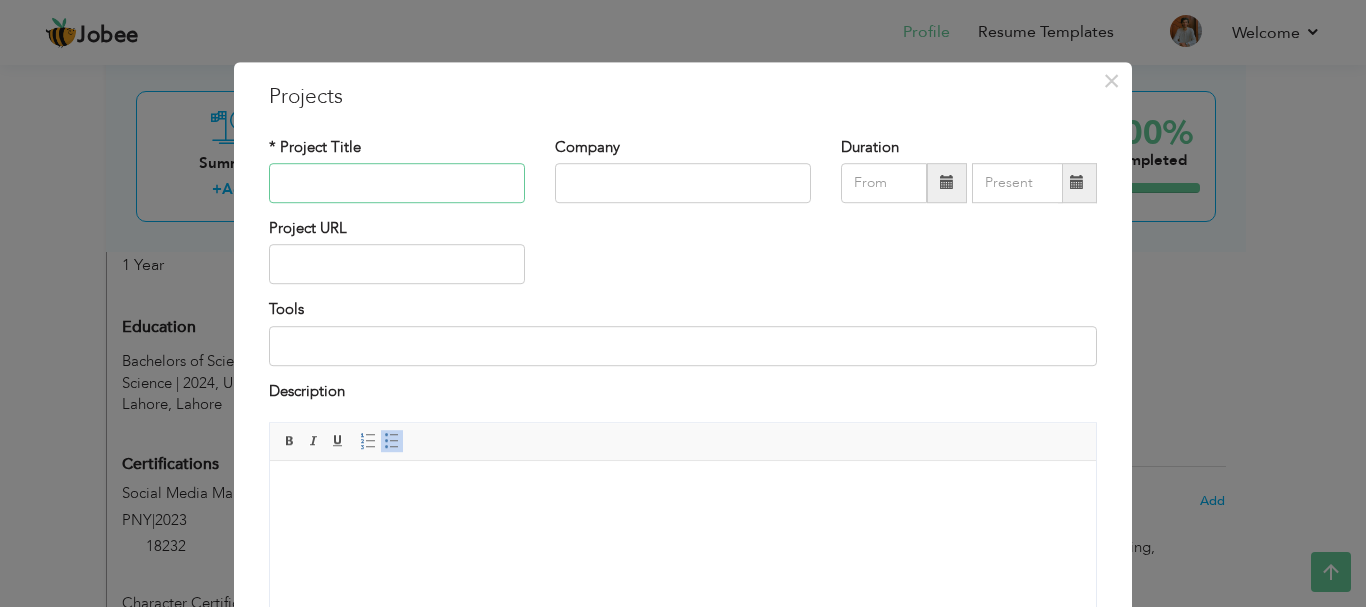 paste on "Visa Risk Assessment System – Document-Based Decision Support Tool" 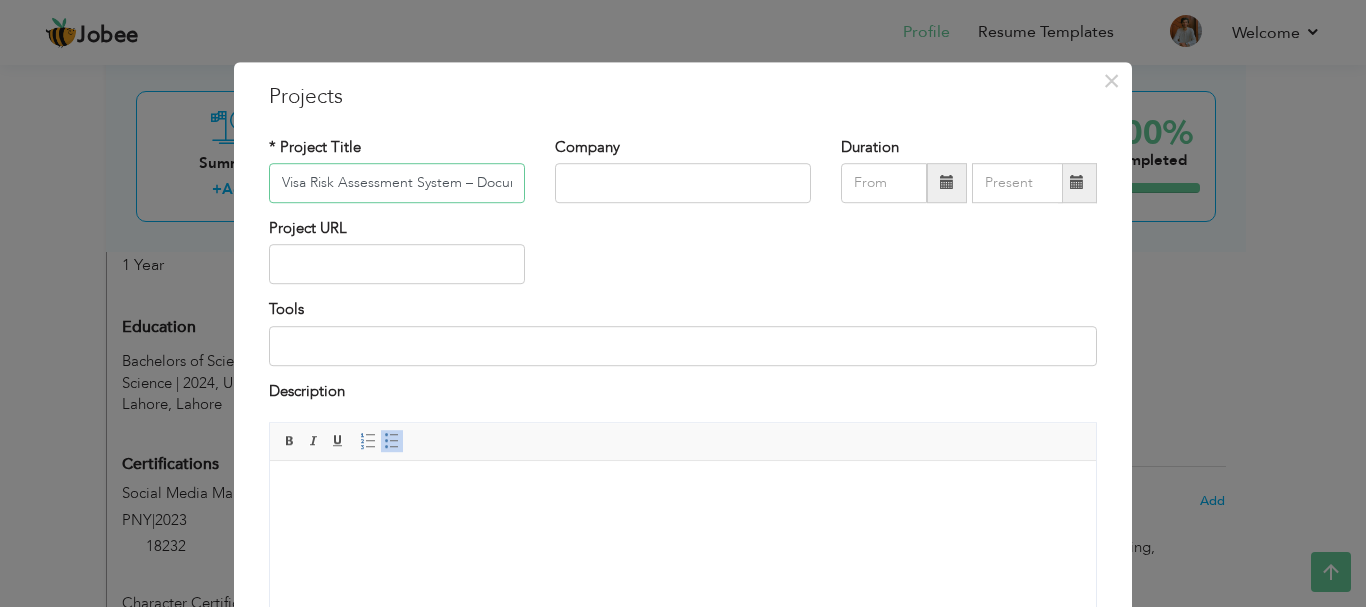 scroll, scrollTop: 0, scrollLeft: 212, axis: horizontal 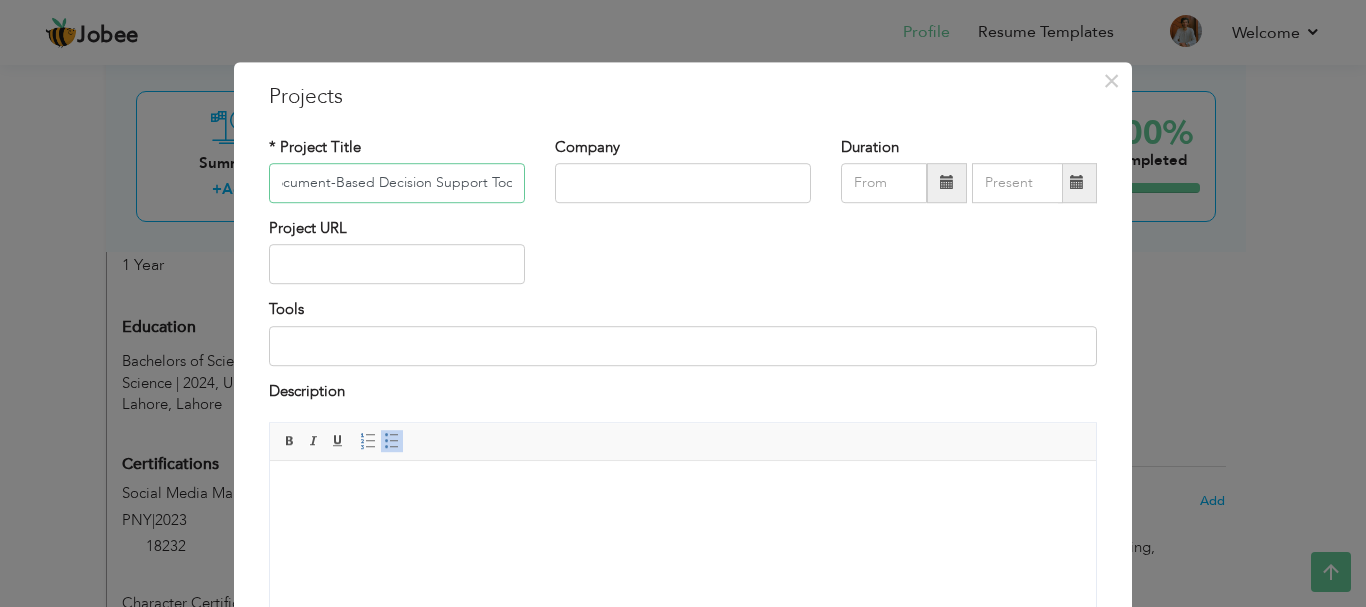 type on "Visa Risk Assessment System – Document-Based Decision Support Tool" 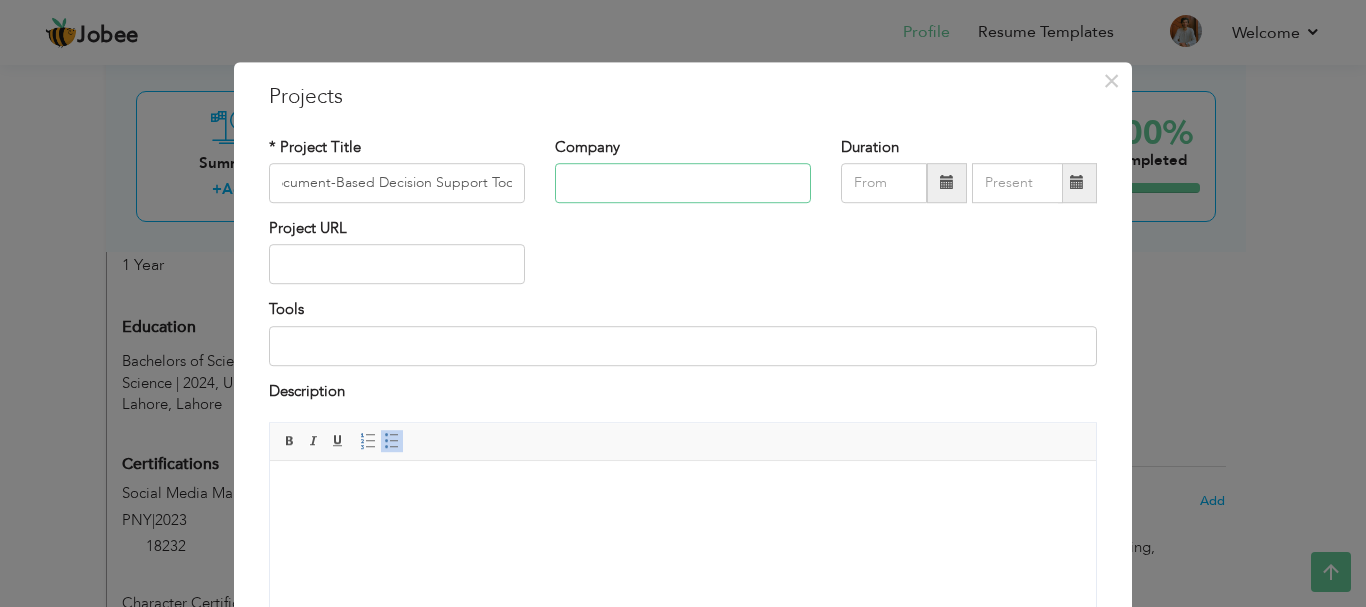 click at bounding box center [683, 183] 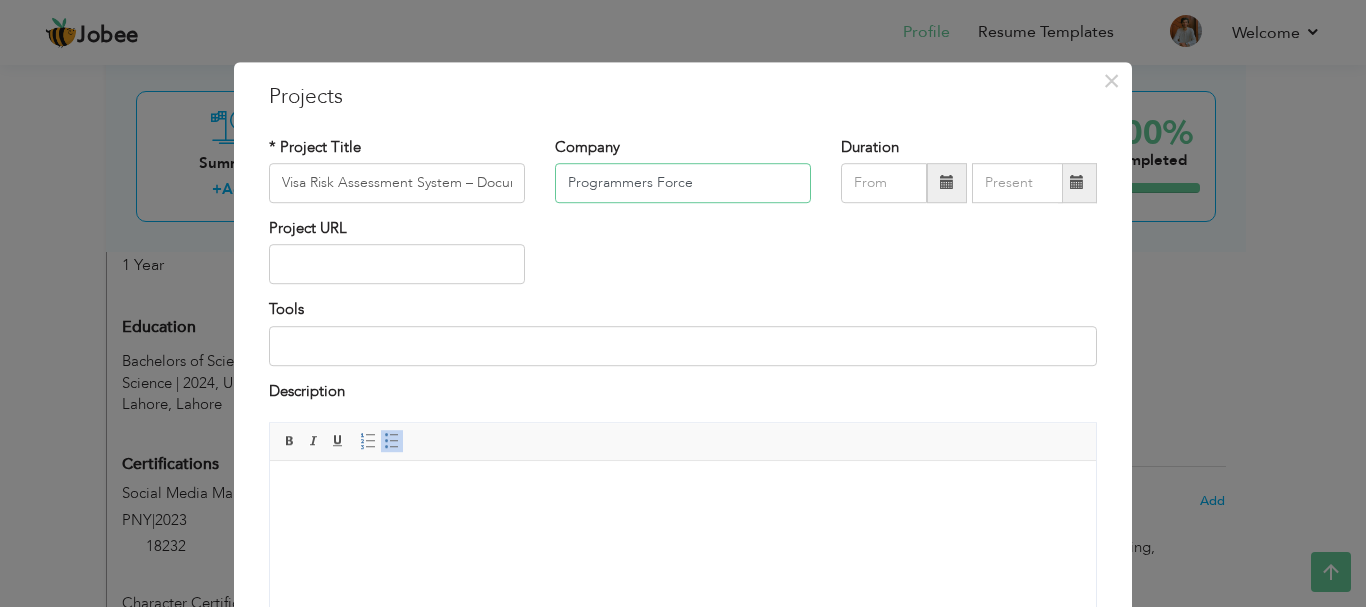 type on "Programmers Force" 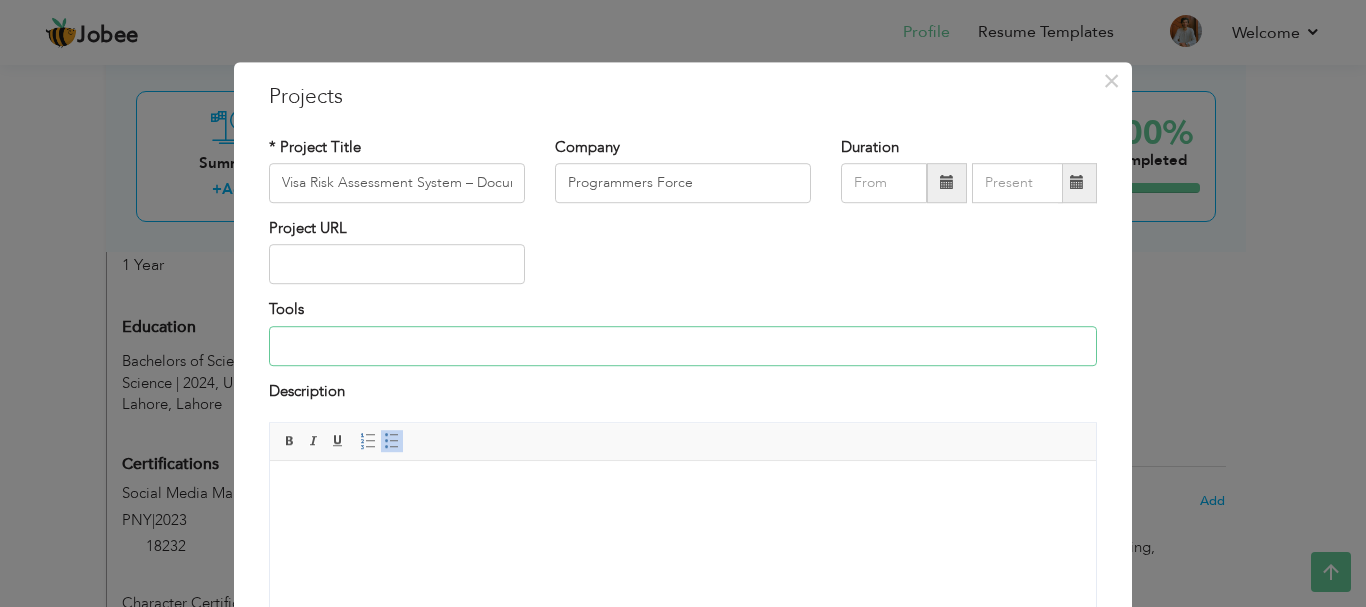 click at bounding box center [683, 346] 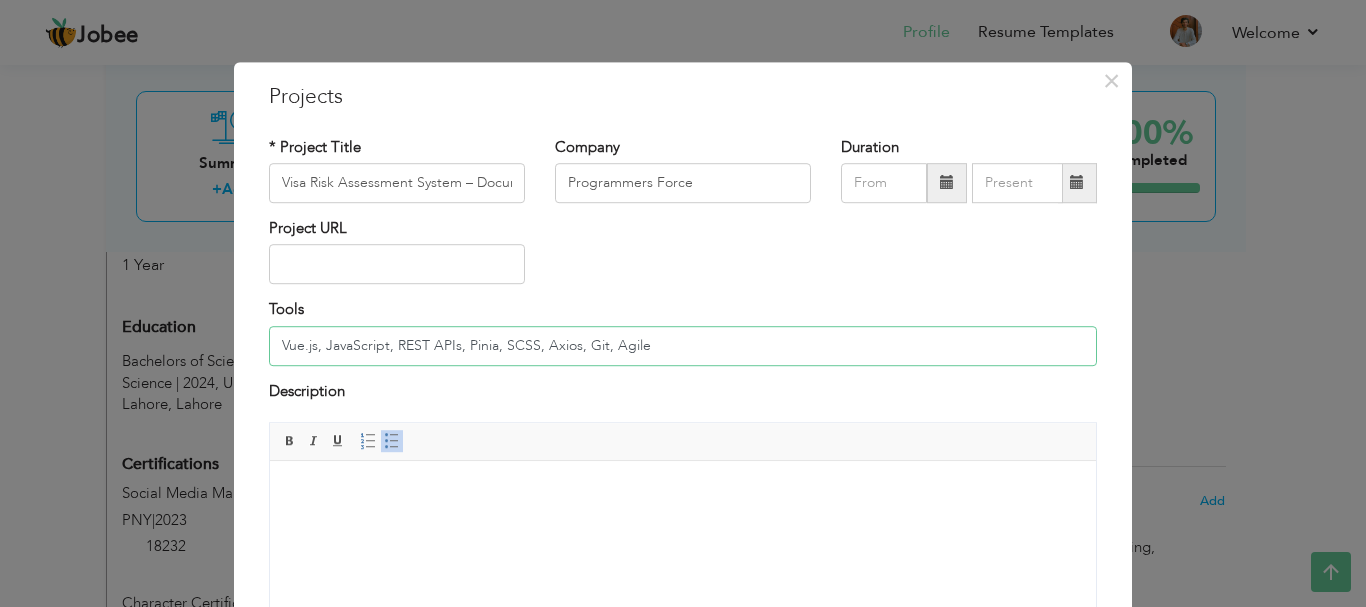 click on "Vue.js, JavaScript, REST APIs, Pinia, SCSS, Axios, Git, Agile" at bounding box center [683, 346] 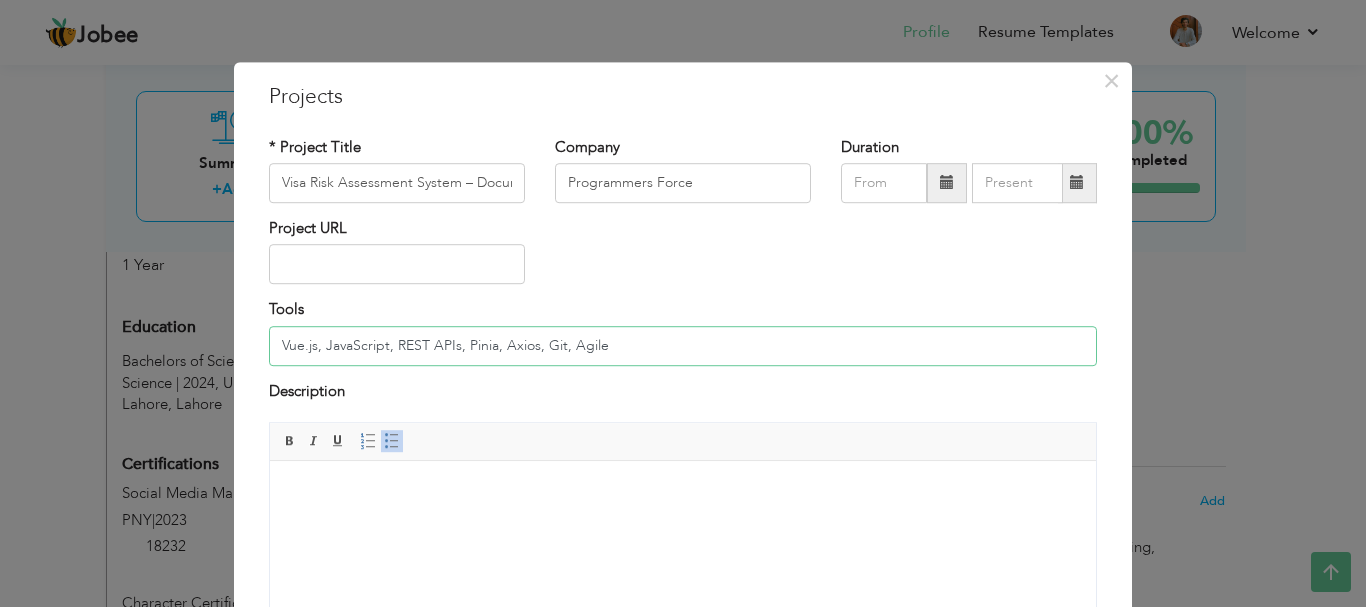 type on "Vue.js, JavaScript, REST APIs, Pinia, Axios, Git, Agile" 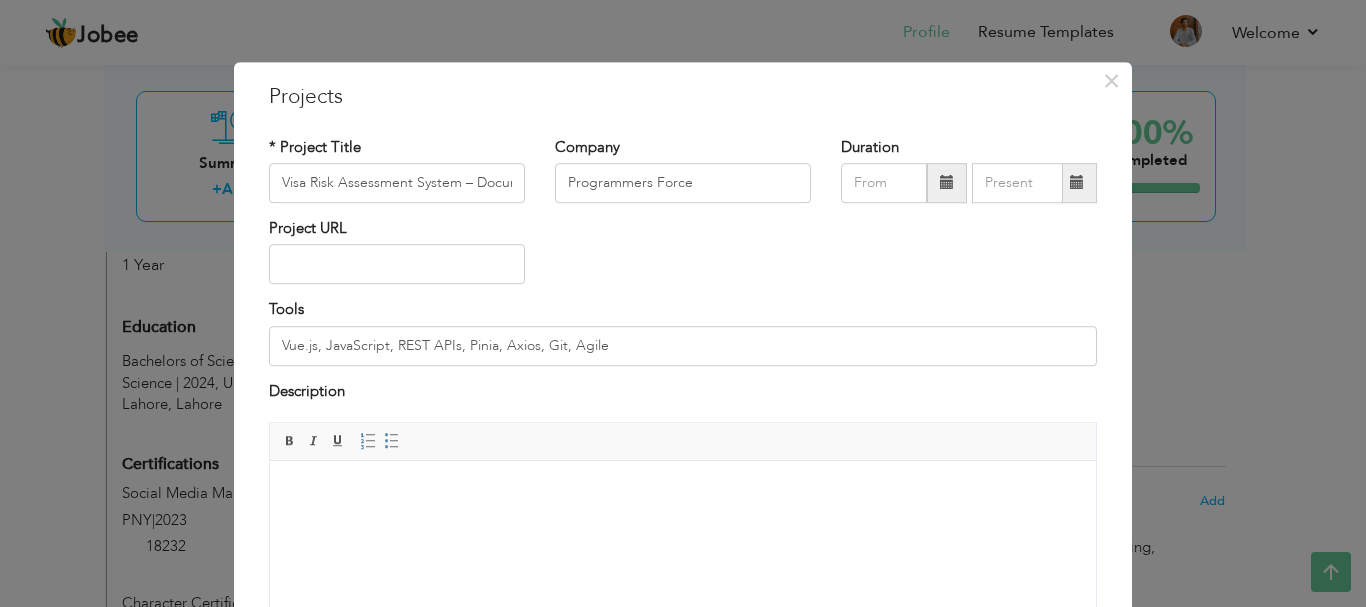 click at bounding box center [683, 491] 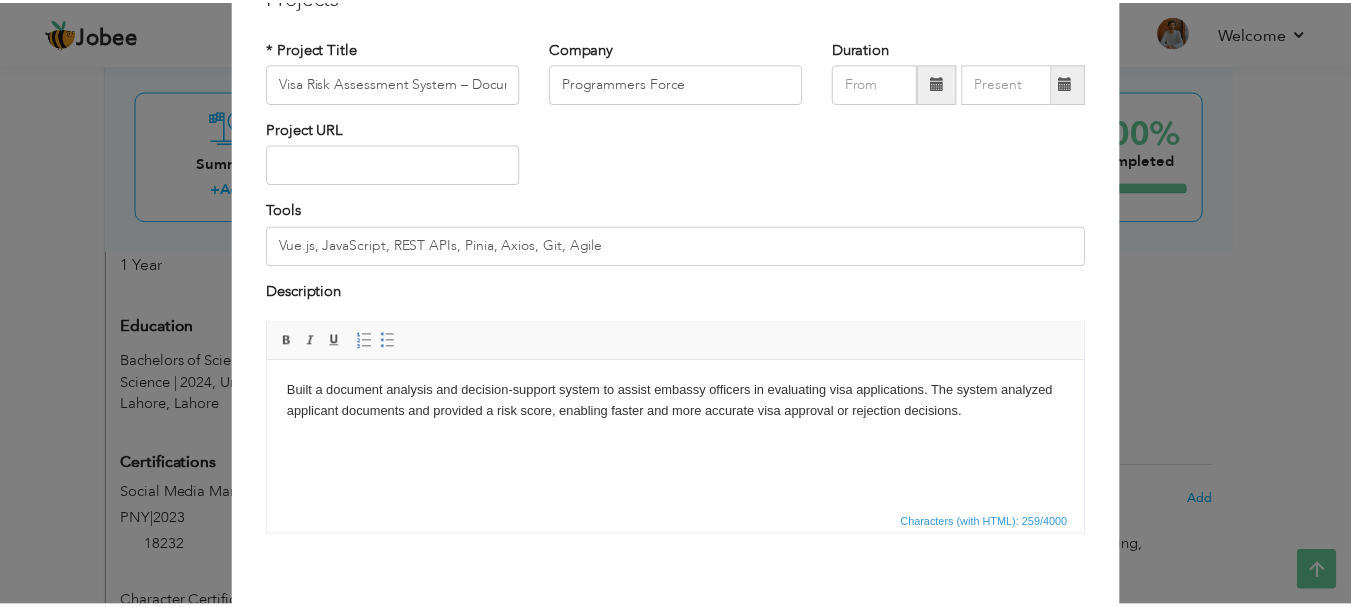 scroll, scrollTop: 191, scrollLeft: 0, axis: vertical 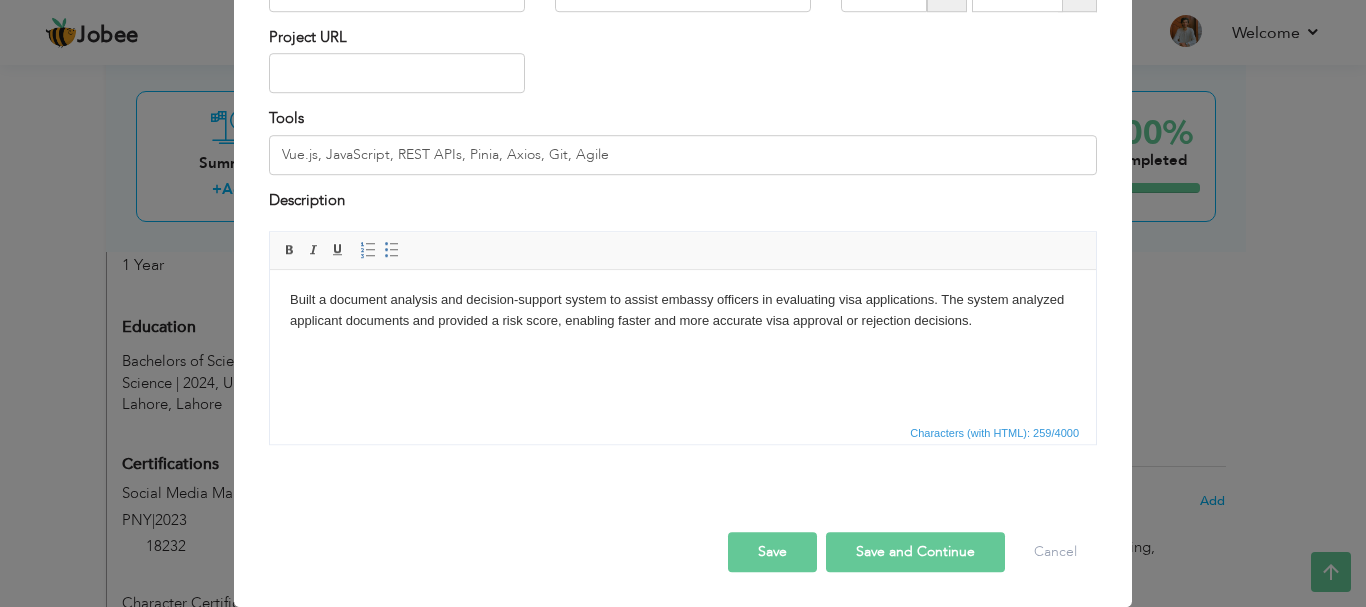 click on "Save" at bounding box center (772, 552) 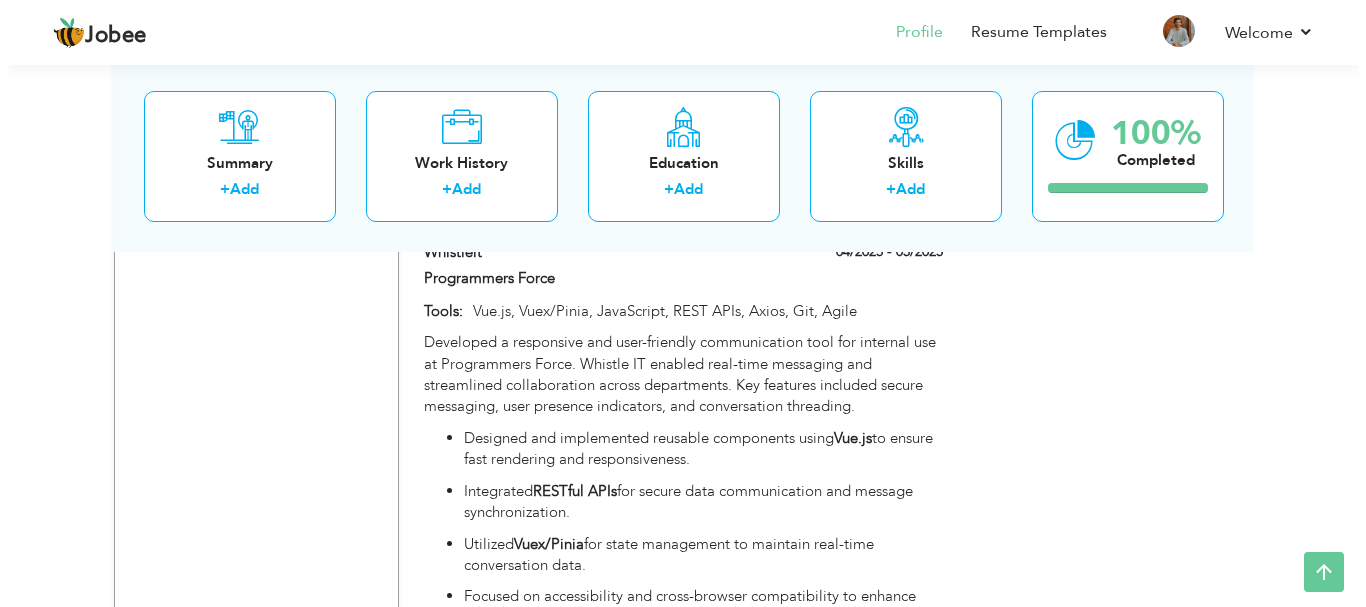 scroll, scrollTop: 1322, scrollLeft: 0, axis: vertical 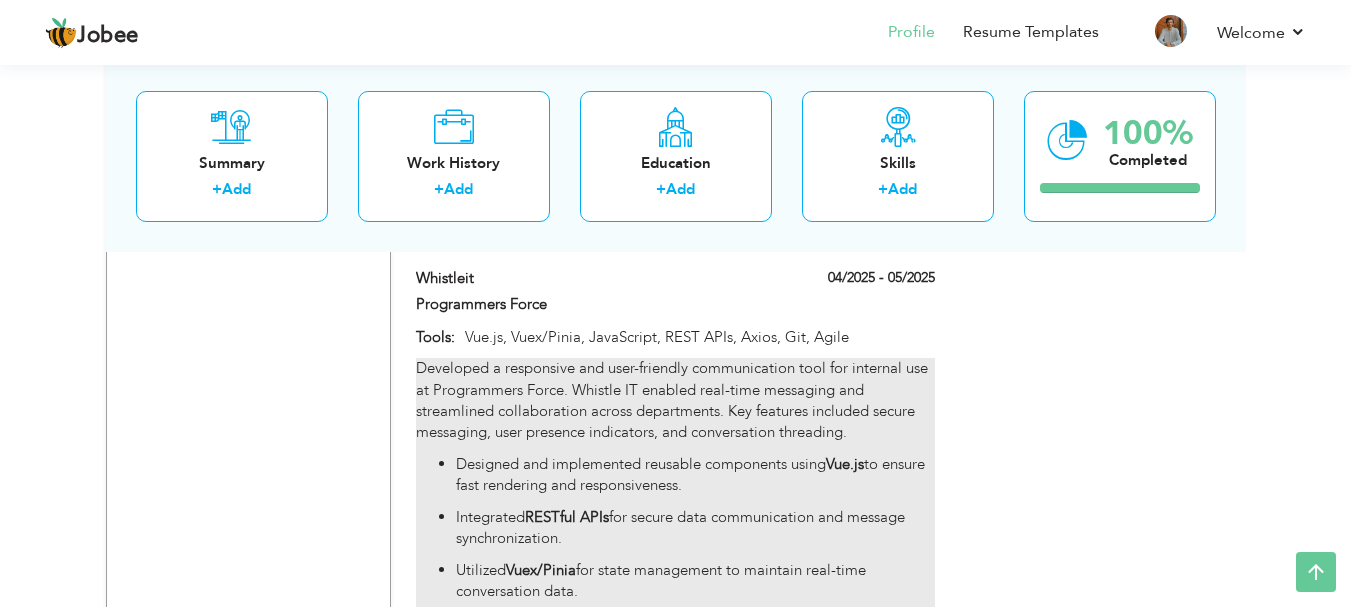 click on "Developed a responsive and user-friendly communication tool for internal use at Programmers Force. Whistle IT enabled real-time messaging and streamlined collaboration across departments. Key features included secure messaging, user presence indicators, and conversation threading." at bounding box center [675, 401] 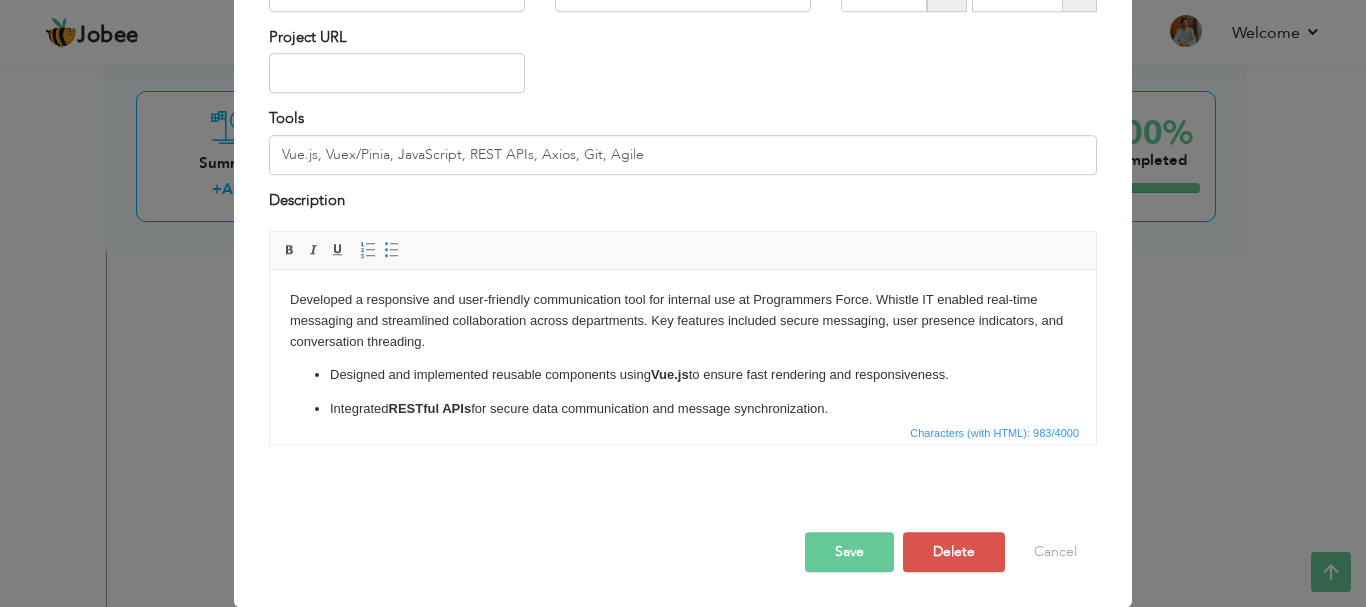 scroll, scrollTop: 0, scrollLeft: 0, axis: both 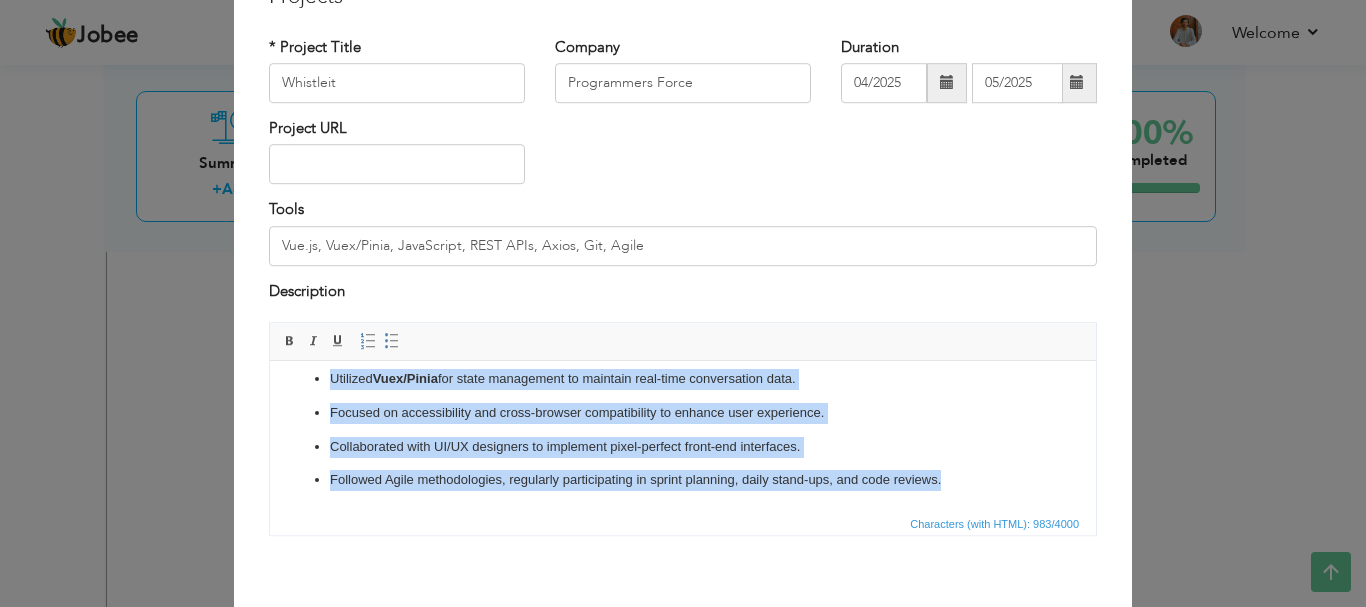 drag, startPoint x: 320, startPoint y: 461, endPoint x: 984, endPoint y: 489, distance: 664.5901 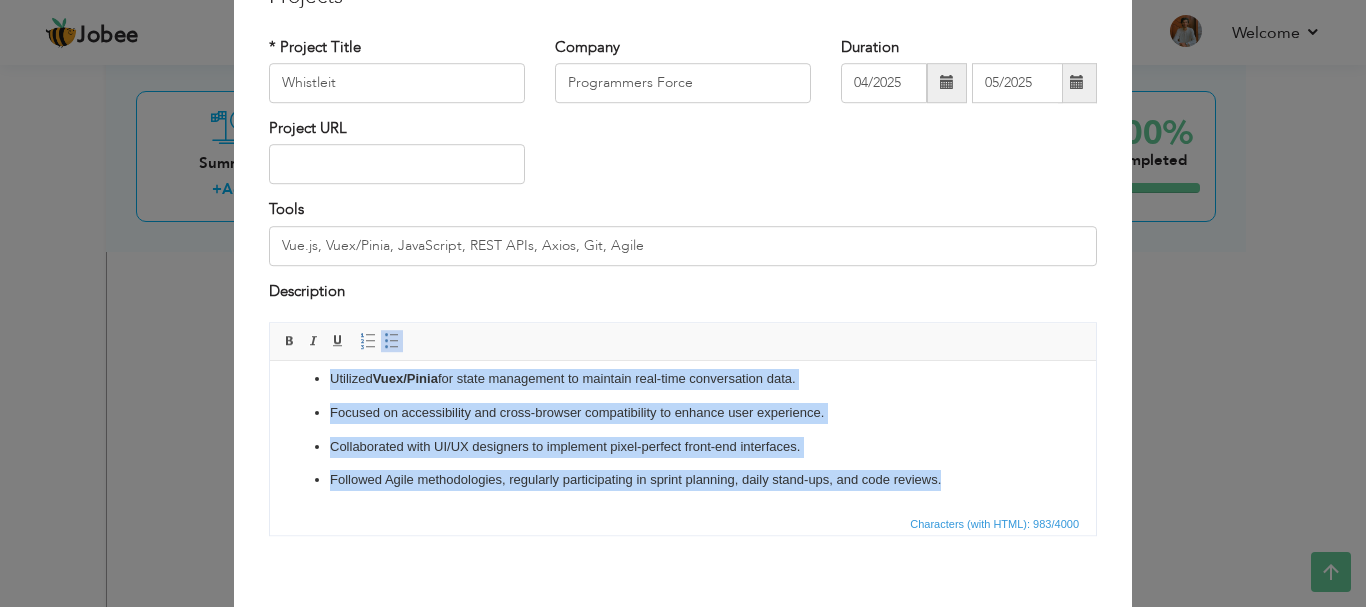 scroll, scrollTop: 0, scrollLeft: 0, axis: both 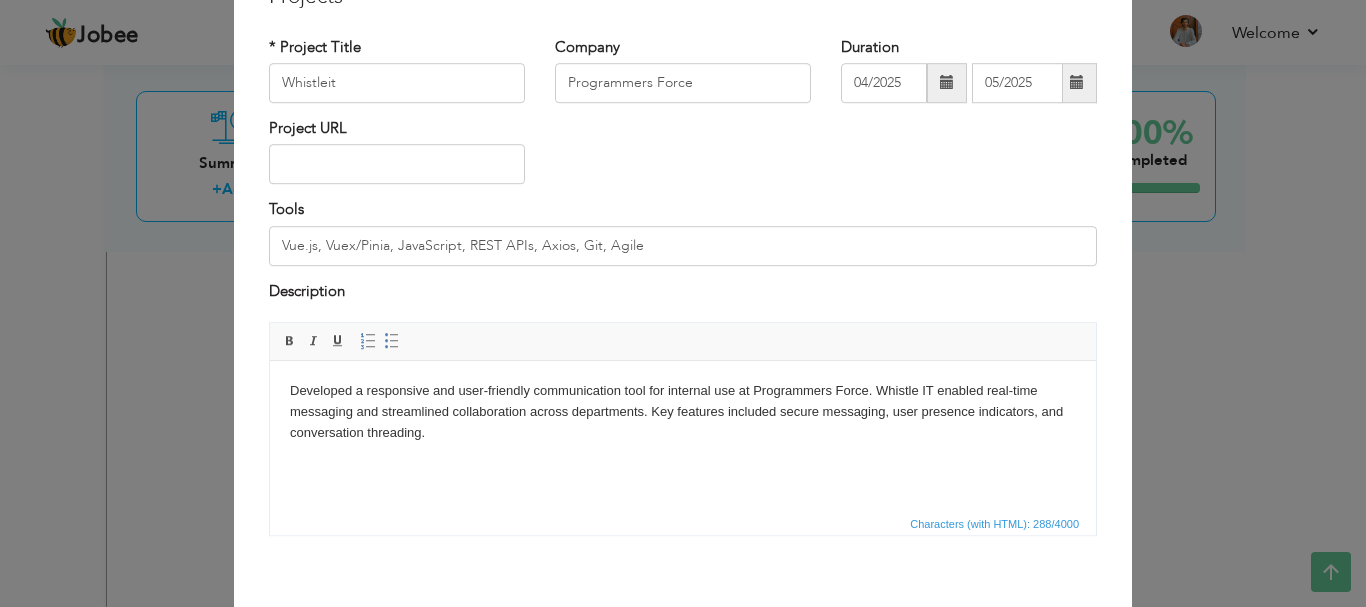 type 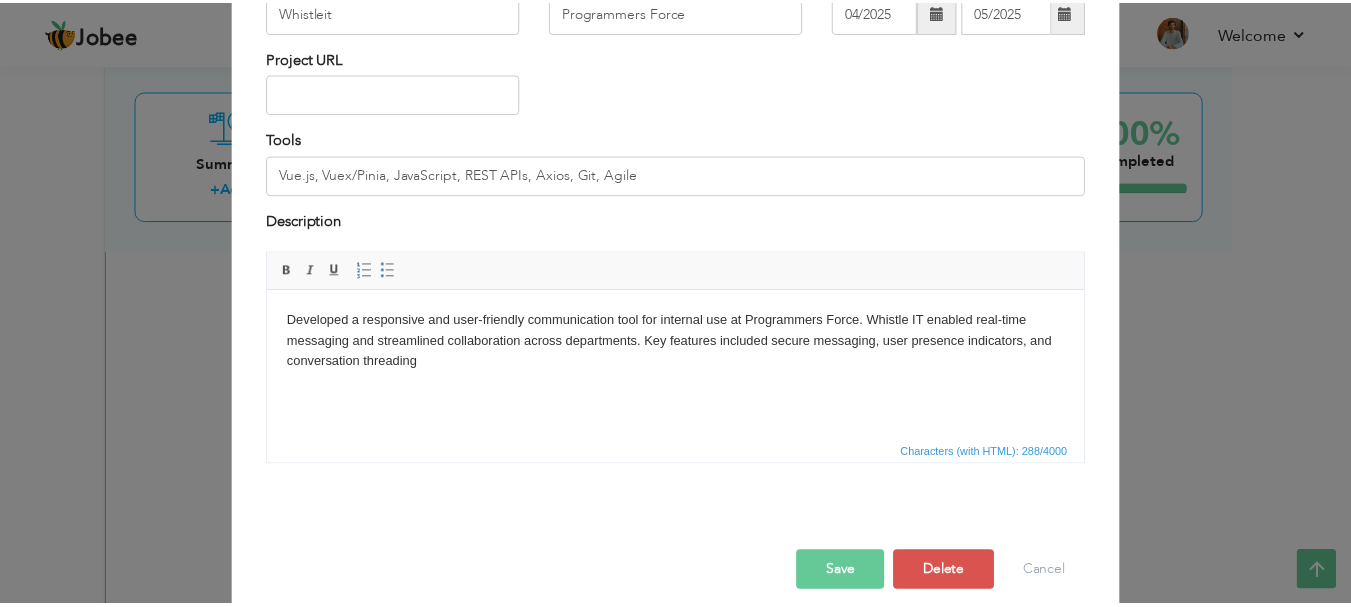 scroll, scrollTop: 191, scrollLeft: 0, axis: vertical 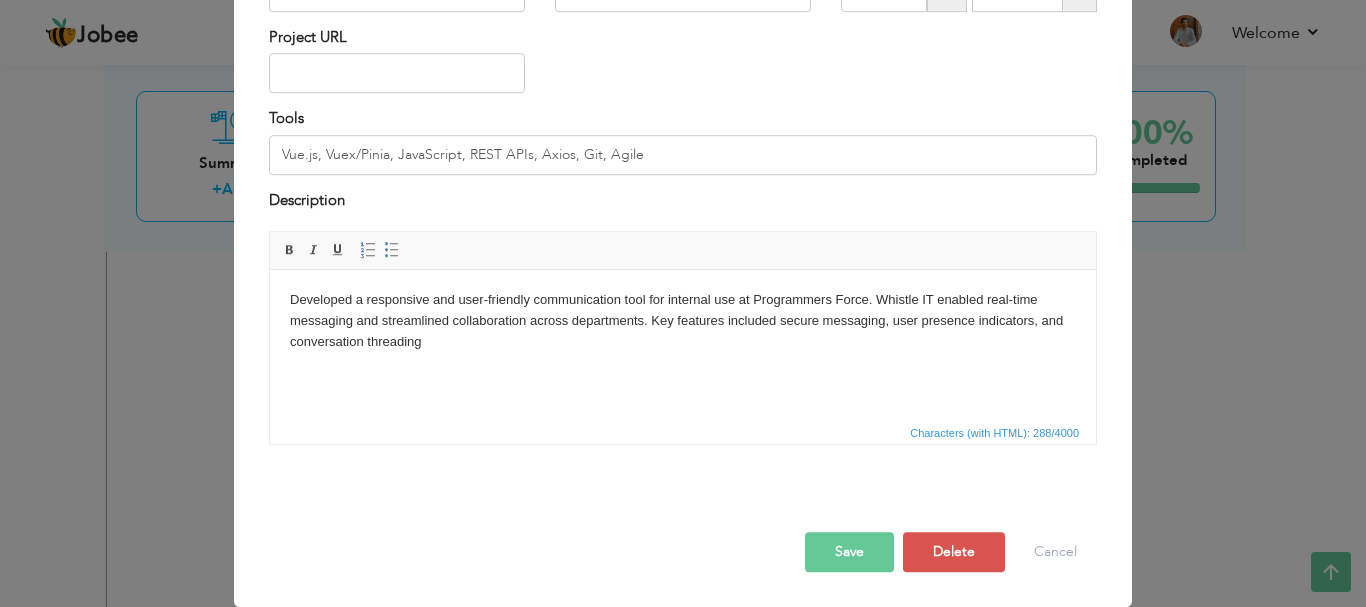 click on "Save" at bounding box center [849, 552] 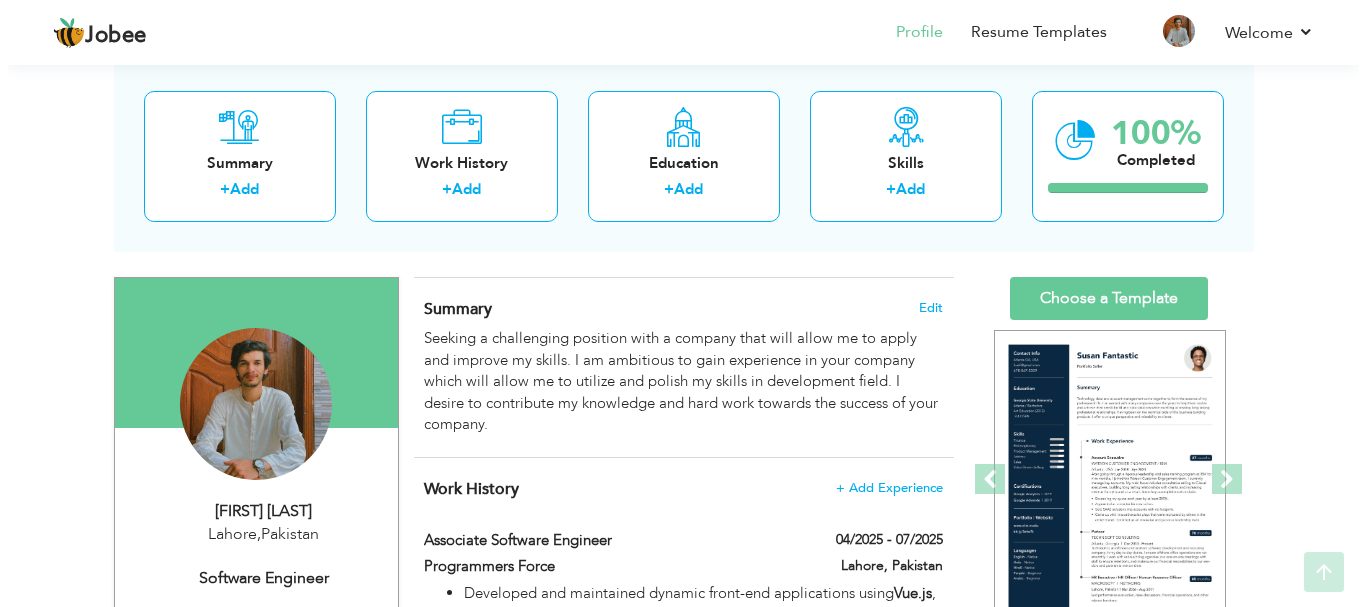 scroll, scrollTop: 300, scrollLeft: 0, axis: vertical 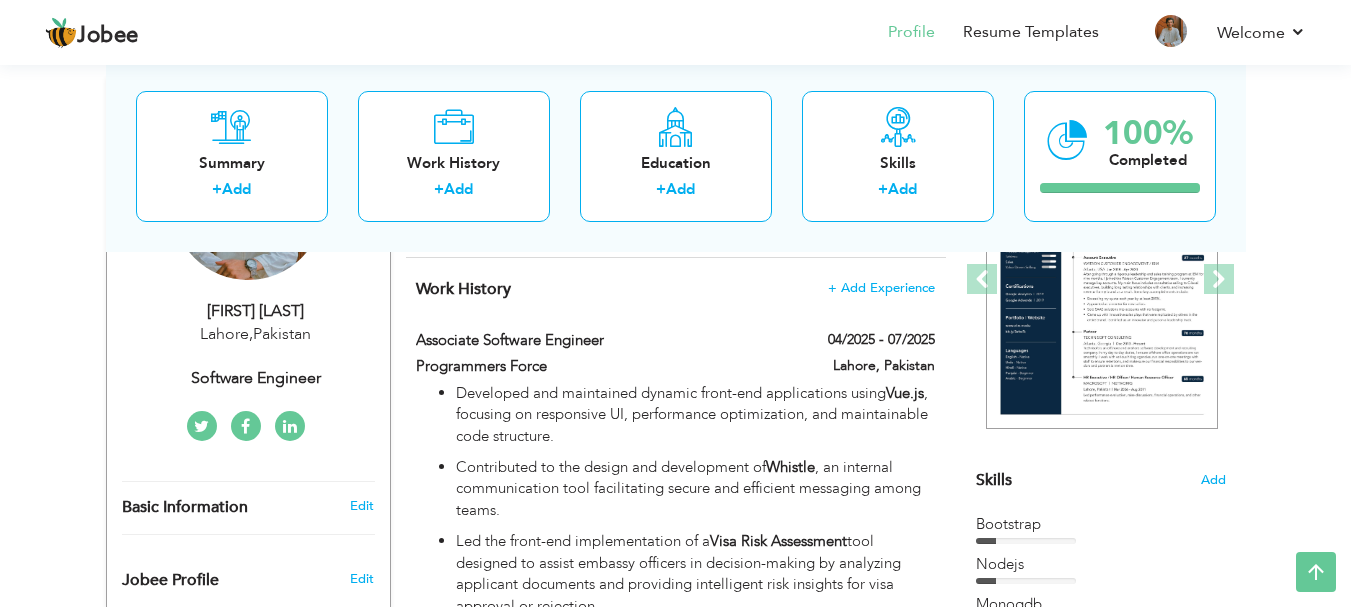 click on "Lahore ,   Pakistan" at bounding box center [256, 334] 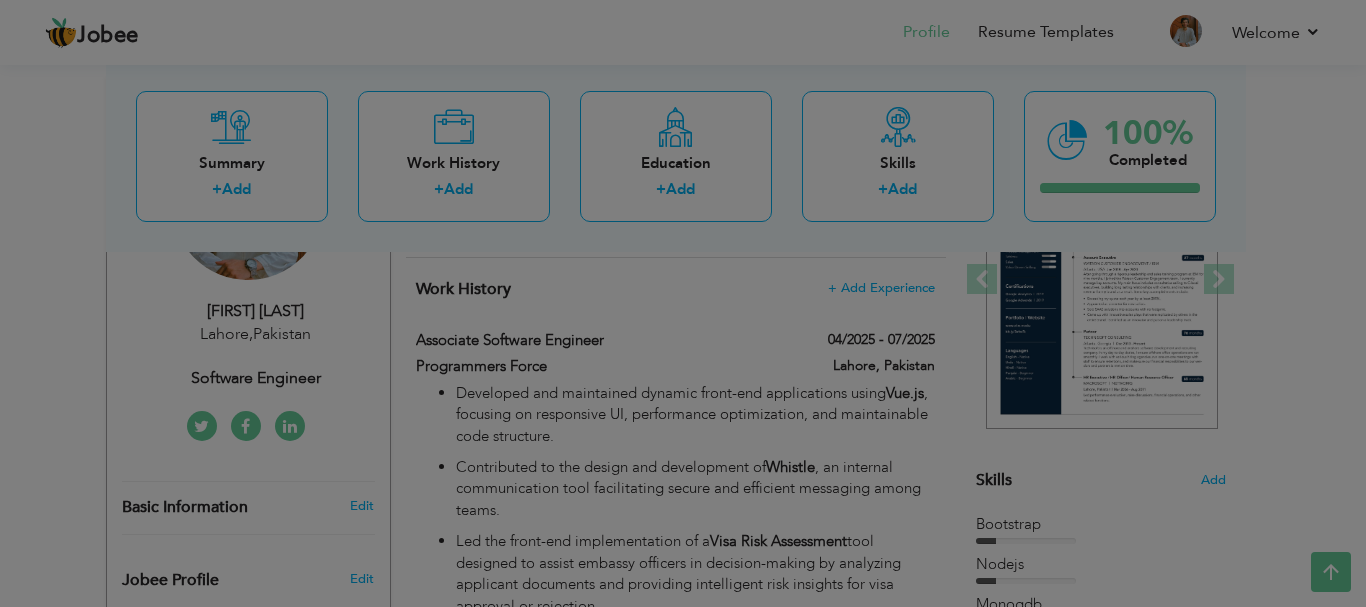 scroll, scrollTop: 0, scrollLeft: 0, axis: both 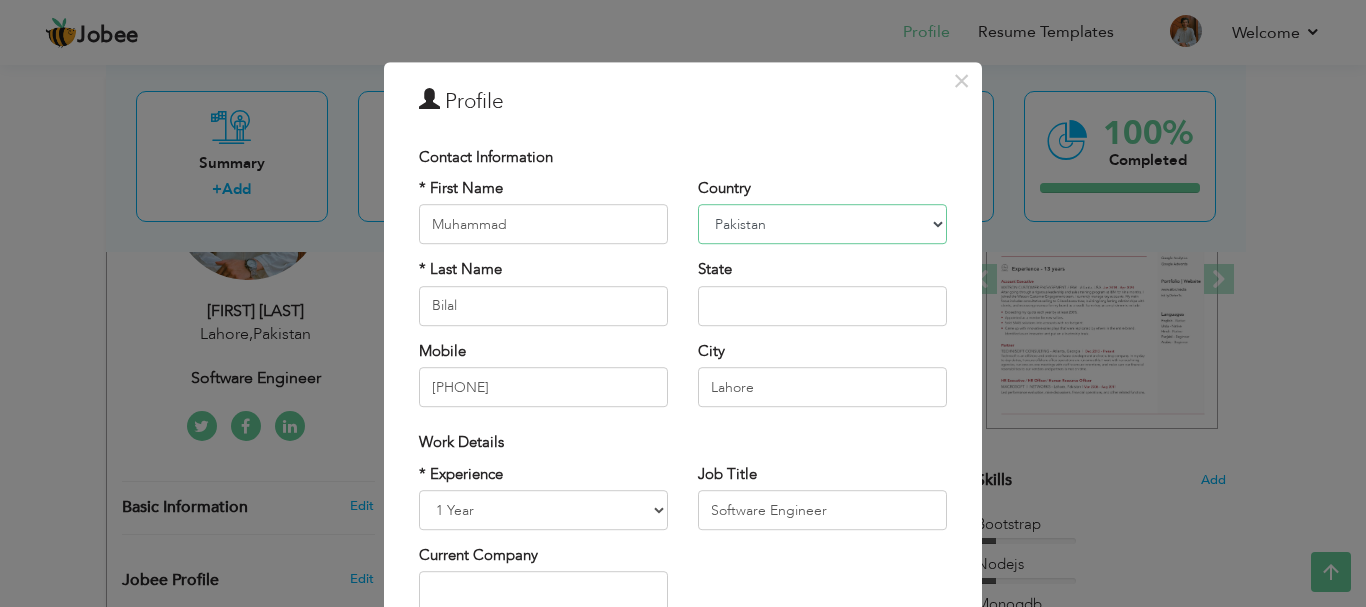 click on "Afghanistan Albania Algeria American Samoa Andorra Angola Anguilla Antarctica Antigua and Barbuda Argentina Armenia Aruba Australia Austria Azerbaijan Bahamas Bahrain Bangladesh Barbados Belarus Belgium Belize Benin Bermuda Bhutan Bolivia Bosnia-Herzegovina Botswana Bouvet Island Brazil British Indian Ocean Territory Brunei Darussalam Bulgaria Burkina Faso Burundi Cambodia Cameroon Canada Cape Verde Cayman Islands Central African Republic Chad Chile China Christmas Island Cocos (Keeling) Islands Colombia Comoros Congo Congo, Dem. Republic Cook Islands Costa Rica Croatia Cuba Cyprus Czech Rep Denmark Djibouti Dominica Dominican Republic Ecuador Egypt El Salvador Equatorial Guinea Eritrea Estonia Ethiopia European Union Falkland Islands (Malvinas) Faroe Islands Fiji Finland France French Guiana French Southern Territories Gabon Gambia Georgia Germany Ghana Gibraltar Great Britain Greece Greenland Grenada Guadeloupe (French) Guam (USA) Guatemala Guernsey Guinea Guinea Bissau Guyana Haiti Honduras Hong Kong India" at bounding box center (822, 225) 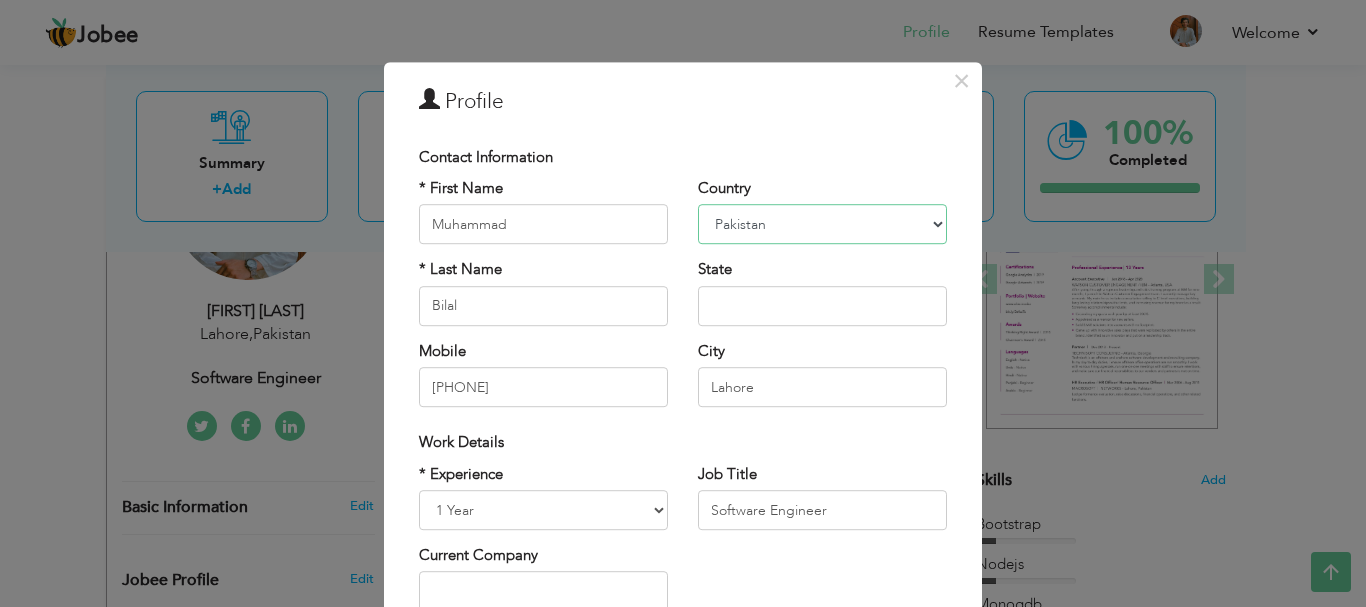 select on "number:117" 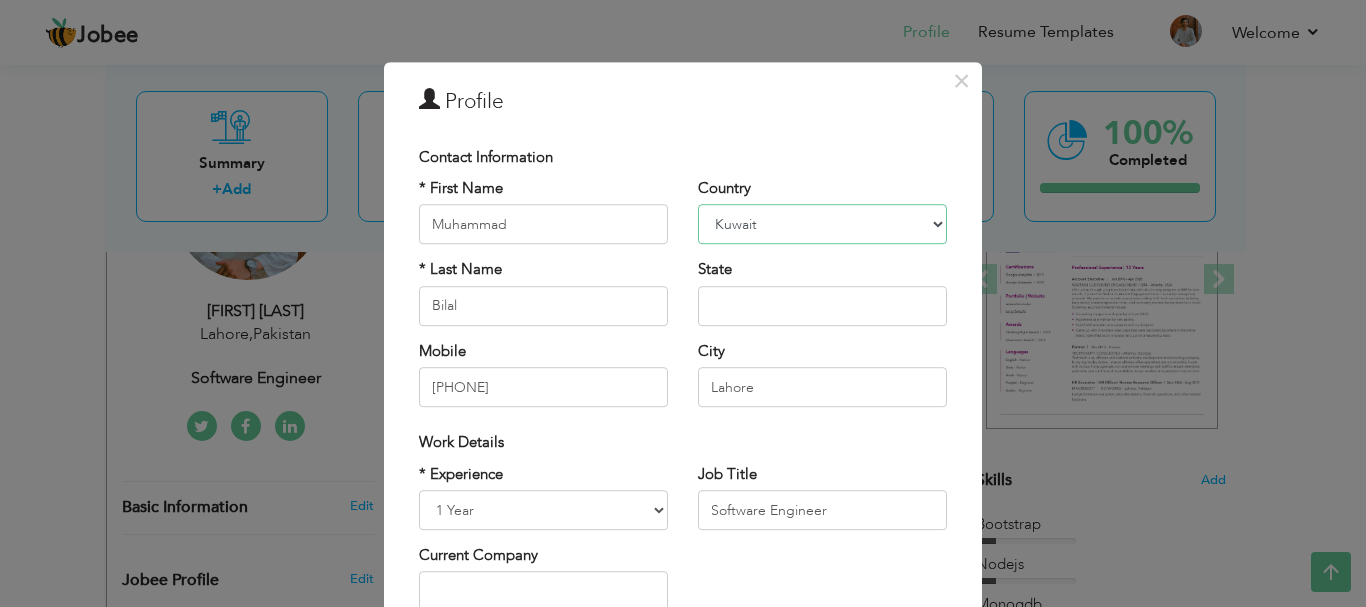 click on "Afghanistan Albania Algeria American Samoa Andorra Angola Anguilla Antarctica Antigua and Barbuda Argentina Armenia Aruba Australia Austria Azerbaijan Bahamas Bahrain Bangladesh Barbados Belarus Belgium Belize Benin Bermuda Bhutan Bolivia Bosnia-Herzegovina Botswana Bouvet Island Brazil British Indian Ocean Territory Brunei Darussalam Bulgaria Burkina Faso Burundi Cambodia Cameroon Canada Cape Verde Cayman Islands Central African Republic Chad Chile China Christmas Island Cocos (Keeling) Islands Colombia Comoros Congo Congo, Dem. Republic Cook Islands Costa Rica Croatia Cuba Cyprus Czech Rep Denmark Djibouti Dominica Dominican Republic Ecuador Egypt El Salvador Equatorial Guinea Eritrea Estonia Ethiopia European Union Falkland Islands (Malvinas) Faroe Islands Fiji Finland France French Guiana French Southern Territories Gabon Gambia Georgia Germany Ghana Gibraltar Great Britain Greece Greenland Grenada Guadeloupe (French) Guam (USA) Guatemala Guernsey Guinea Guinea Bissau Guyana Haiti Honduras Hong Kong India" at bounding box center [822, 225] 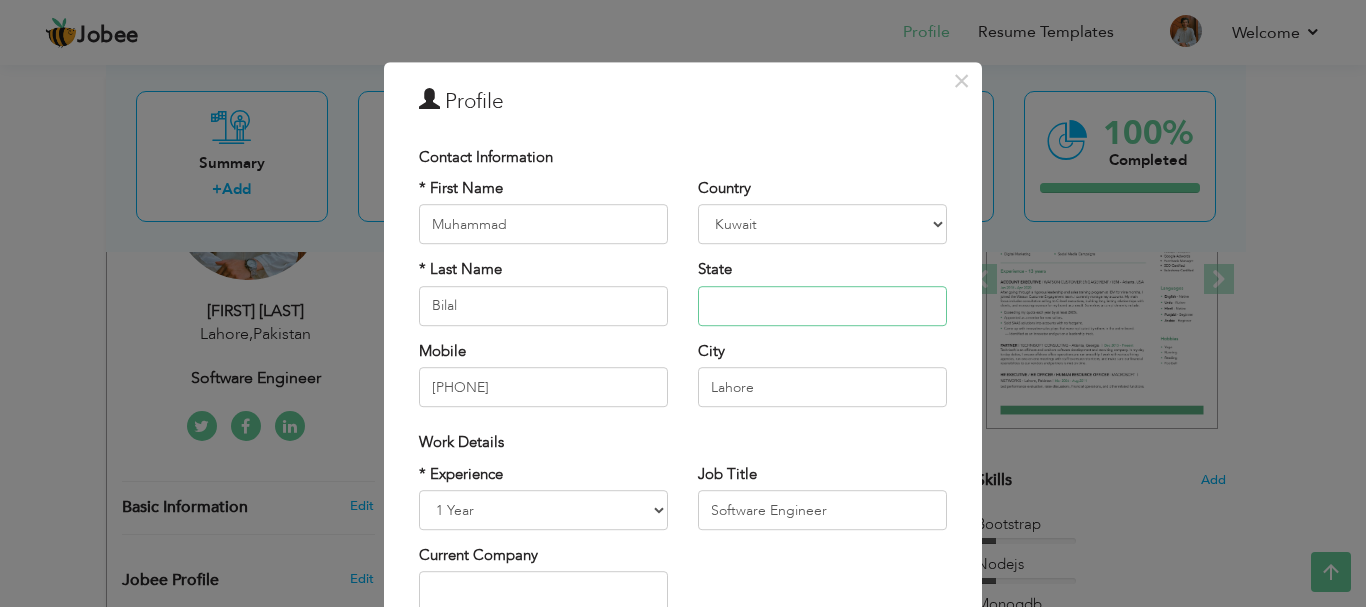 click at bounding box center (822, 306) 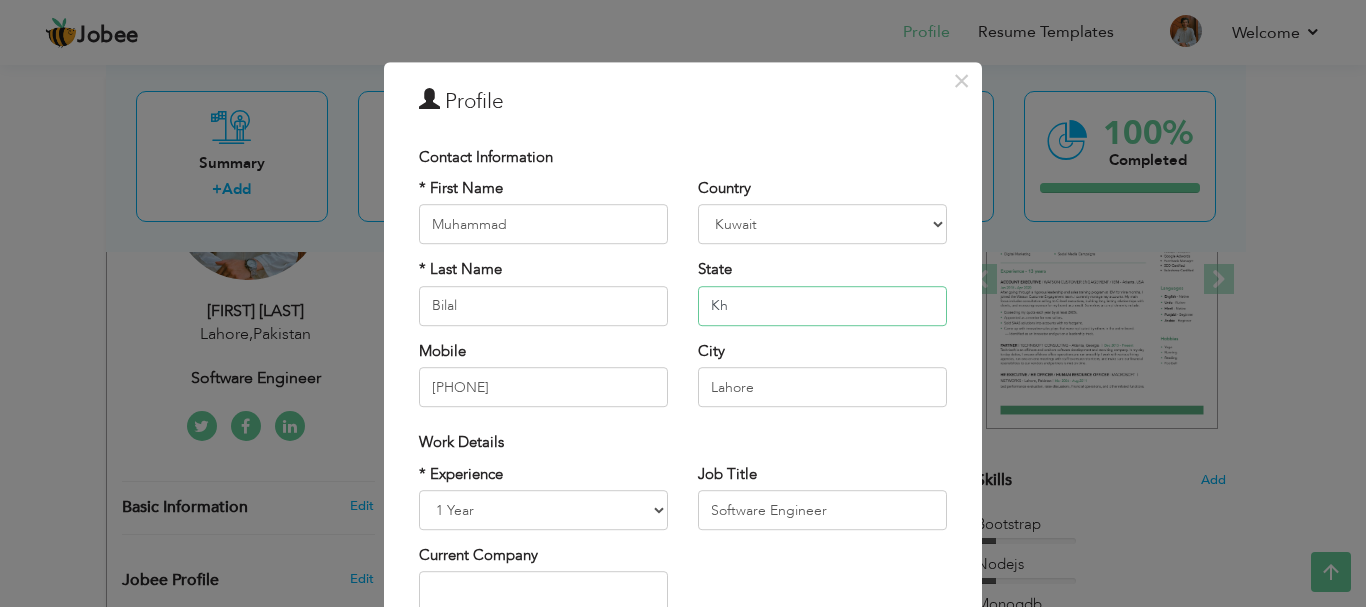 type on "K" 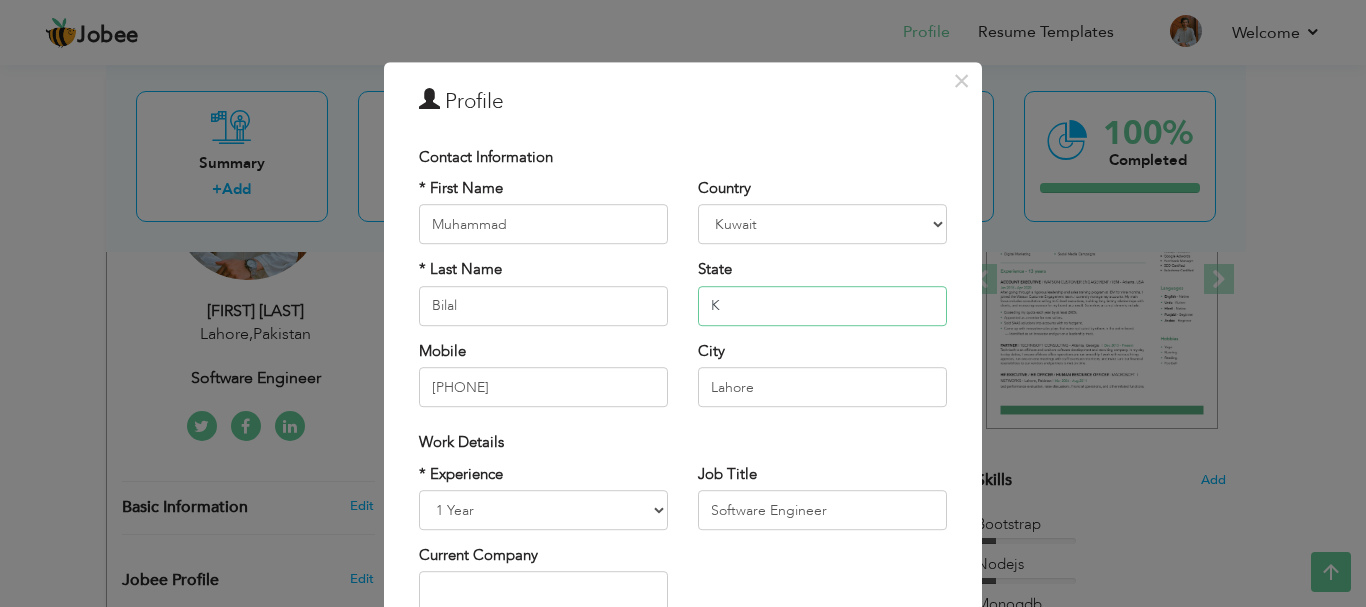 type 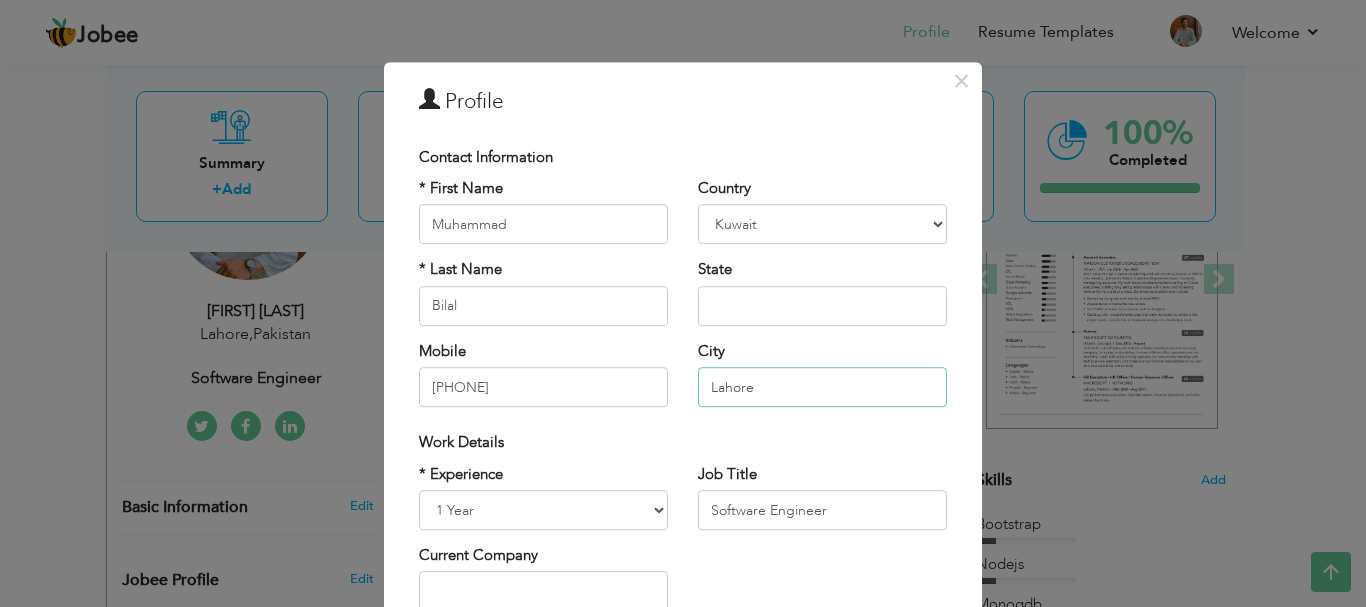 drag, startPoint x: 755, startPoint y: 385, endPoint x: 595, endPoint y: 414, distance: 162.60689 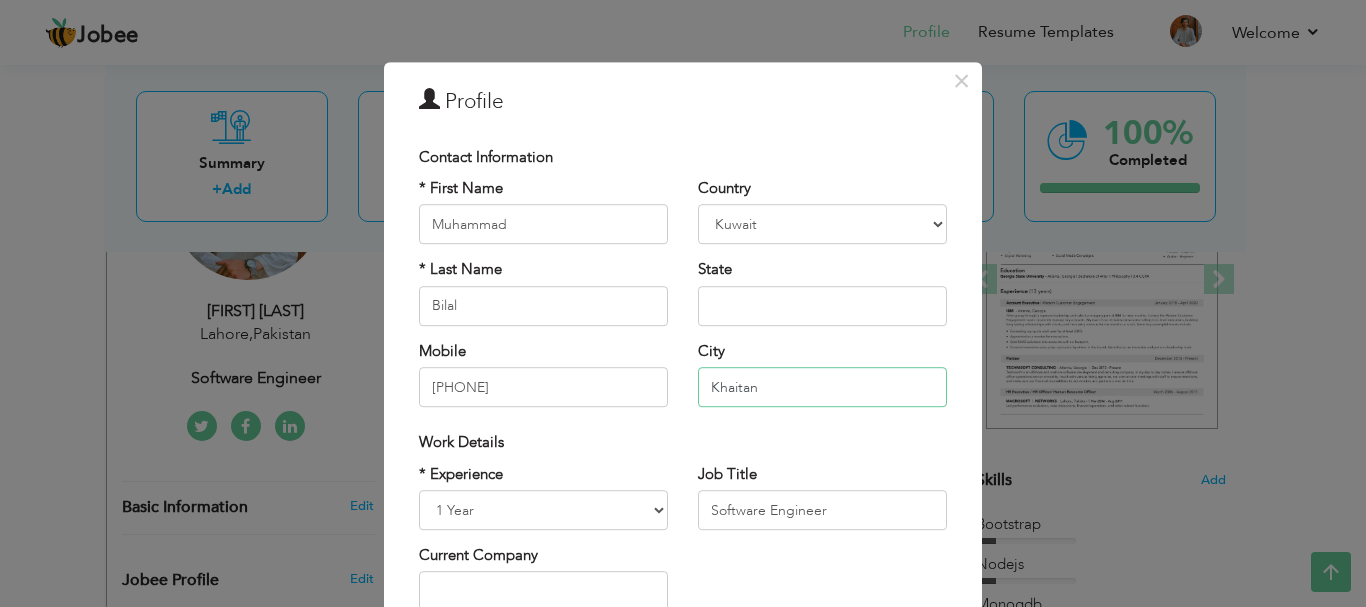 type on "Khaitan" 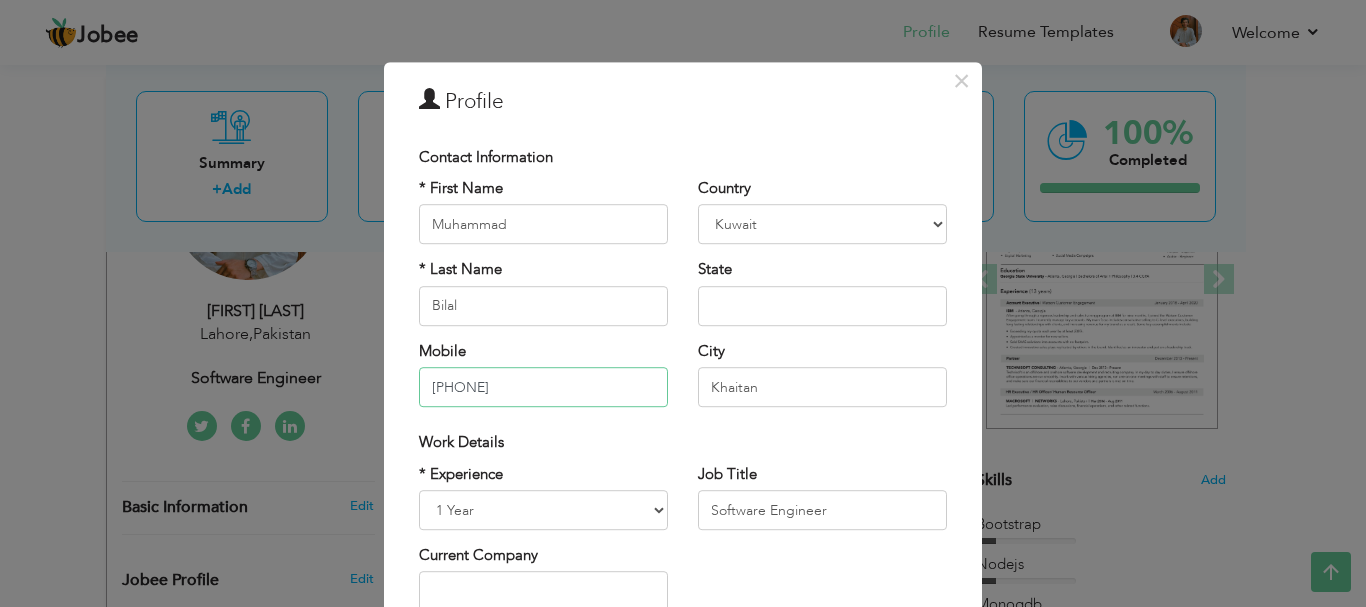 drag, startPoint x: 554, startPoint y: 393, endPoint x: 361, endPoint y: 365, distance: 195.02051 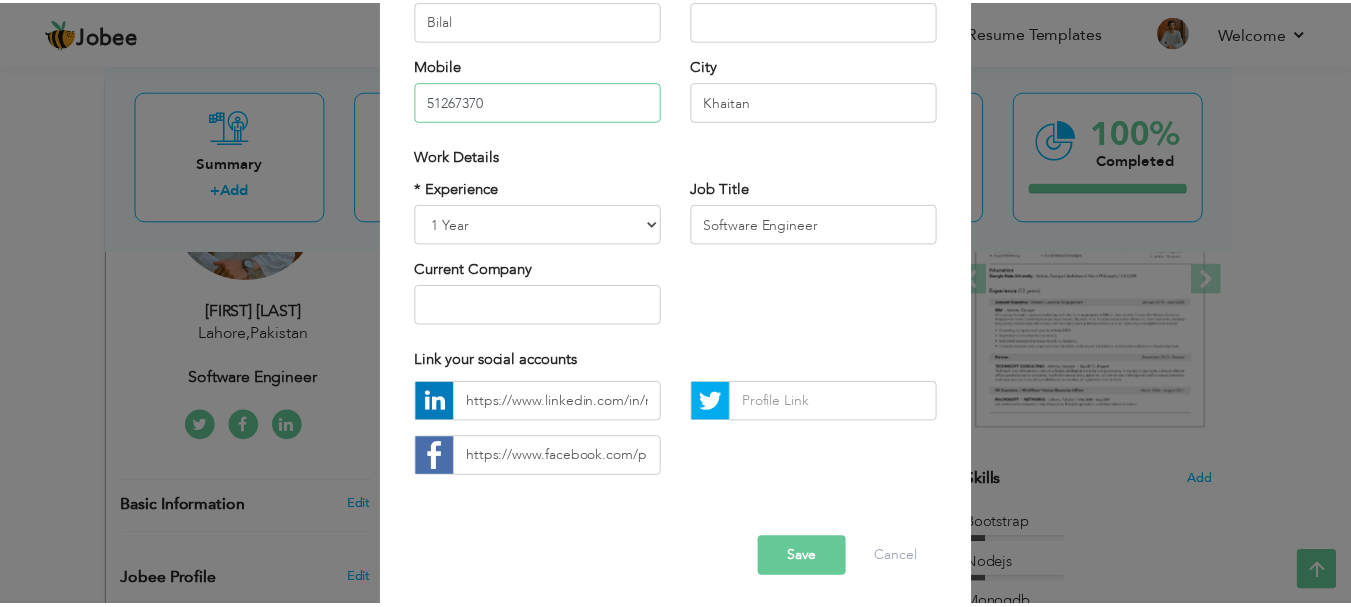 scroll, scrollTop: 292, scrollLeft: 0, axis: vertical 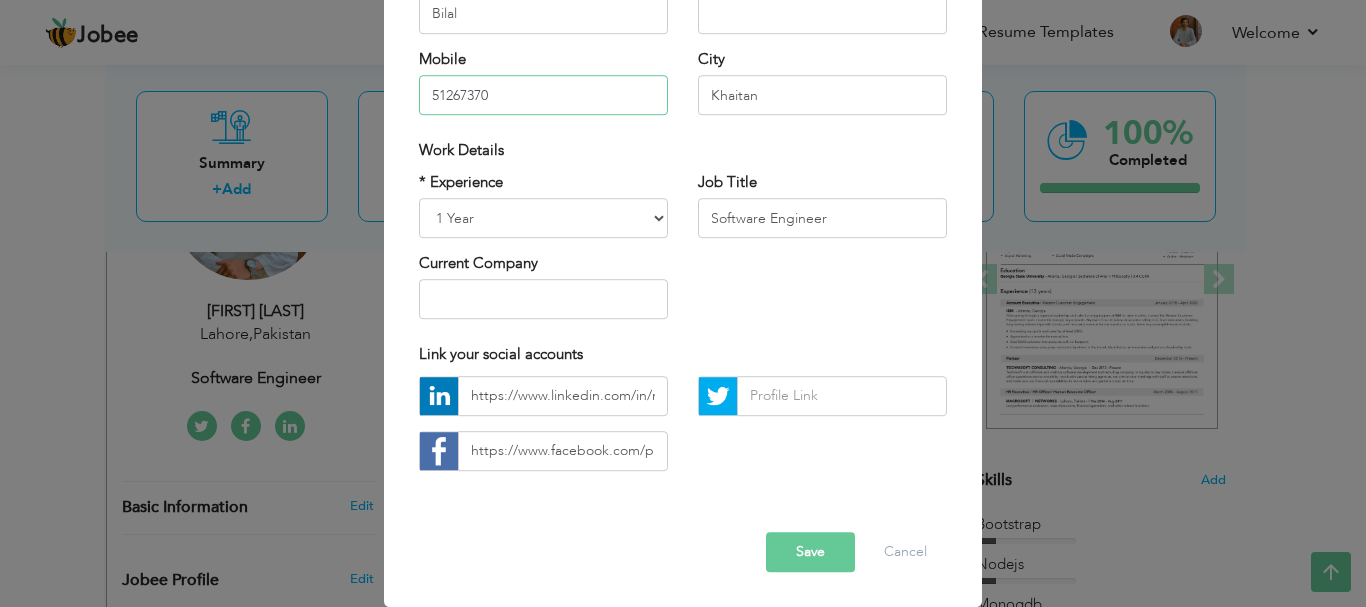 type on "51267370" 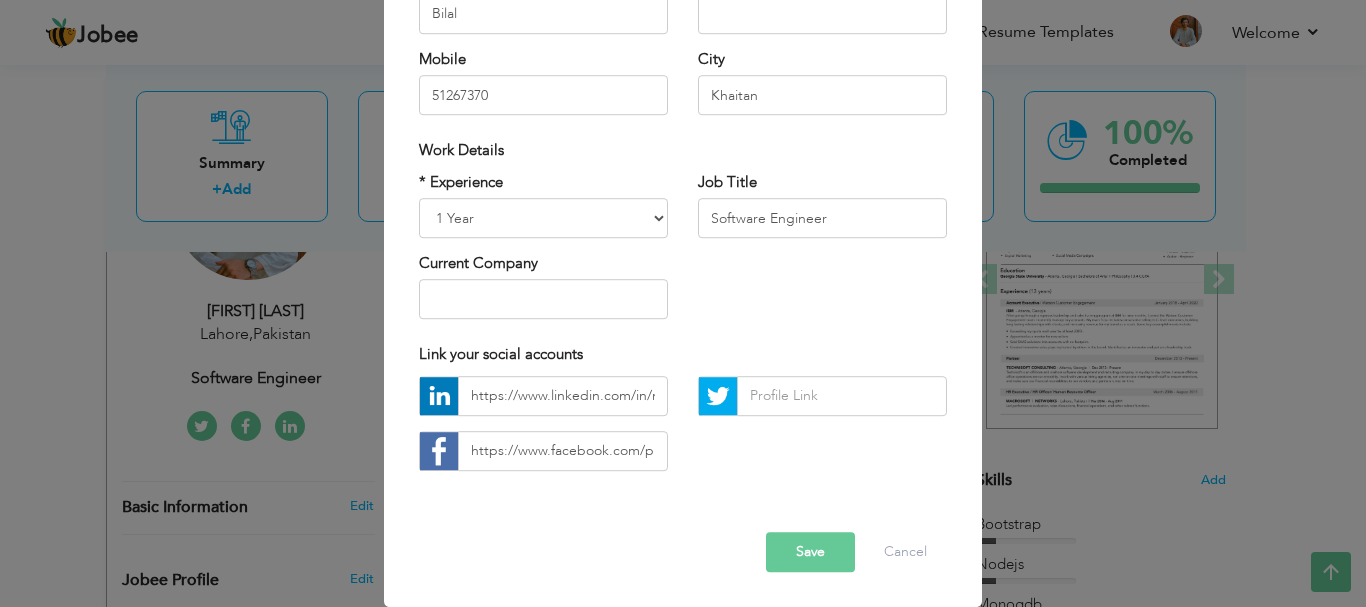 click on "Save" at bounding box center [810, 552] 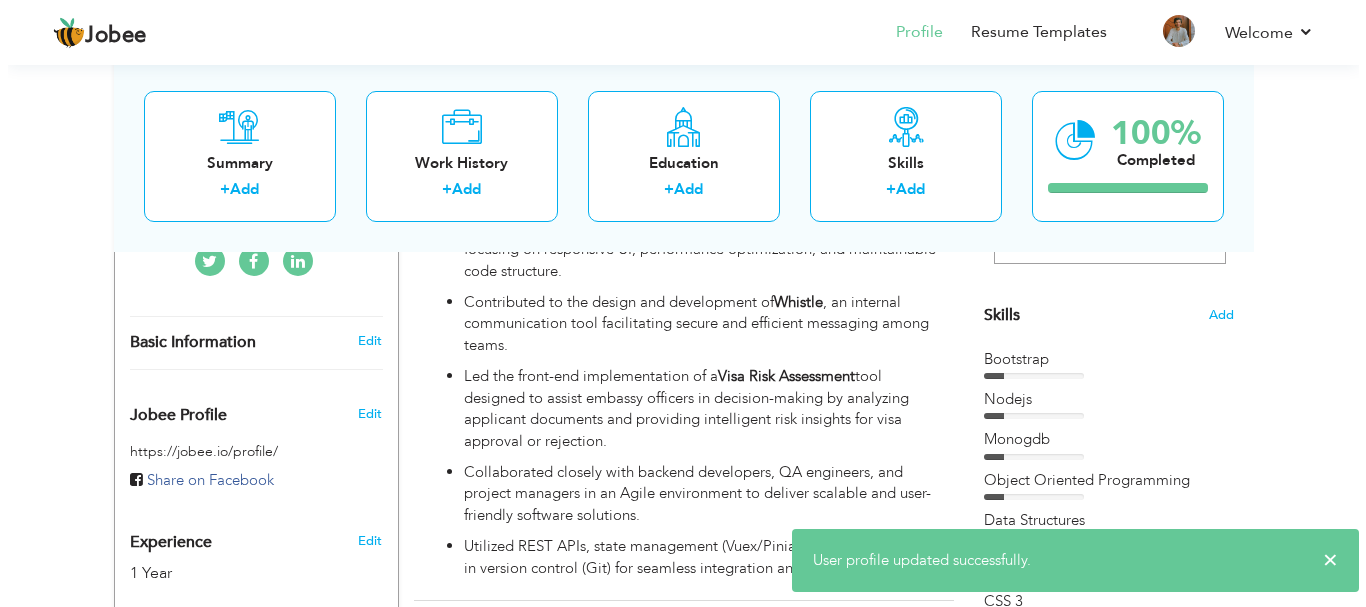 scroll, scrollTop: 500, scrollLeft: 0, axis: vertical 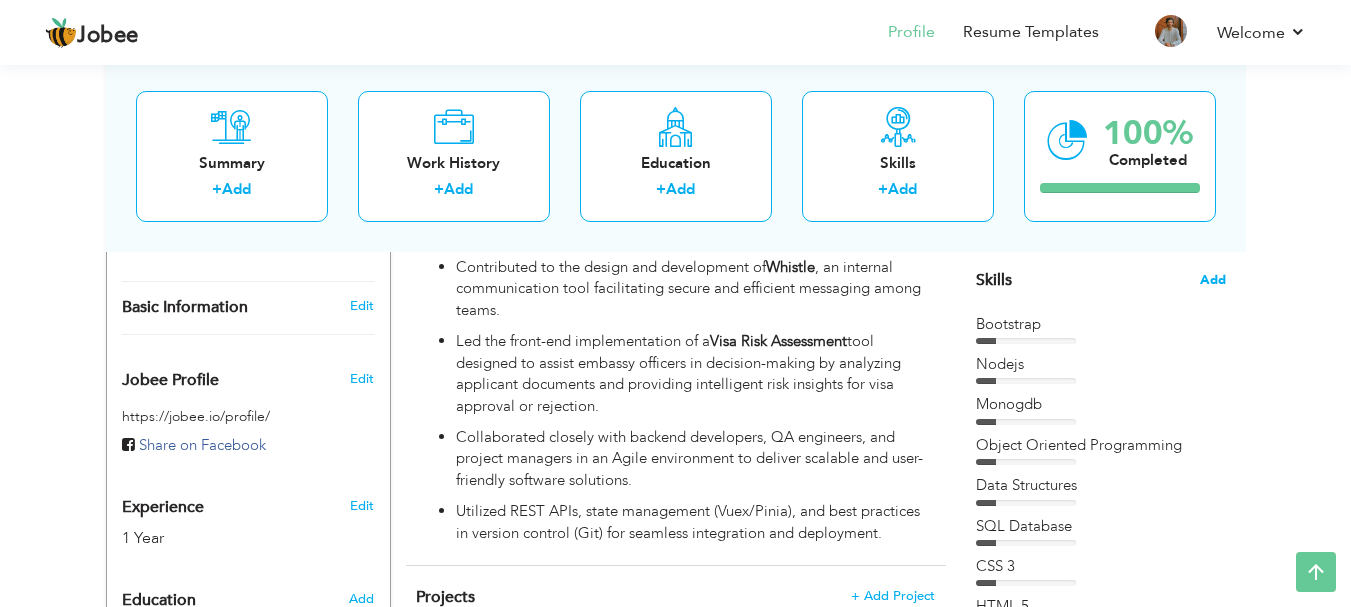 click on "Add" at bounding box center [1213, 280] 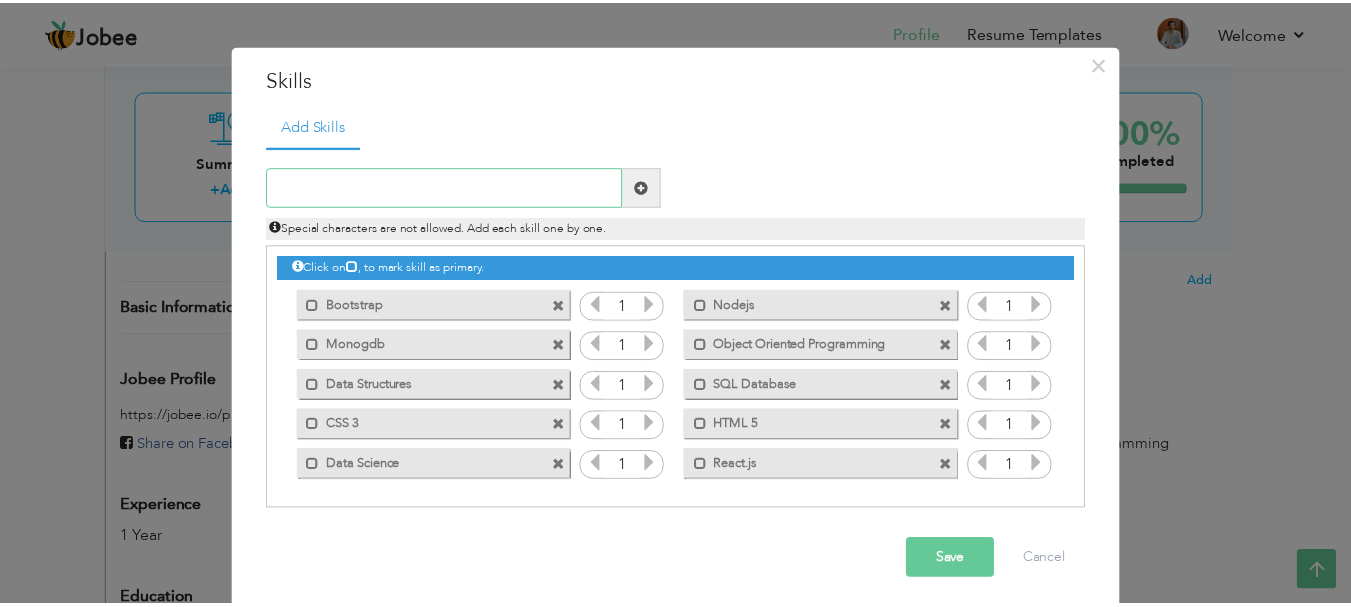 scroll, scrollTop: 26, scrollLeft: 0, axis: vertical 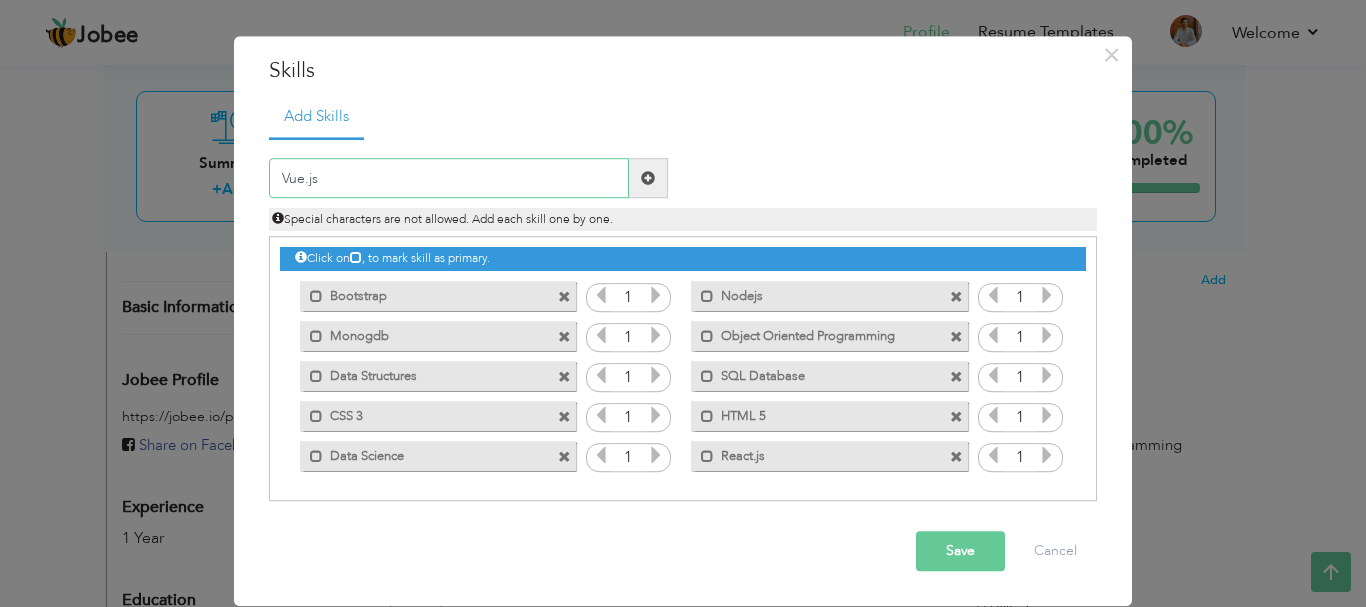 type on "Vue.js" 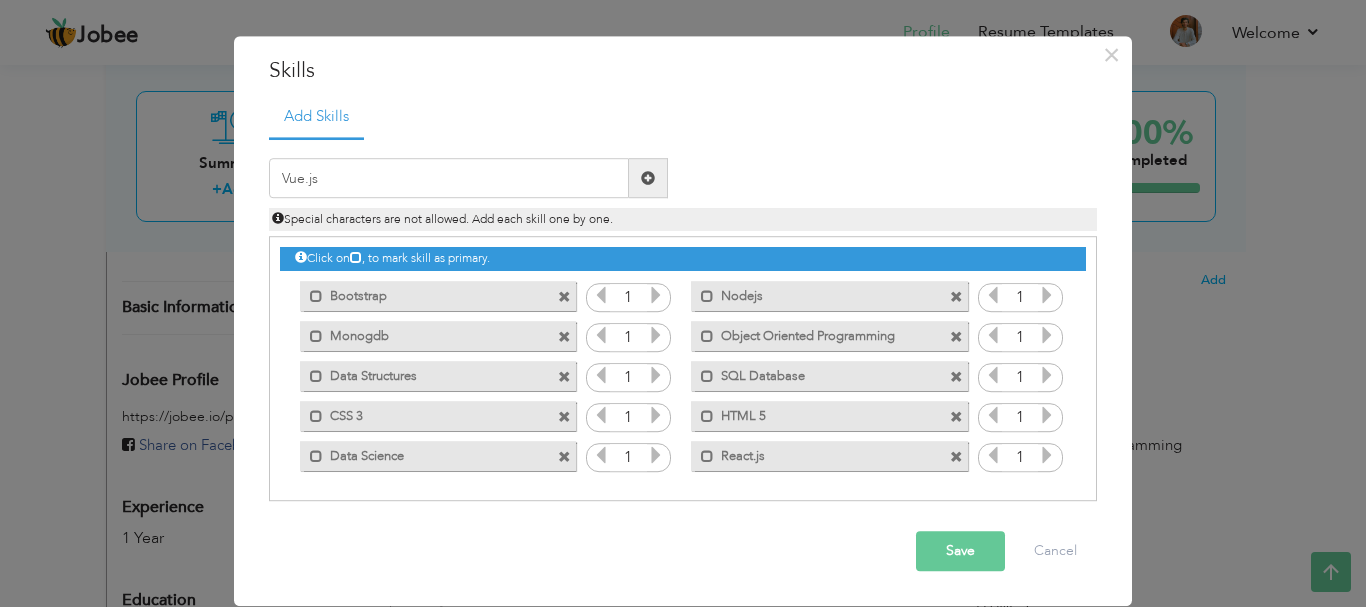 click at bounding box center (648, 179) 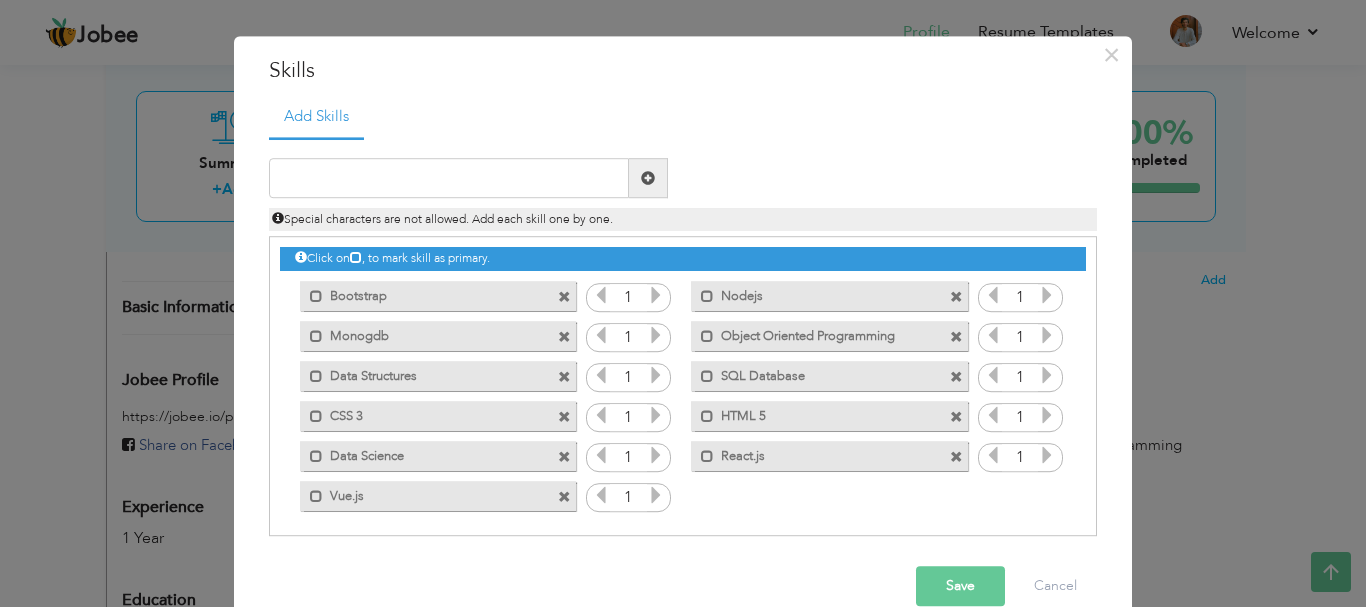 click on "Save" at bounding box center [960, 587] 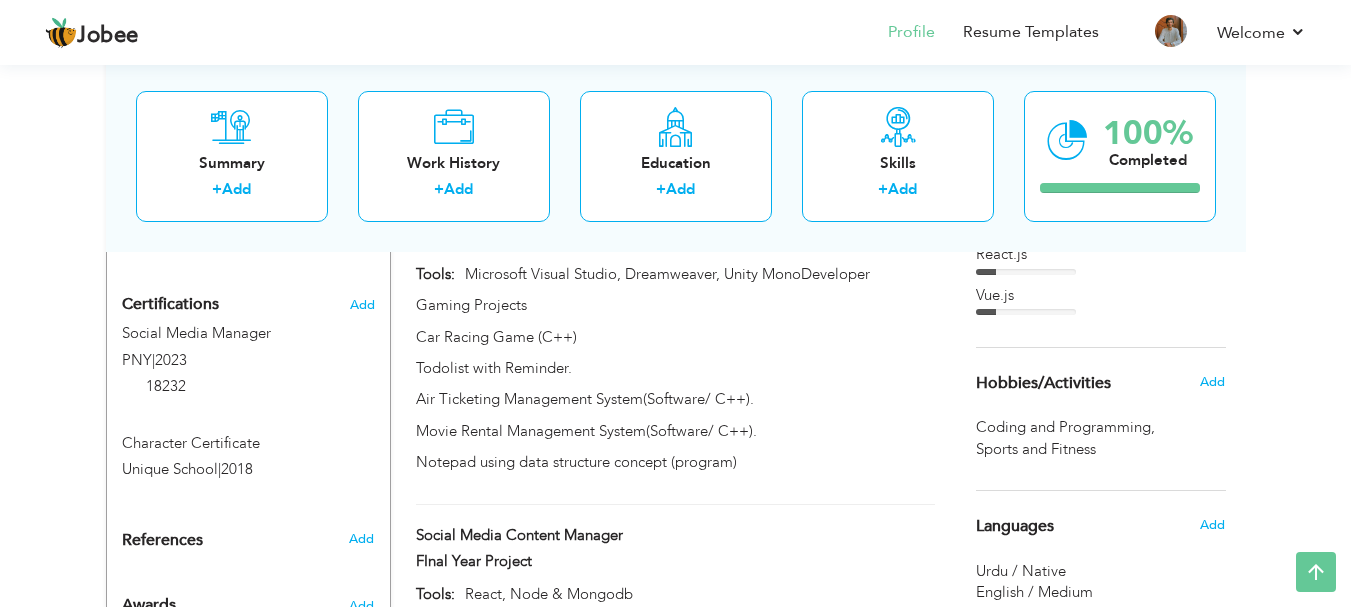 scroll, scrollTop: 922, scrollLeft: 0, axis: vertical 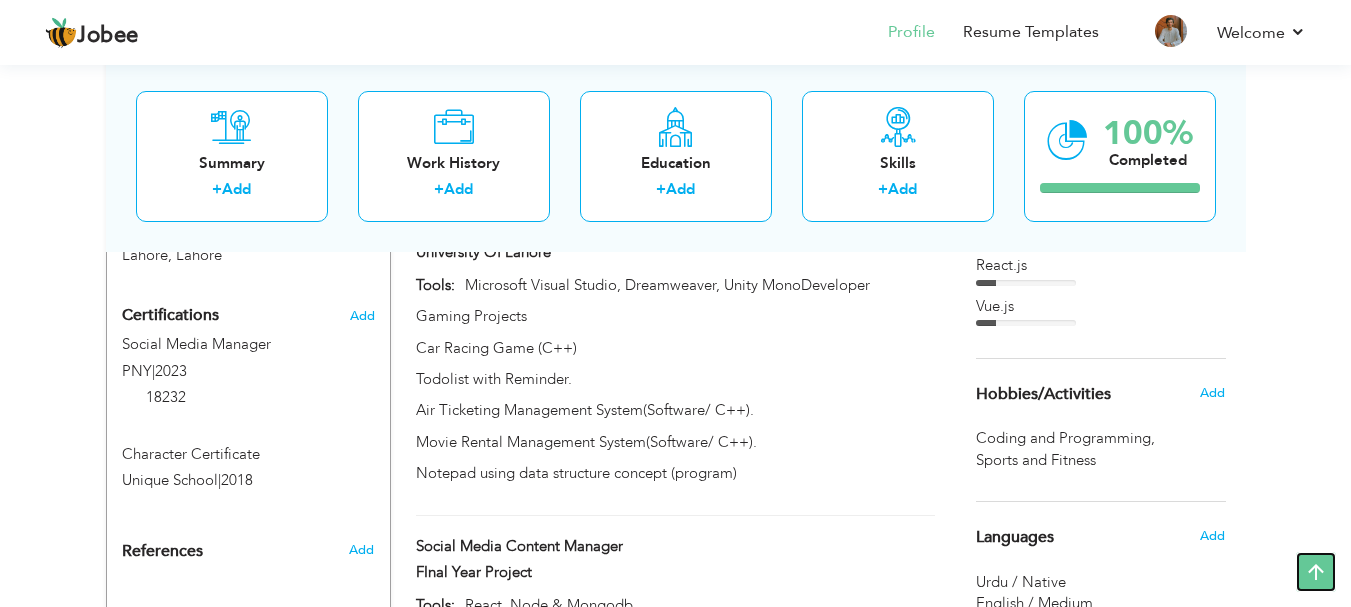 click at bounding box center [1316, 572] 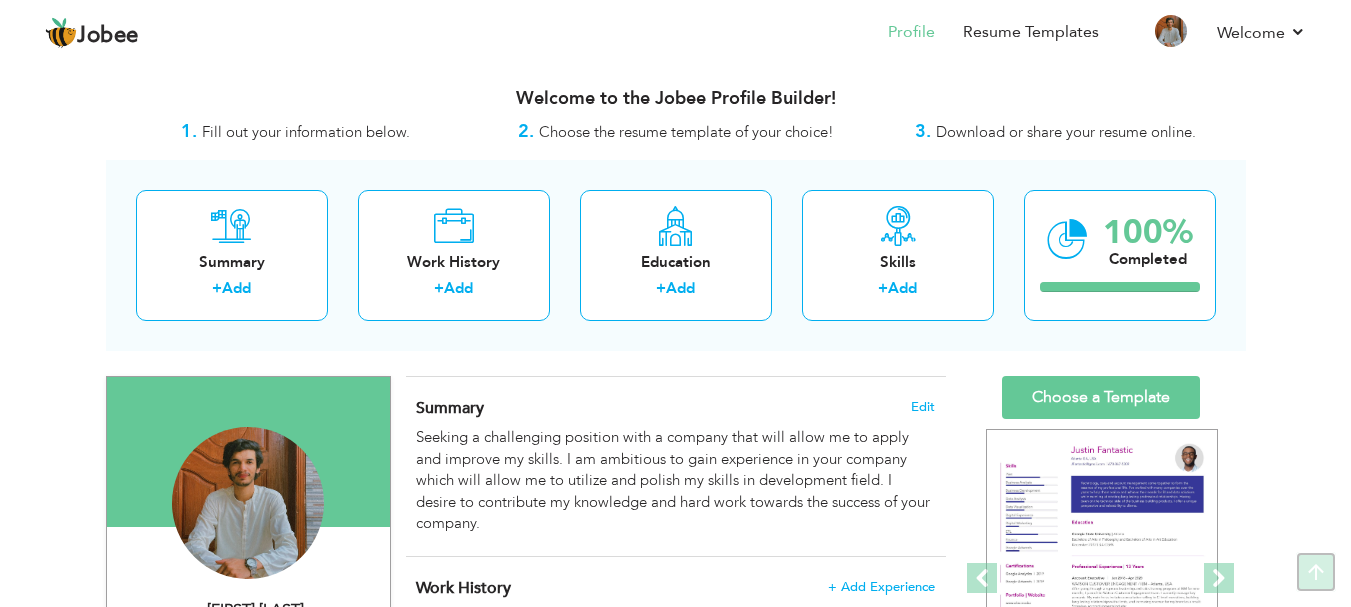 scroll, scrollTop: 0, scrollLeft: 0, axis: both 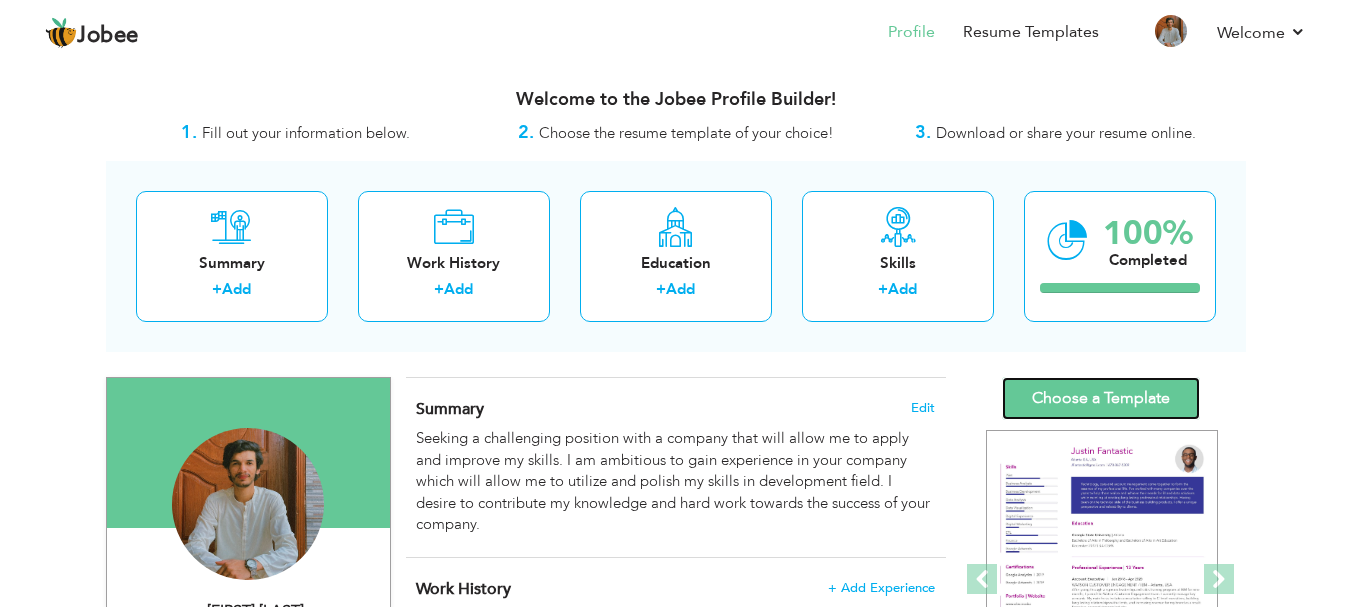 click on "Choose a Template" at bounding box center (1101, 398) 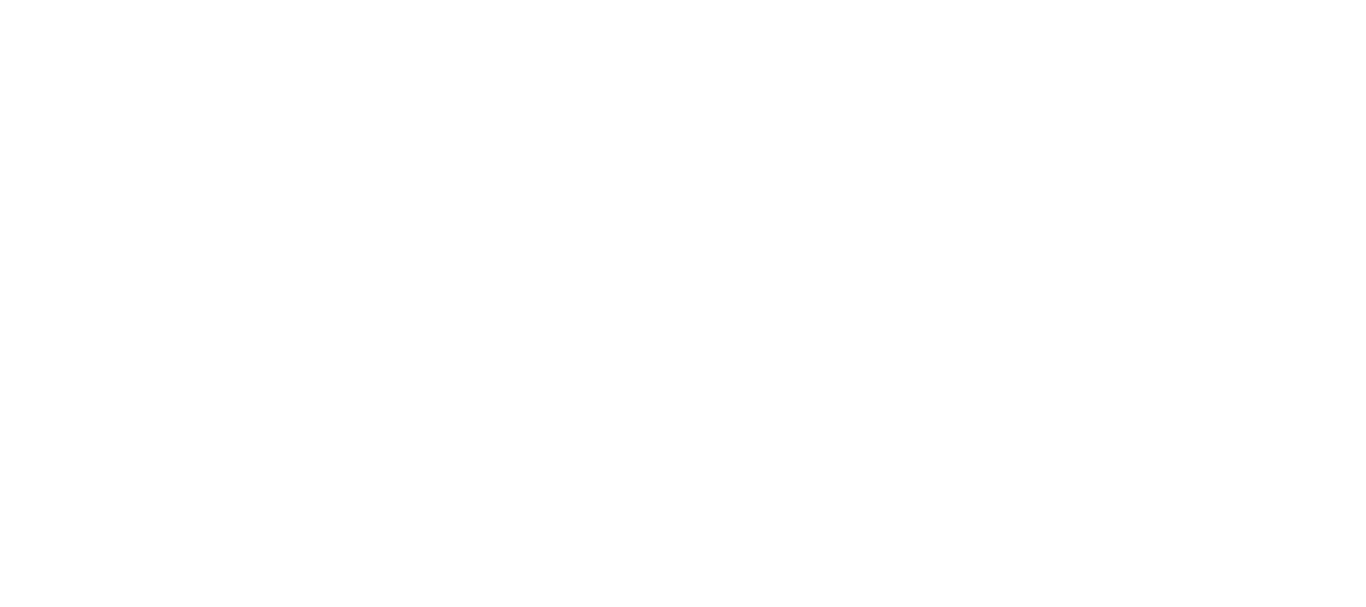 scroll, scrollTop: 0, scrollLeft: 0, axis: both 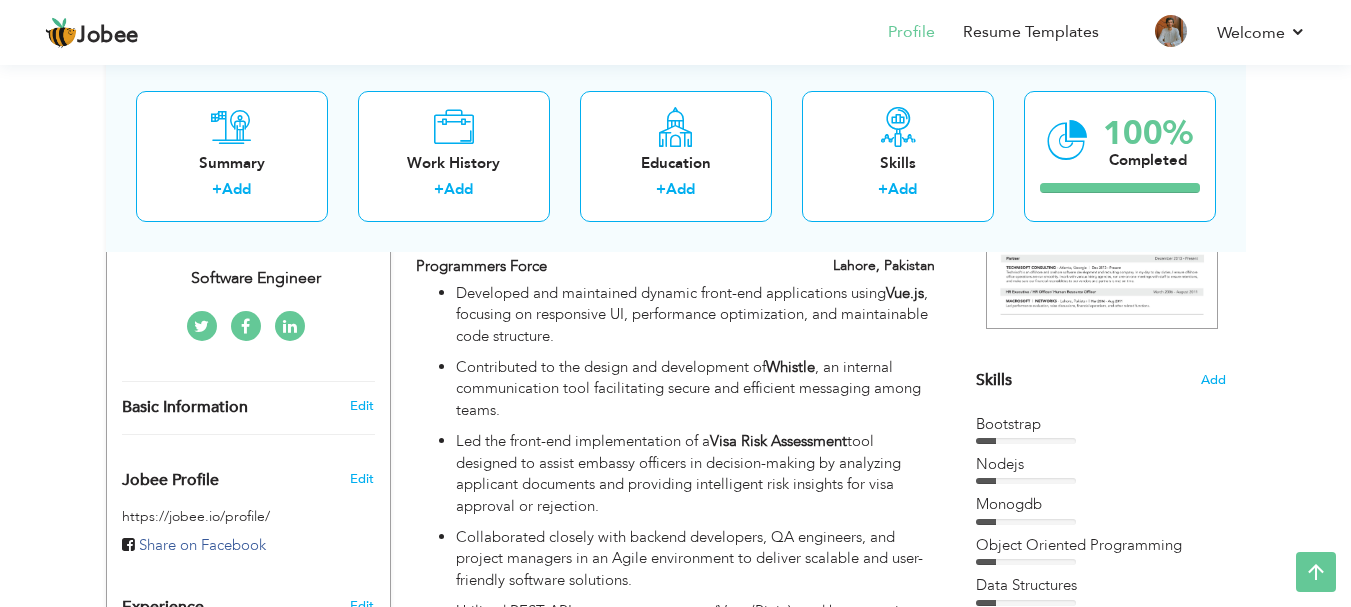 click on "Skills
Add" at bounding box center [1101, 184] 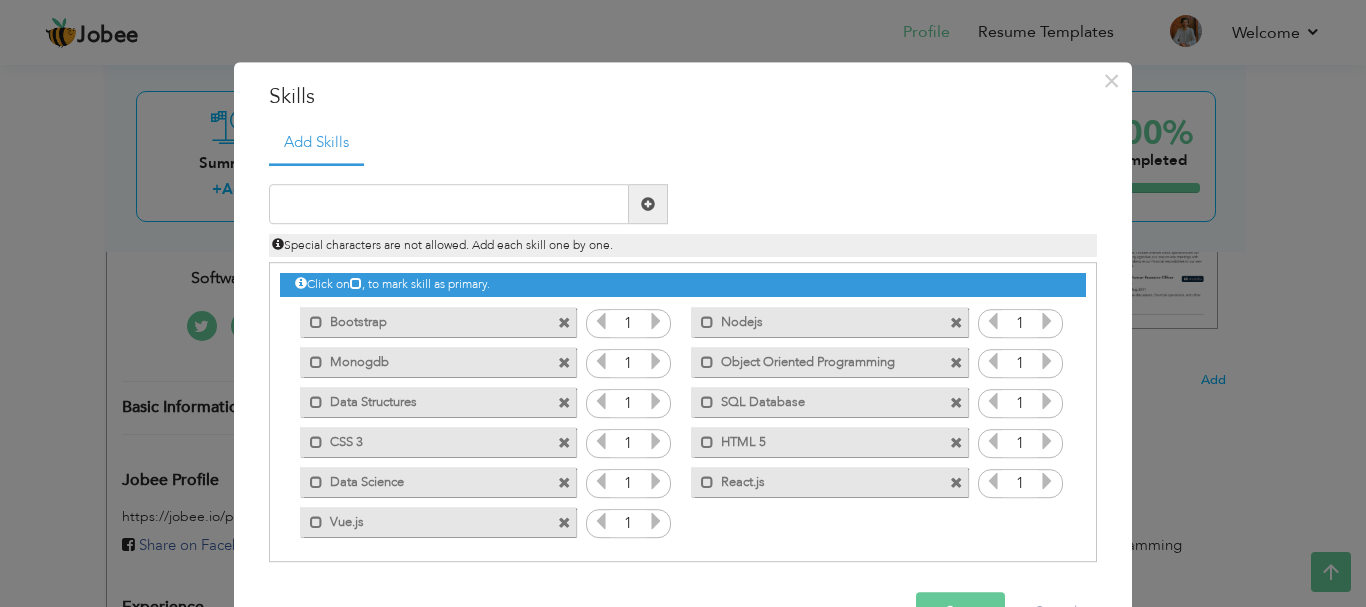 drag, startPoint x: 433, startPoint y: 521, endPoint x: 850, endPoint y: 479, distance: 419.10977 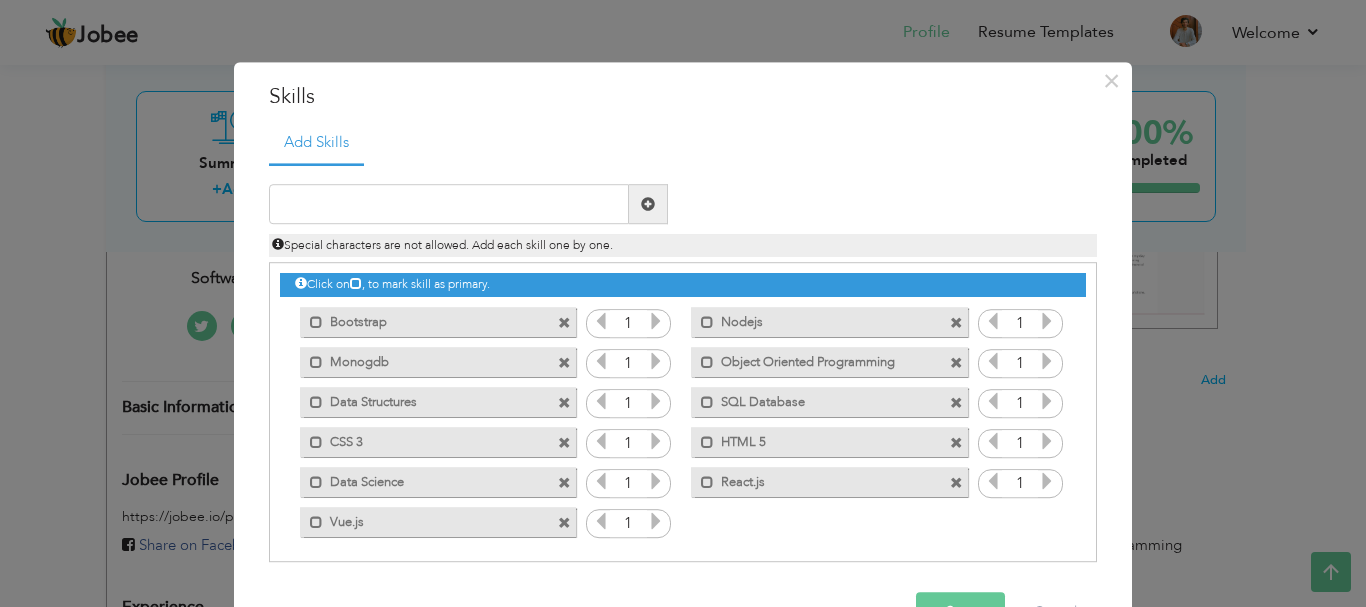 click at bounding box center [656, 522] 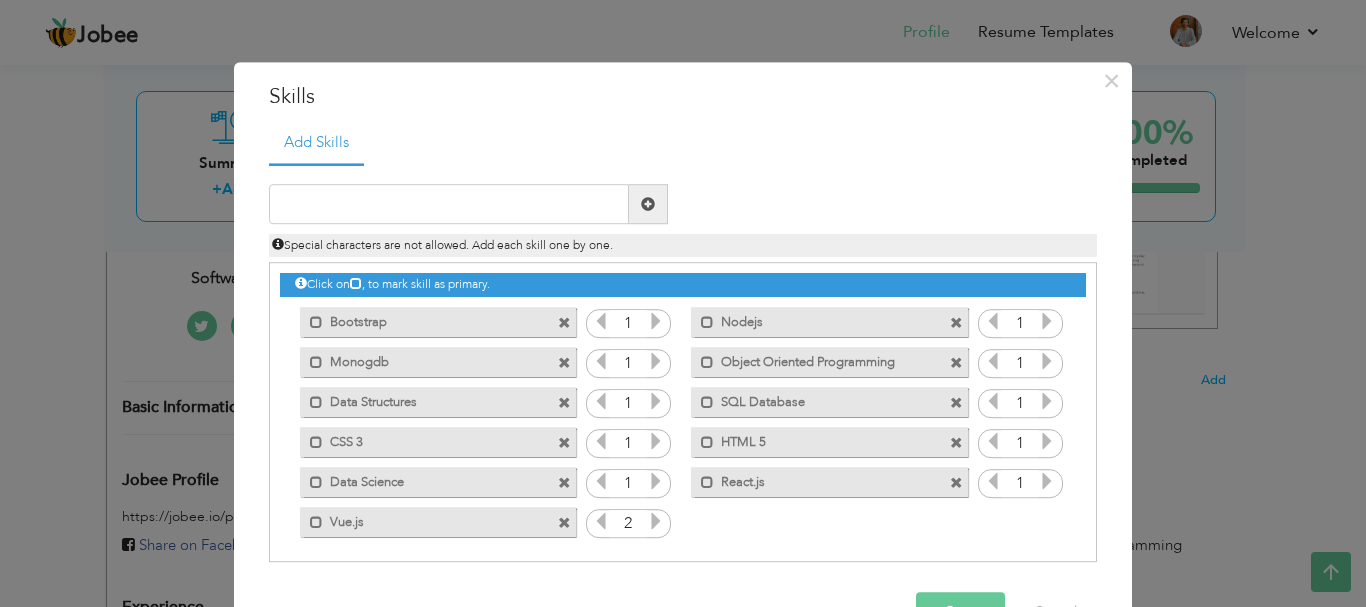 click at bounding box center (601, 522) 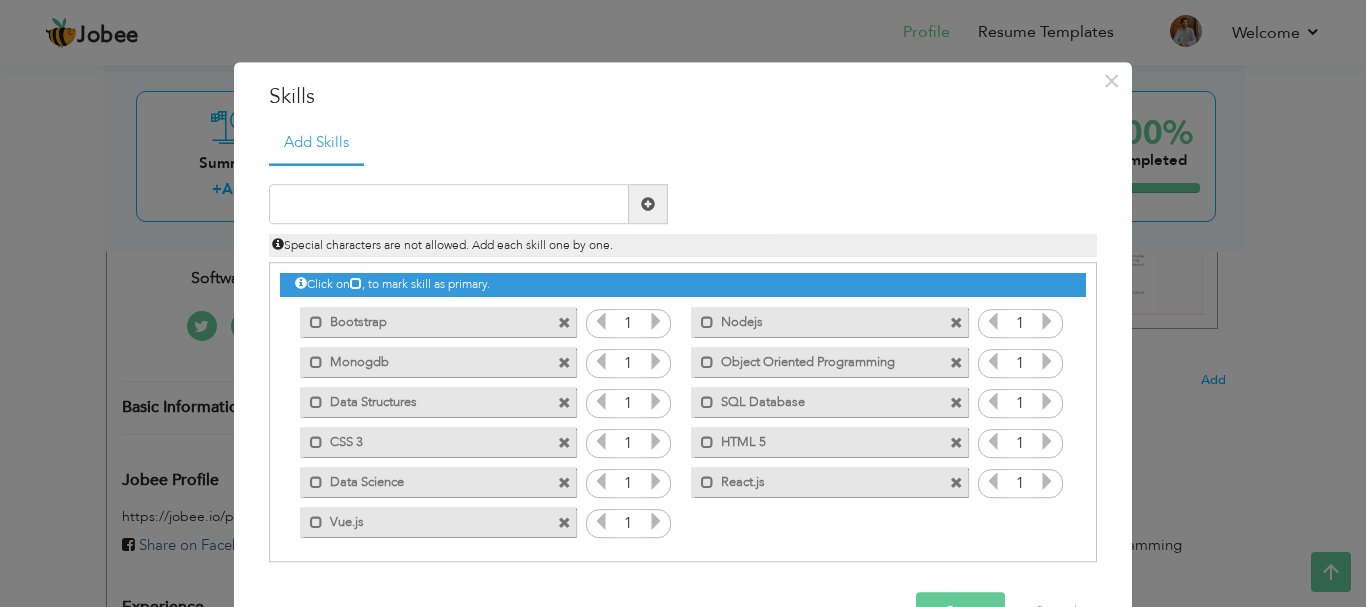 click at bounding box center [601, 522] 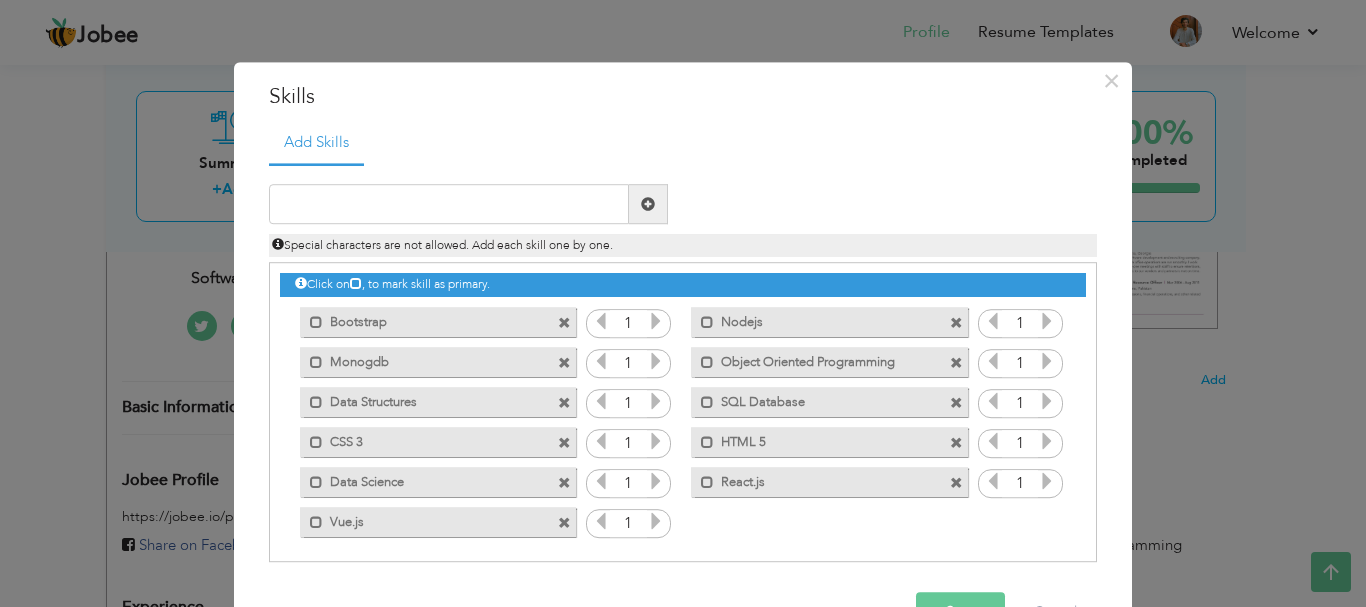 click on "Mark as primary skill.
Vue.js" at bounding box center [438, 522] 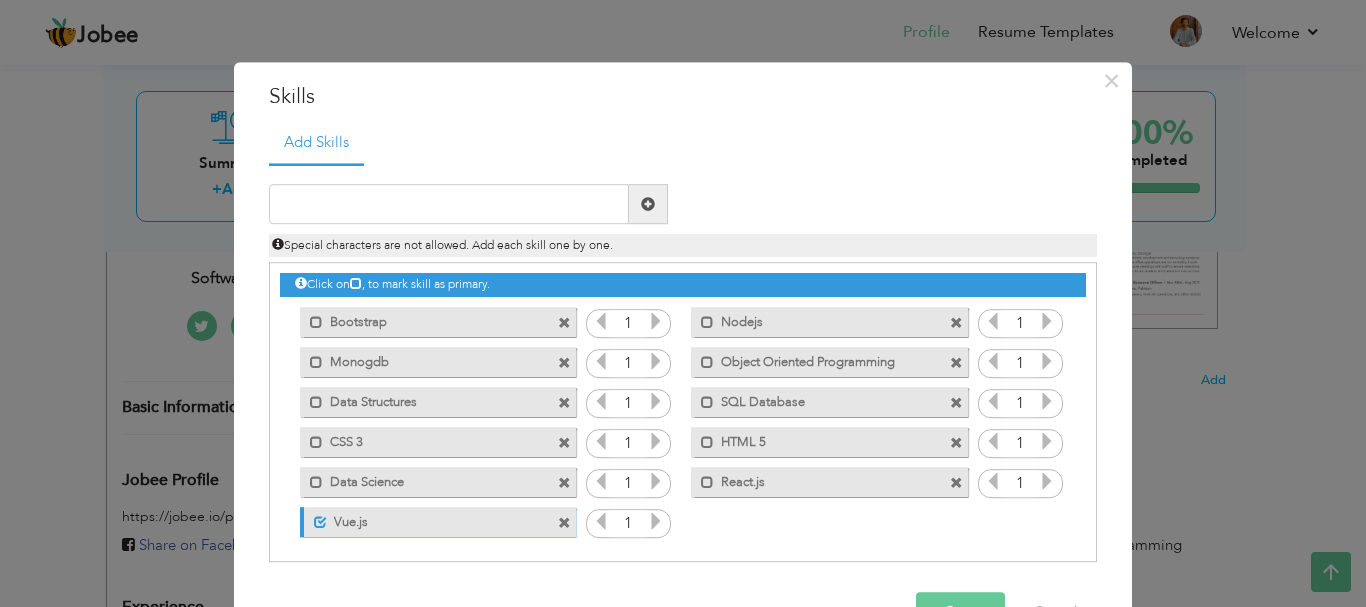drag, startPoint x: 471, startPoint y: 522, endPoint x: 748, endPoint y: 482, distance: 279.8732 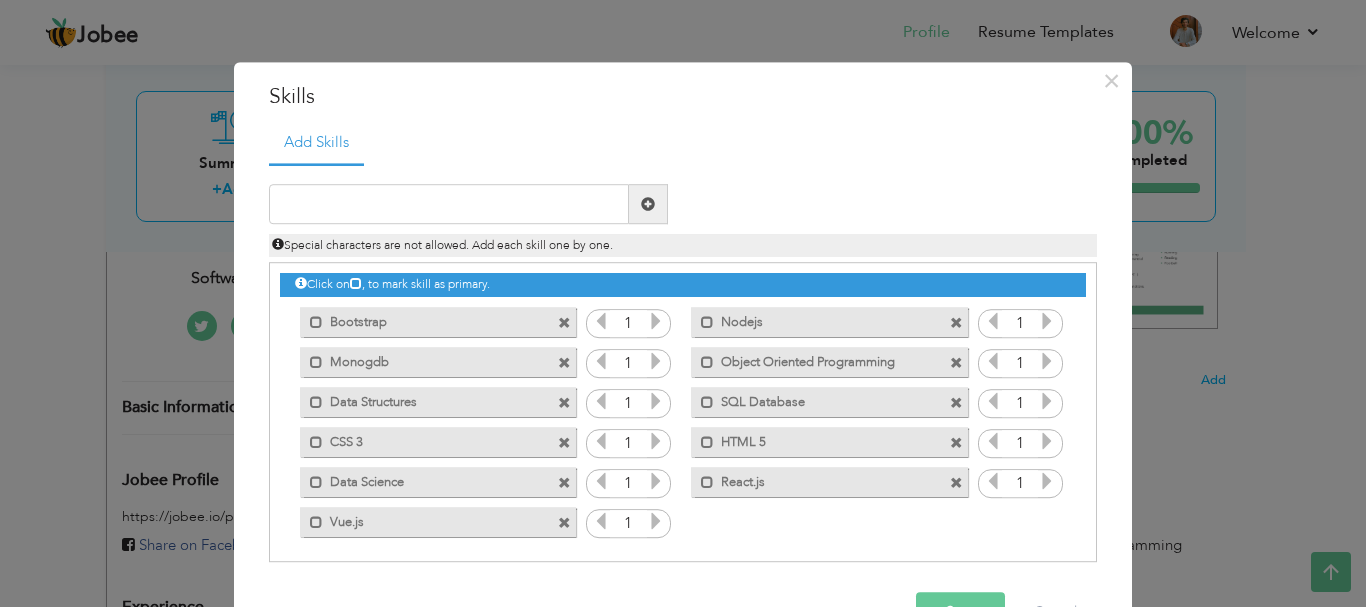 scroll, scrollTop: 5, scrollLeft: 0, axis: vertical 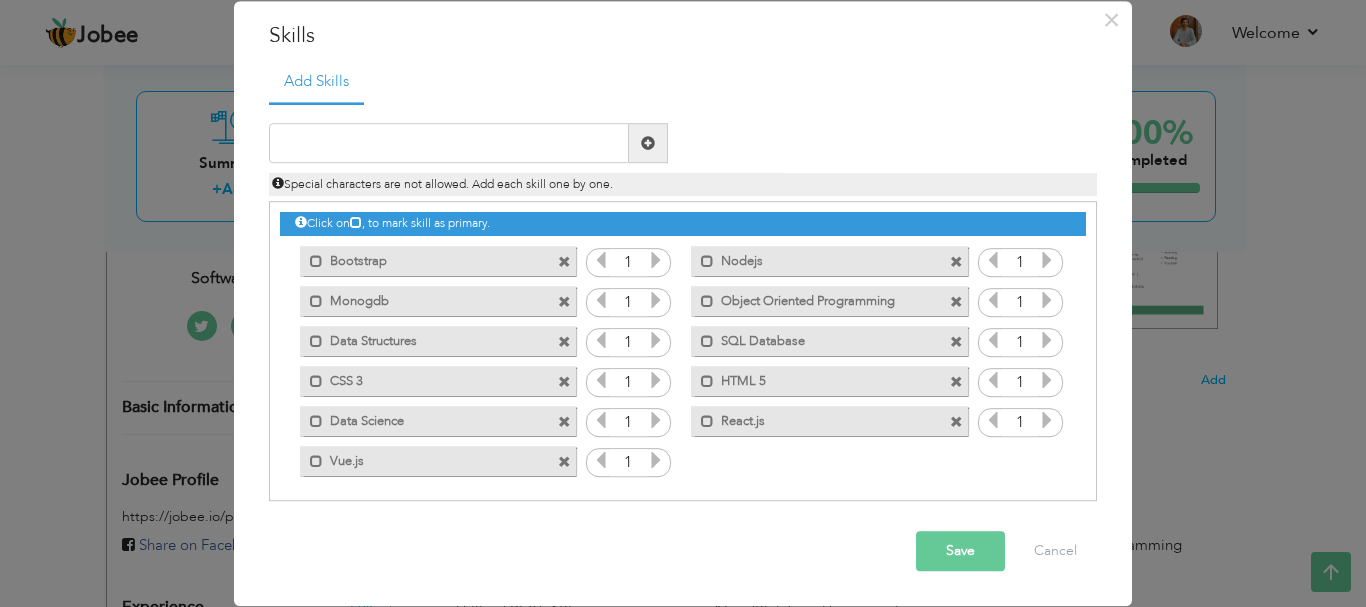 click at bounding box center (656, 461) 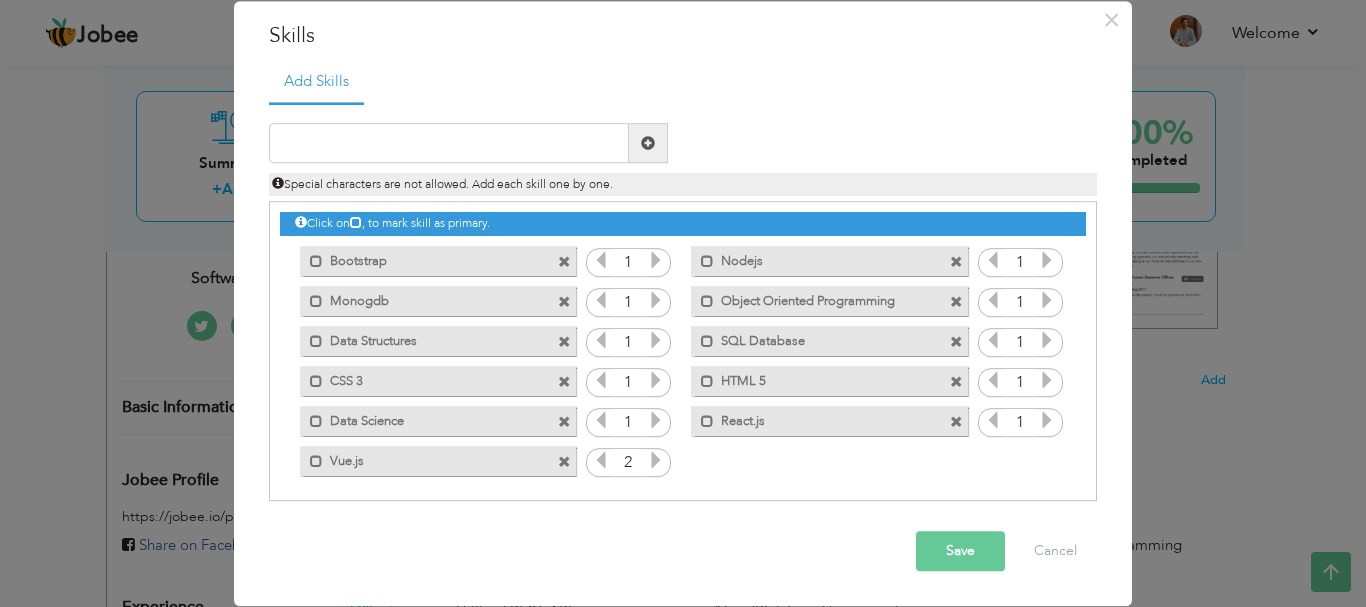 click at bounding box center (656, 461) 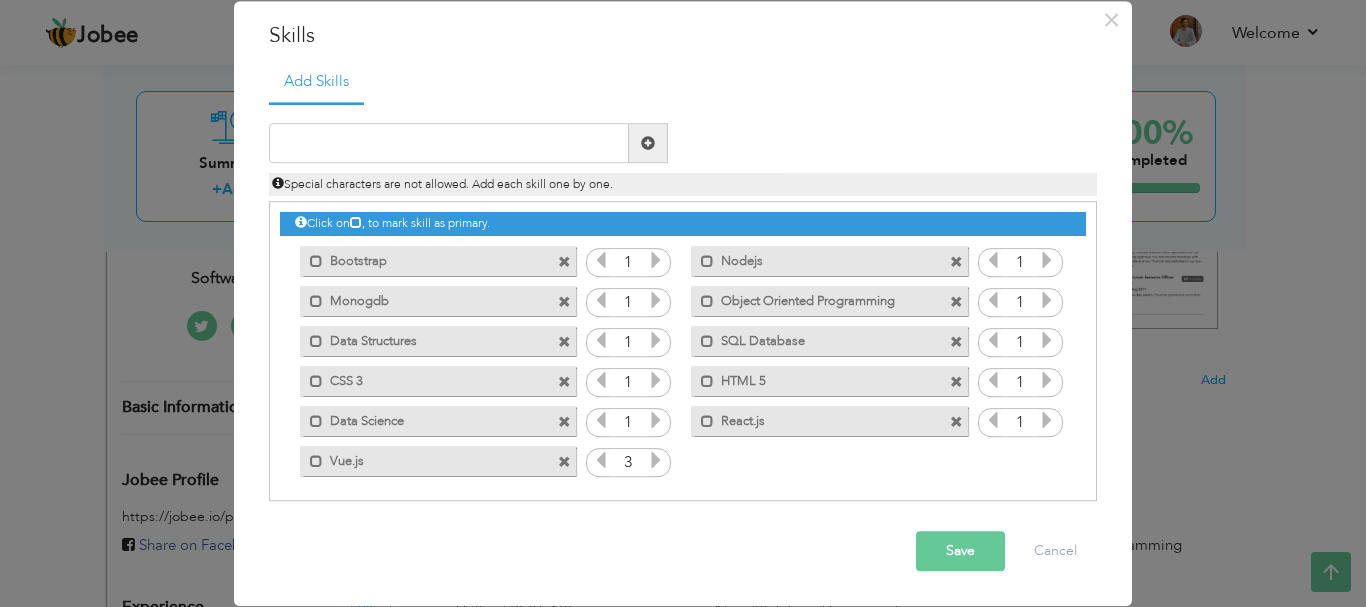 click on "1" at bounding box center (628, 463) 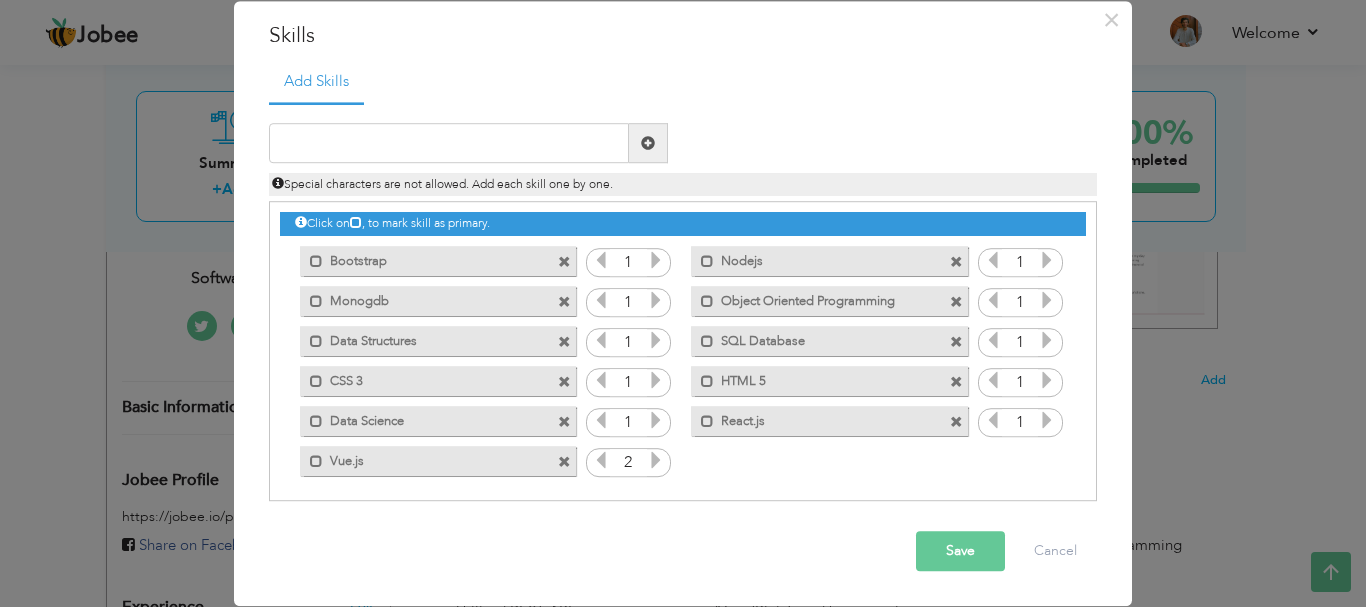 drag, startPoint x: 428, startPoint y: 461, endPoint x: 619, endPoint y: 487, distance: 192.7615 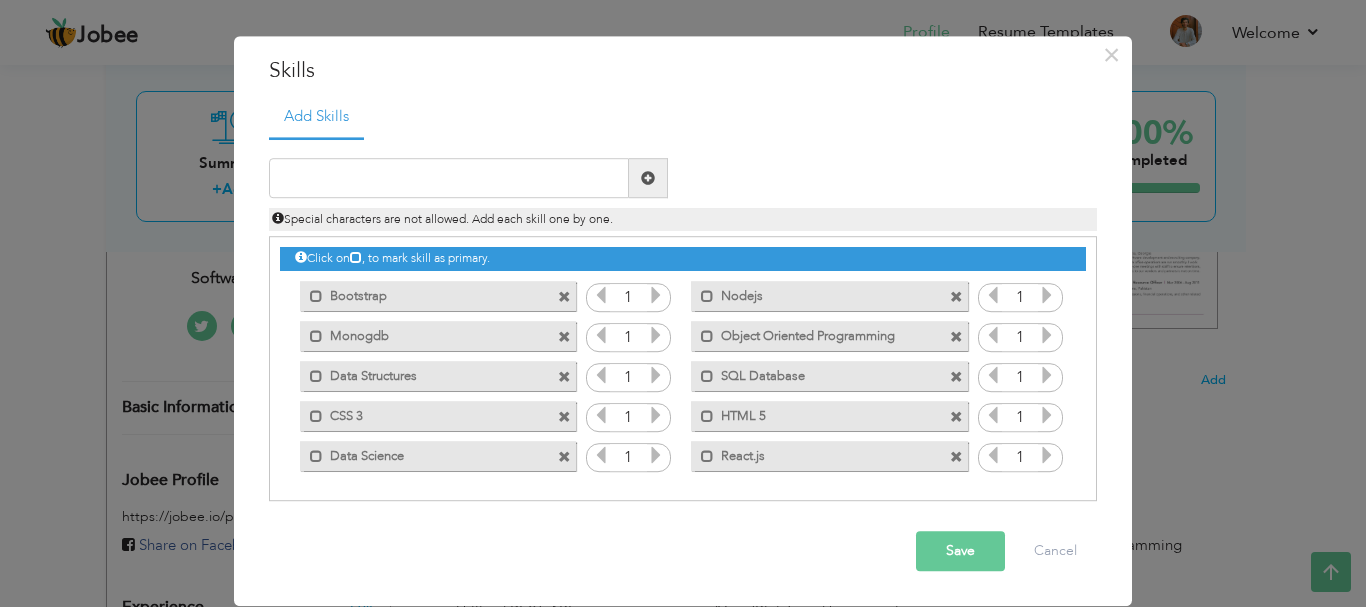 click on "React.js" at bounding box center [815, 453] 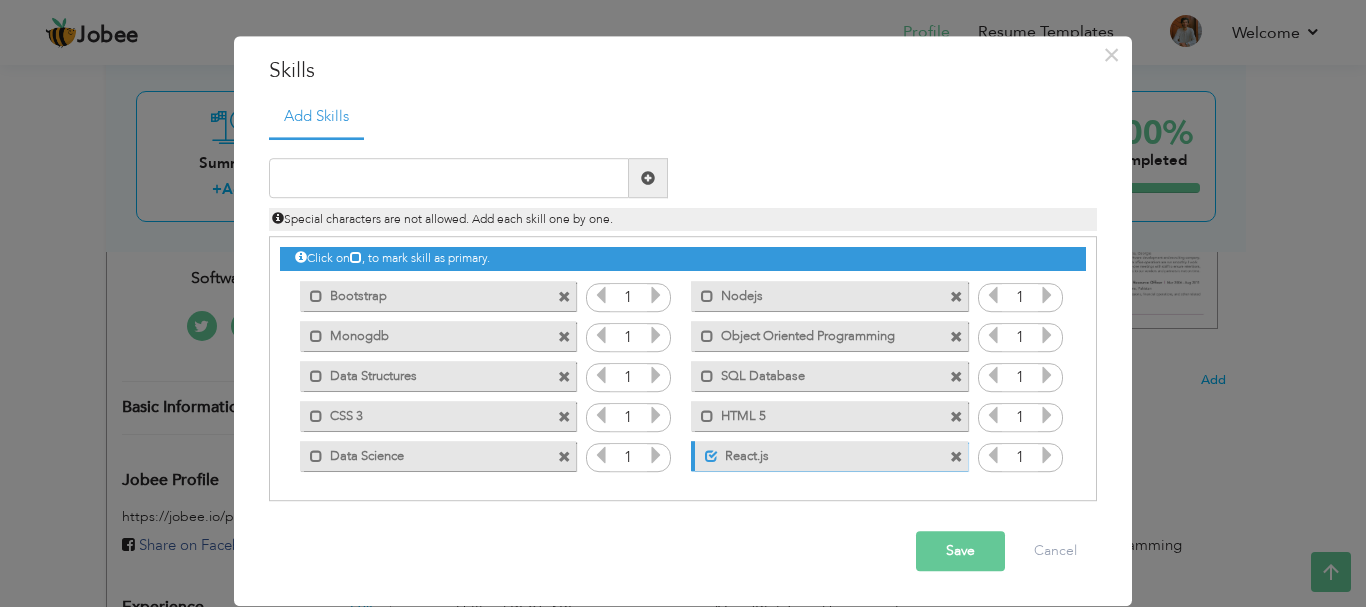 click on "React.js" at bounding box center (817, 453) 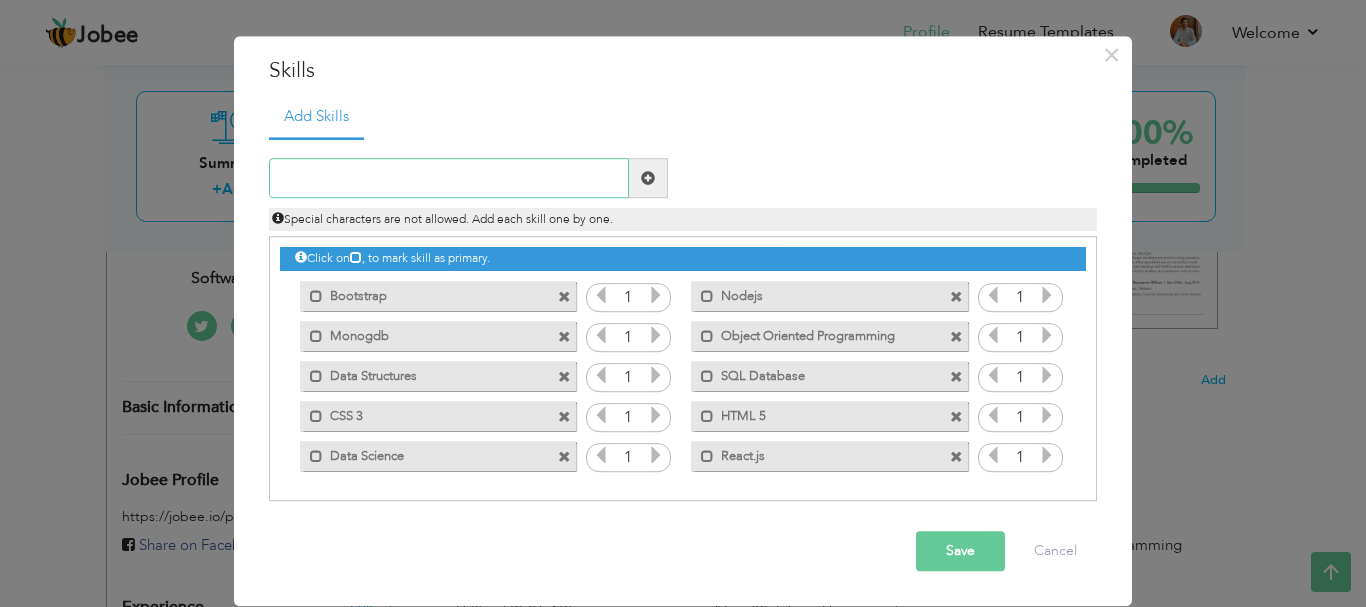 click at bounding box center [449, 179] 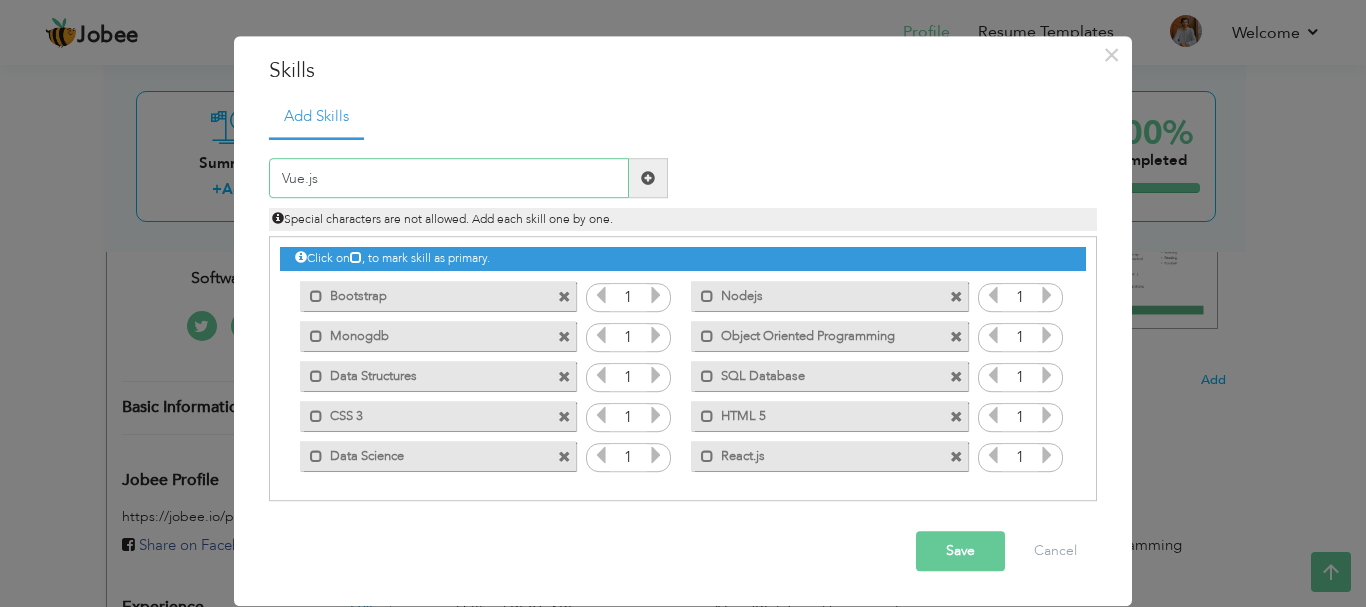 type on "Vue.js" 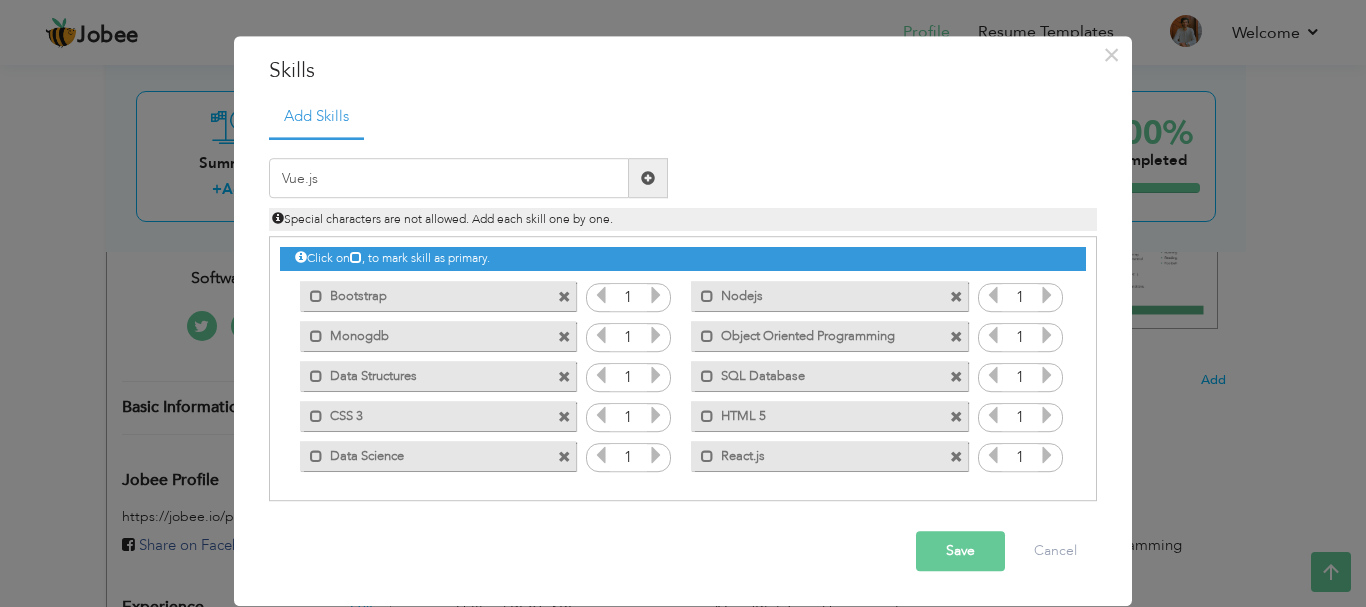 click at bounding box center (648, 179) 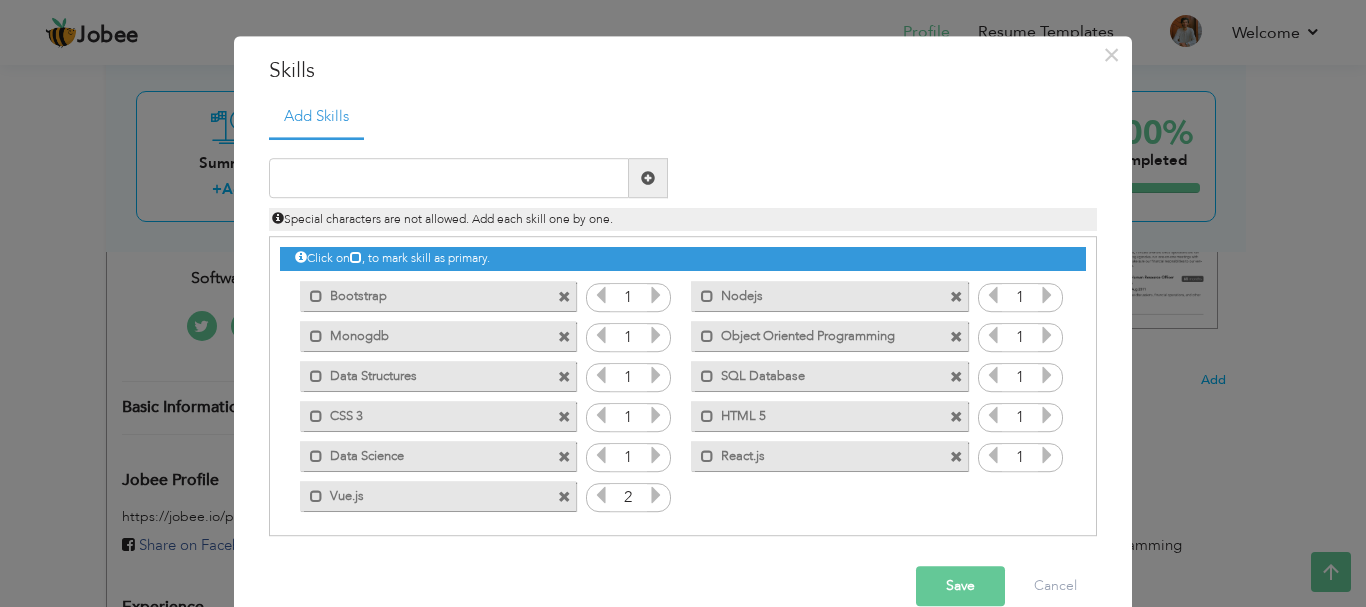 scroll, scrollTop: 0, scrollLeft: 0, axis: both 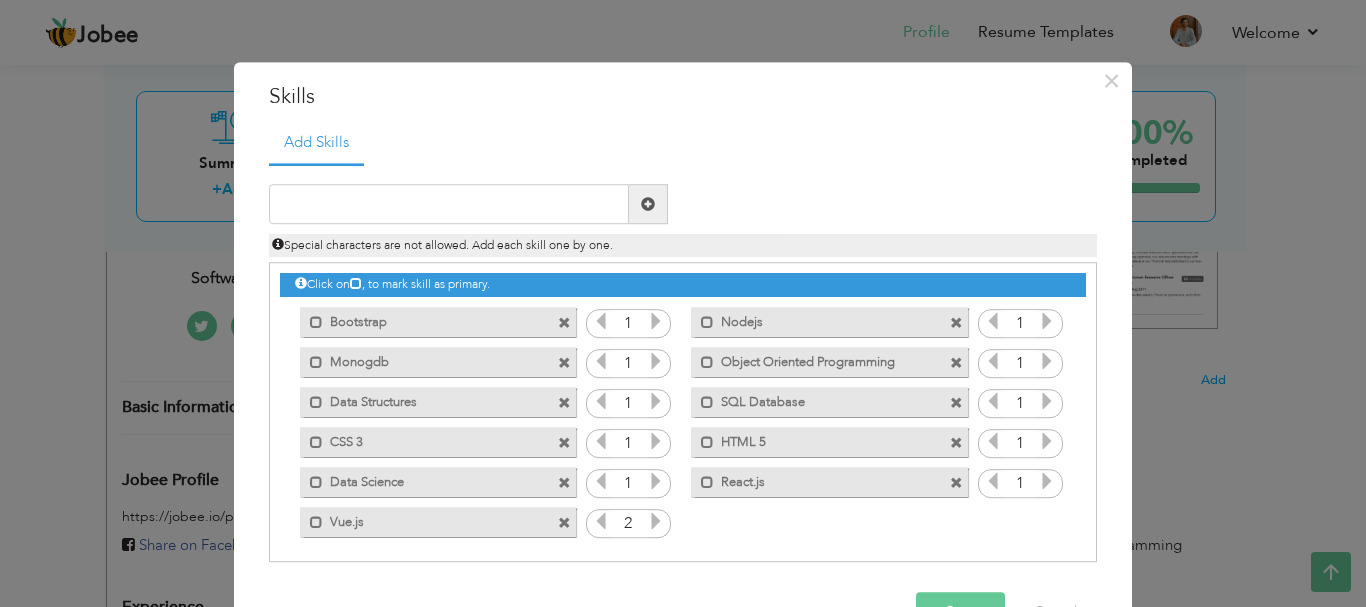 click at bounding box center [601, 522] 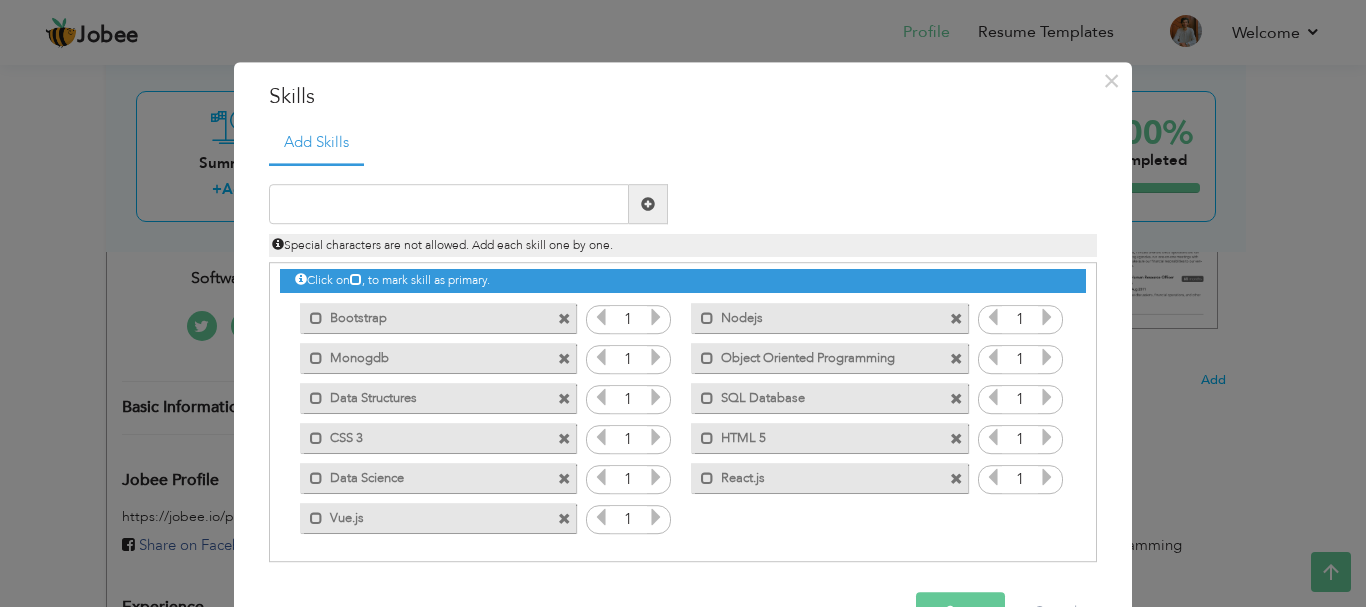 scroll, scrollTop: 5, scrollLeft: 0, axis: vertical 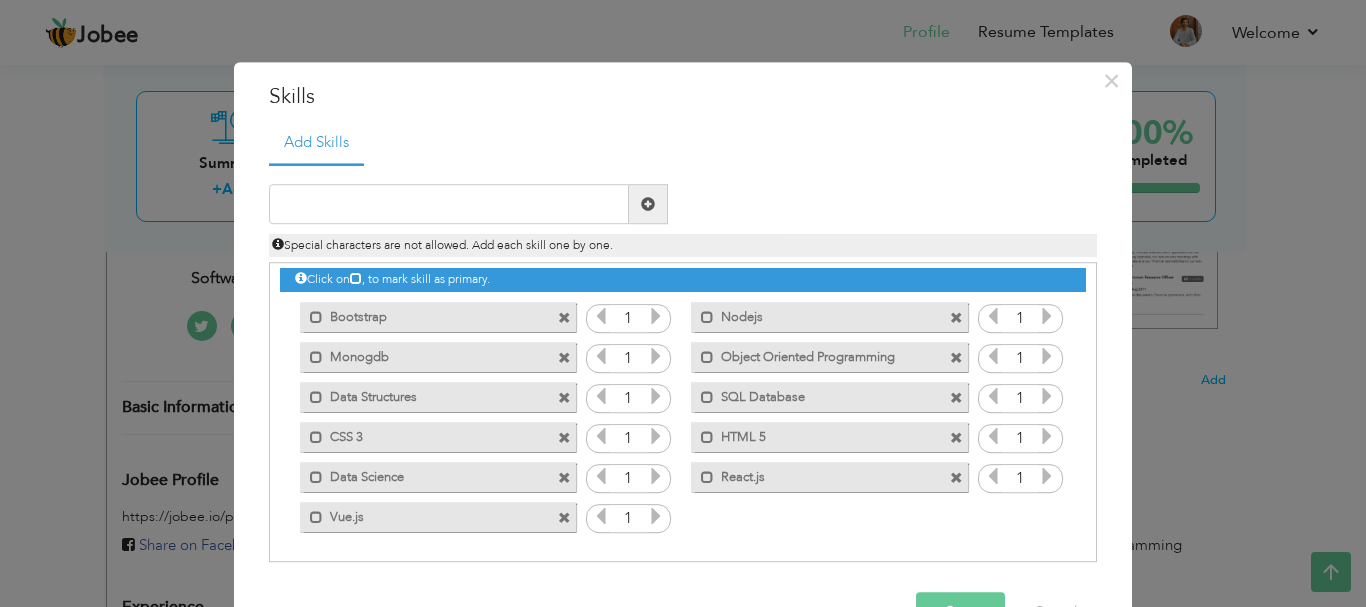 click at bounding box center (656, 517) 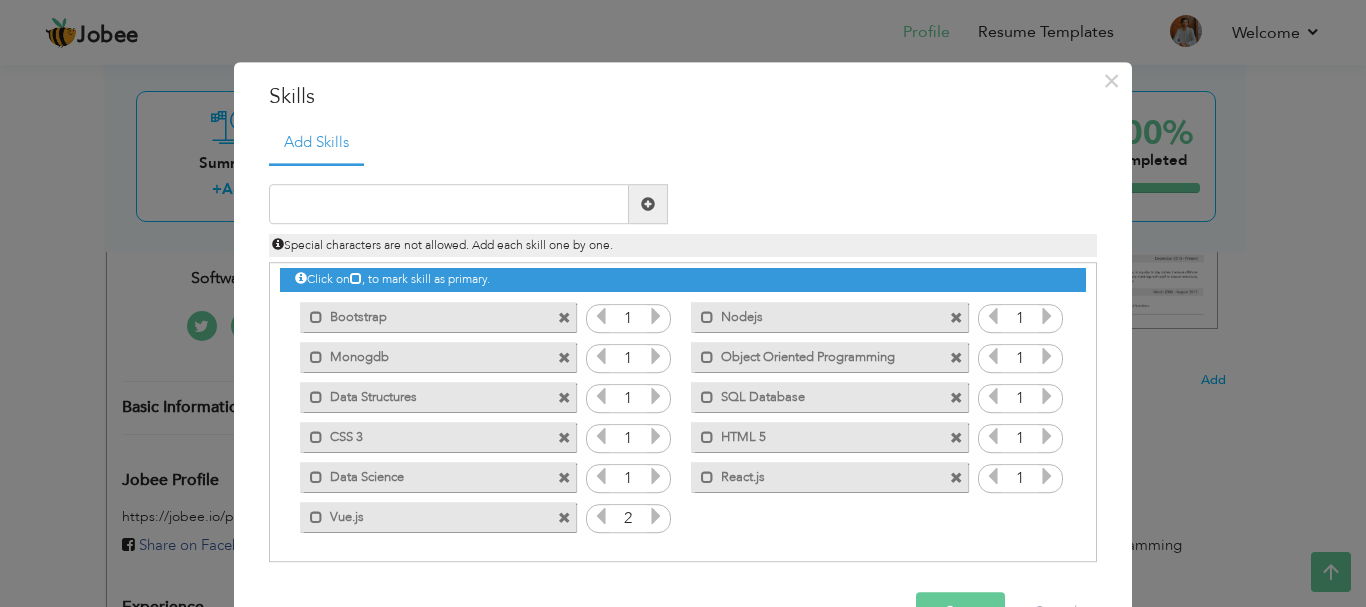 scroll, scrollTop: 61, scrollLeft: 0, axis: vertical 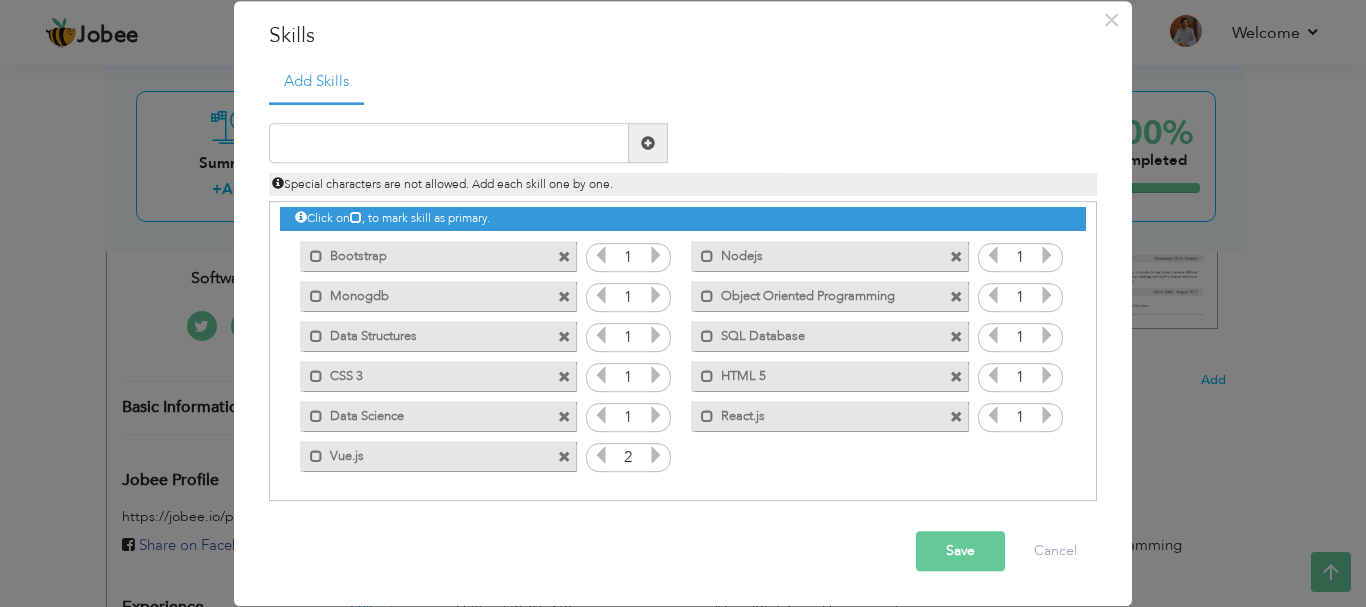 click on "Save" at bounding box center (960, 552) 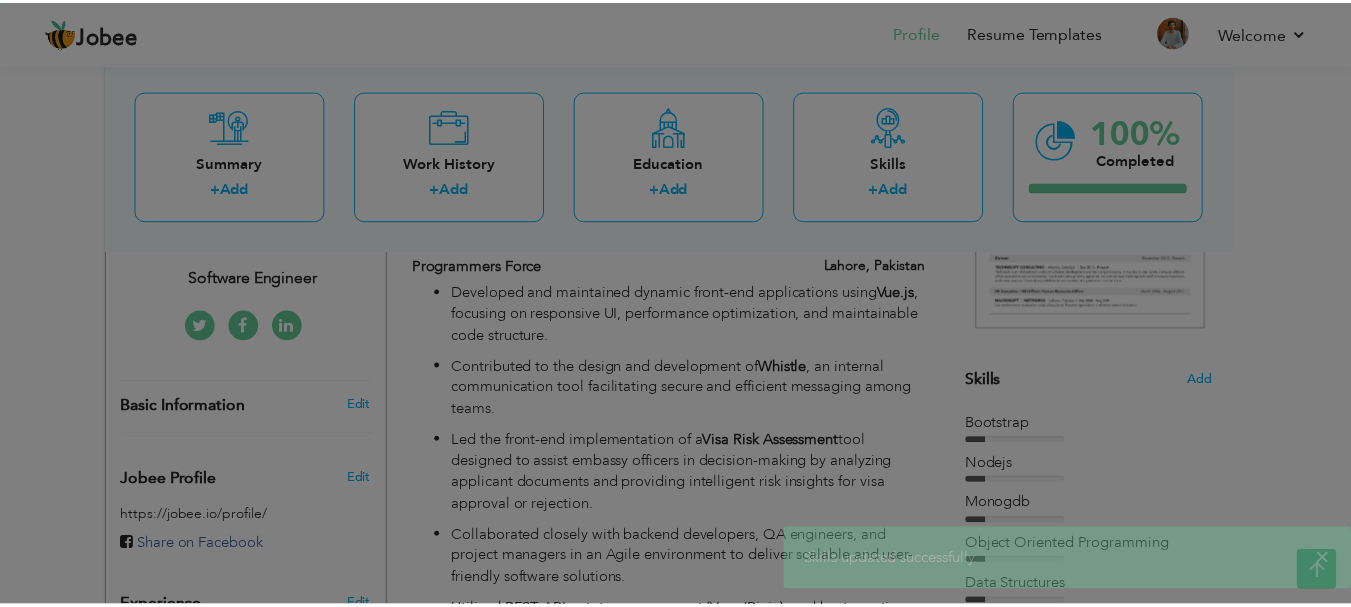 scroll, scrollTop: 0, scrollLeft: 0, axis: both 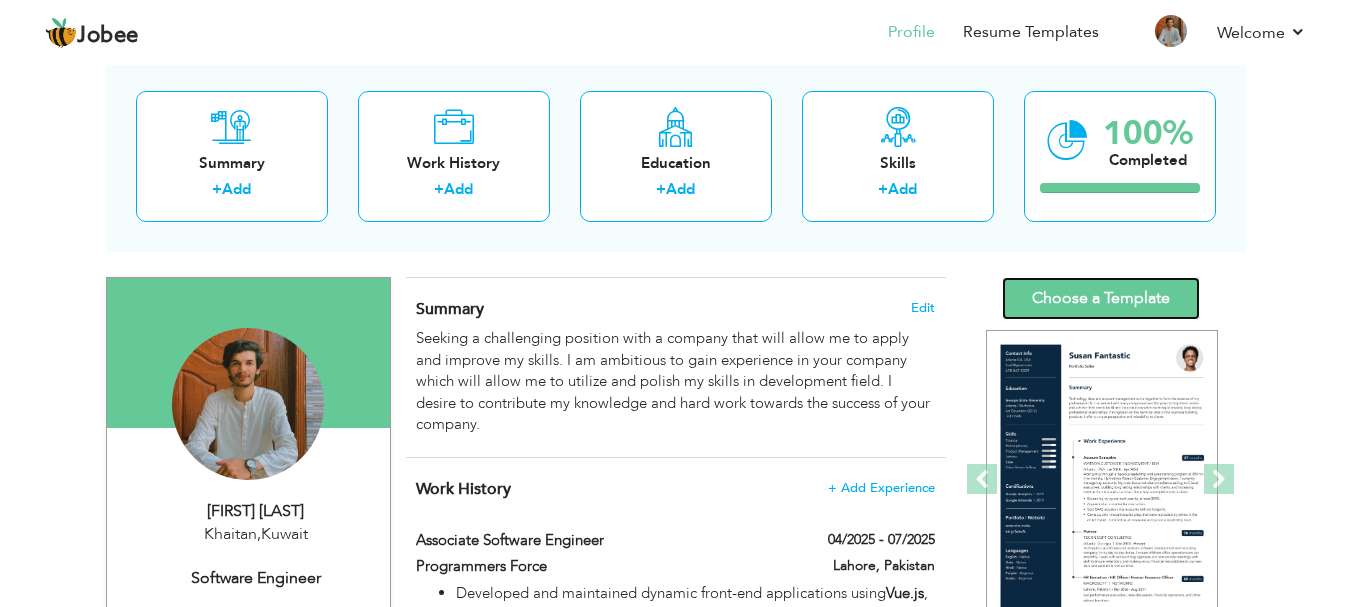 click on "Choose a Template" at bounding box center (1101, 298) 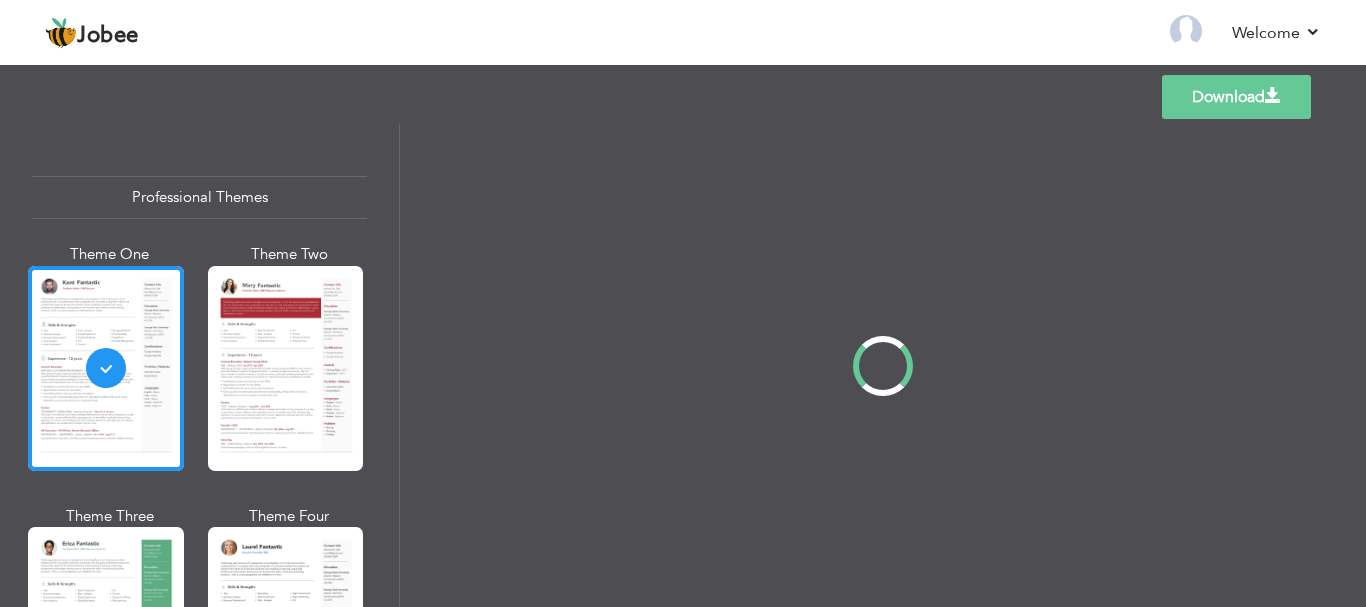 scroll, scrollTop: 0, scrollLeft: 0, axis: both 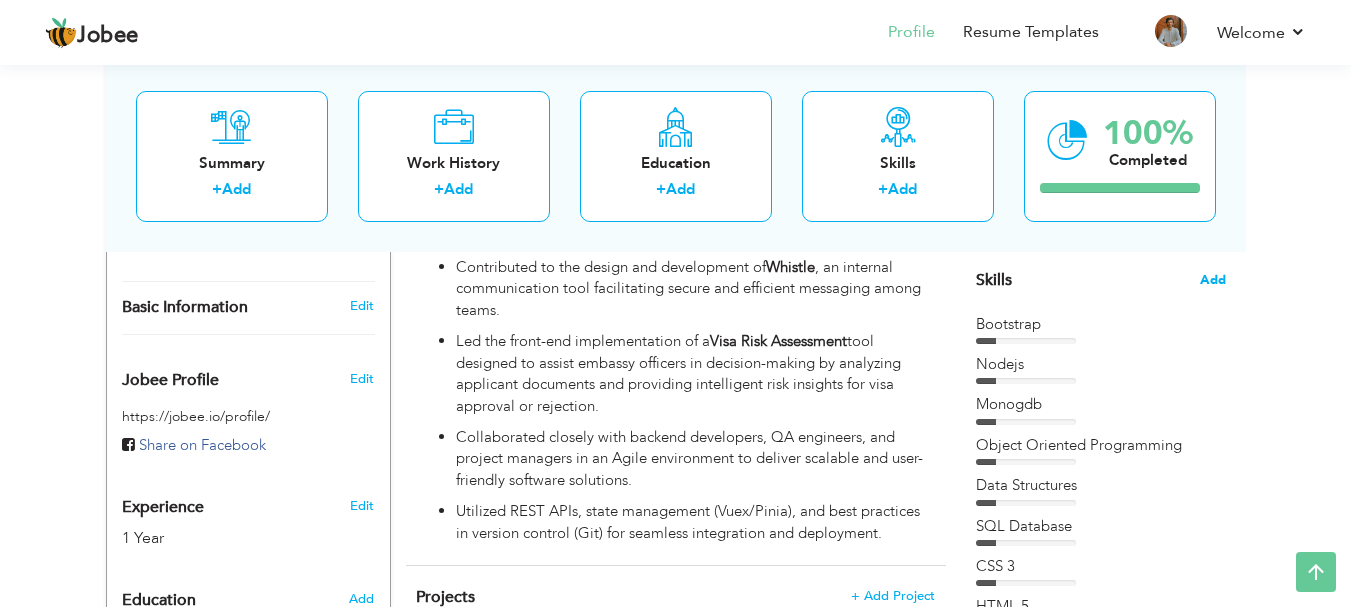 click on "Add" at bounding box center (1213, 280) 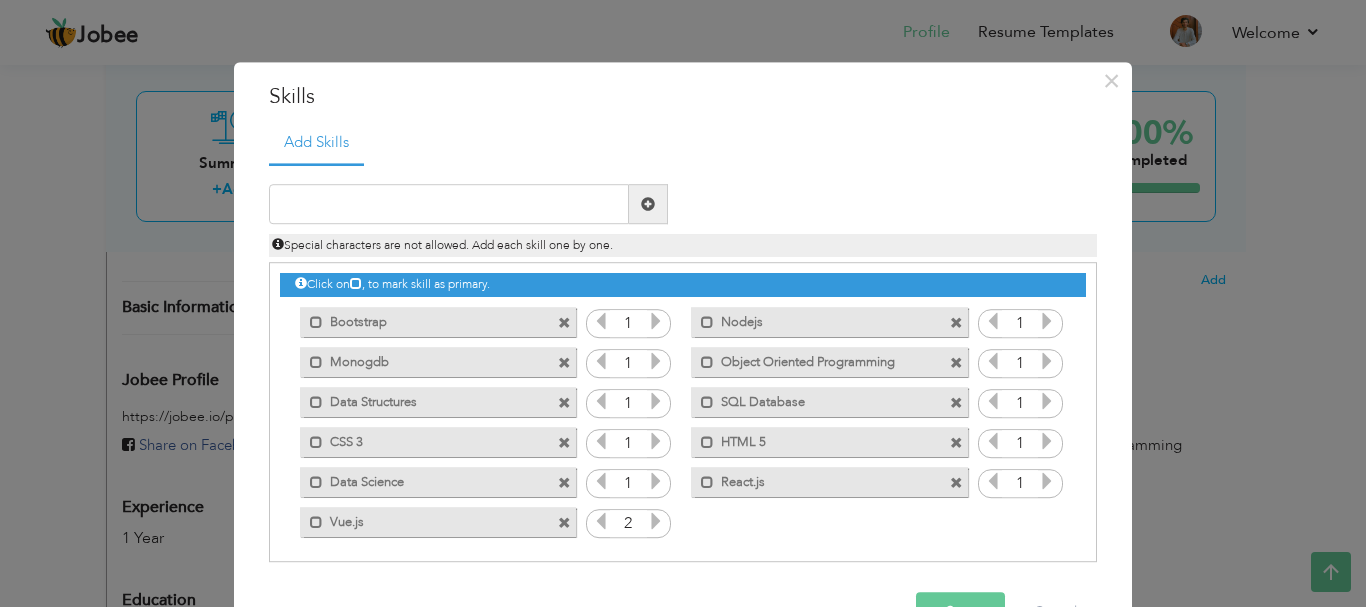 drag, startPoint x: 391, startPoint y: 529, endPoint x: 422, endPoint y: 339, distance: 192.51234 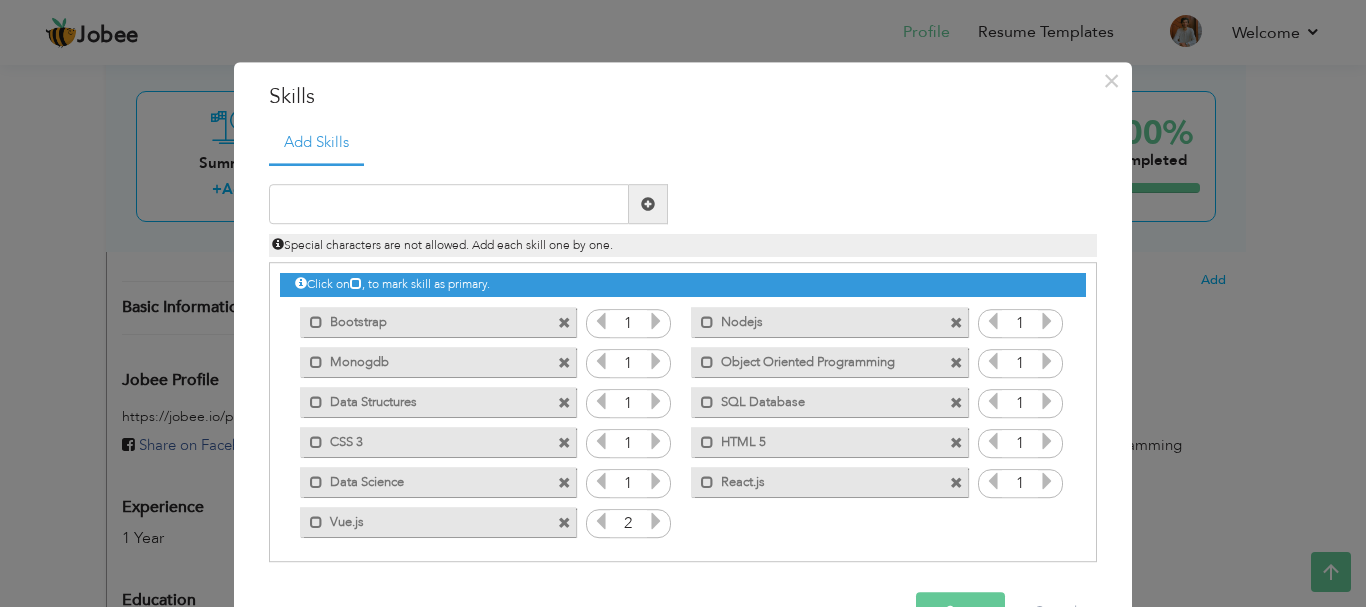 click at bounding box center [601, 522] 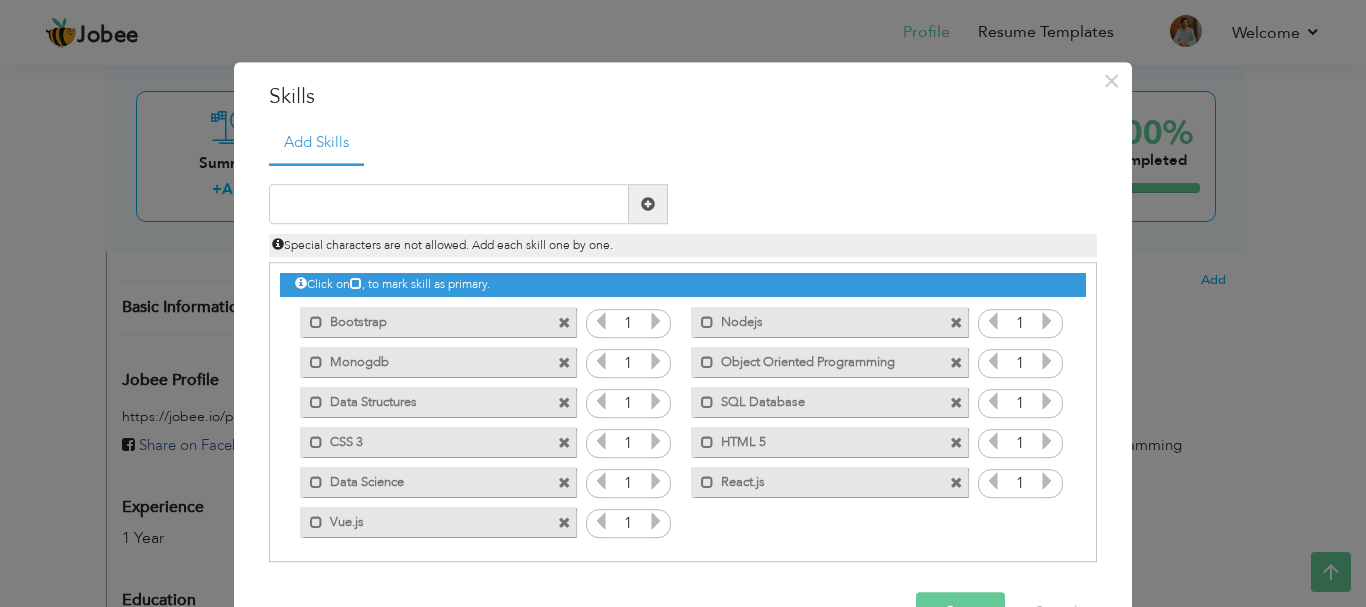click on "Click on  , to mark skill as primary.
Mark as primary skill. Bootstrap 1 Nodejs 1 1 1 1" at bounding box center [683, 403] 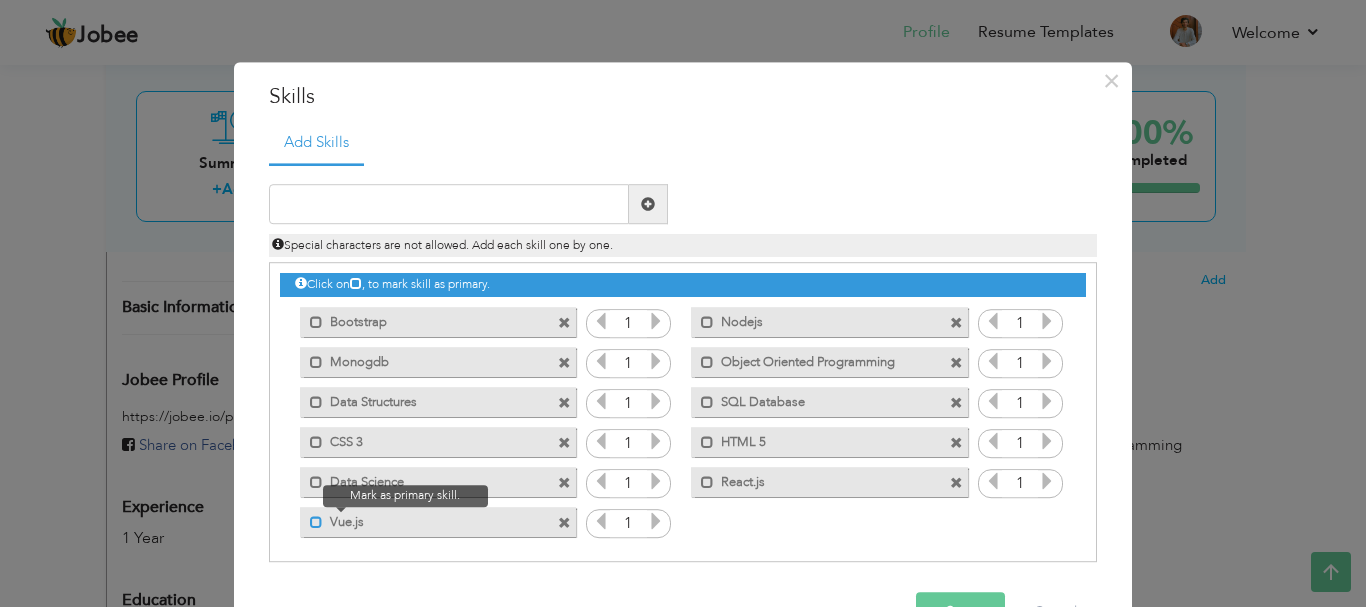 click at bounding box center [316, 522] 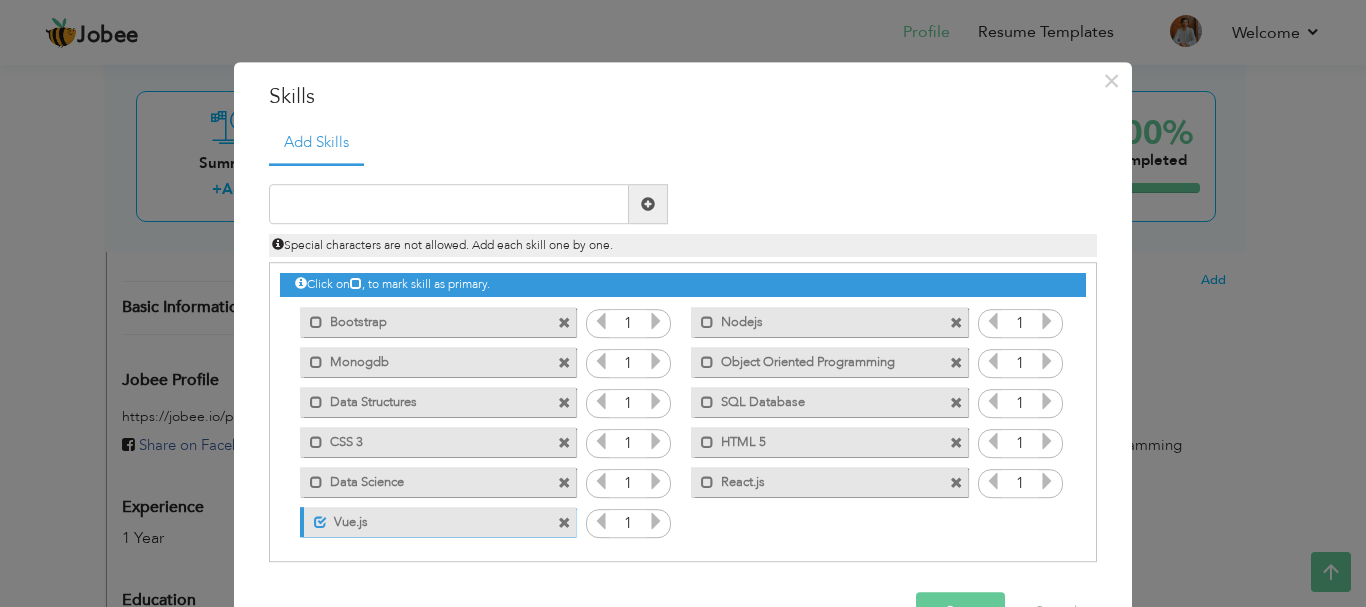 scroll, scrollTop: 5, scrollLeft: 0, axis: vertical 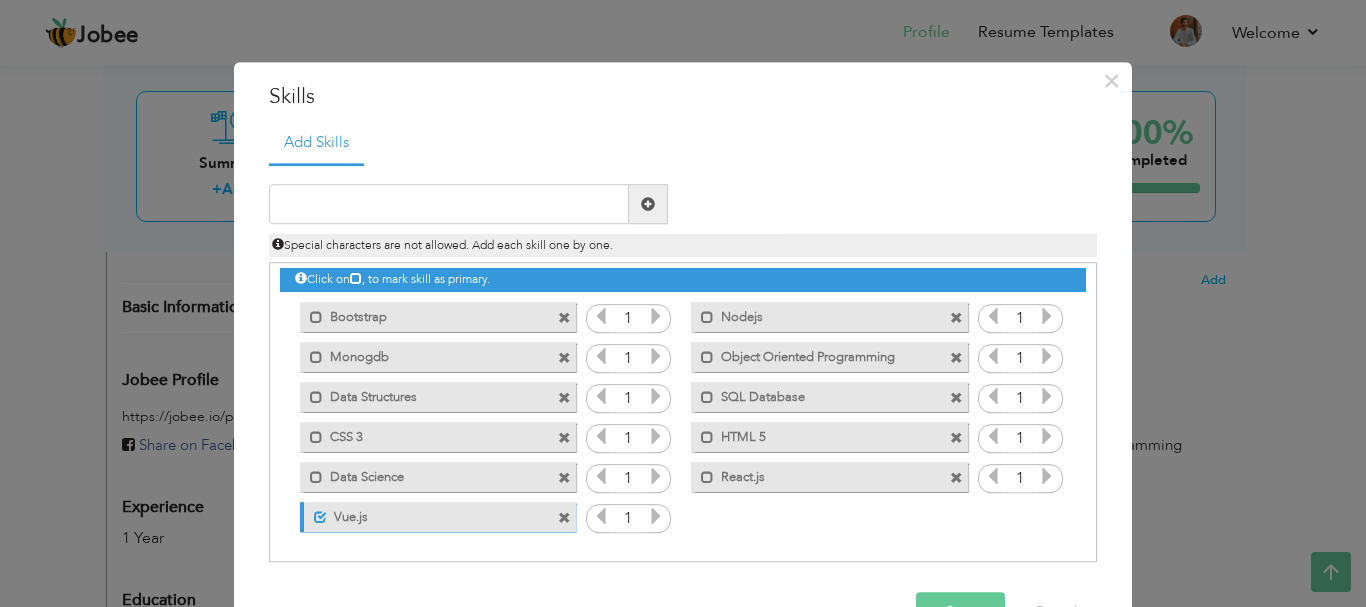 click on "Save" at bounding box center [960, 613] 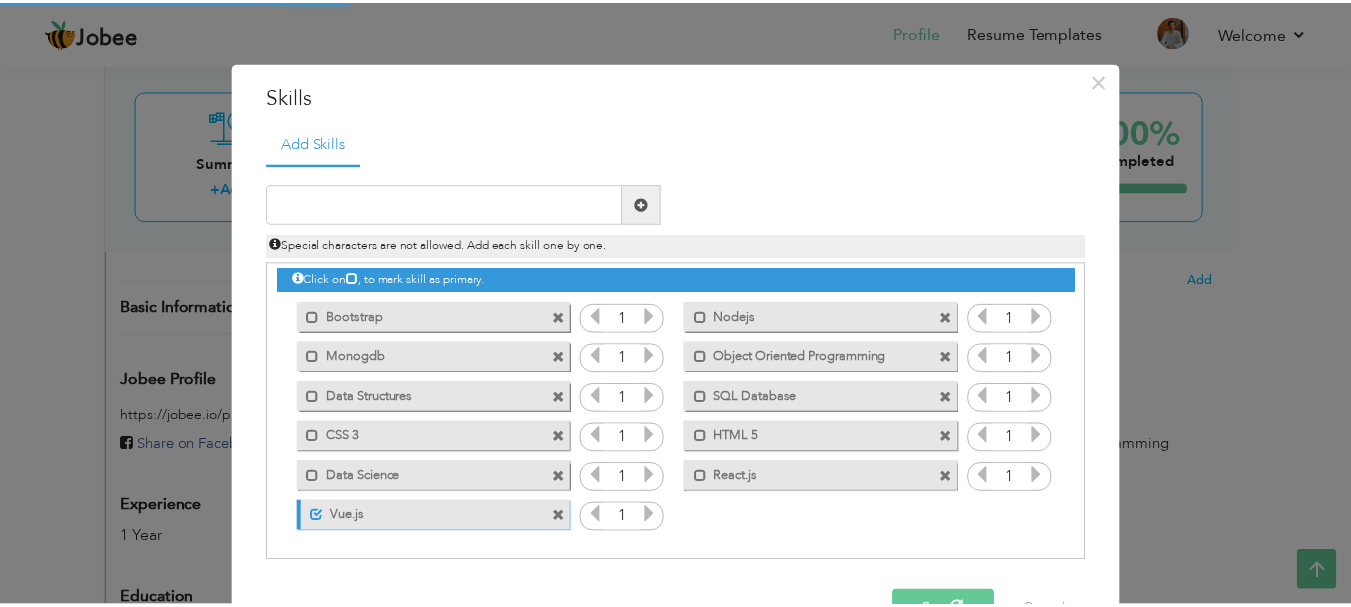 scroll, scrollTop: 0, scrollLeft: 0, axis: both 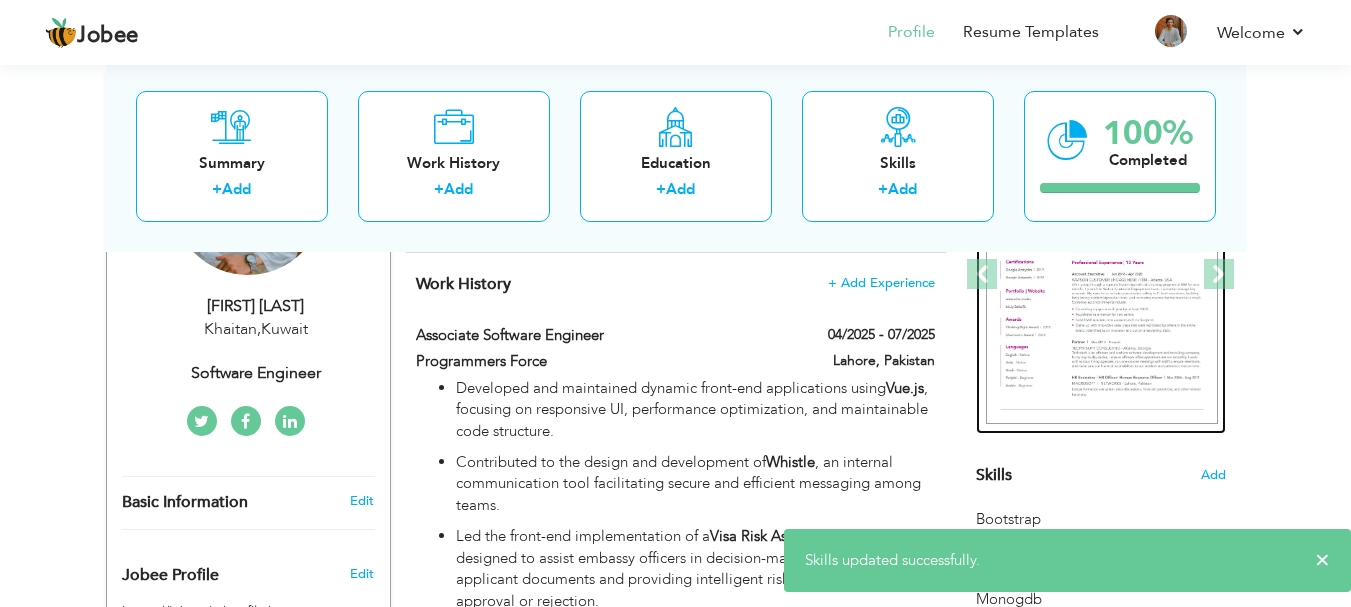 click at bounding box center (1102, 275) 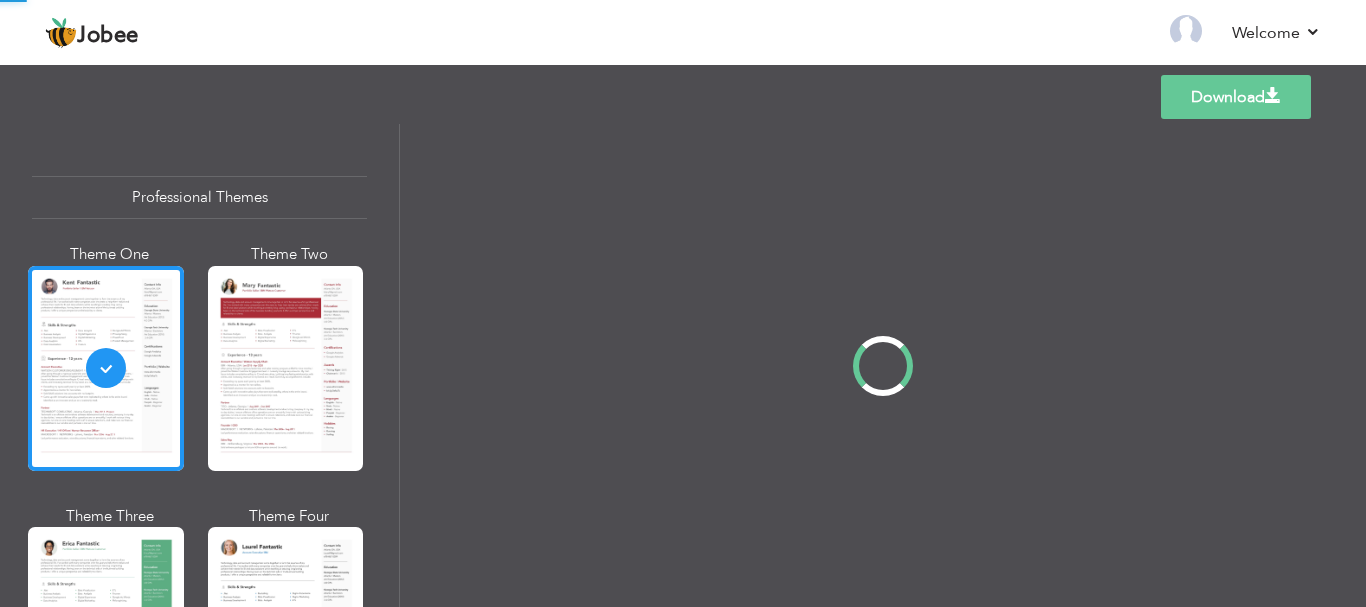 scroll, scrollTop: 0, scrollLeft: 0, axis: both 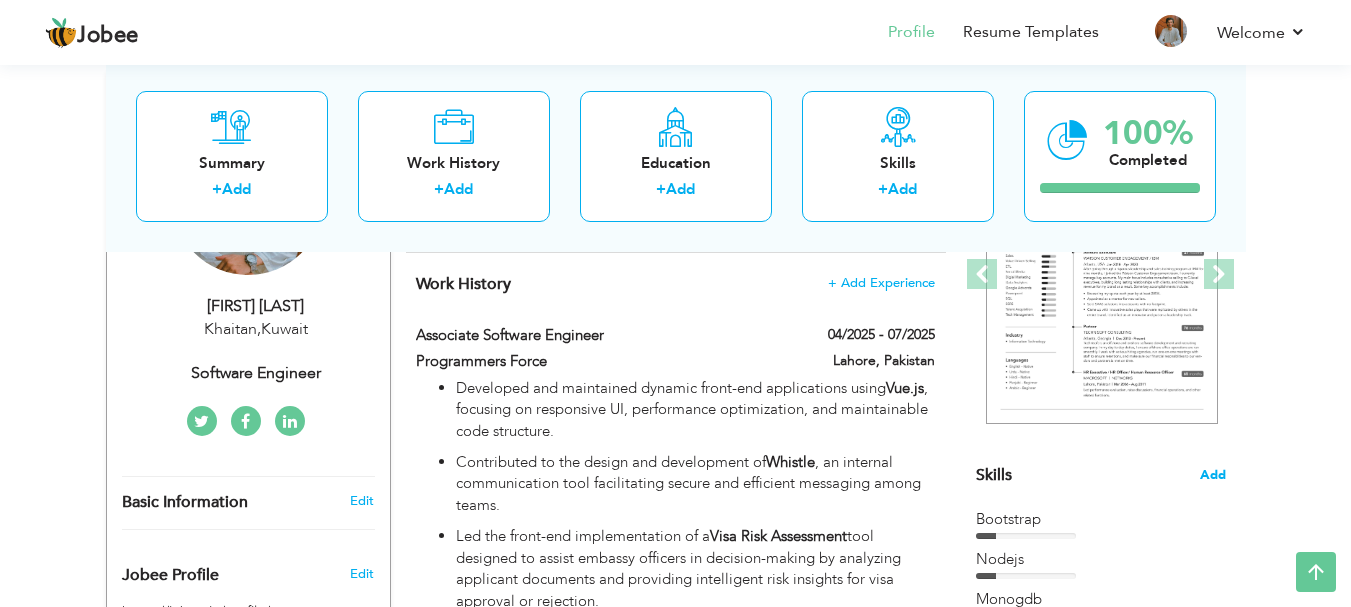 click on "Add" at bounding box center [1213, 475] 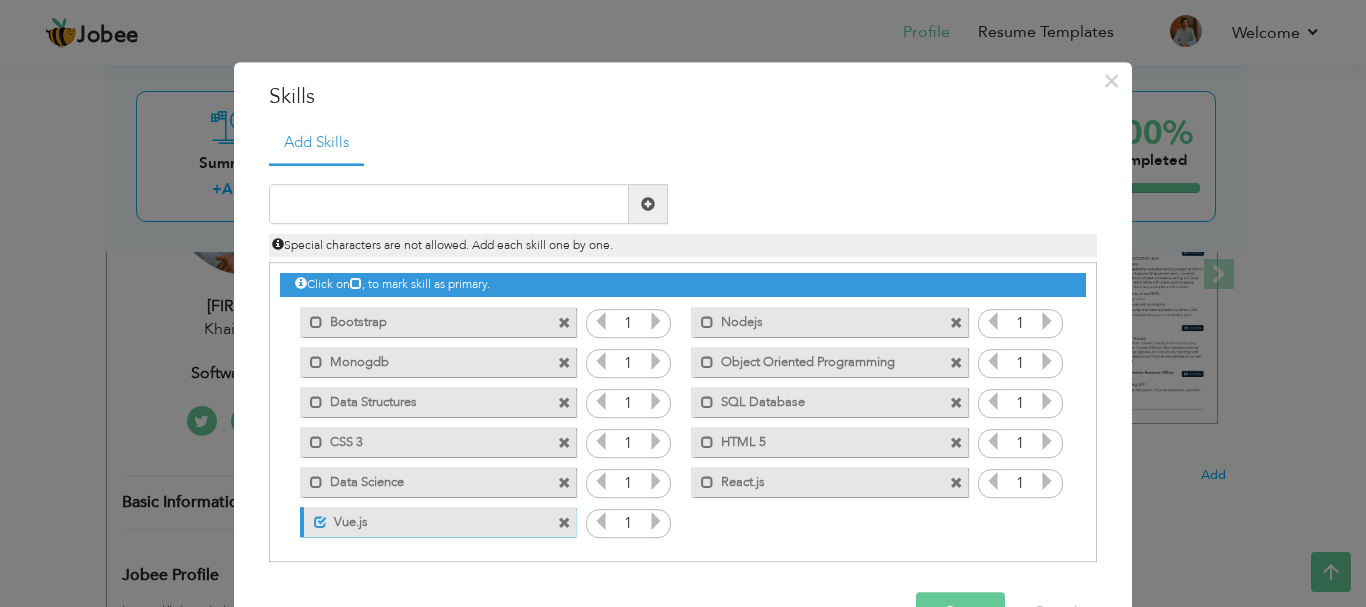 click at bounding box center [1047, 482] 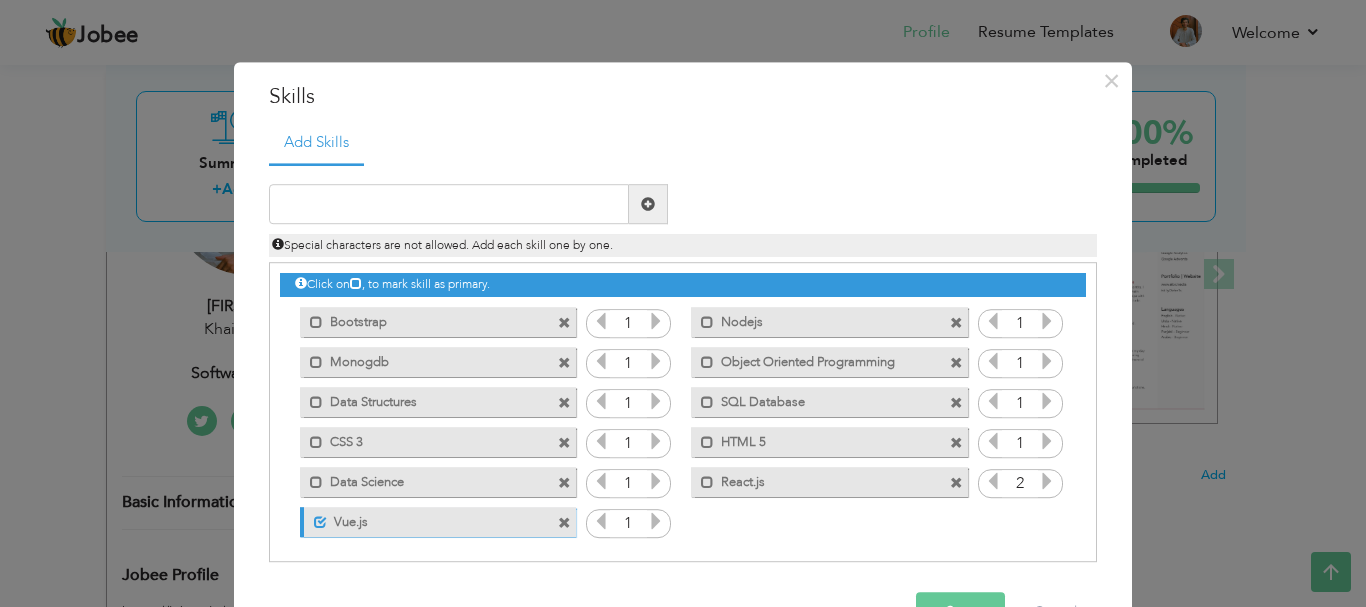 scroll, scrollTop: 5, scrollLeft: 0, axis: vertical 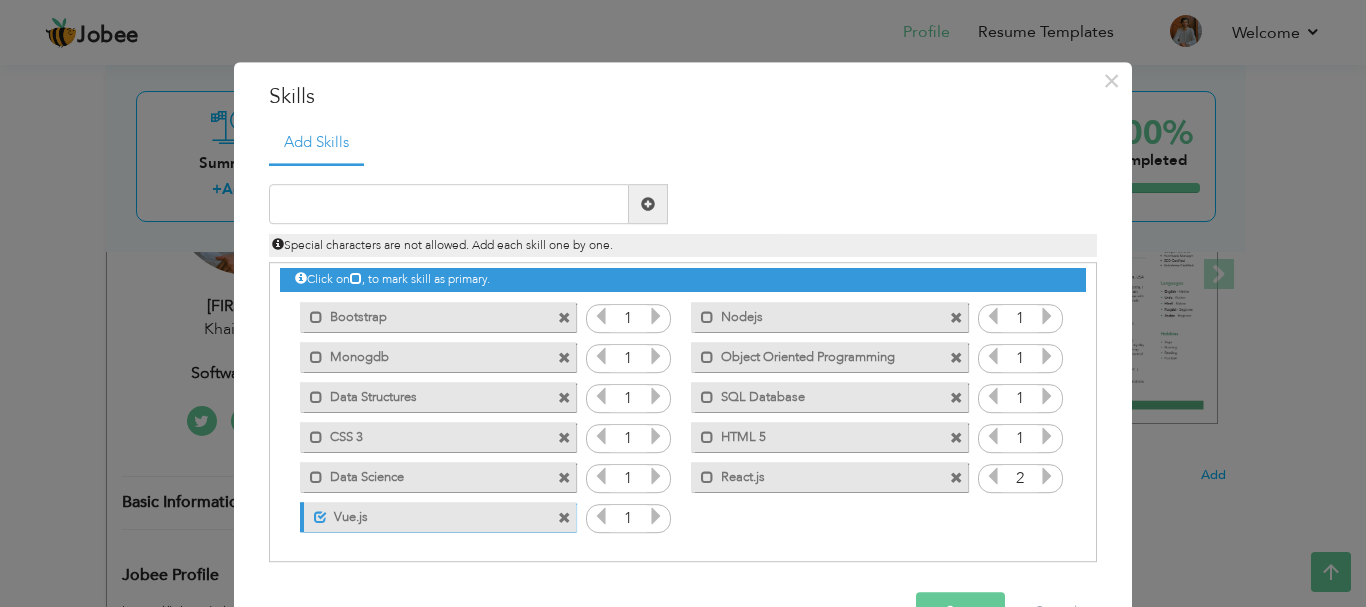 click at bounding box center [1047, 317] 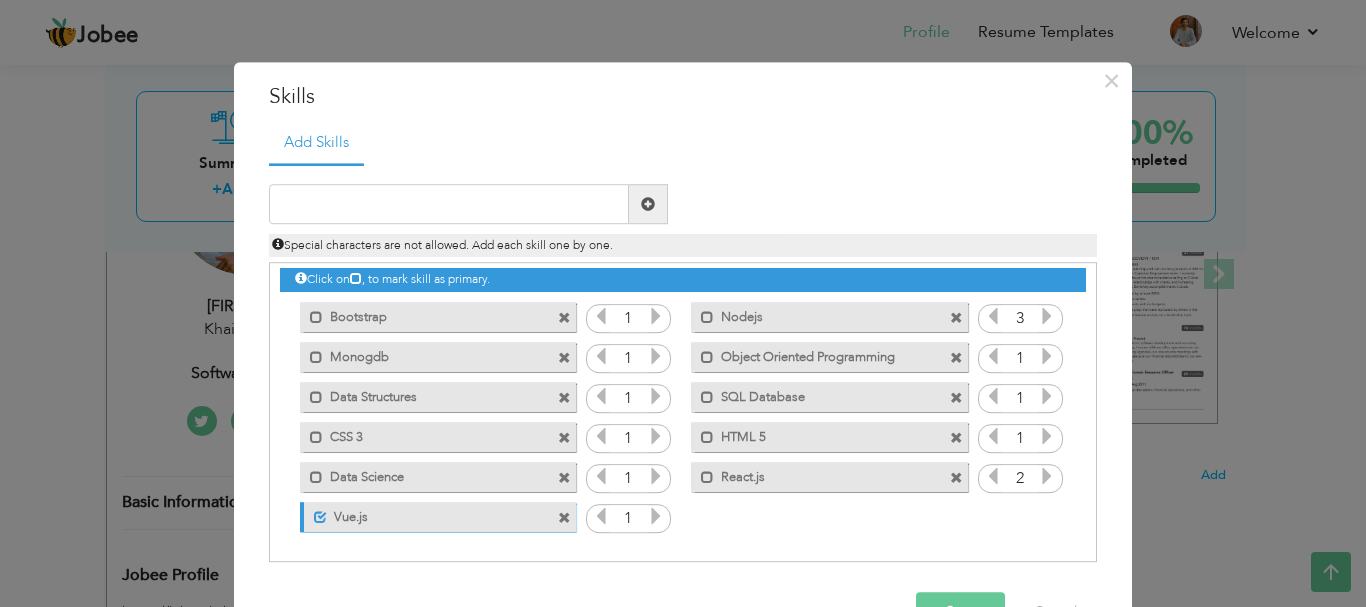 click at bounding box center [656, 357] 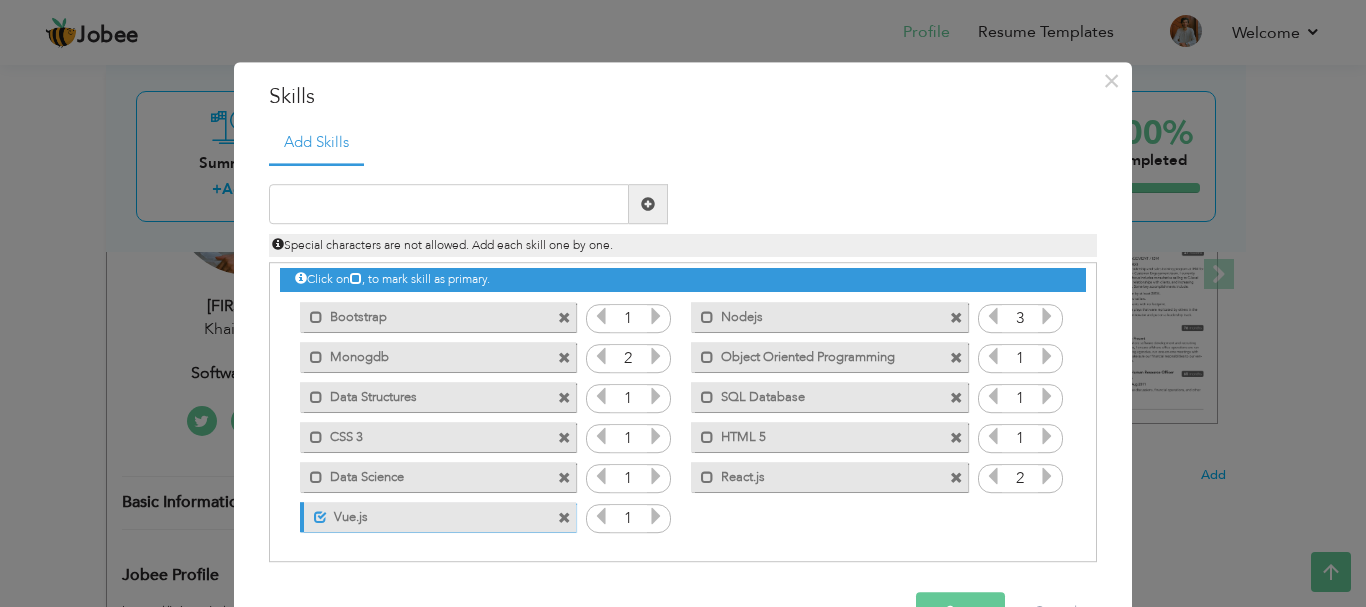 click at bounding box center (656, 357) 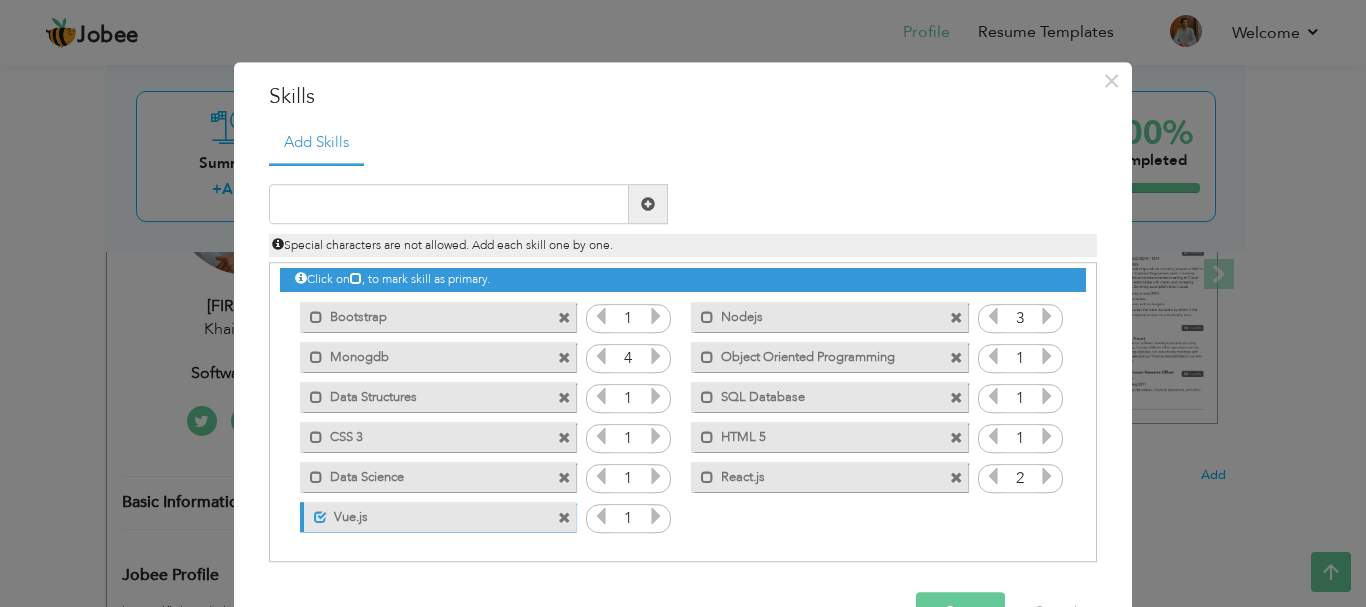 click at bounding box center [656, 397] 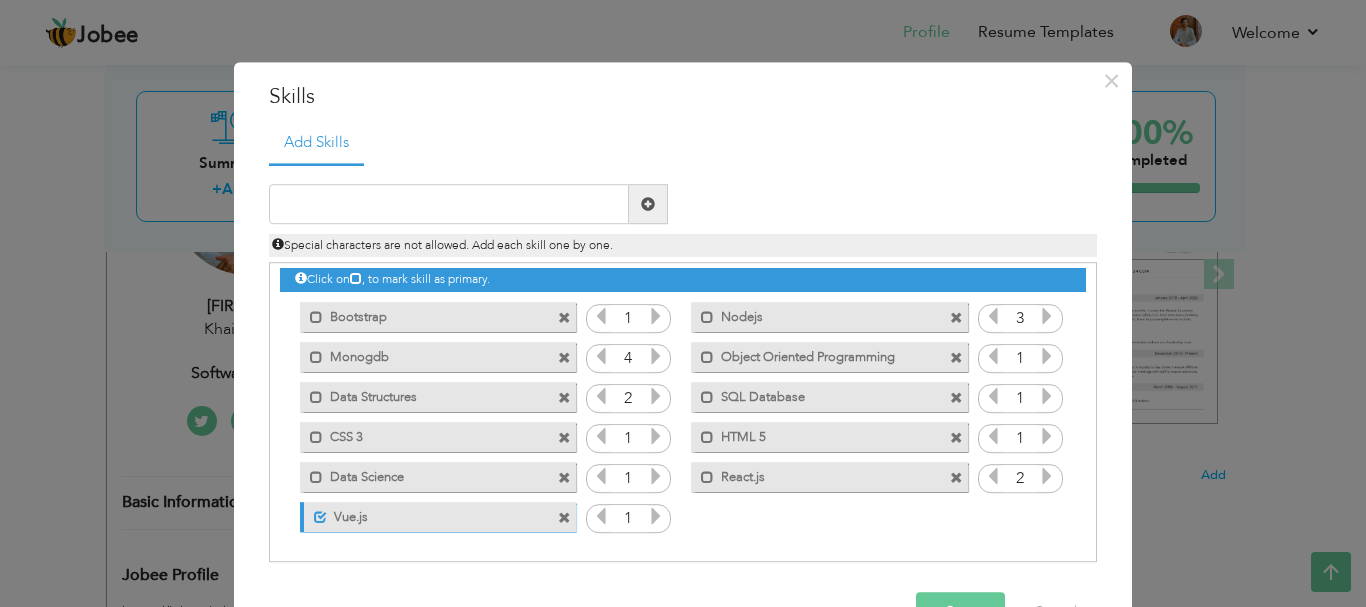 click at bounding box center (656, 397) 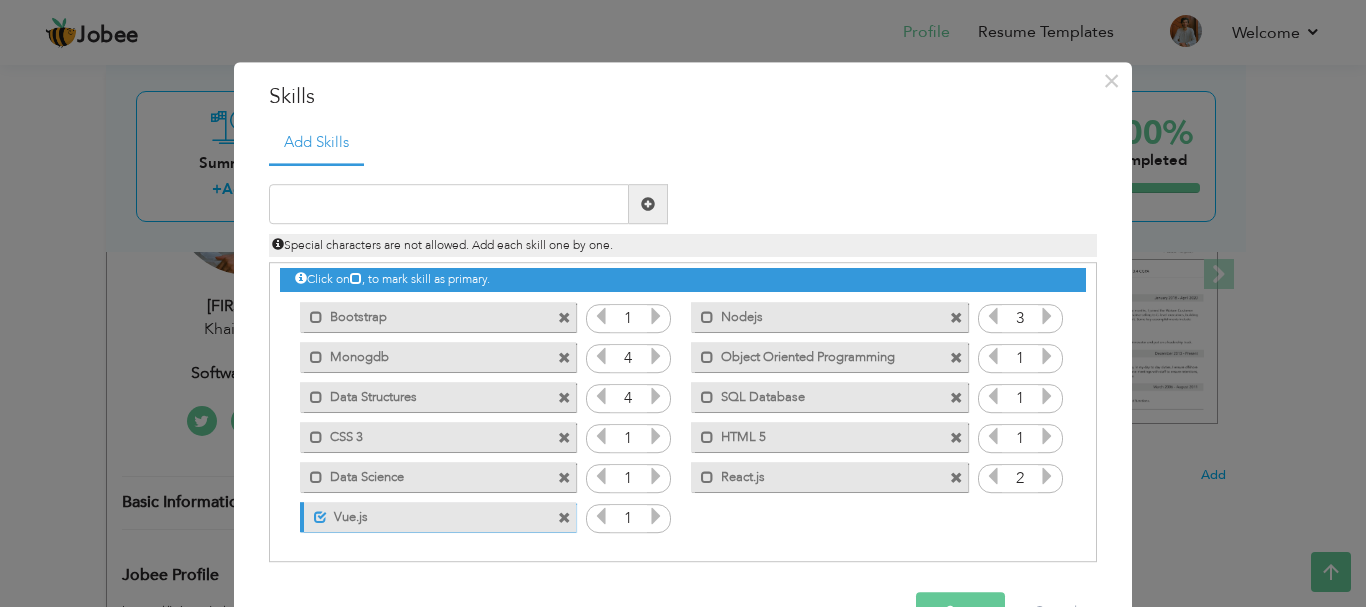 click at bounding box center [656, 397] 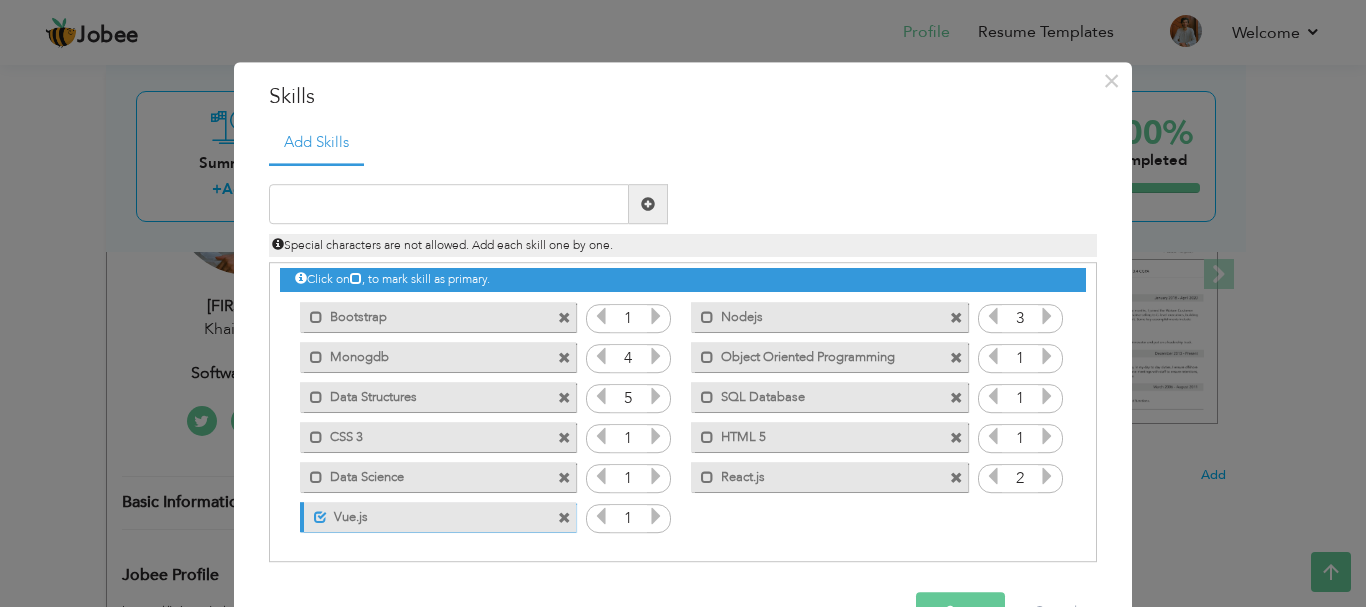 click at bounding box center (656, 317) 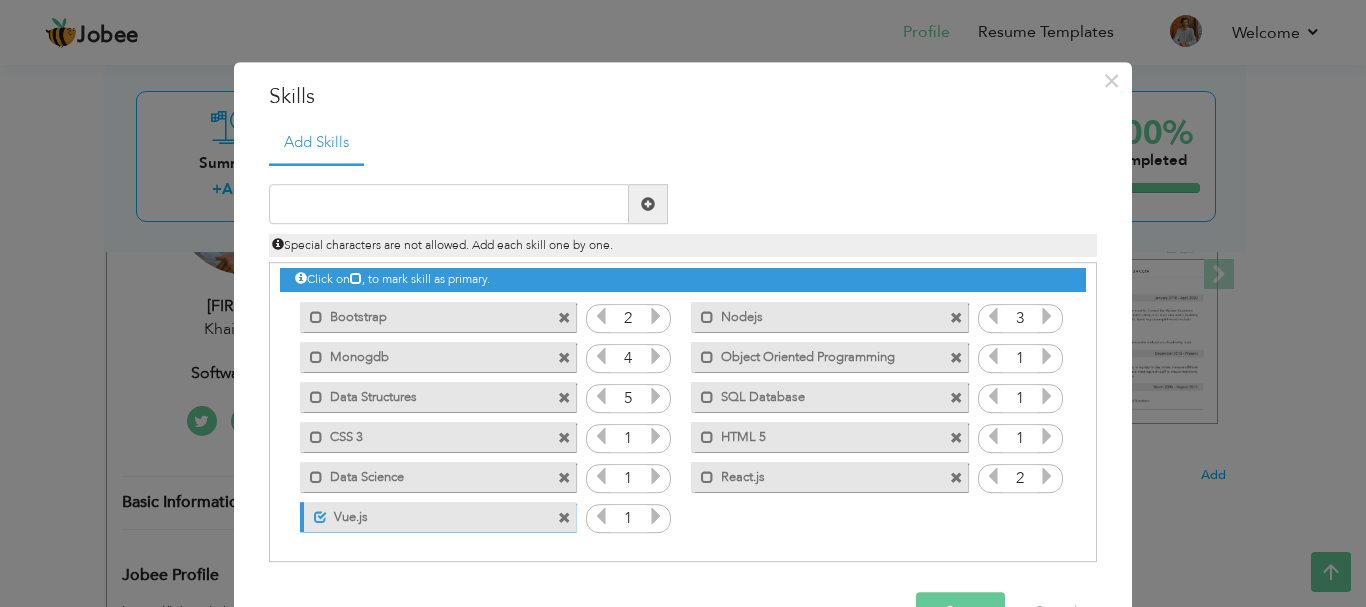 click at bounding box center [656, 317] 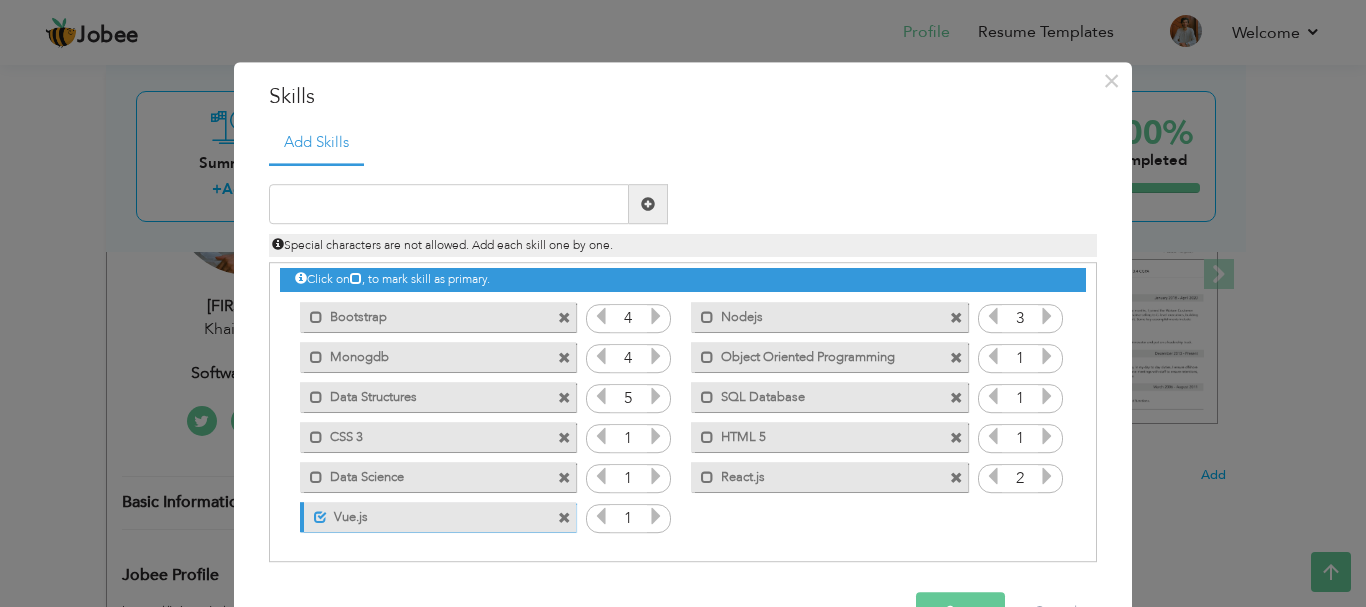 click at bounding box center [656, 317] 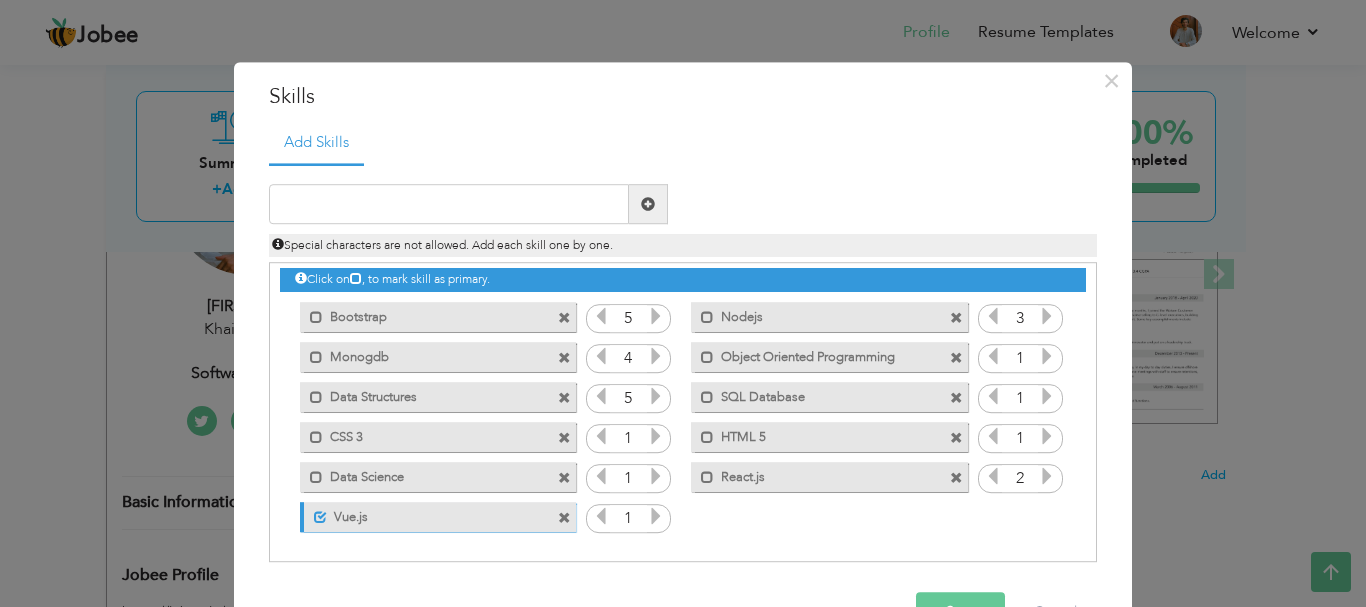 click at bounding box center [656, 317] 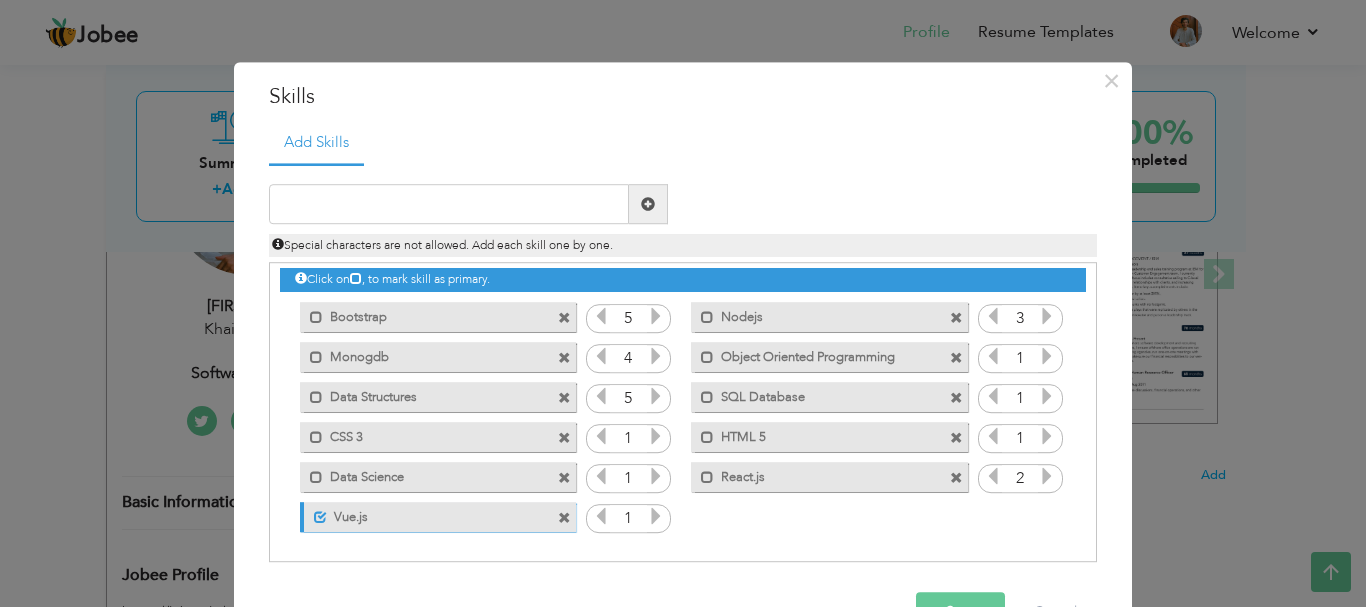 click at bounding box center (656, 317) 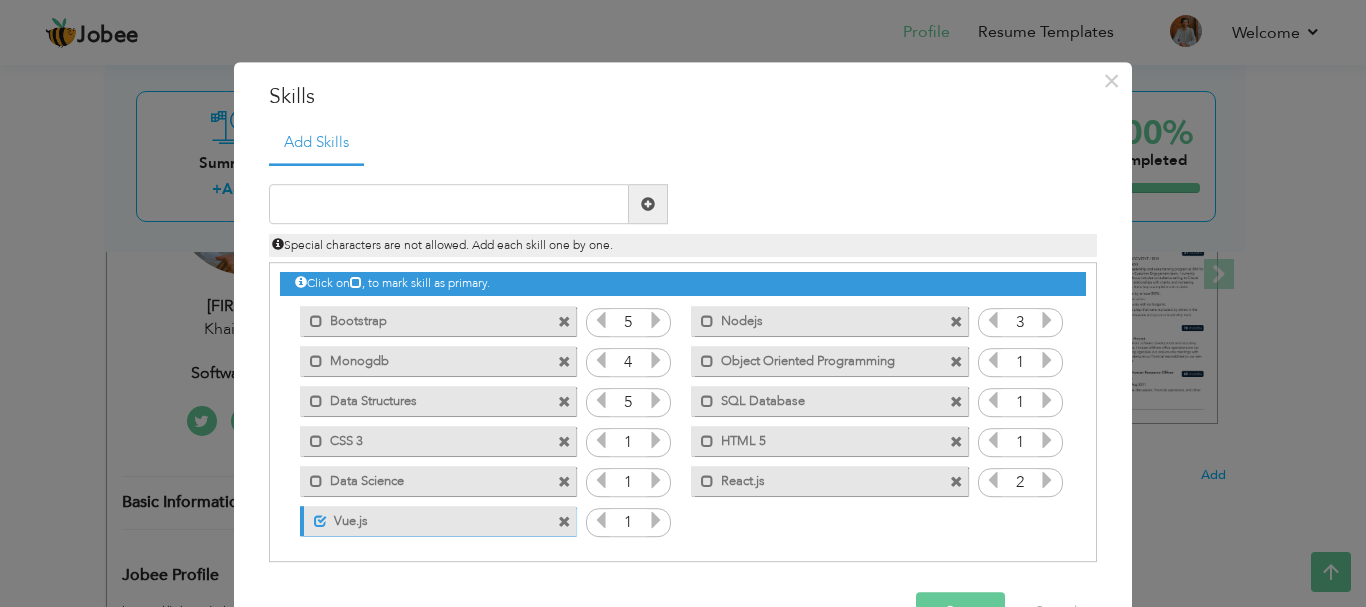 scroll, scrollTop: 0, scrollLeft: 0, axis: both 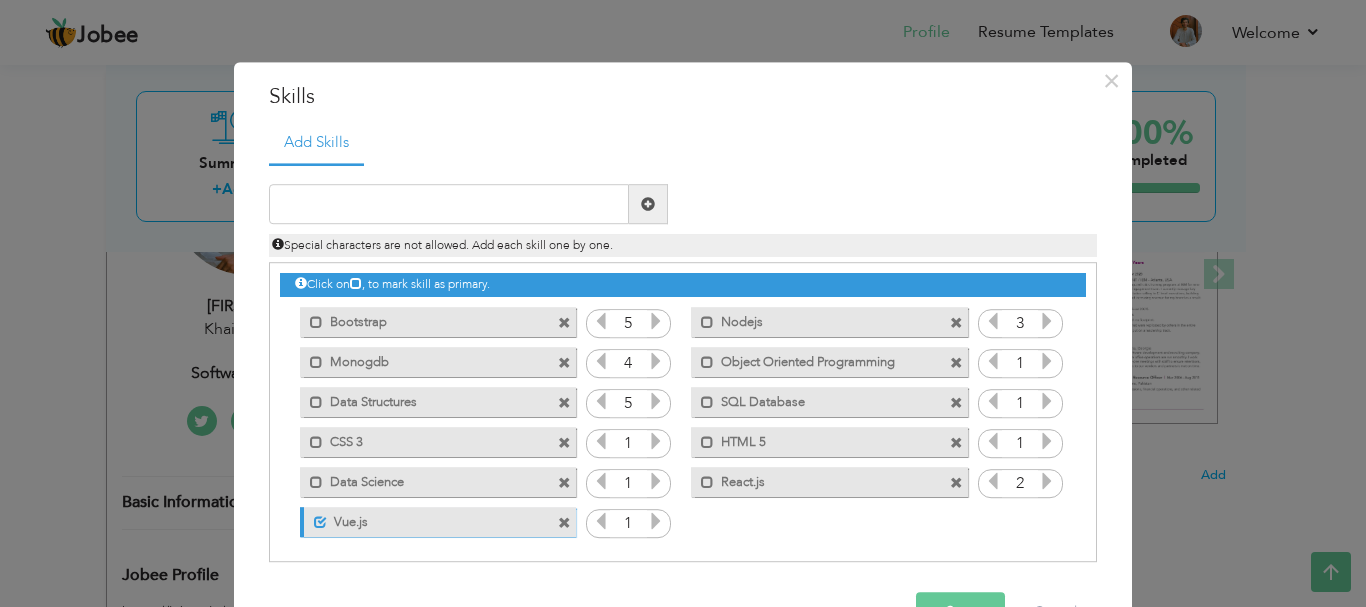 click at bounding box center [601, 402] 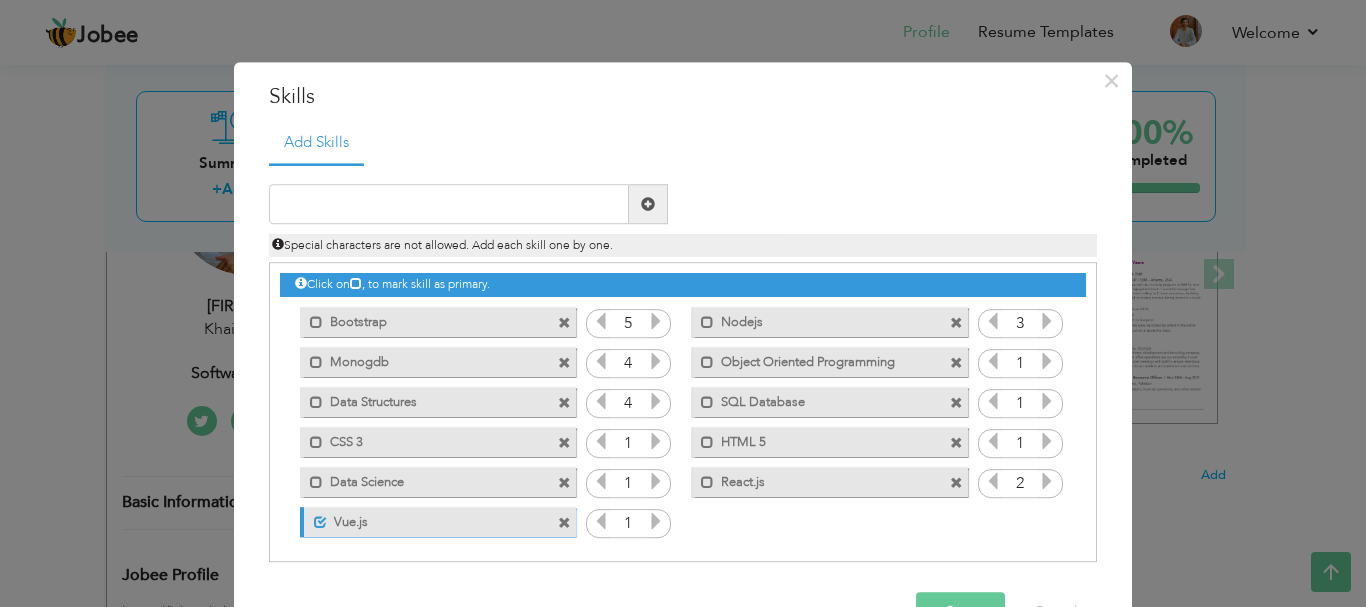 click at bounding box center (601, 402) 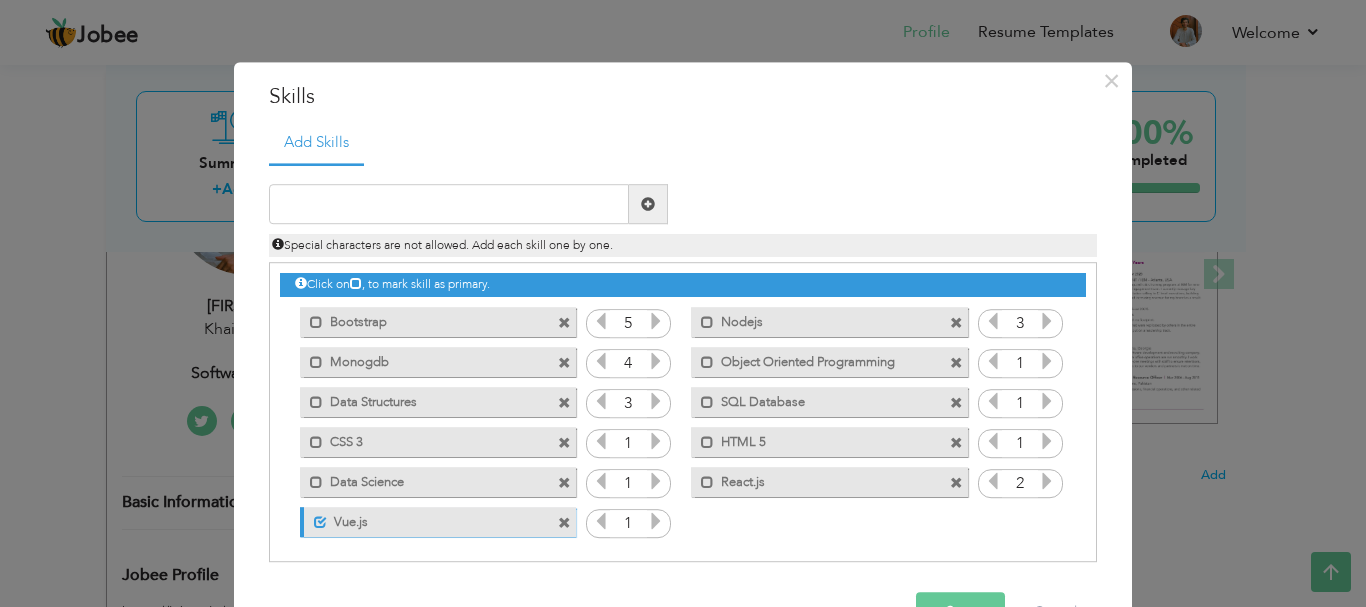 click at bounding box center [601, 402] 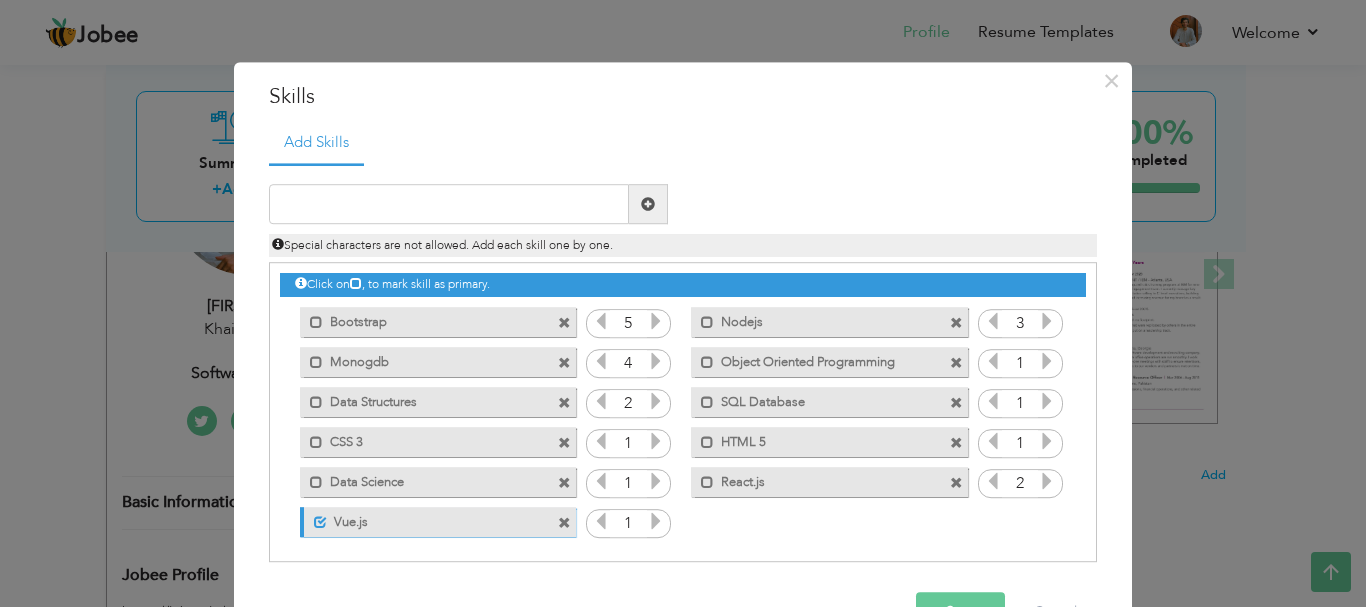 click at bounding box center [601, 402] 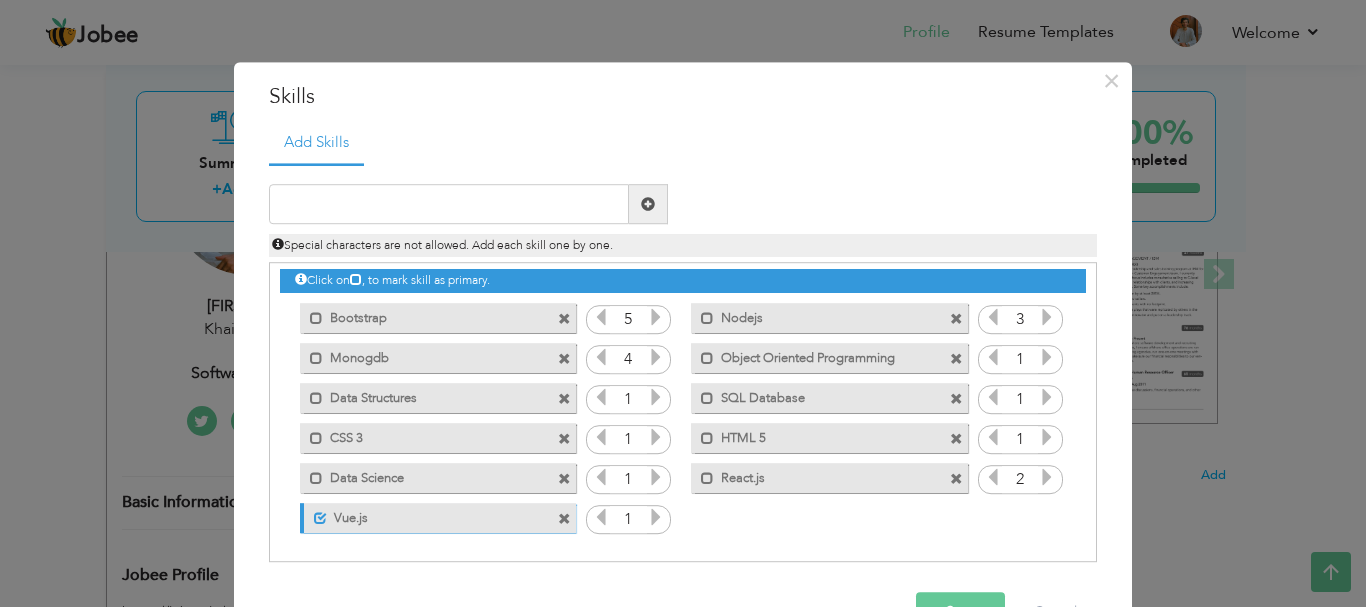 scroll, scrollTop: 5, scrollLeft: 0, axis: vertical 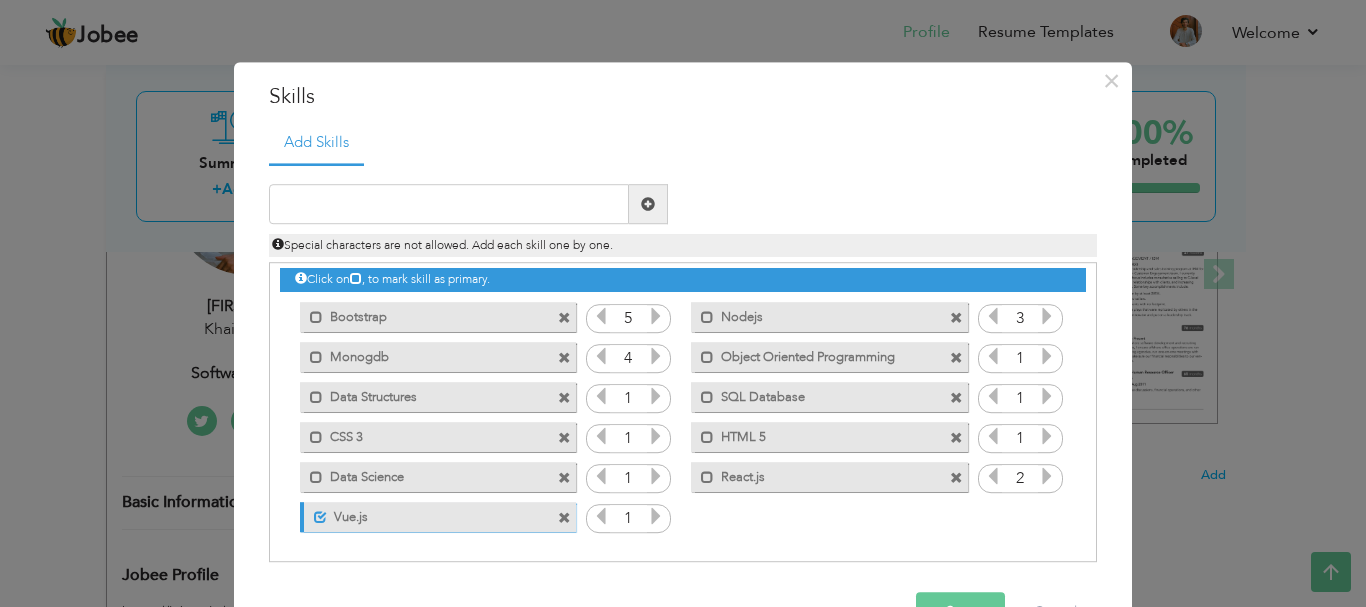 click on "Save
Cancel" at bounding box center (683, 613) 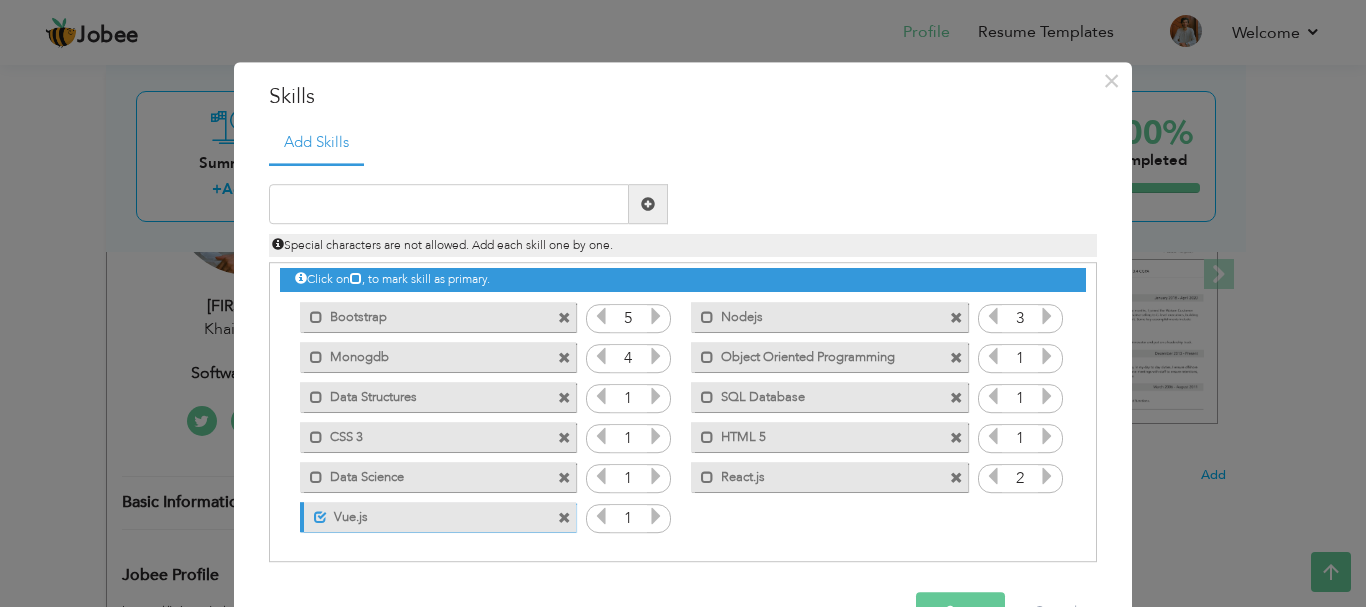 click on "Save" at bounding box center [960, 613] 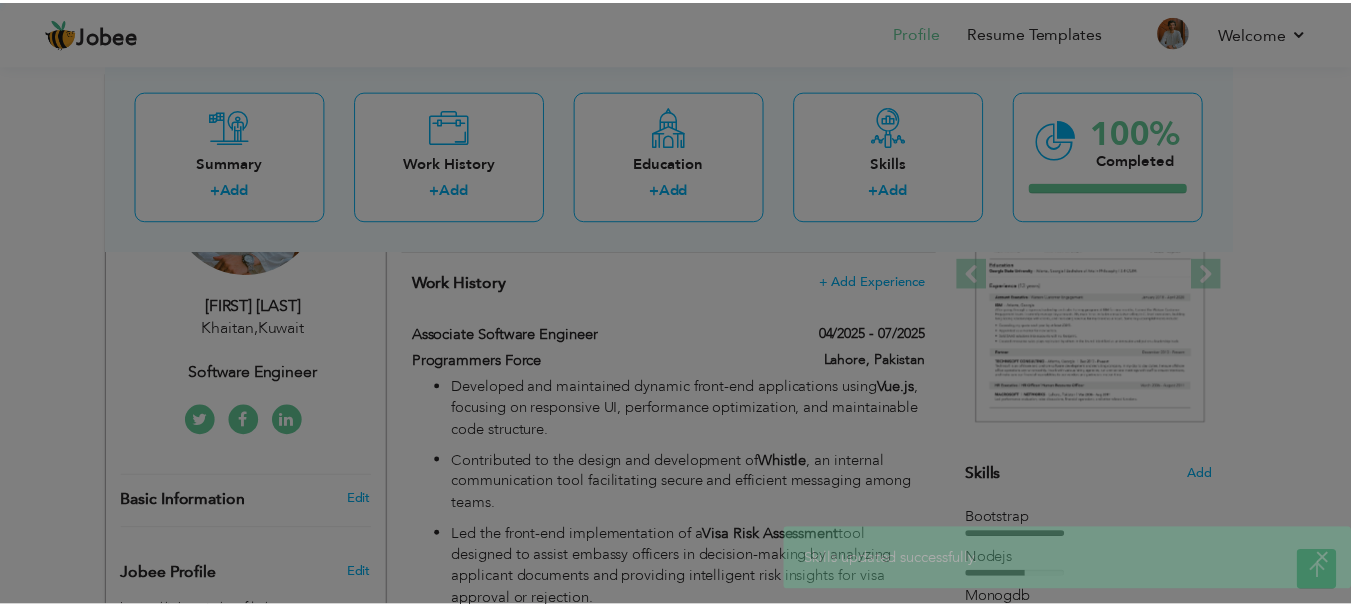 scroll, scrollTop: 0, scrollLeft: 0, axis: both 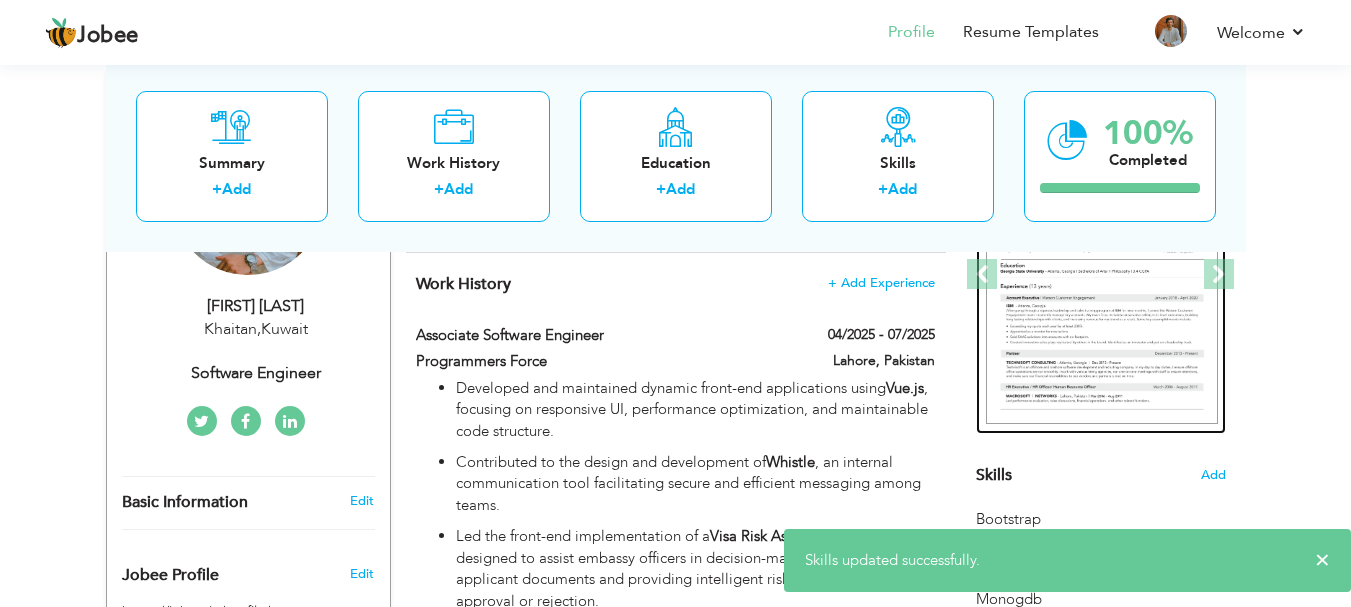 click at bounding box center (1102, 275) 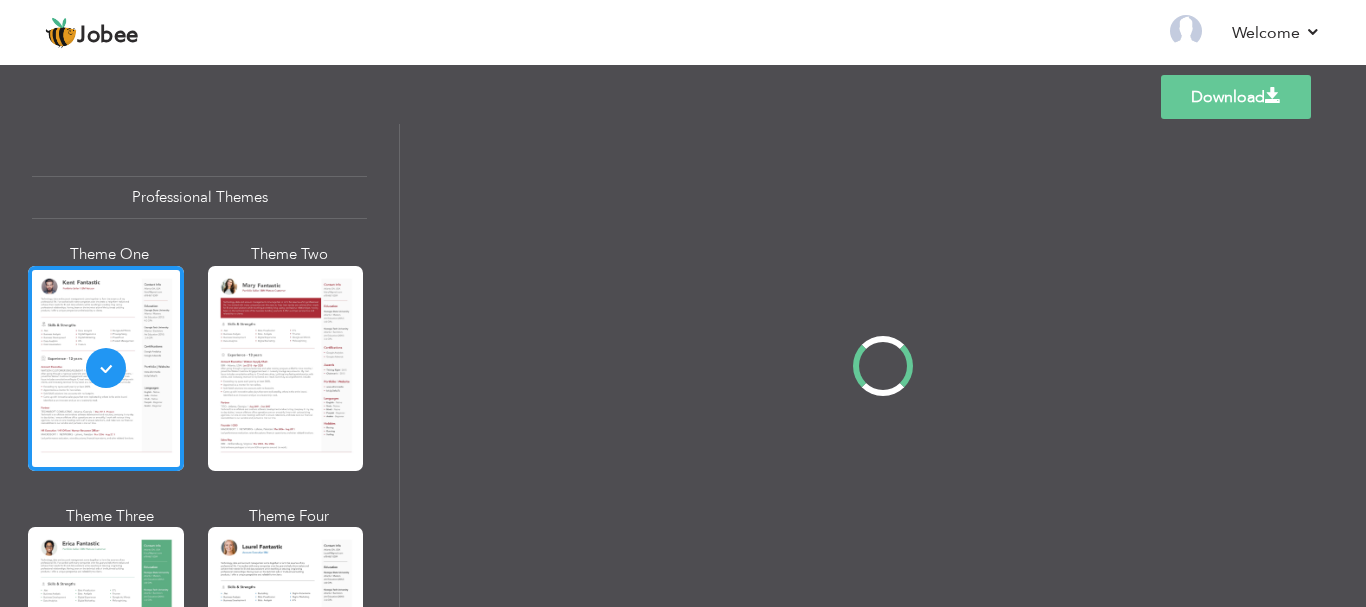 scroll, scrollTop: 0, scrollLeft: 0, axis: both 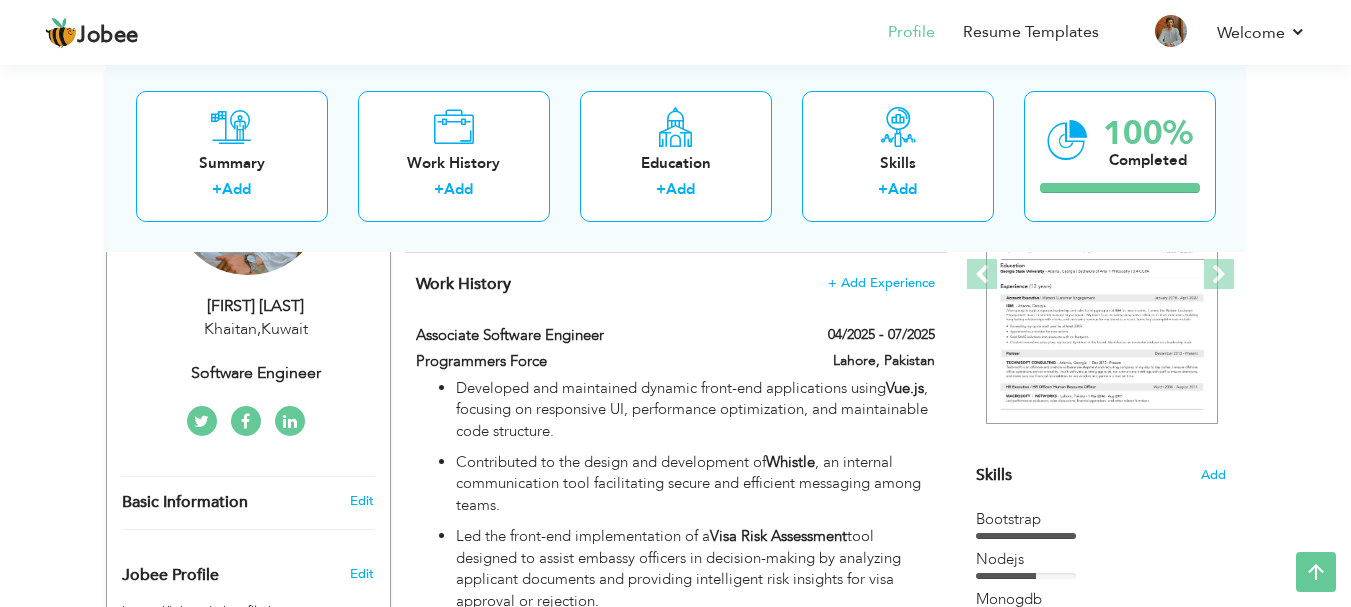 click on "Skills
Add" at bounding box center [1101, 279] 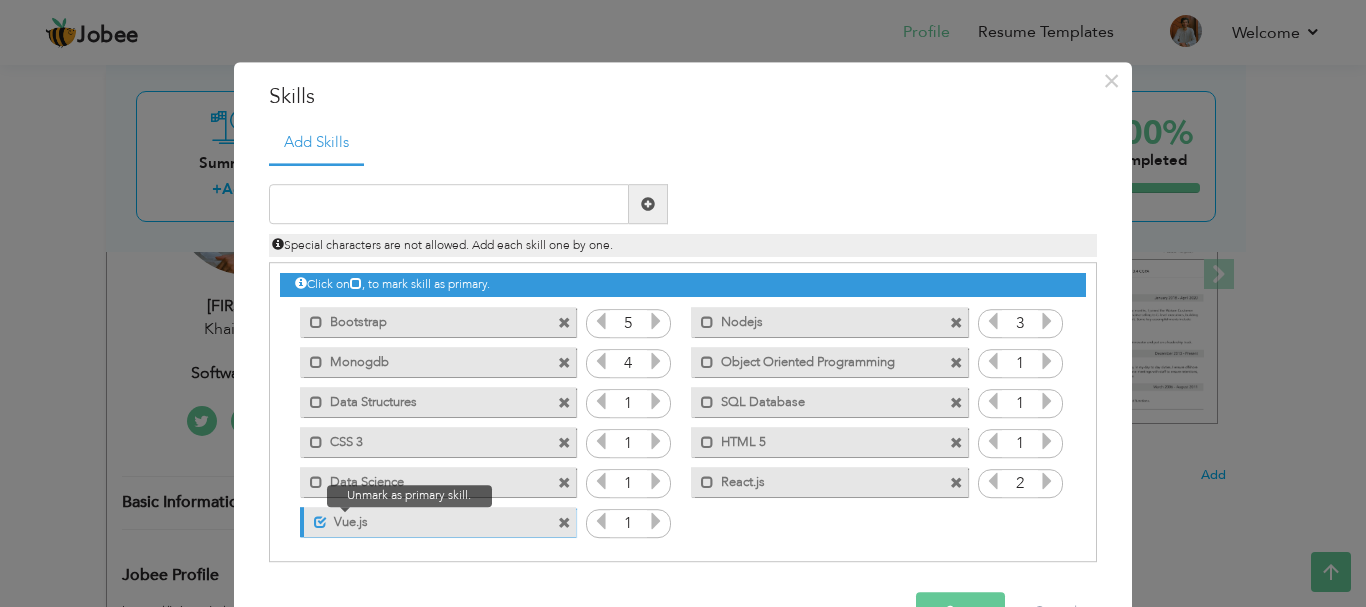 click at bounding box center (315, 517) 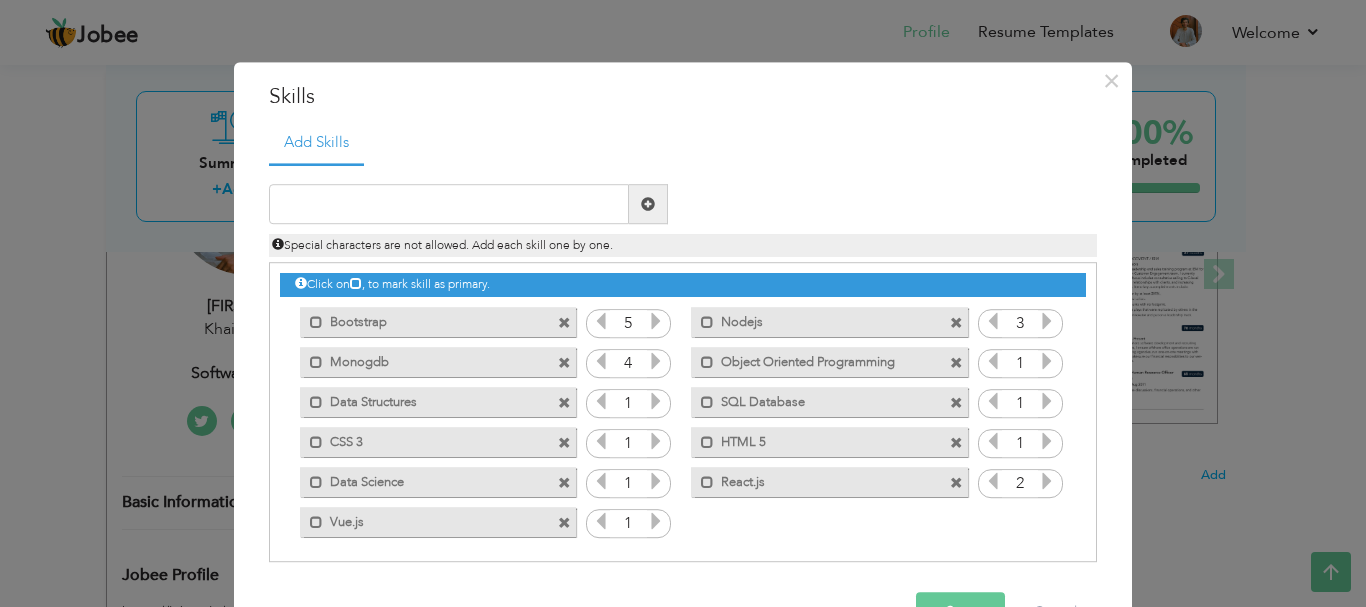 click at bounding box center (993, 482) 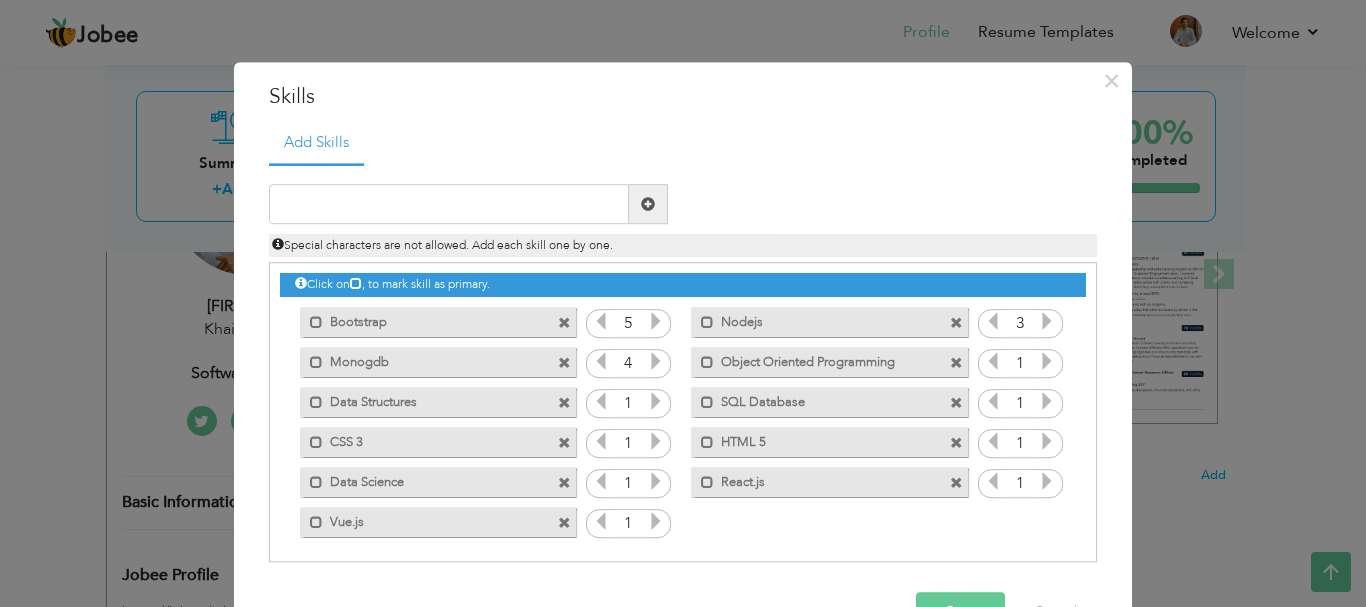 click at bounding box center (993, 482) 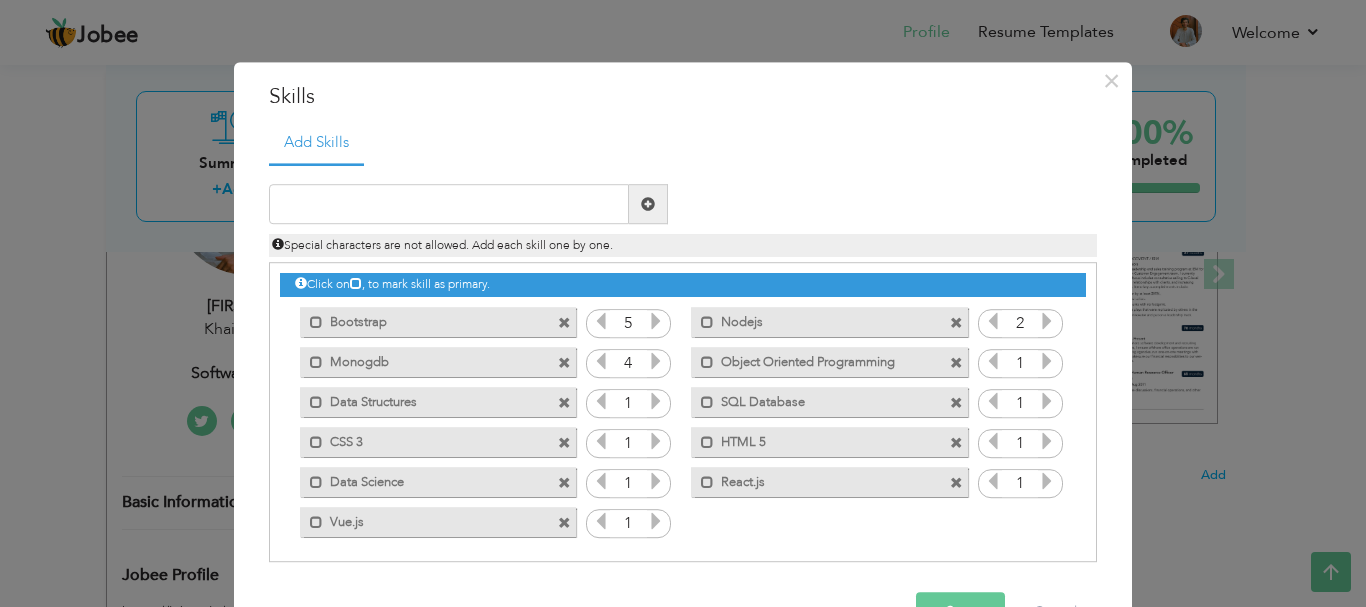 click at bounding box center (993, 322) 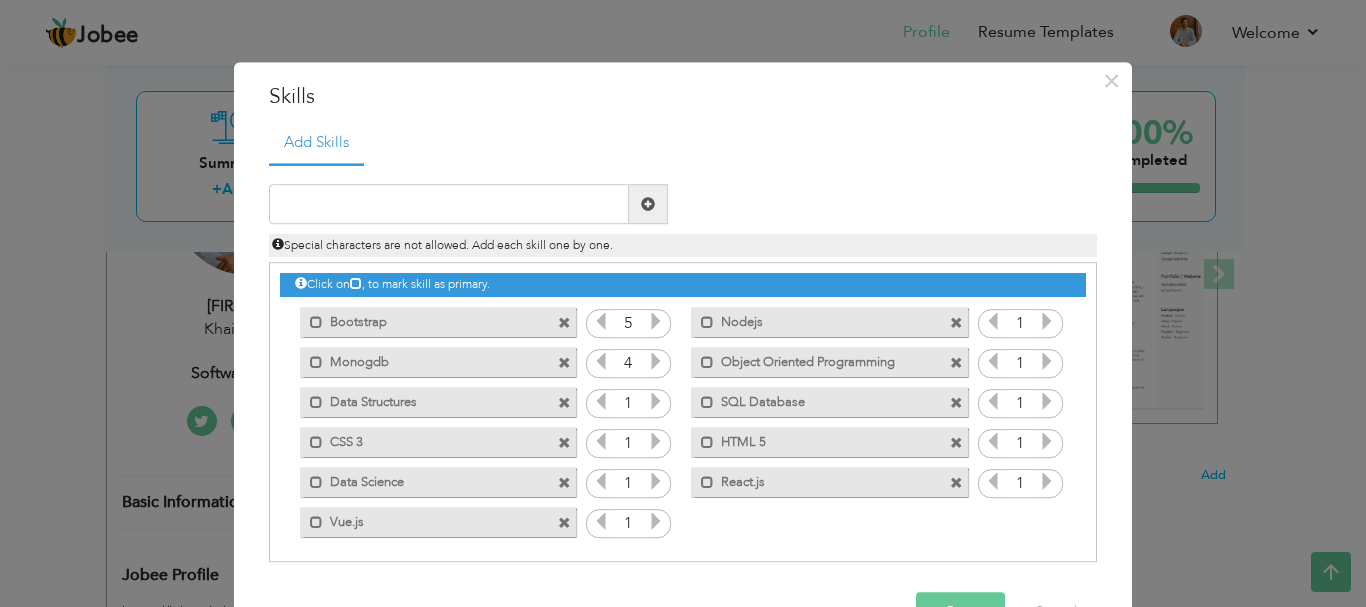 click at bounding box center (601, 322) 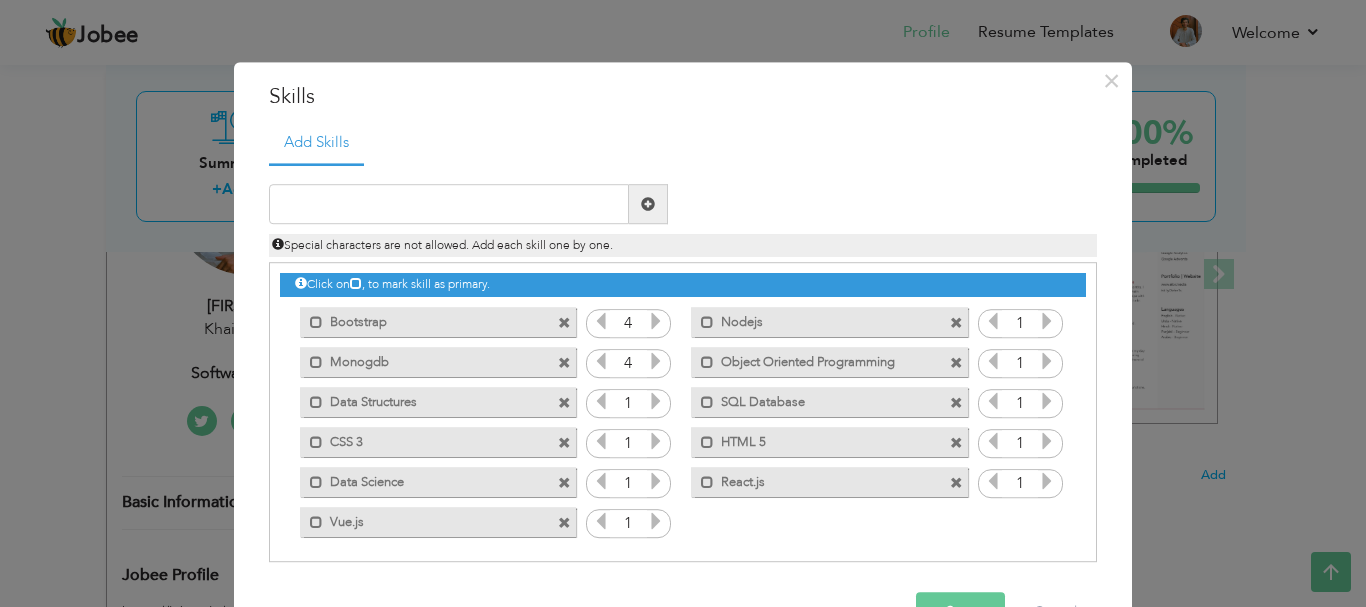 click at bounding box center (601, 322) 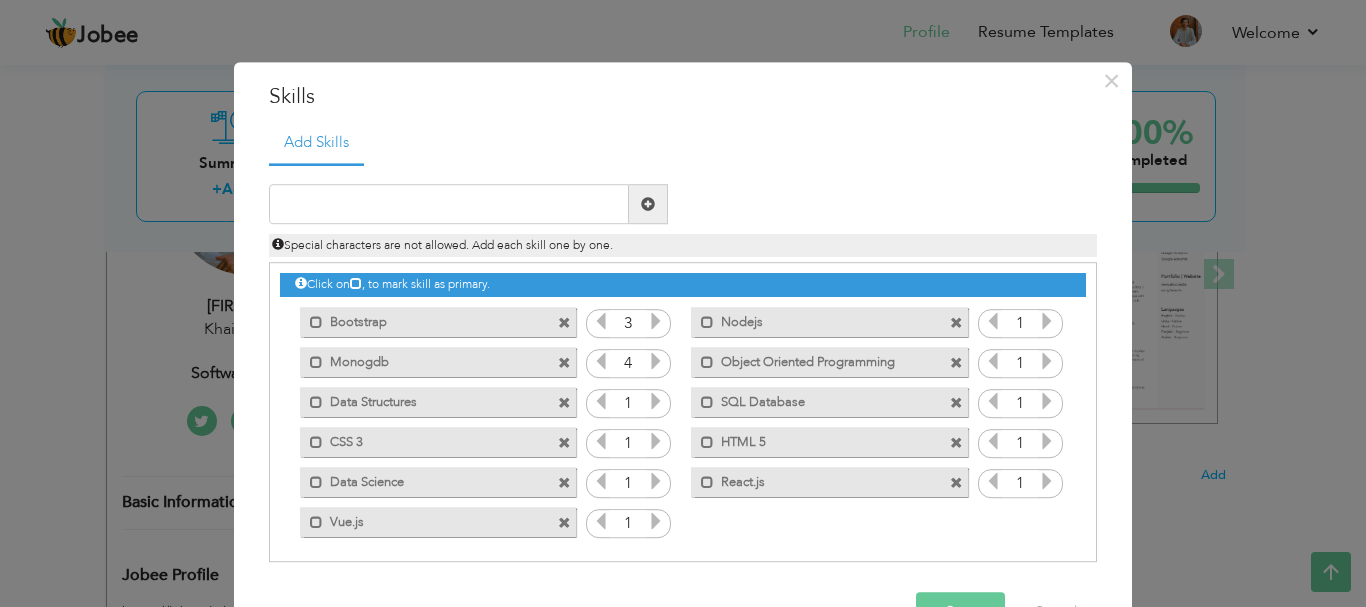 click at bounding box center (601, 322) 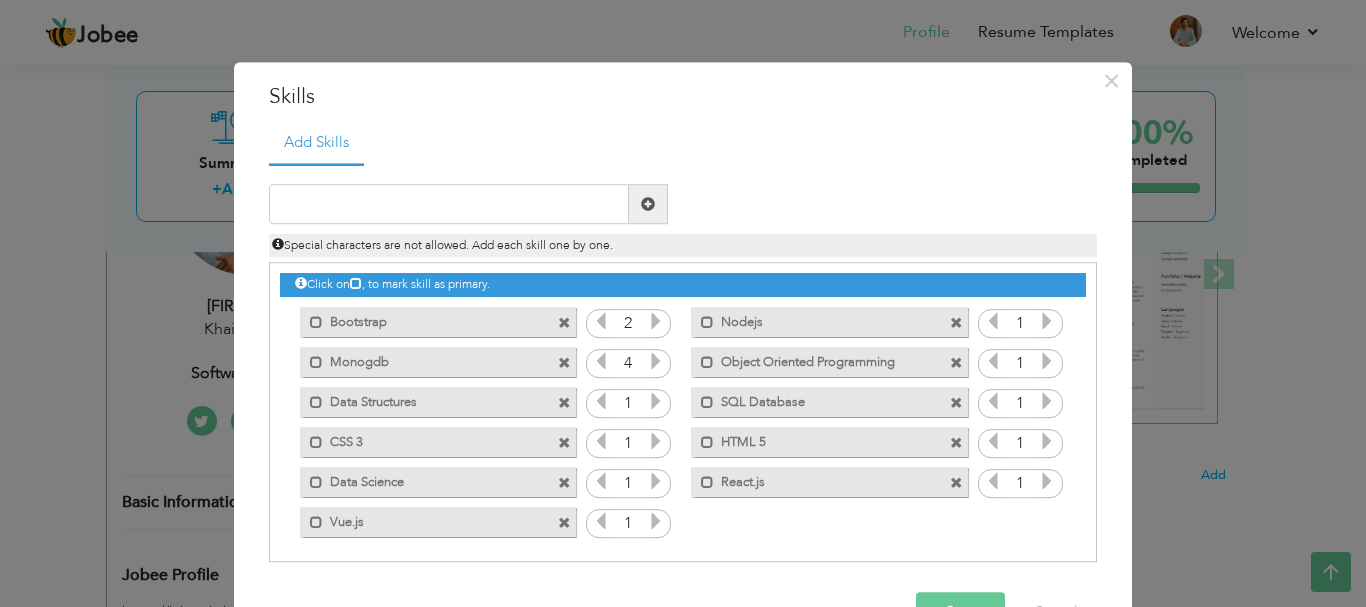 click on "5" at bounding box center (628, 324) 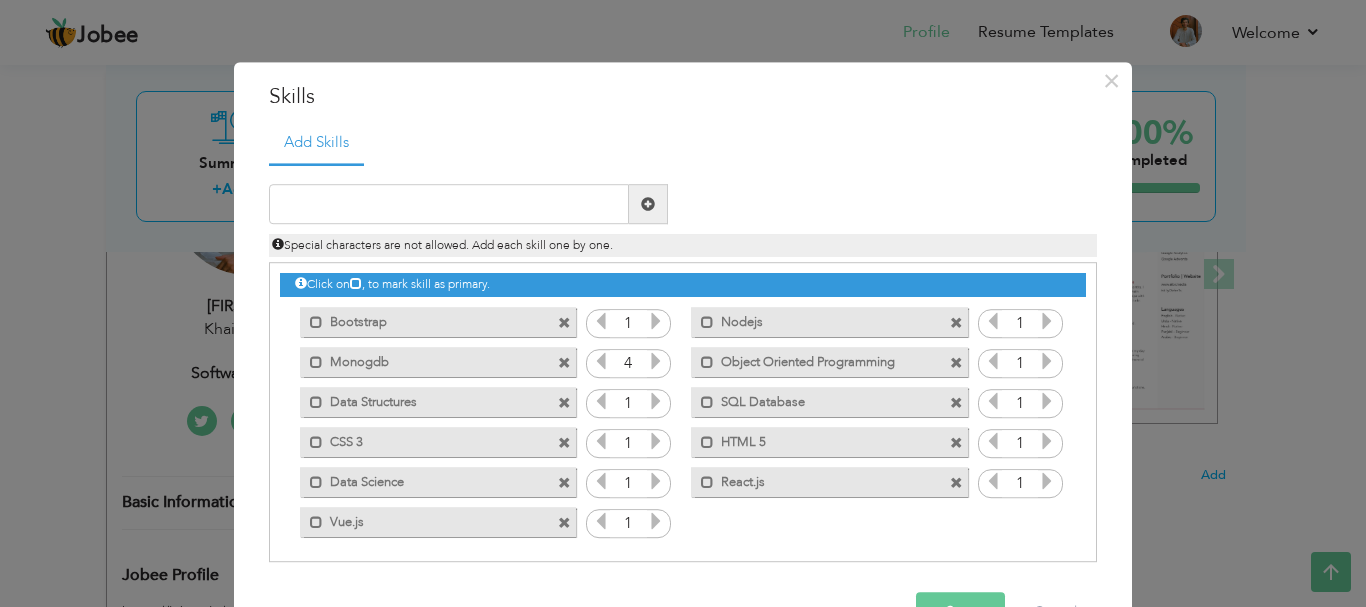 click at bounding box center (601, 362) 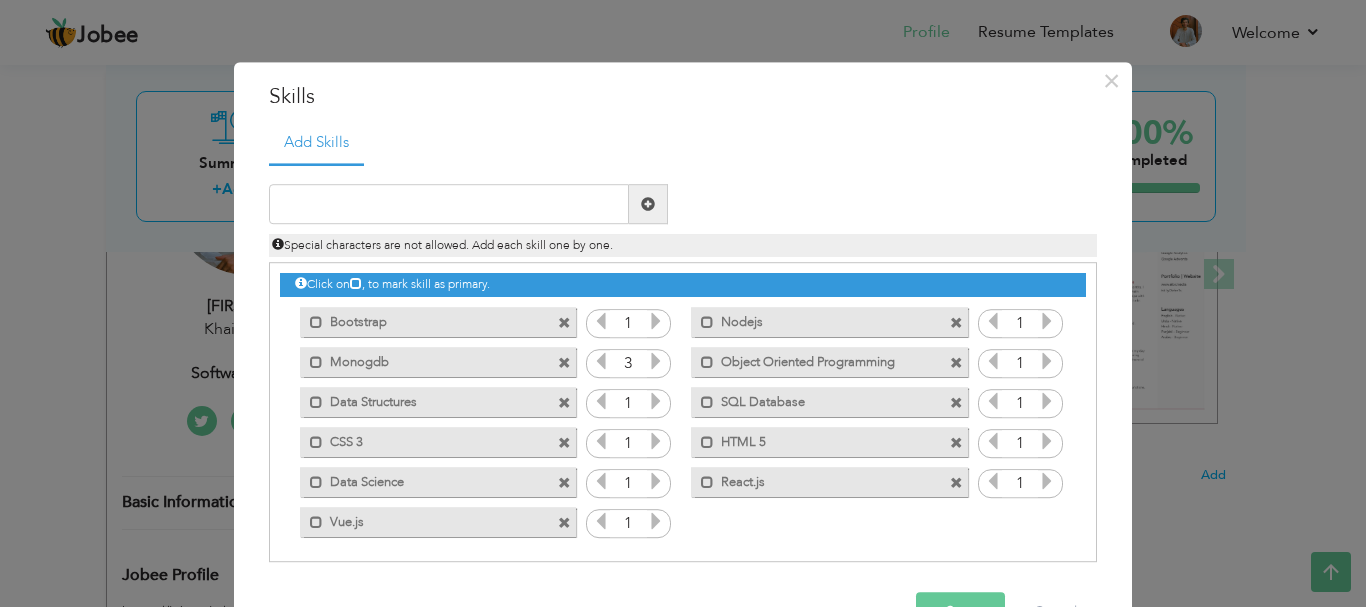 click at bounding box center (601, 362) 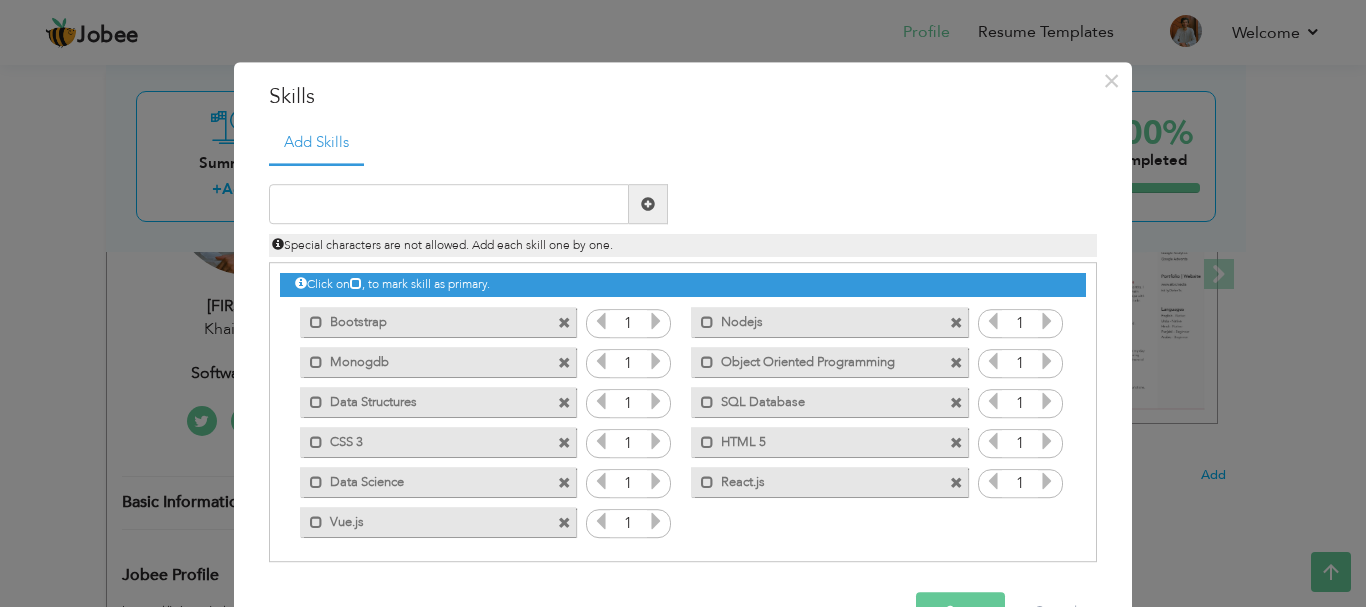click at bounding box center (601, 362) 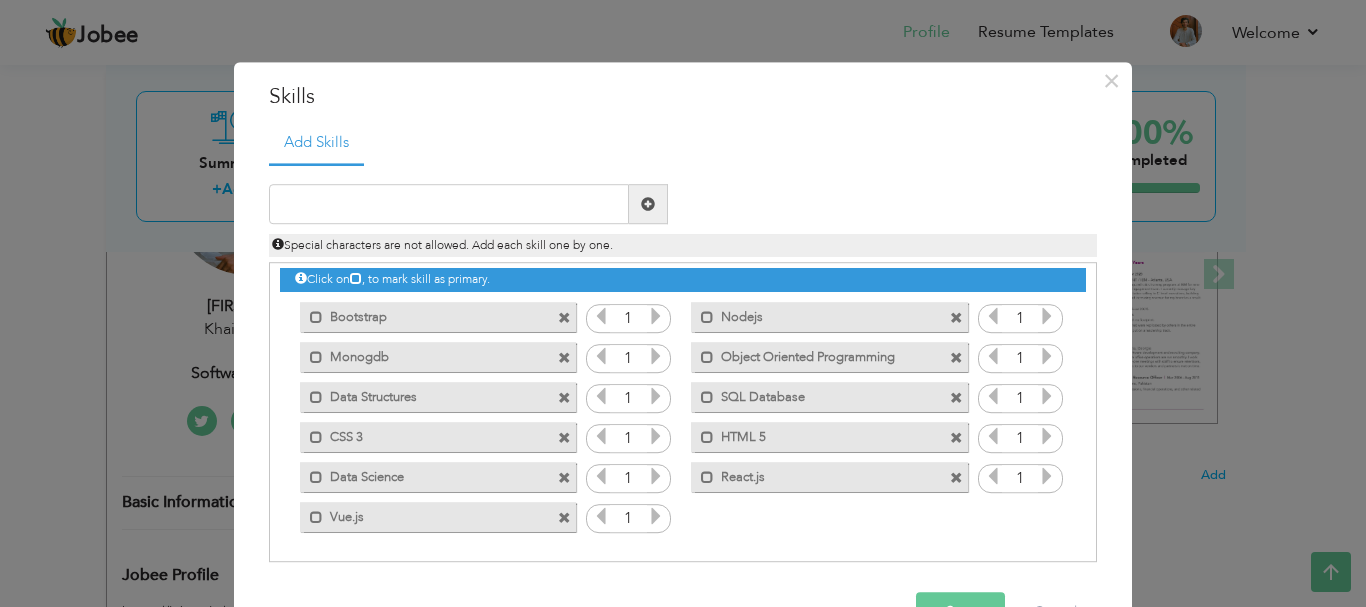 scroll, scrollTop: 61, scrollLeft: 0, axis: vertical 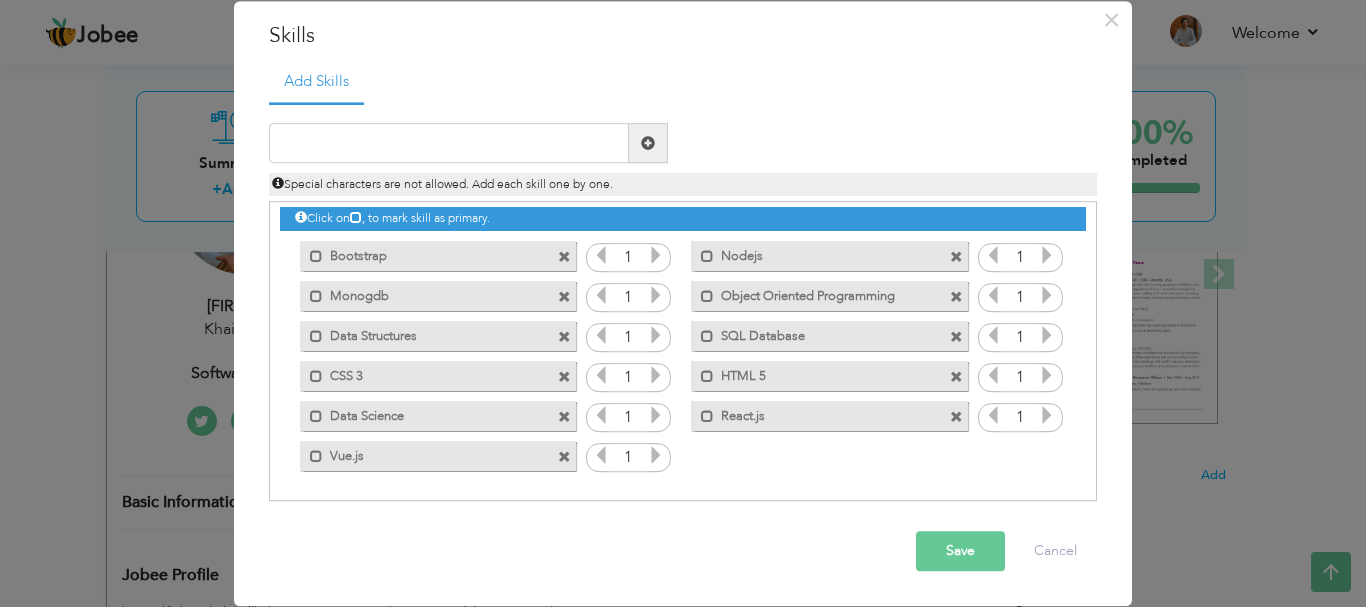 click on "Save" at bounding box center (960, 552) 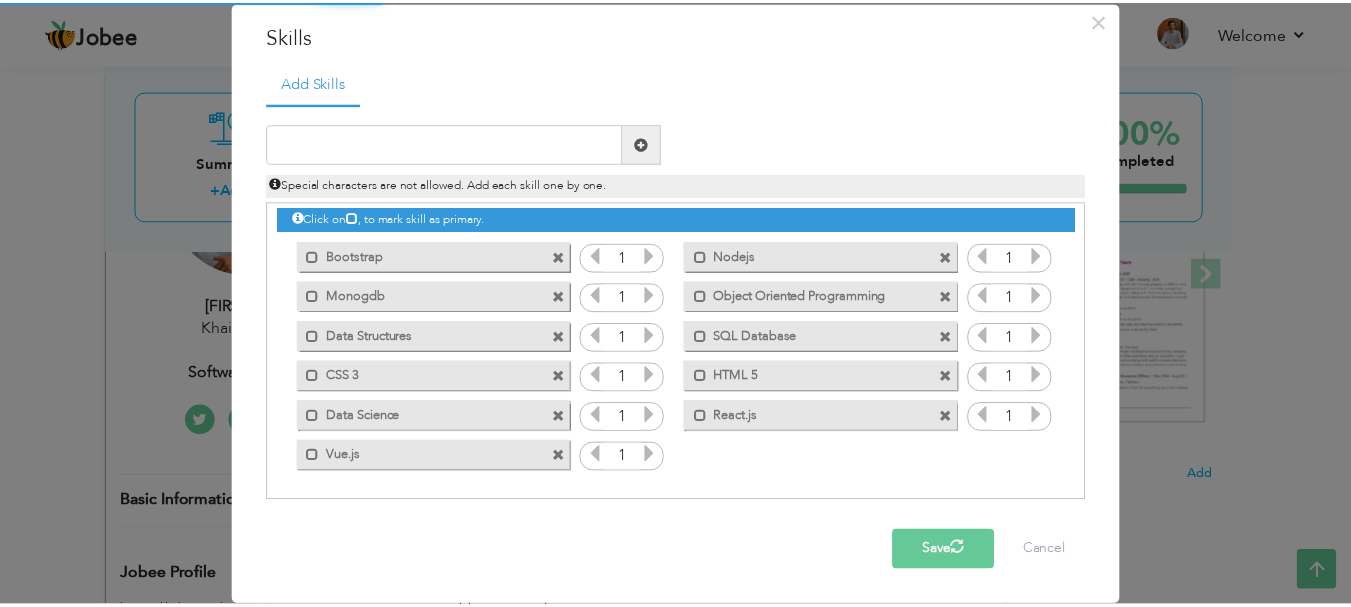 scroll, scrollTop: 0, scrollLeft: 0, axis: both 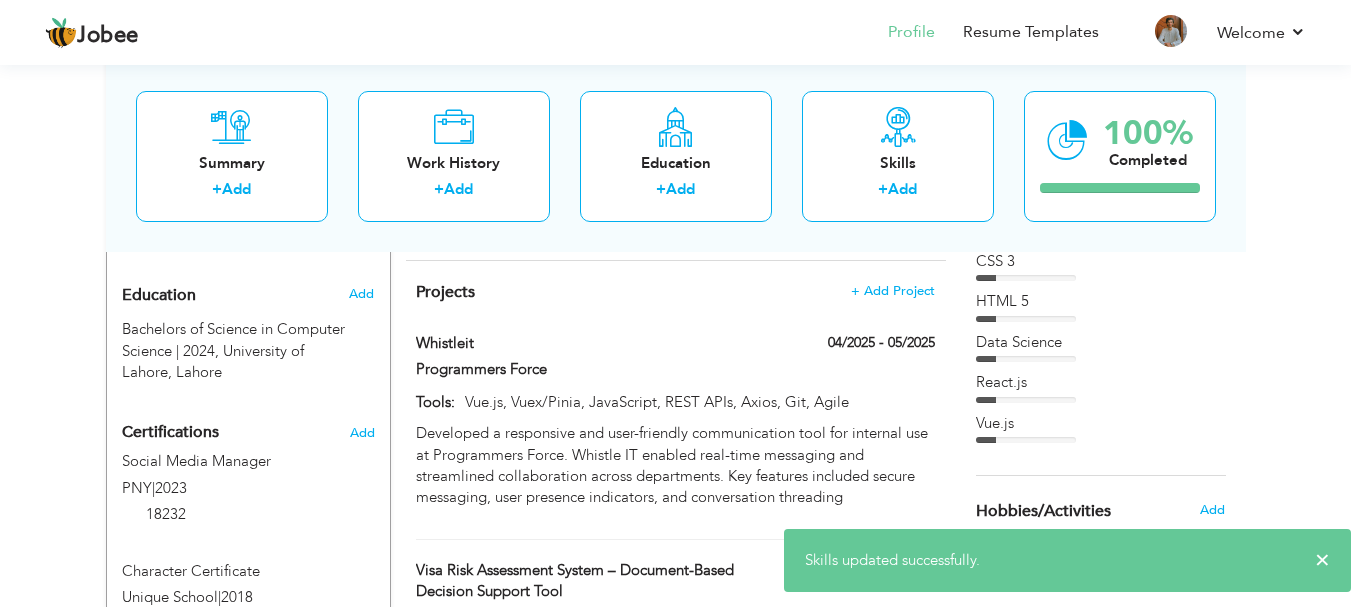 drag, startPoint x: 987, startPoint y: 434, endPoint x: 1050, endPoint y: 337, distance: 115.66331 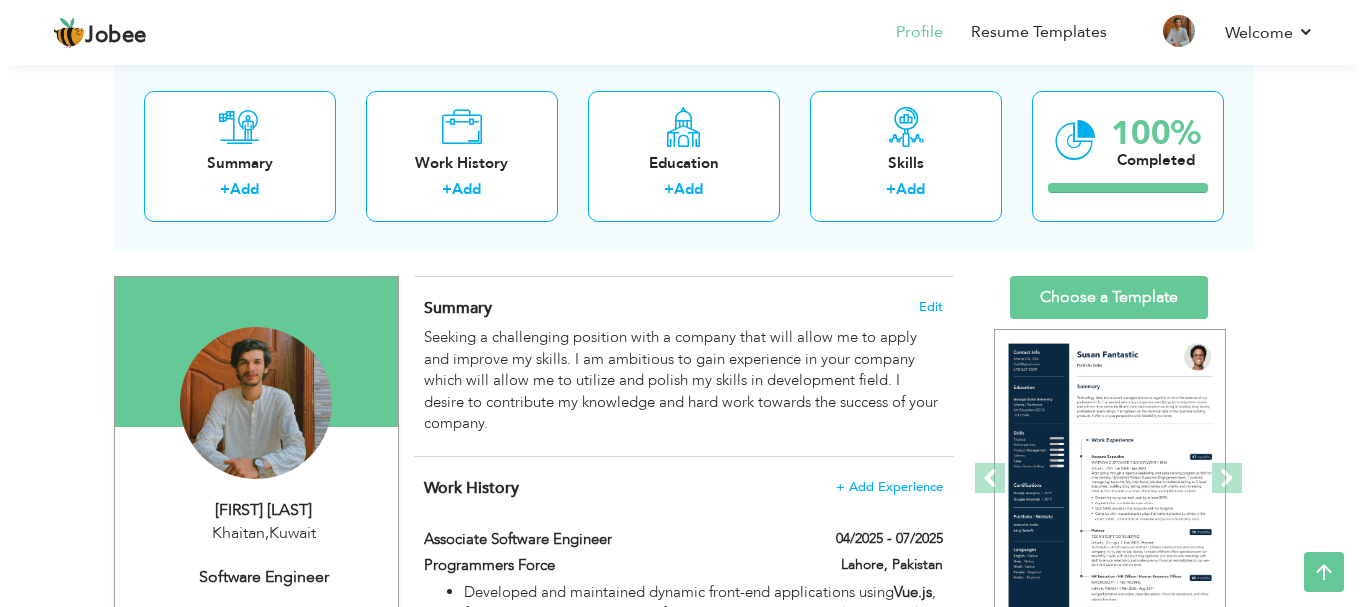 scroll, scrollTop: 100, scrollLeft: 0, axis: vertical 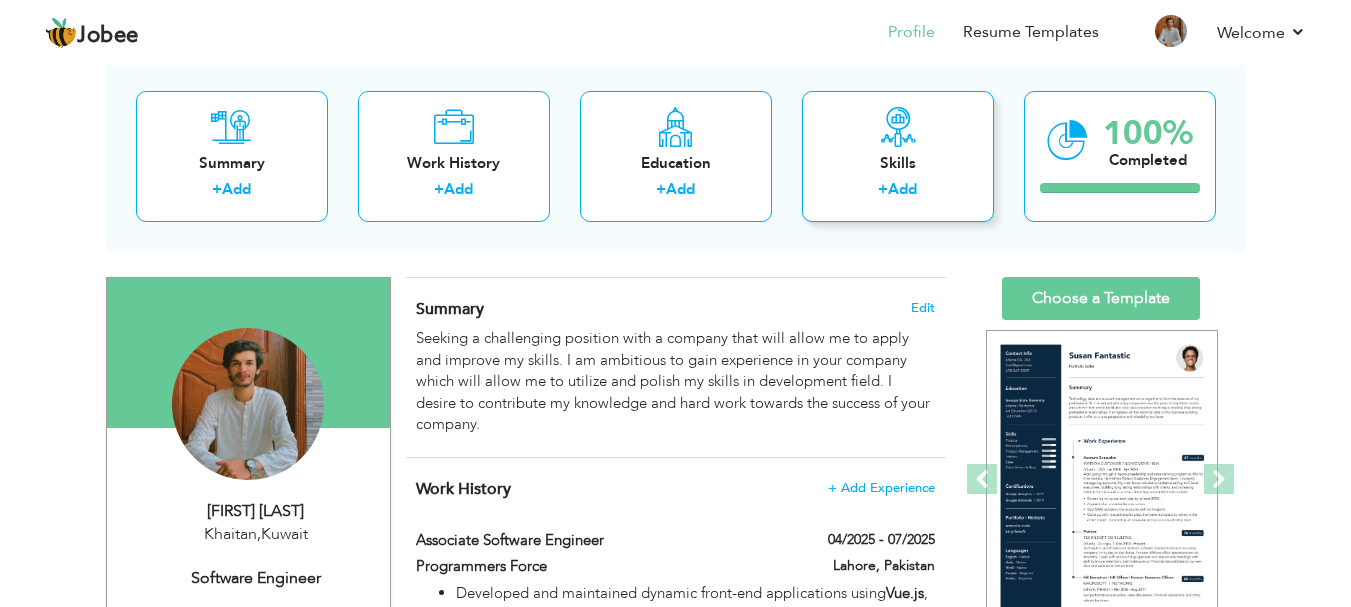 click on "Skills
+  Add" at bounding box center [898, 156] 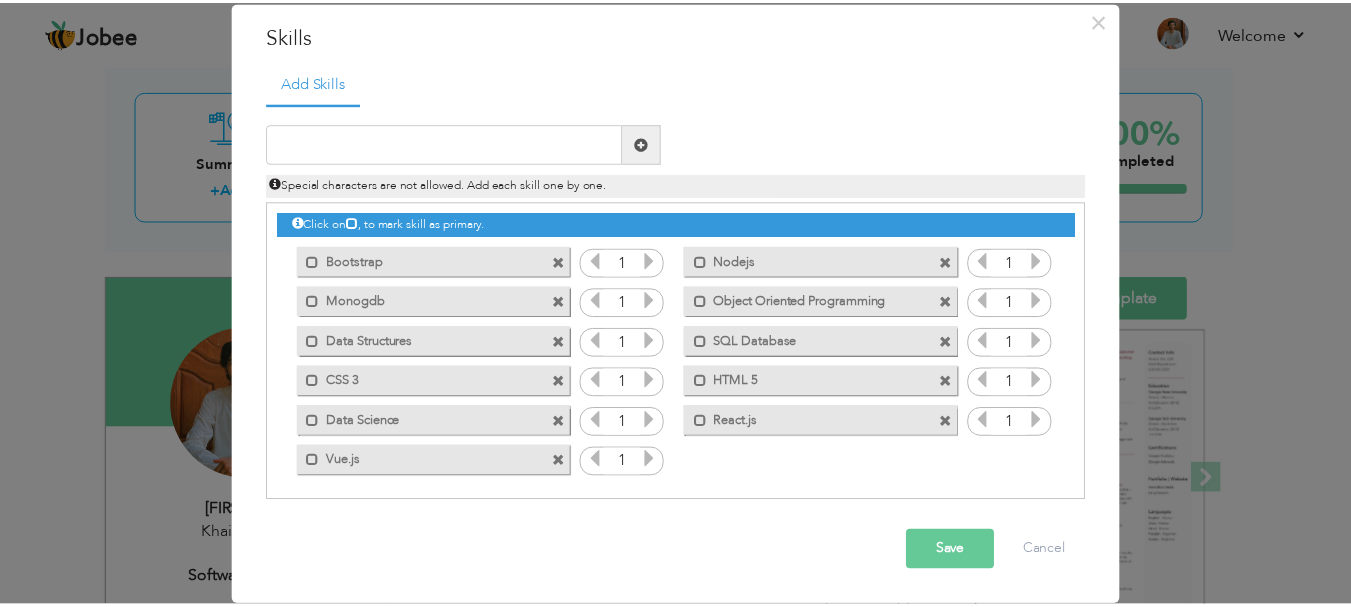 scroll, scrollTop: 0, scrollLeft: 0, axis: both 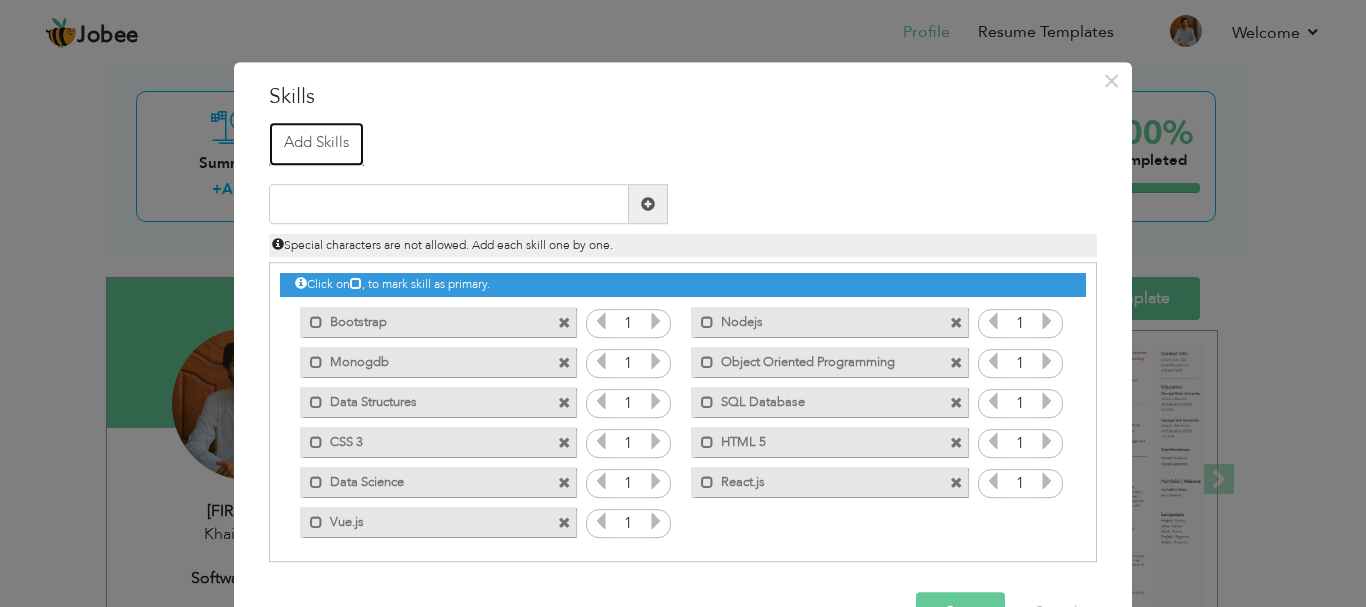 click on "Add Skills" at bounding box center [316, 144] 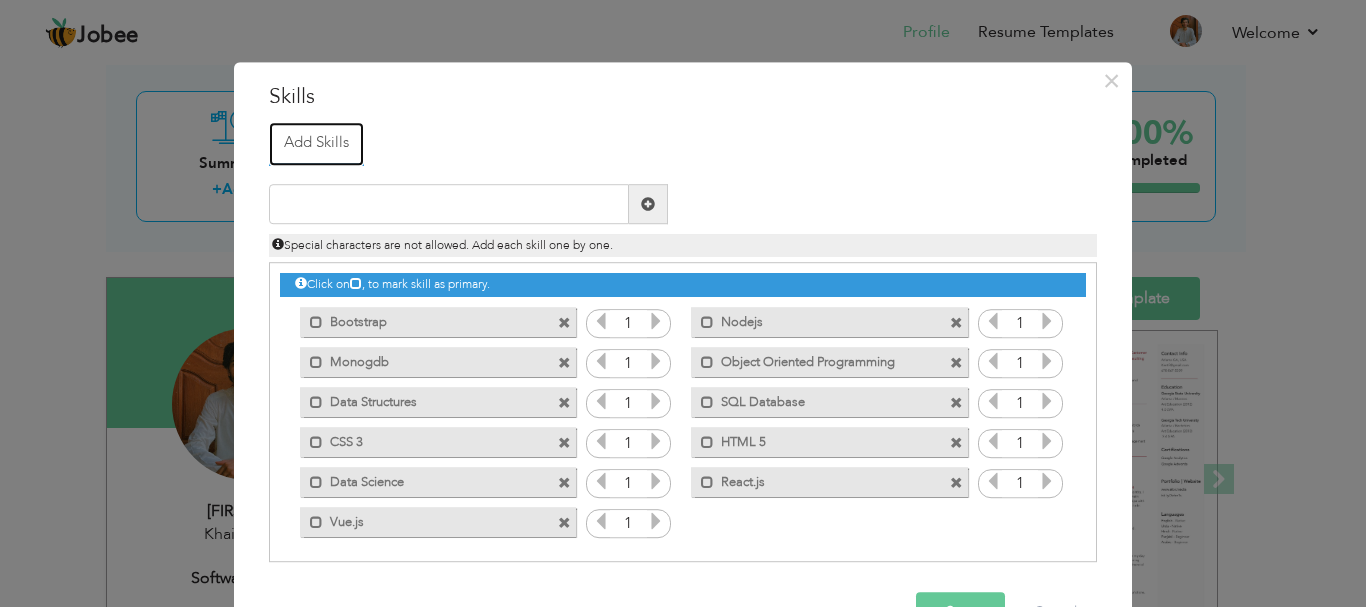 drag, startPoint x: 314, startPoint y: 141, endPoint x: 378, endPoint y: 205, distance: 90.50967 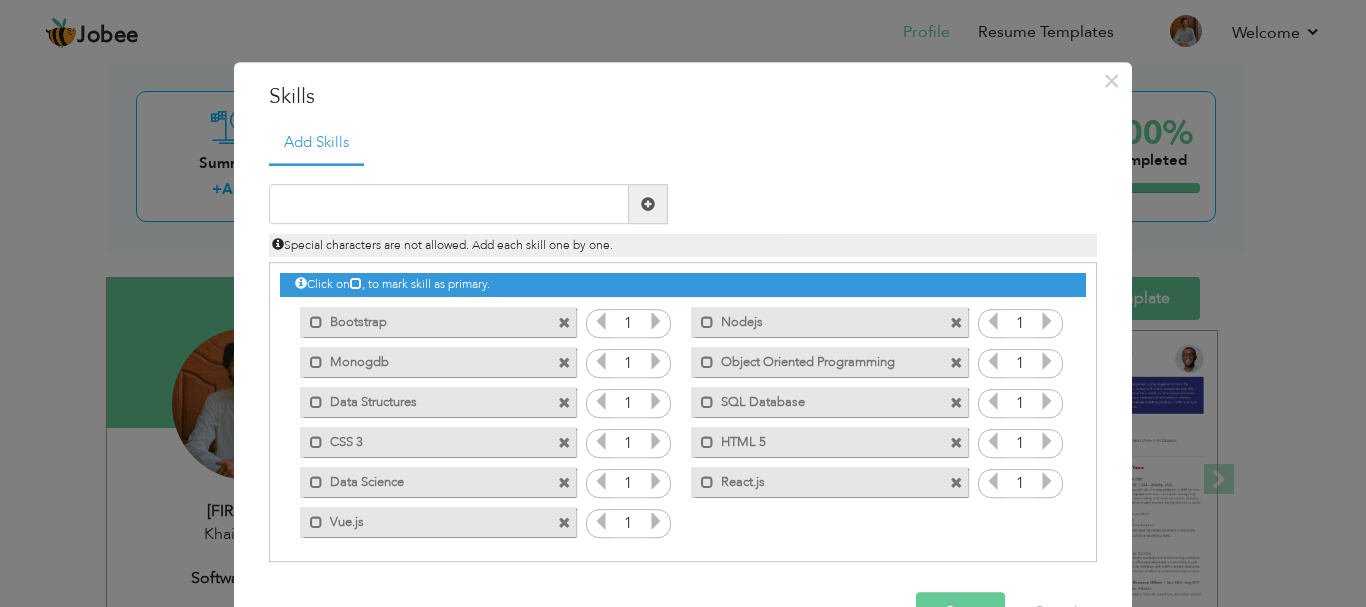 click at bounding box center (956, 443) 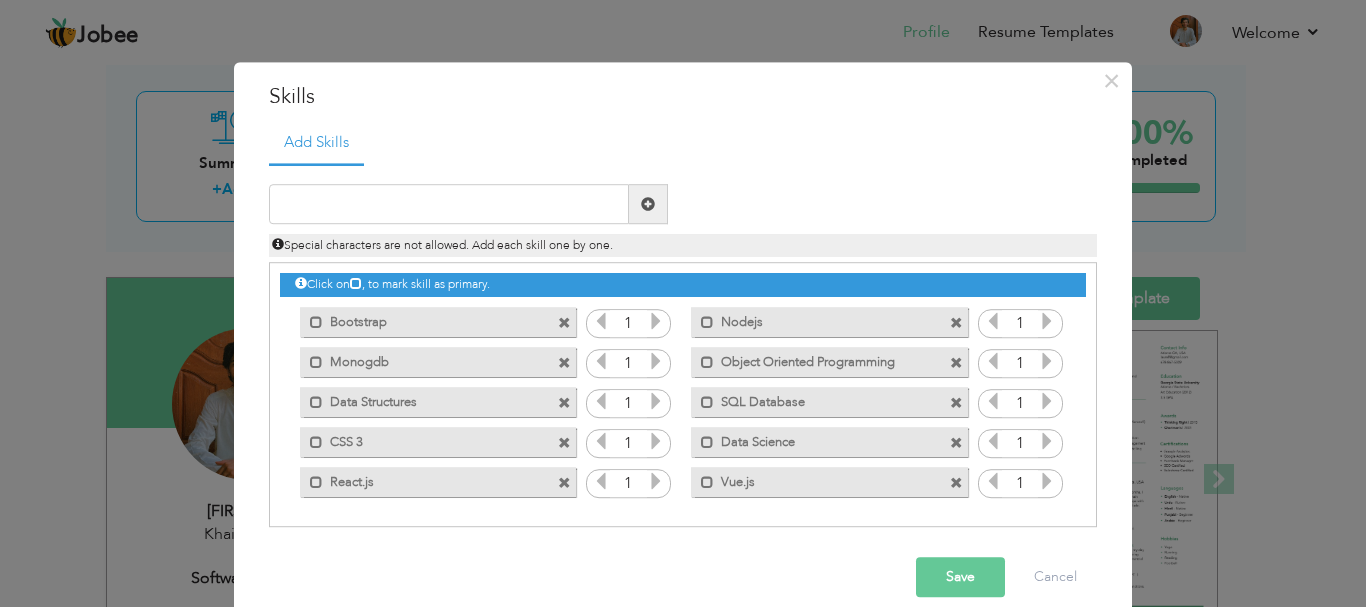 drag, startPoint x: 751, startPoint y: 478, endPoint x: 437, endPoint y: 475, distance: 314.01434 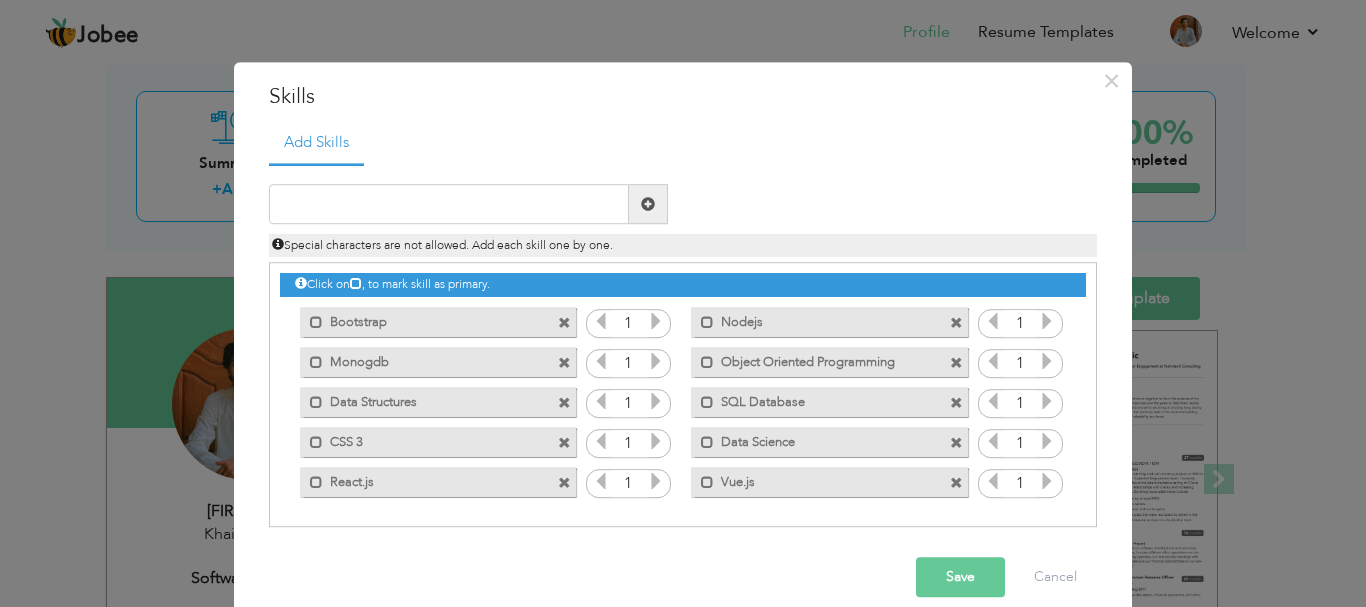 click on "Save" at bounding box center [960, 578] 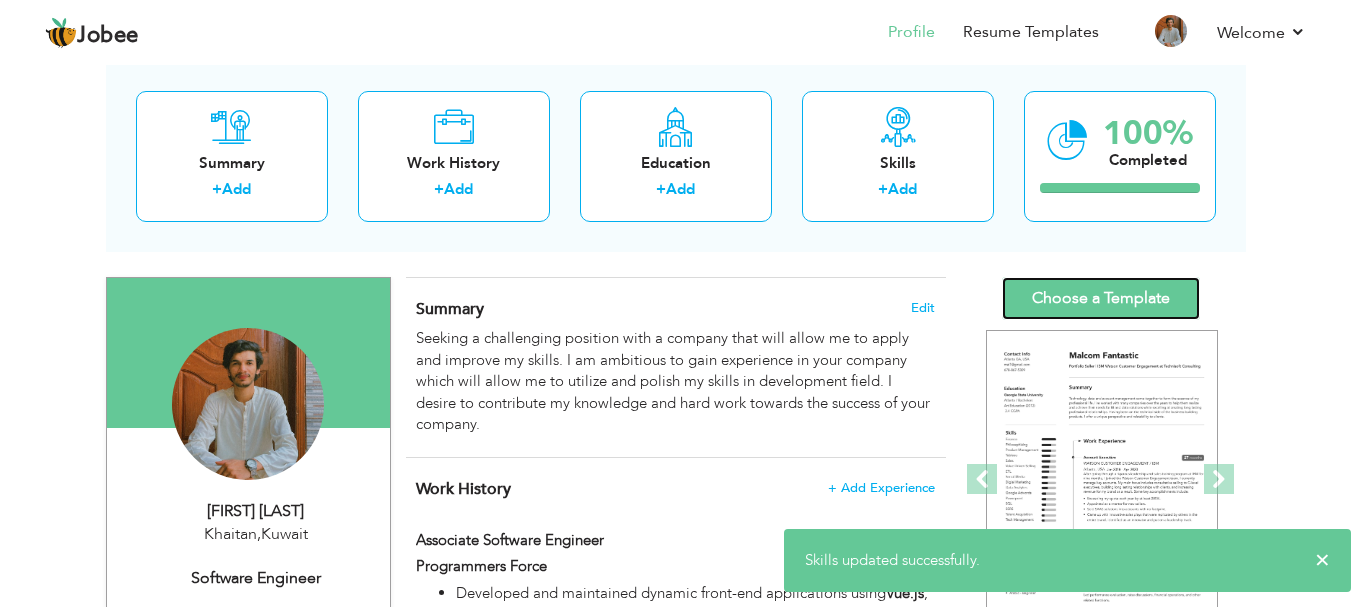 click on "Choose a Template" at bounding box center (1101, 298) 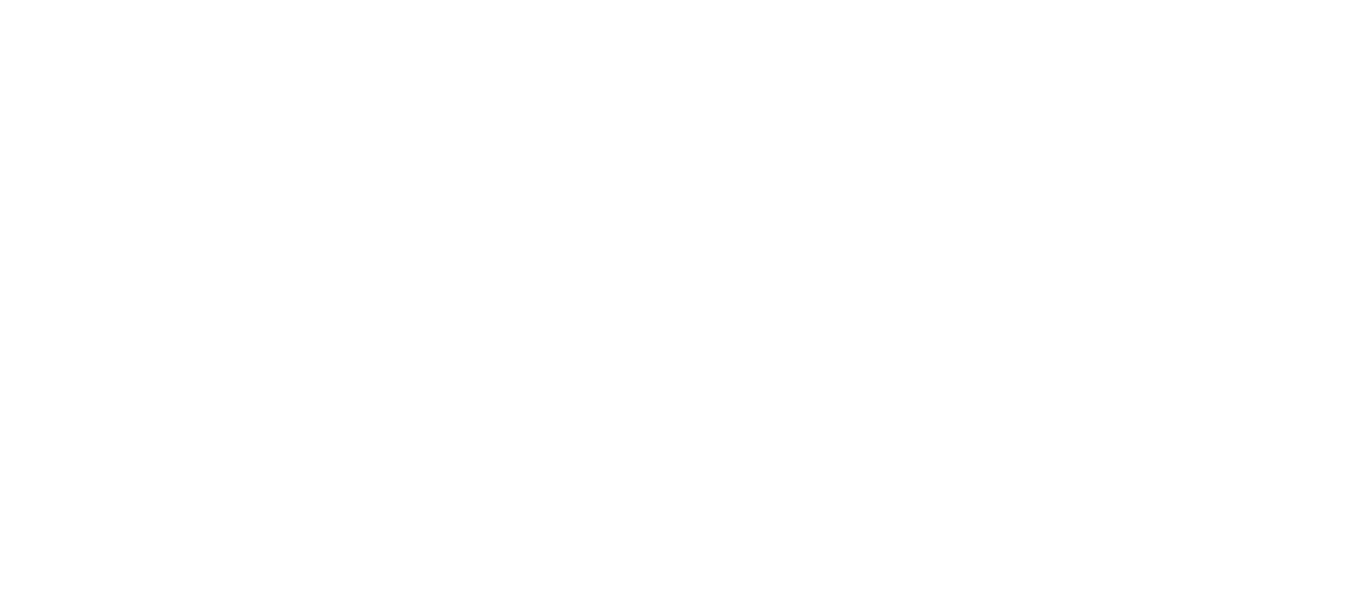 scroll, scrollTop: 0, scrollLeft: 0, axis: both 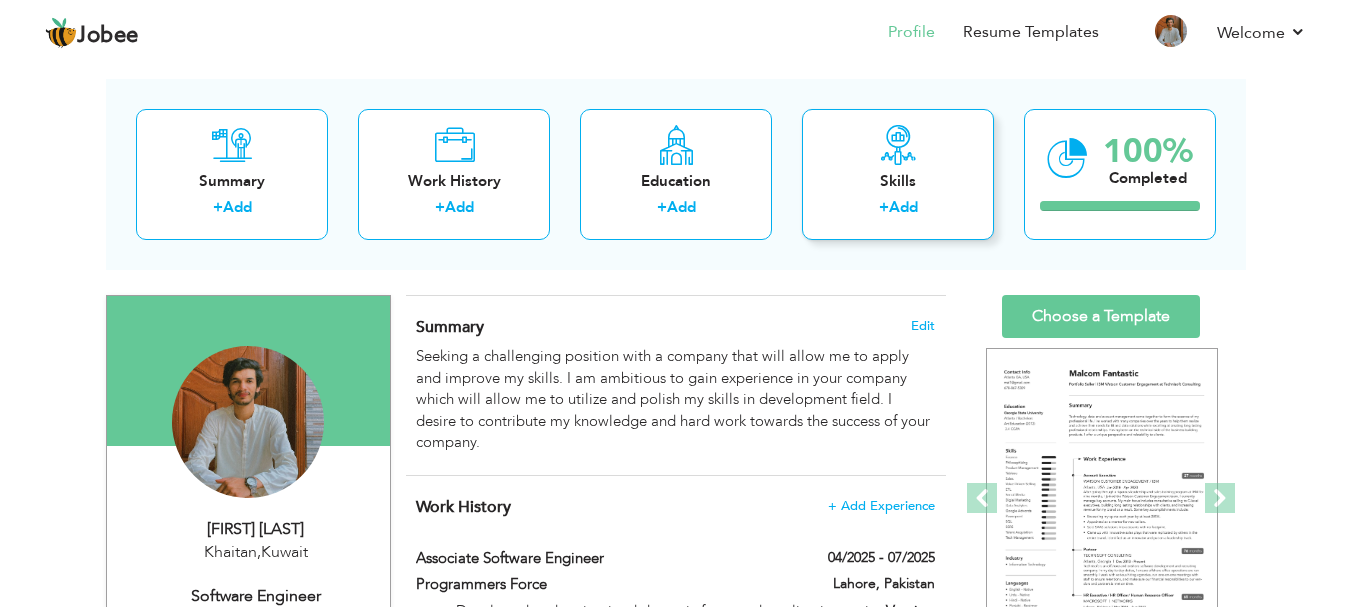 click on "Skills" at bounding box center [898, 181] 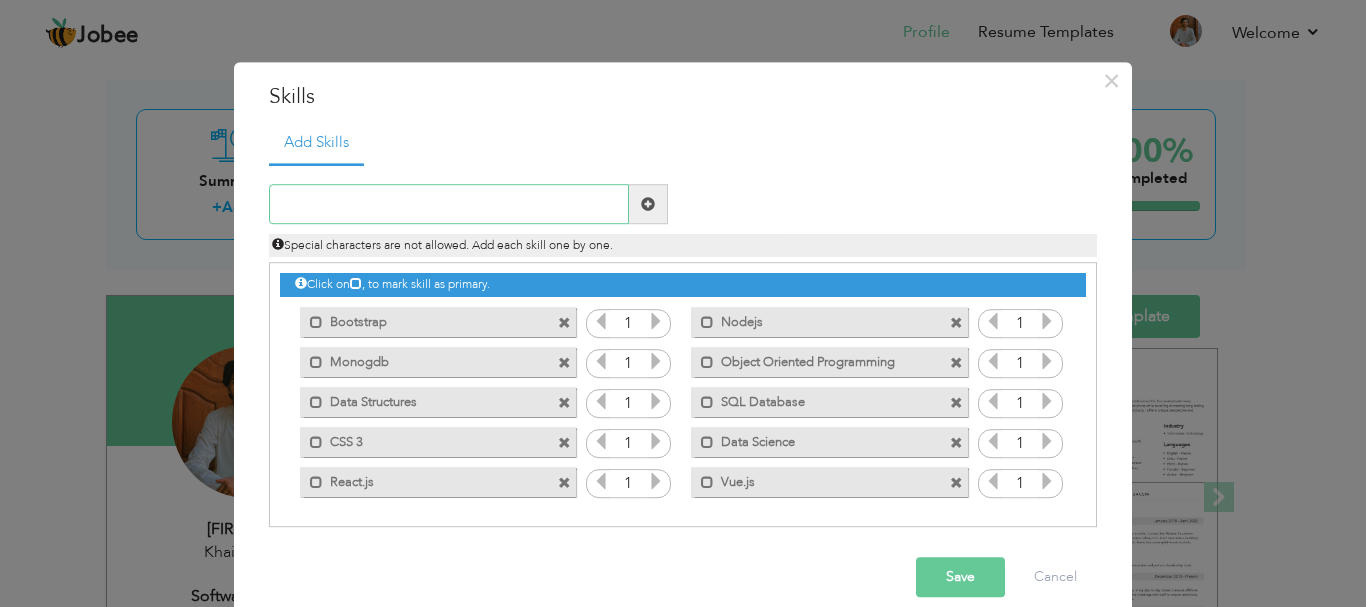 click at bounding box center [449, 205] 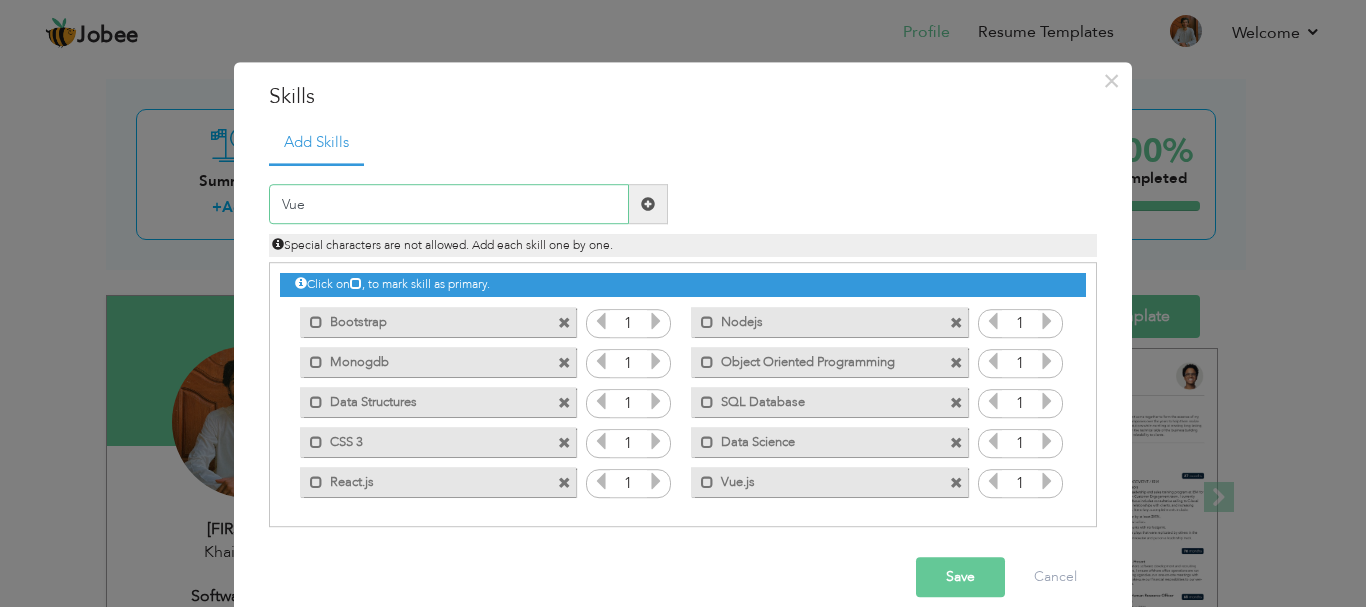 click on "Vue" at bounding box center [449, 205] 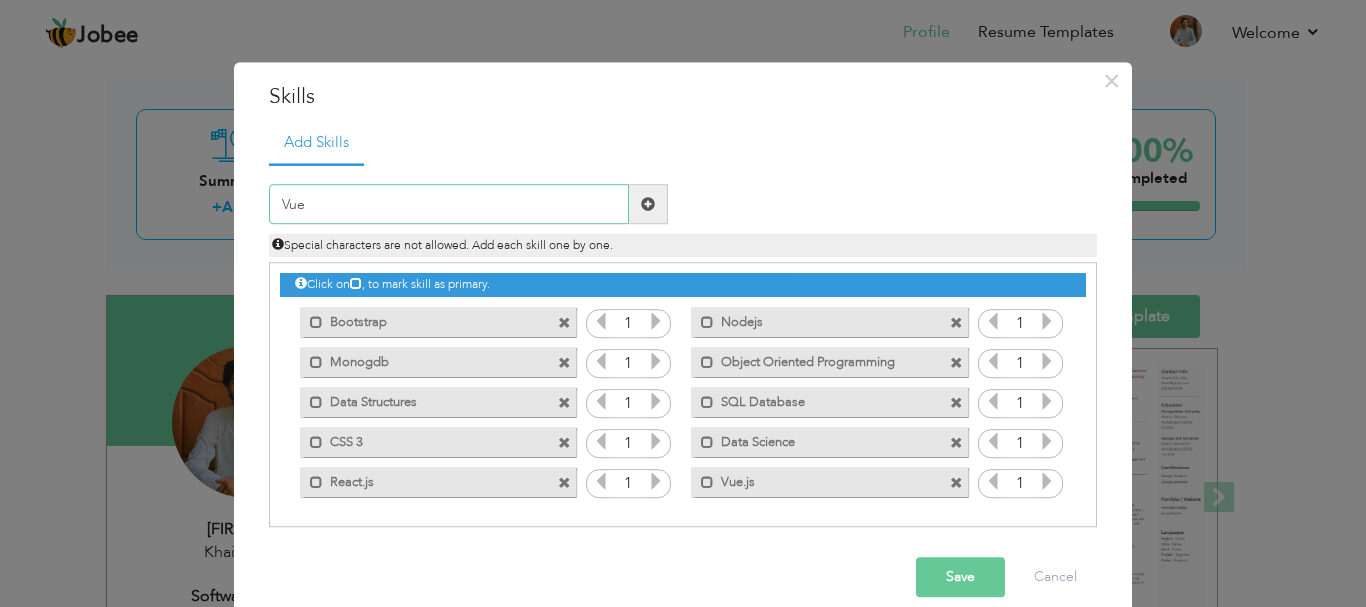 click on "Vue" at bounding box center (449, 205) 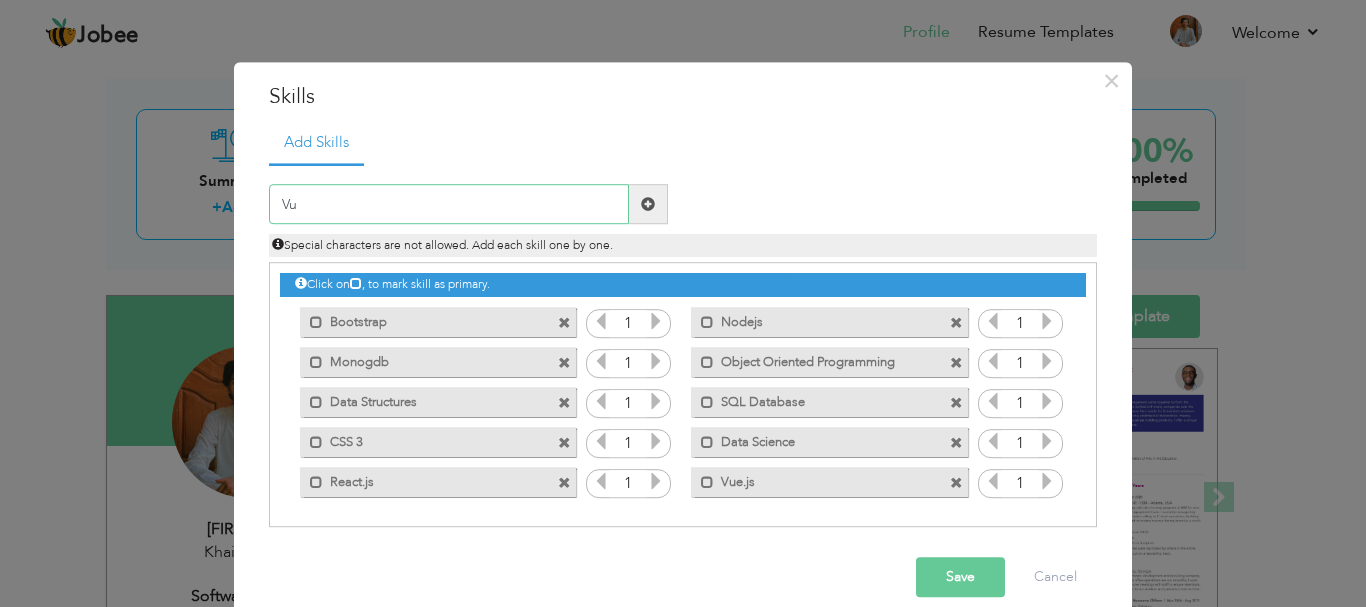 type on "V" 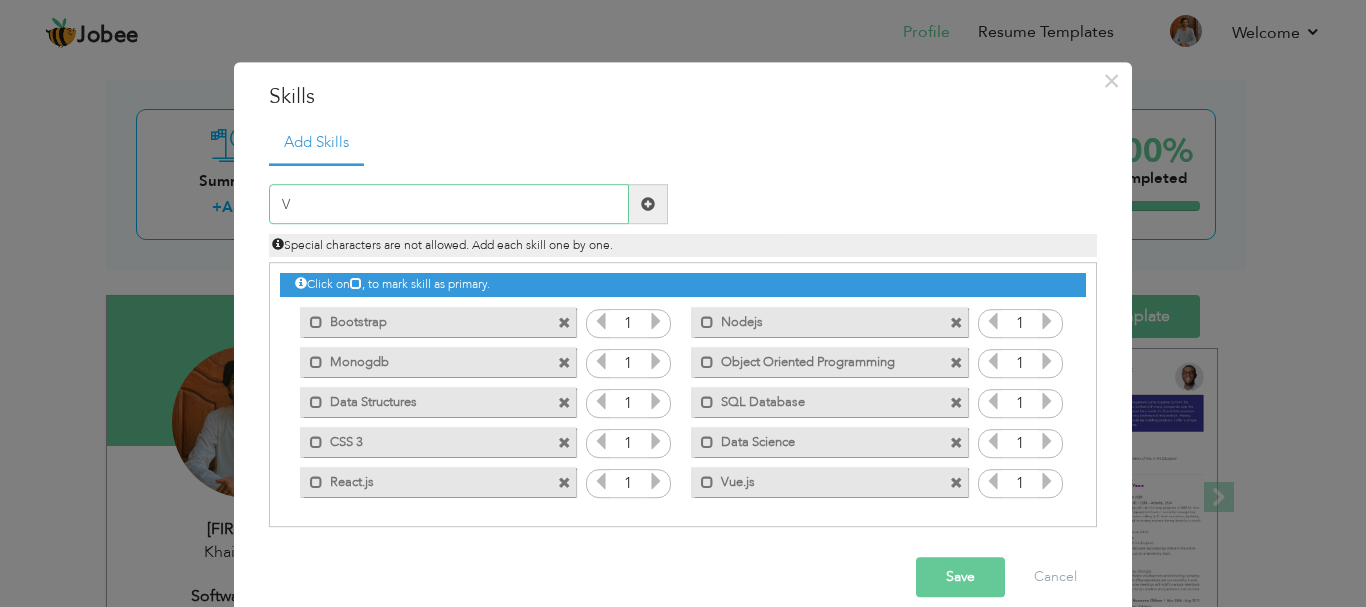 type 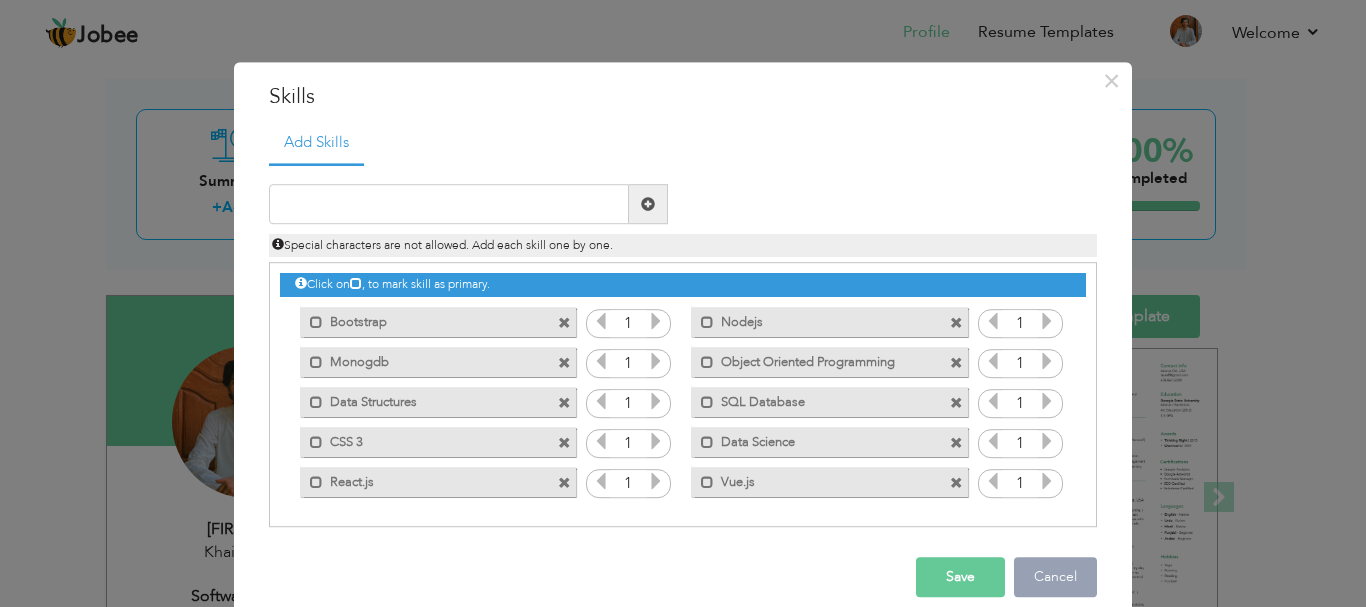 click on "Cancel" at bounding box center (1055, 578) 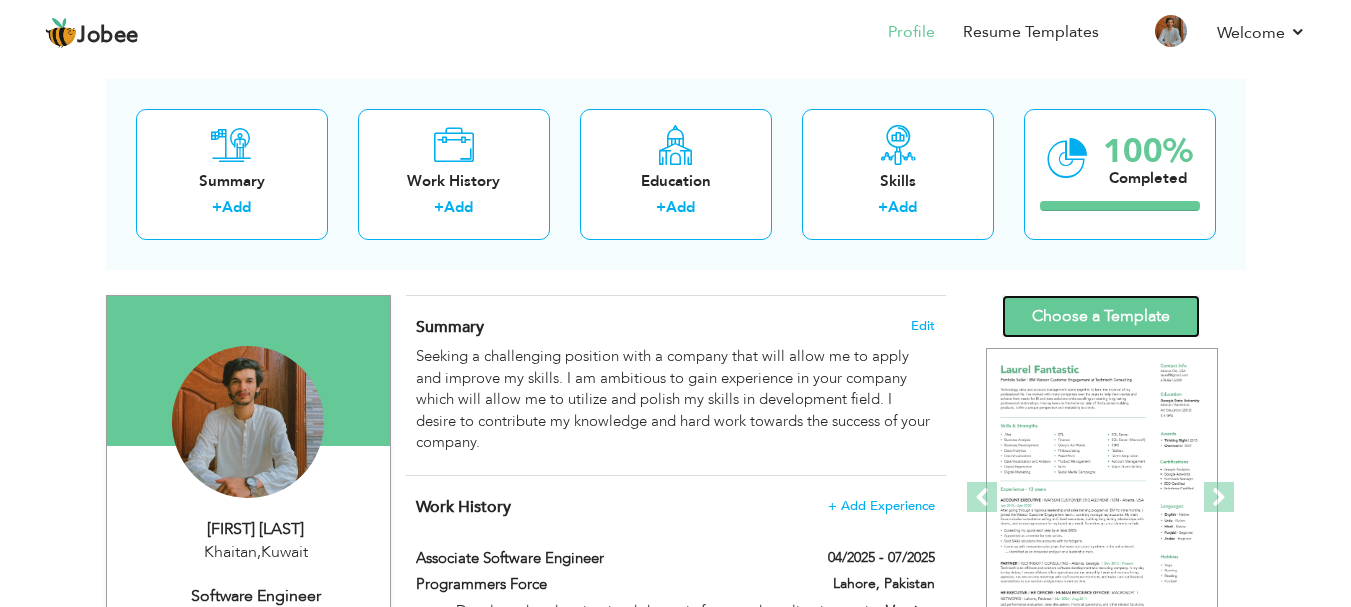 click on "Choose a Template" at bounding box center [1101, 316] 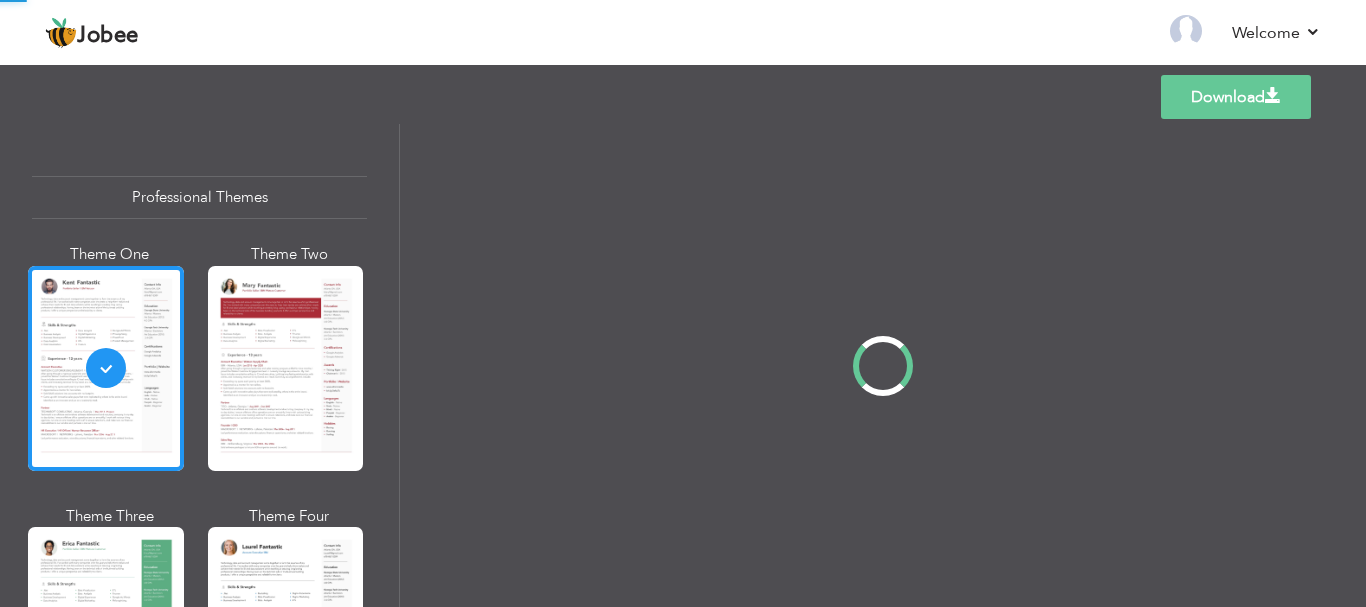 scroll, scrollTop: 0, scrollLeft: 0, axis: both 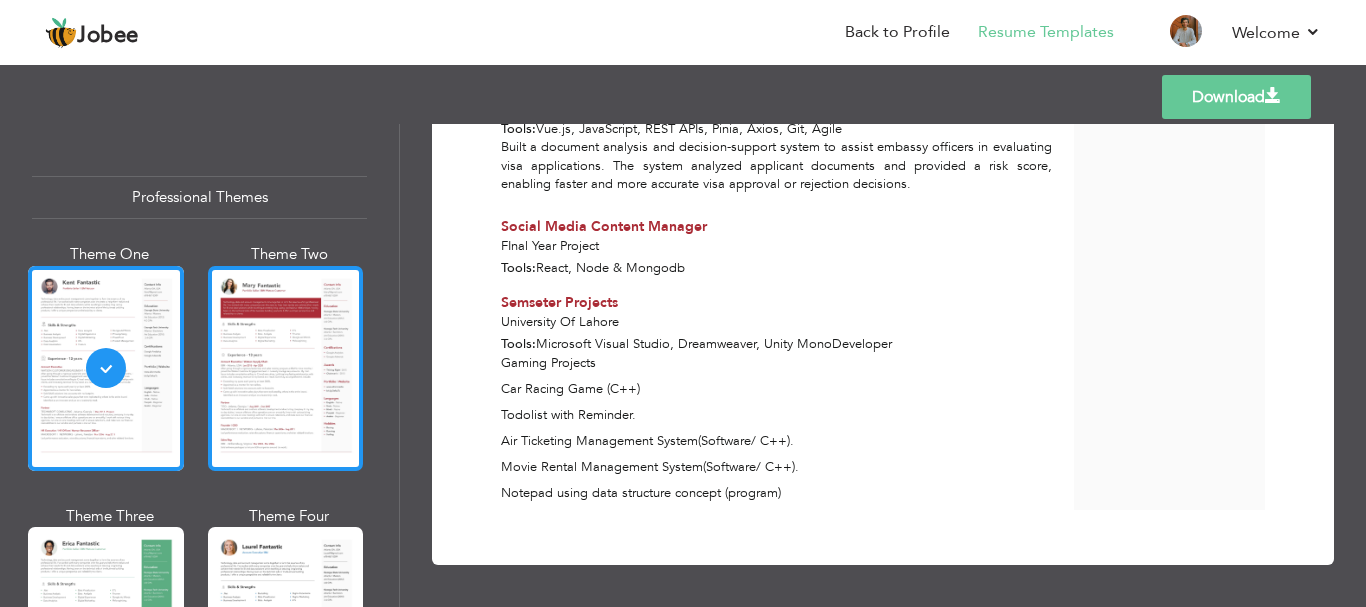 click at bounding box center (286, 368) 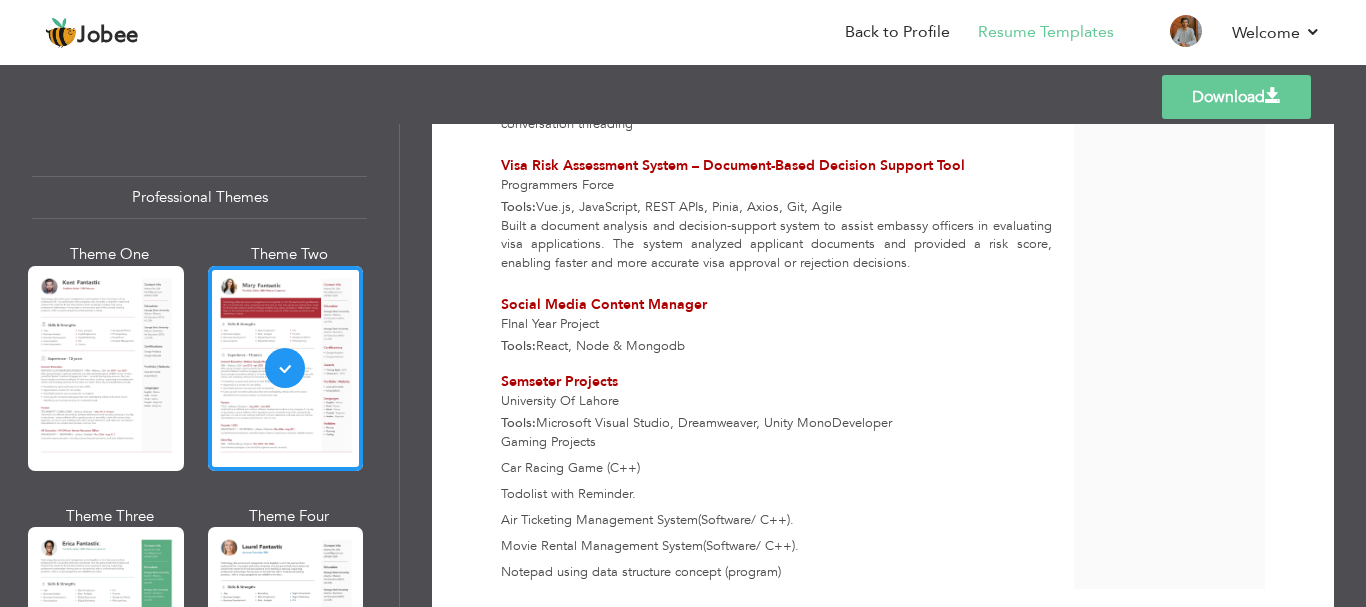scroll, scrollTop: 1078, scrollLeft: 0, axis: vertical 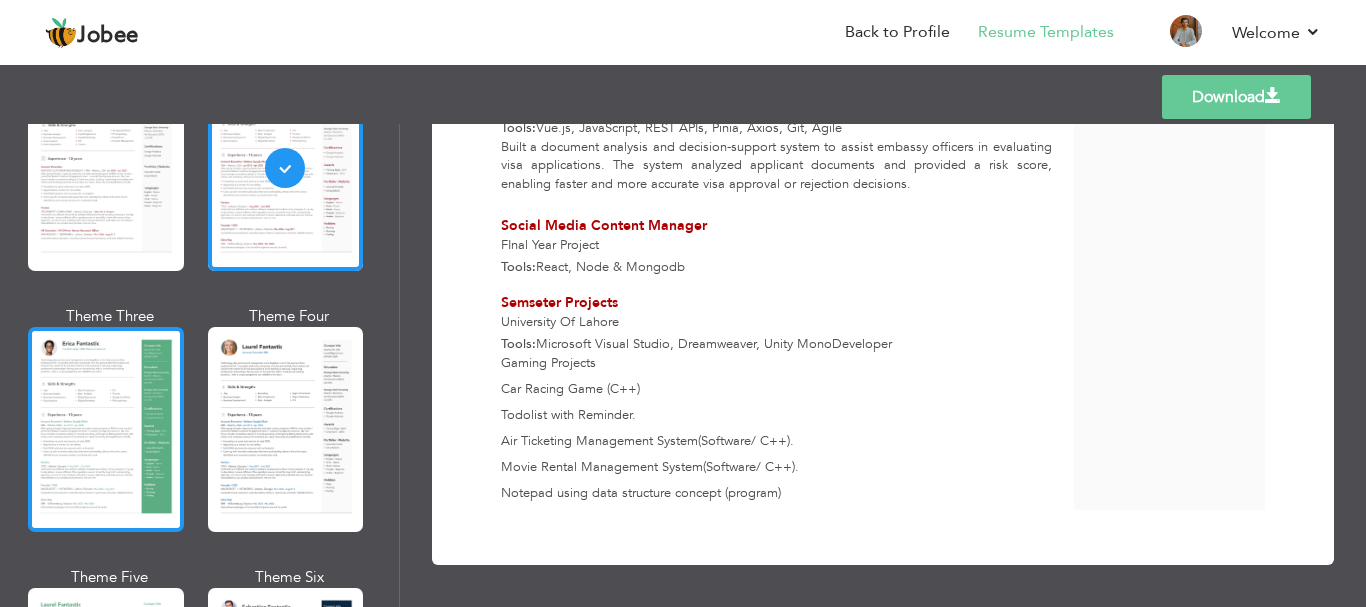 click at bounding box center [106, 429] 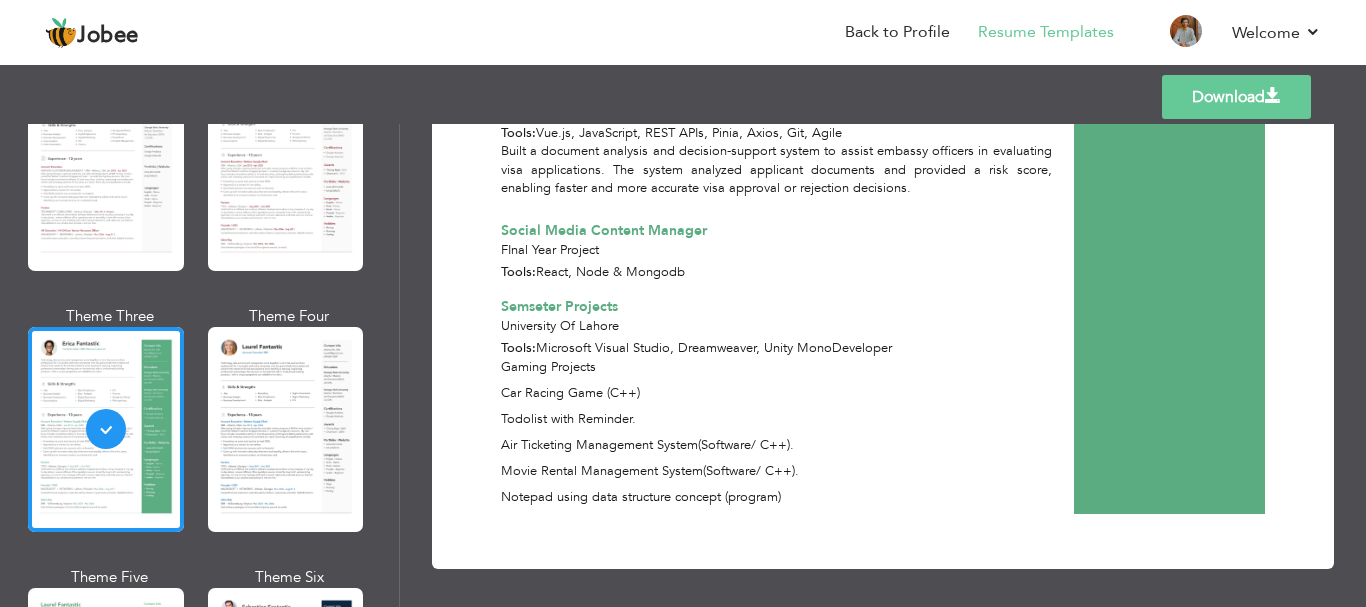 scroll, scrollTop: 1071, scrollLeft: 0, axis: vertical 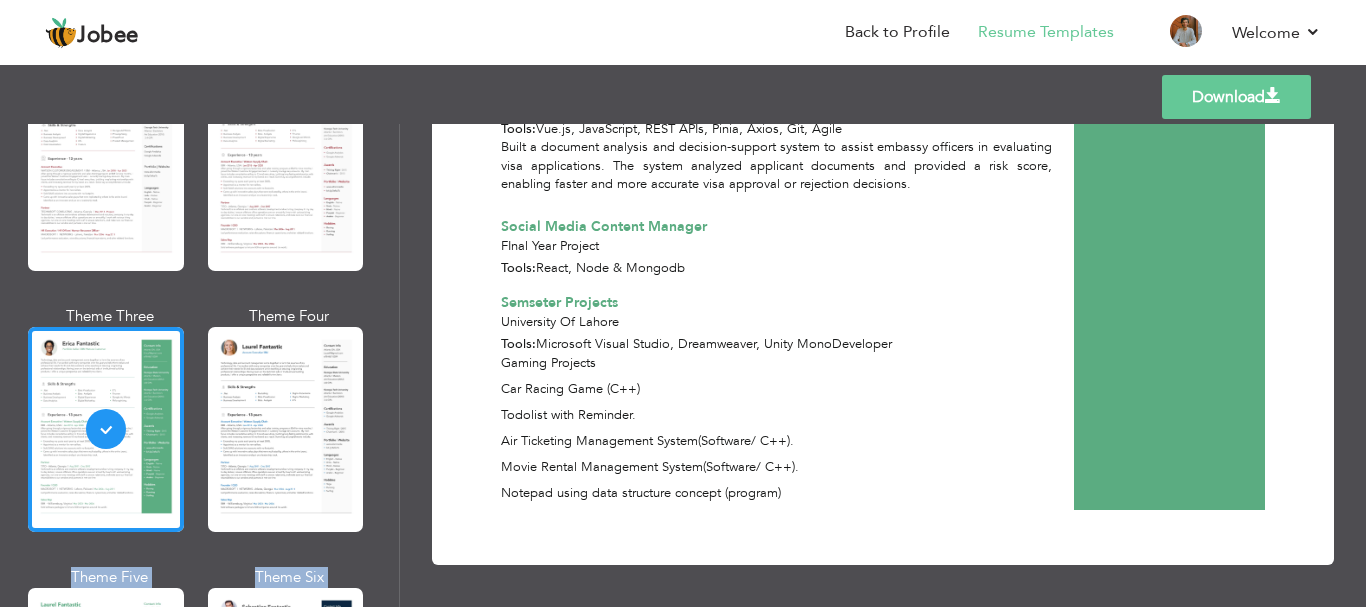 drag, startPoint x: 432, startPoint y: 436, endPoint x: 371, endPoint y: 456, distance: 64.195015 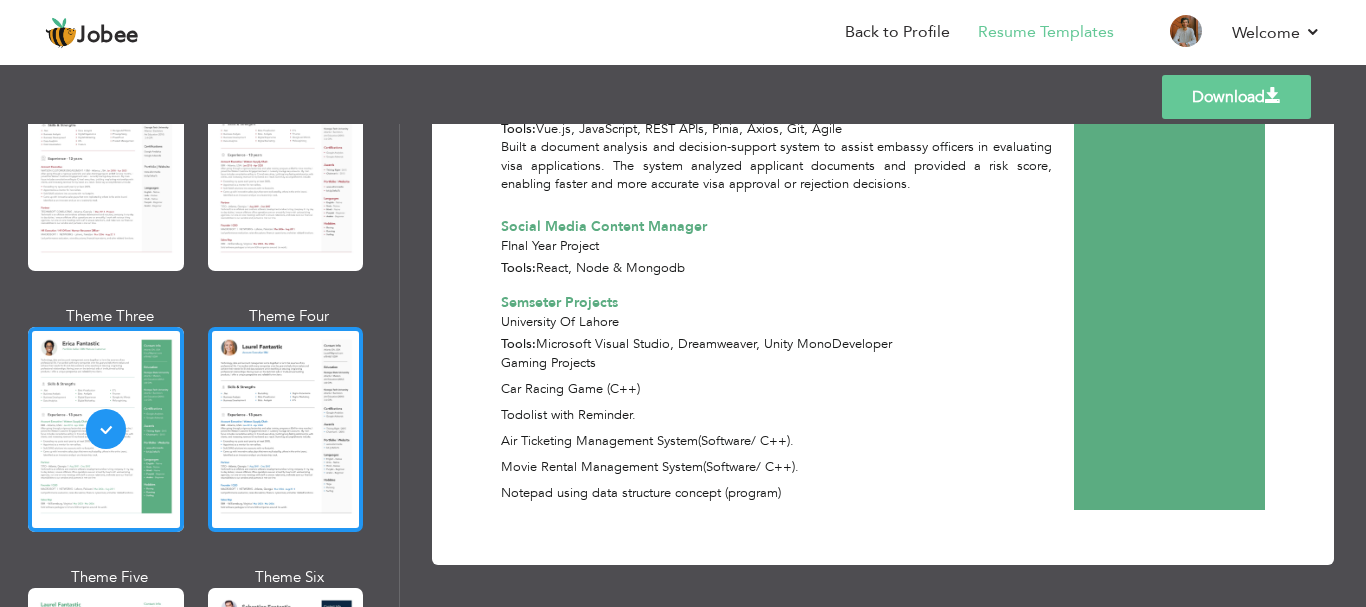click at bounding box center (286, 429) 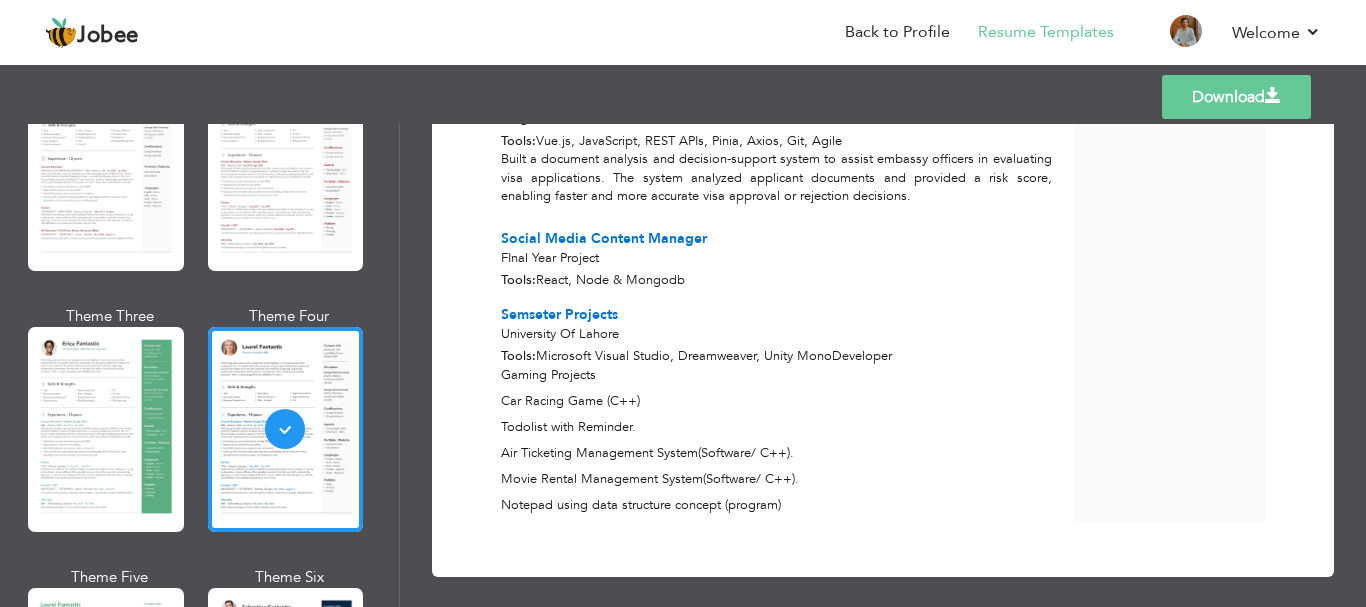 scroll, scrollTop: 1071, scrollLeft: 0, axis: vertical 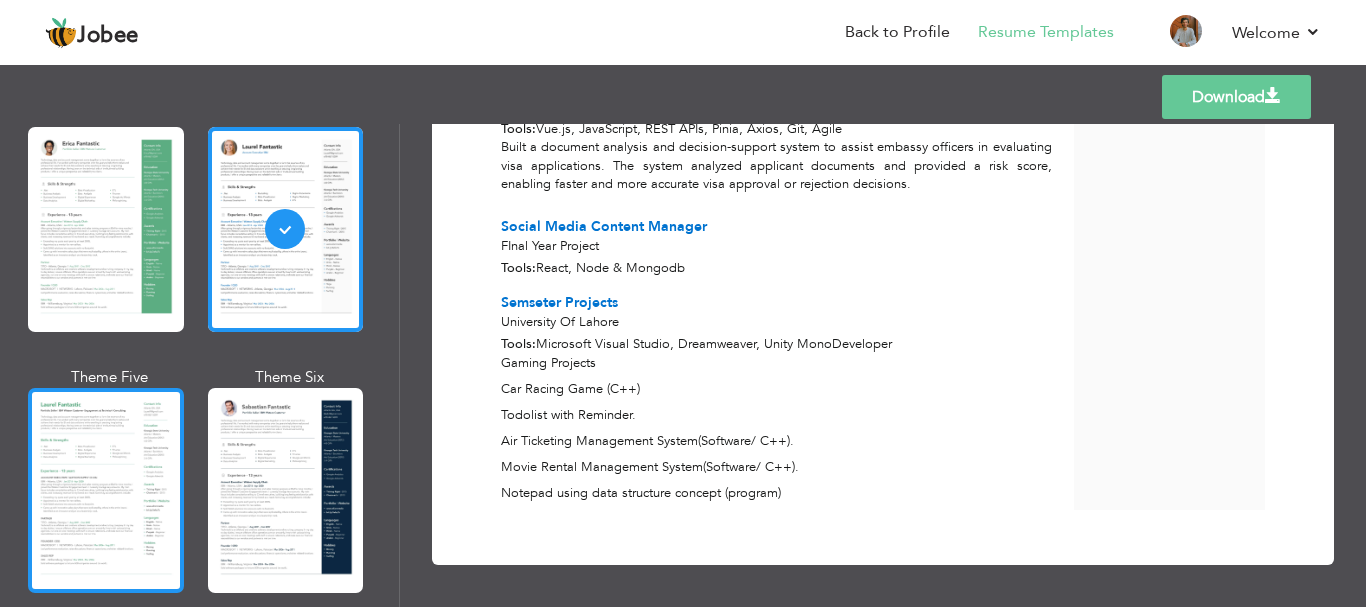 click at bounding box center (106, 490) 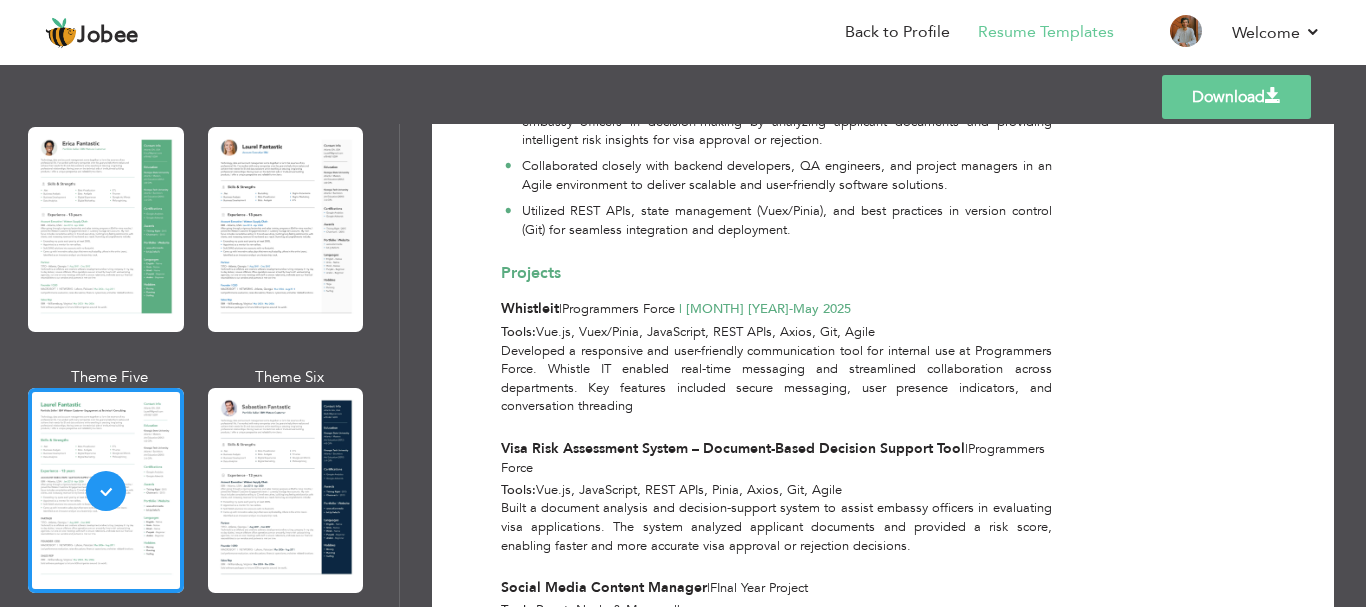 scroll, scrollTop: 0, scrollLeft: 0, axis: both 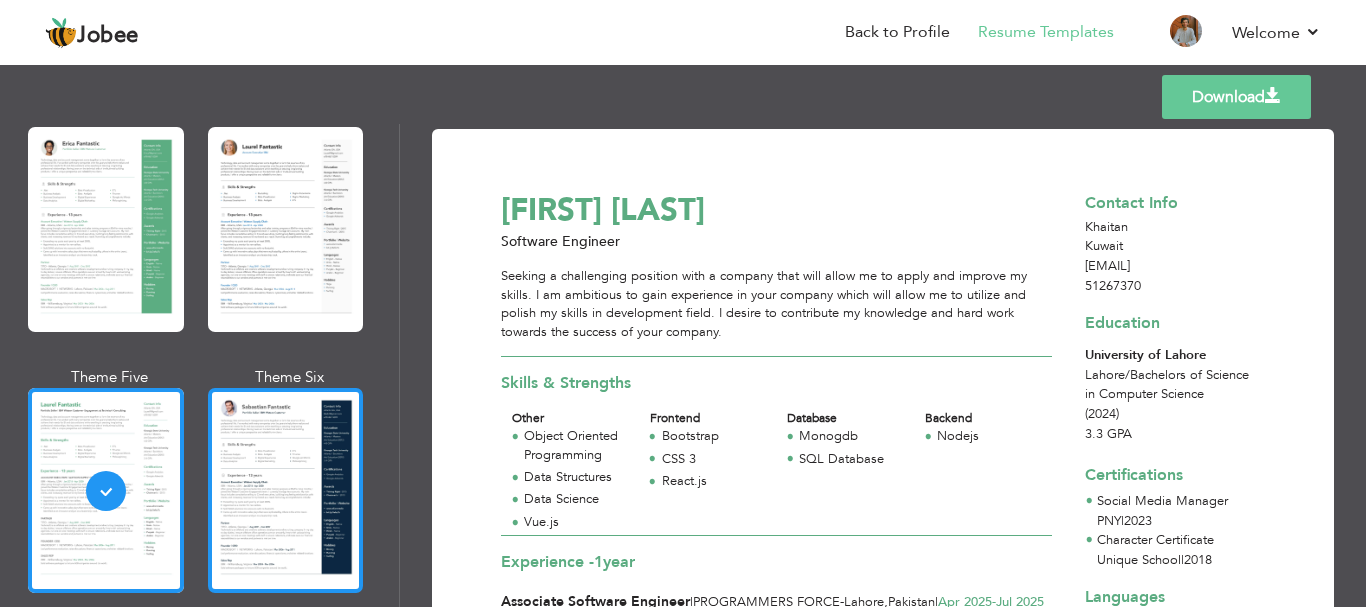 click at bounding box center [286, 490] 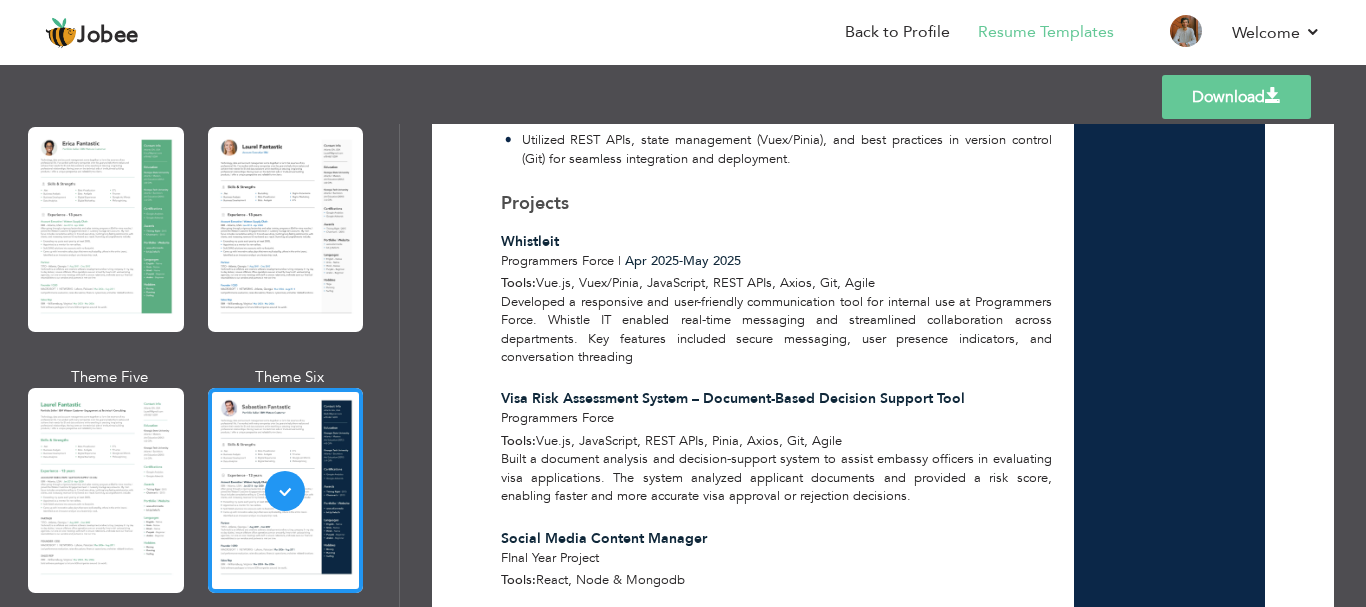 scroll, scrollTop: 800, scrollLeft: 0, axis: vertical 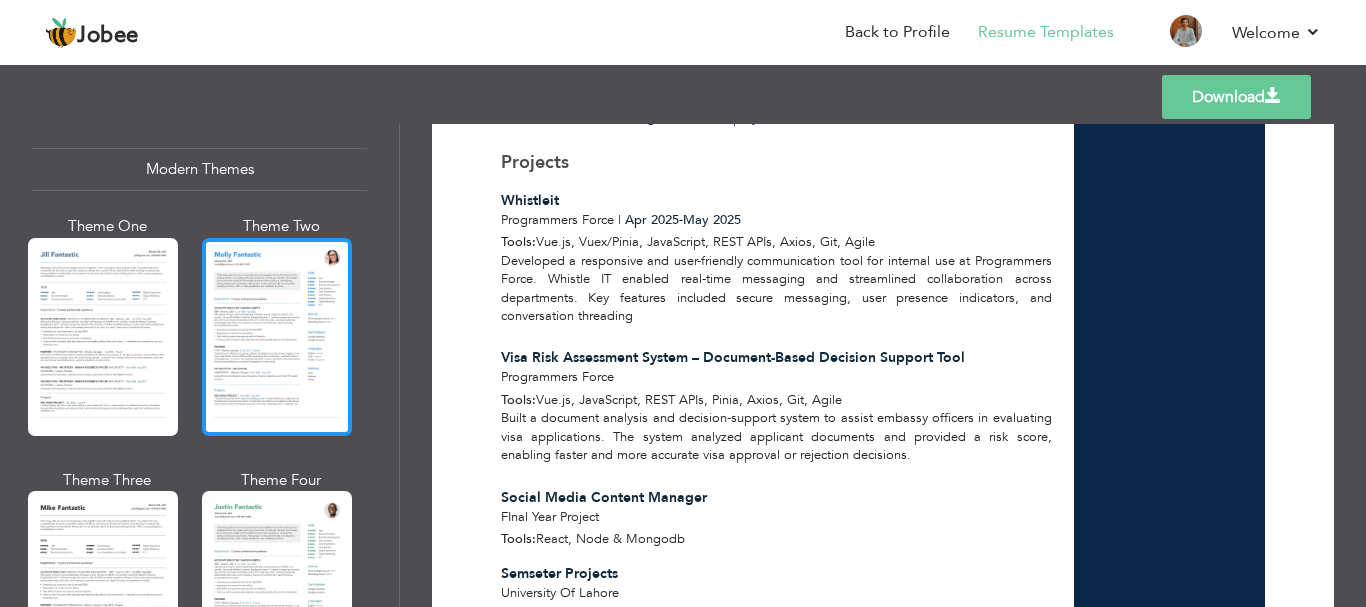 click at bounding box center [277, 337] 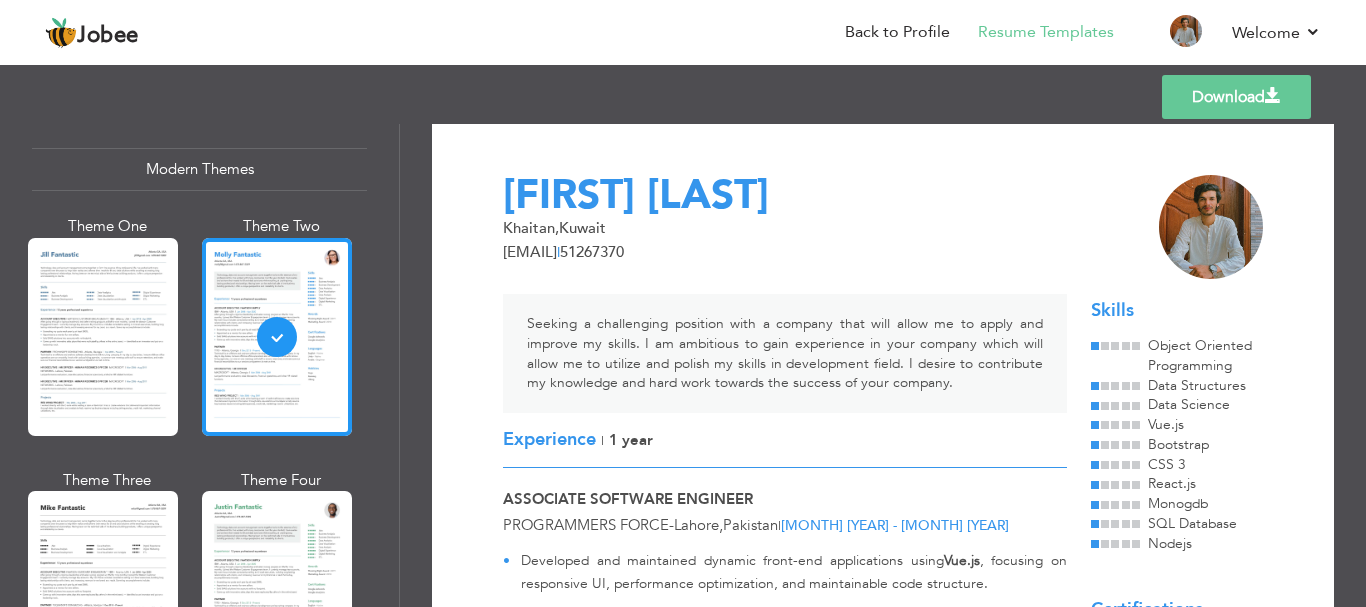 scroll, scrollTop: 0, scrollLeft: 0, axis: both 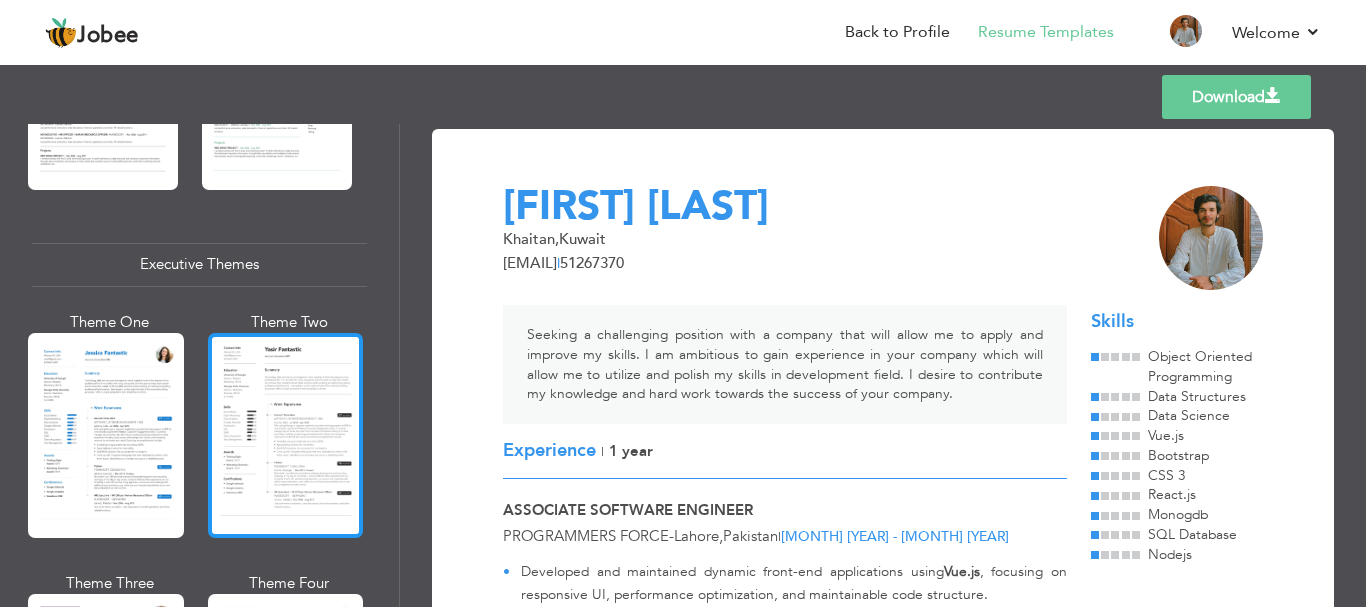 click at bounding box center [286, 435] 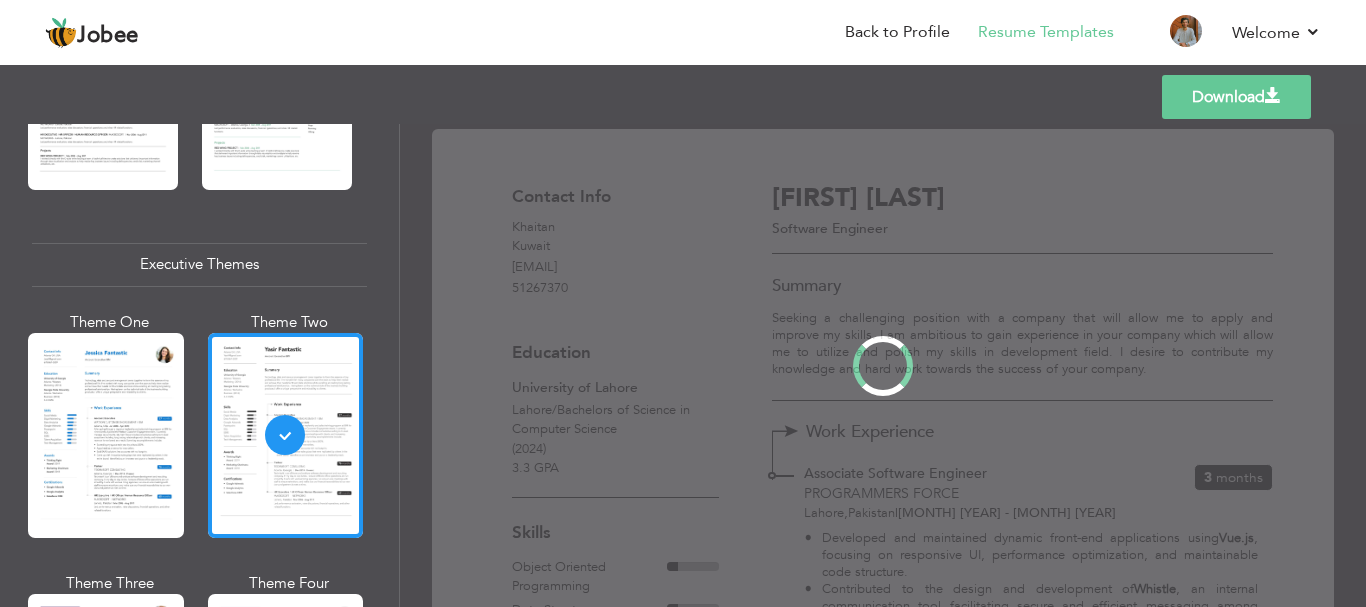 scroll, scrollTop: 1400, scrollLeft: 0, axis: vertical 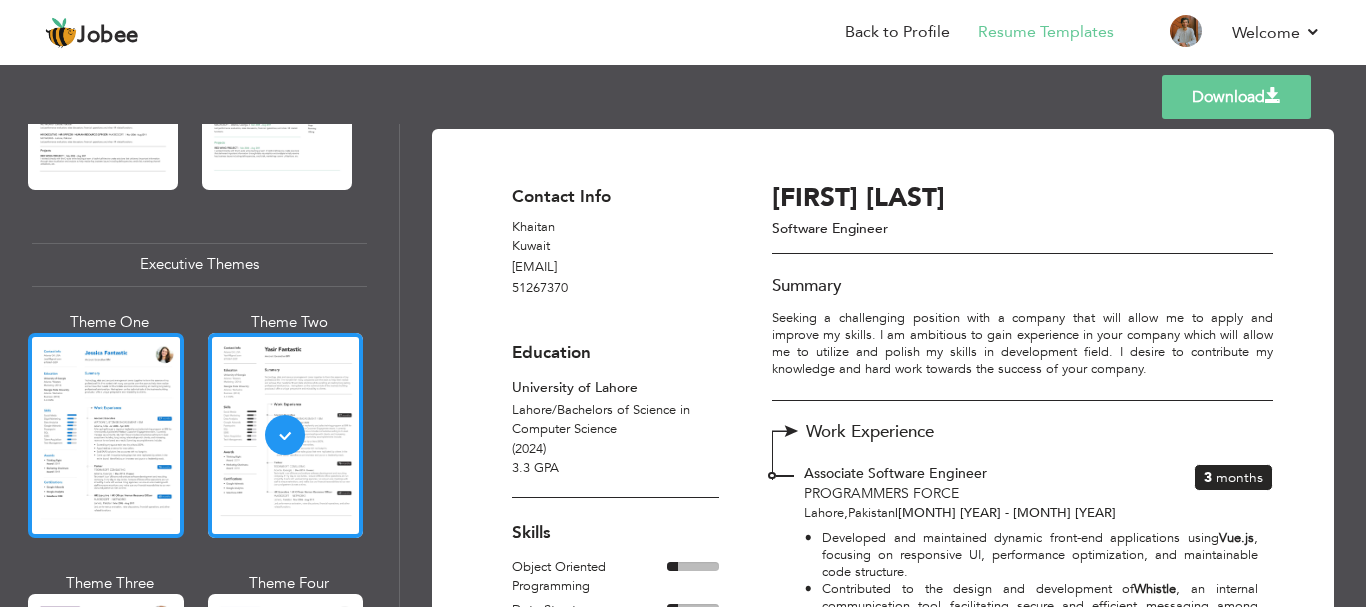 click at bounding box center (106, 435) 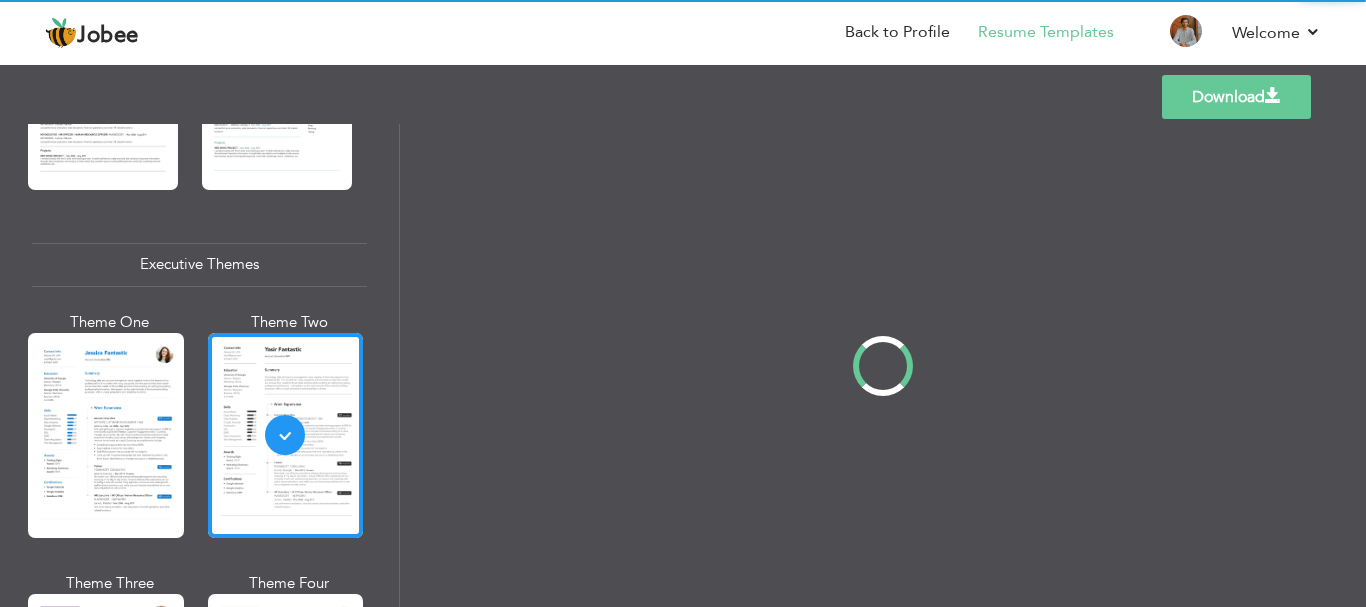 scroll, scrollTop: 1399, scrollLeft: 0, axis: vertical 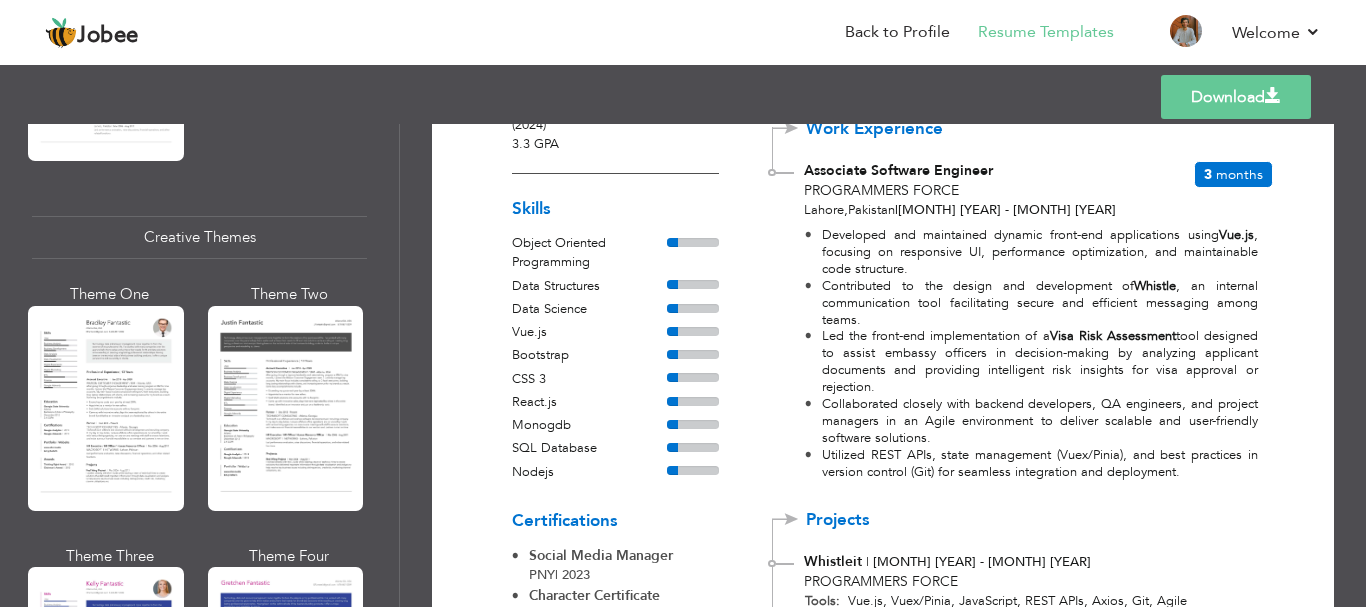 click at bounding box center (106, 408) 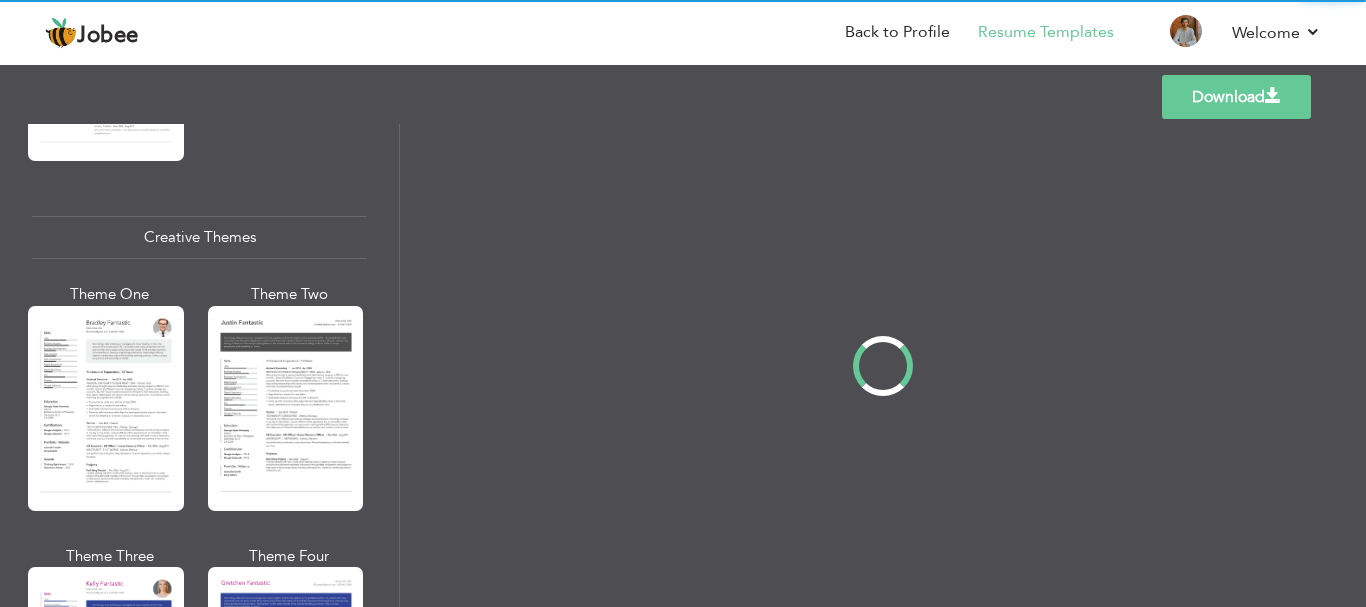 scroll, scrollTop: 2301, scrollLeft: 0, axis: vertical 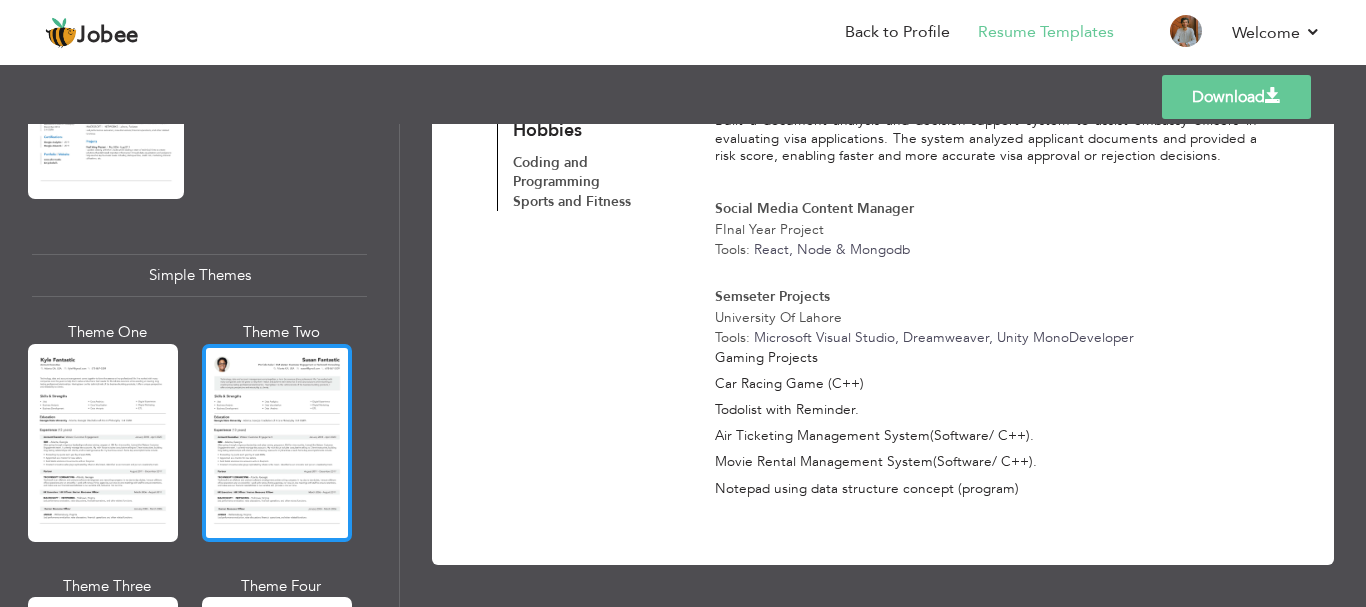 click at bounding box center [277, 443] 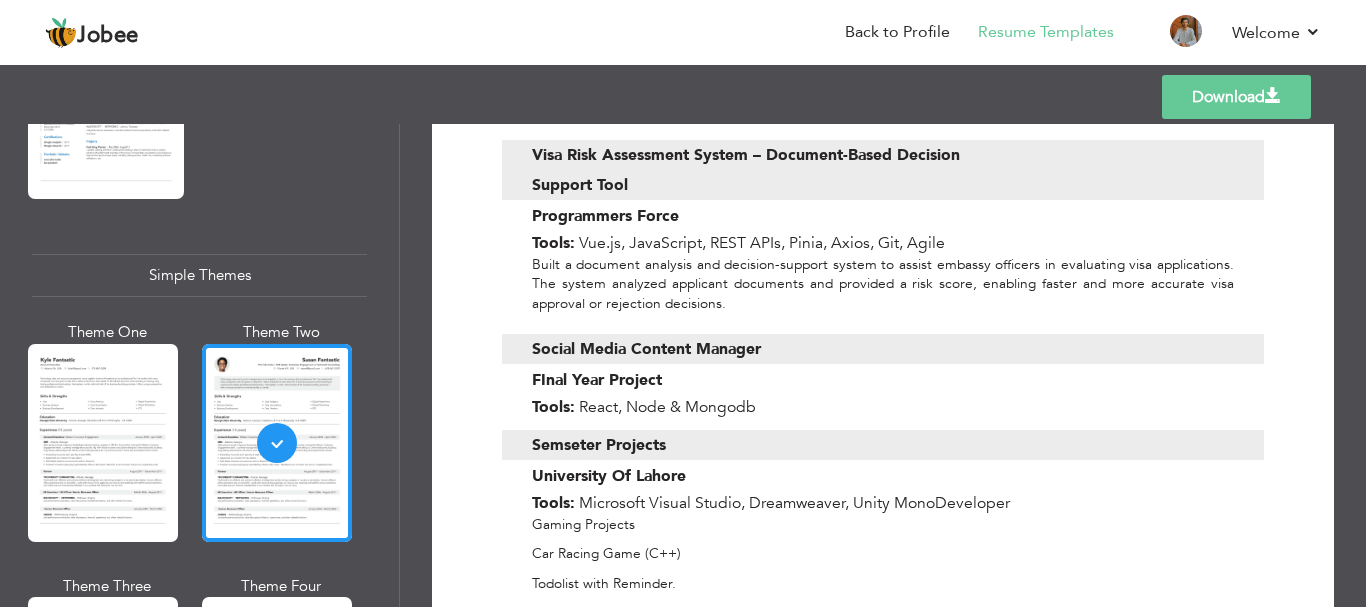 scroll, scrollTop: 944, scrollLeft: 0, axis: vertical 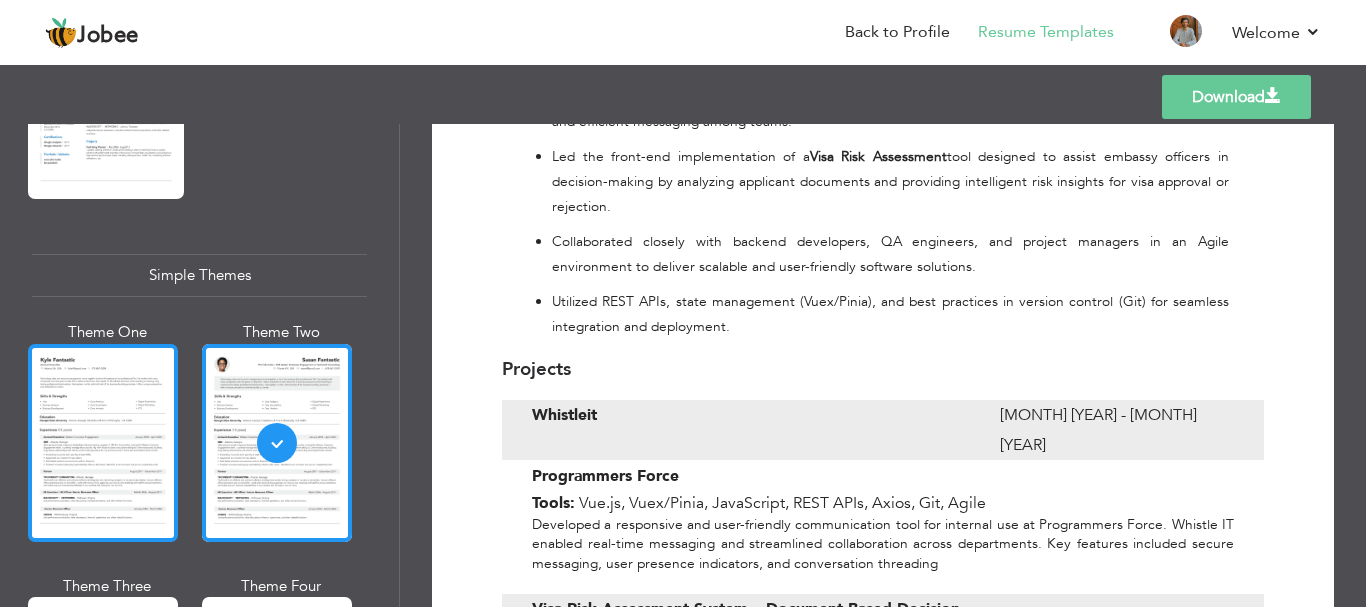 click at bounding box center [103, 443] 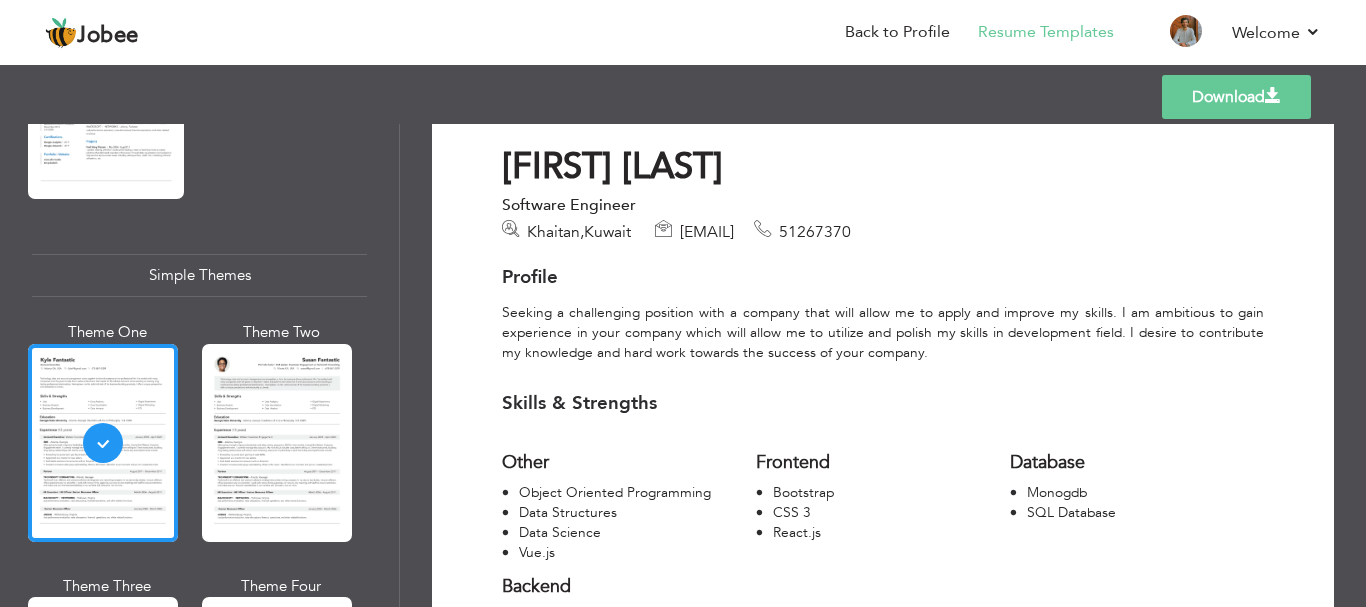scroll, scrollTop: 0, scrollLeft: 0, axis: both 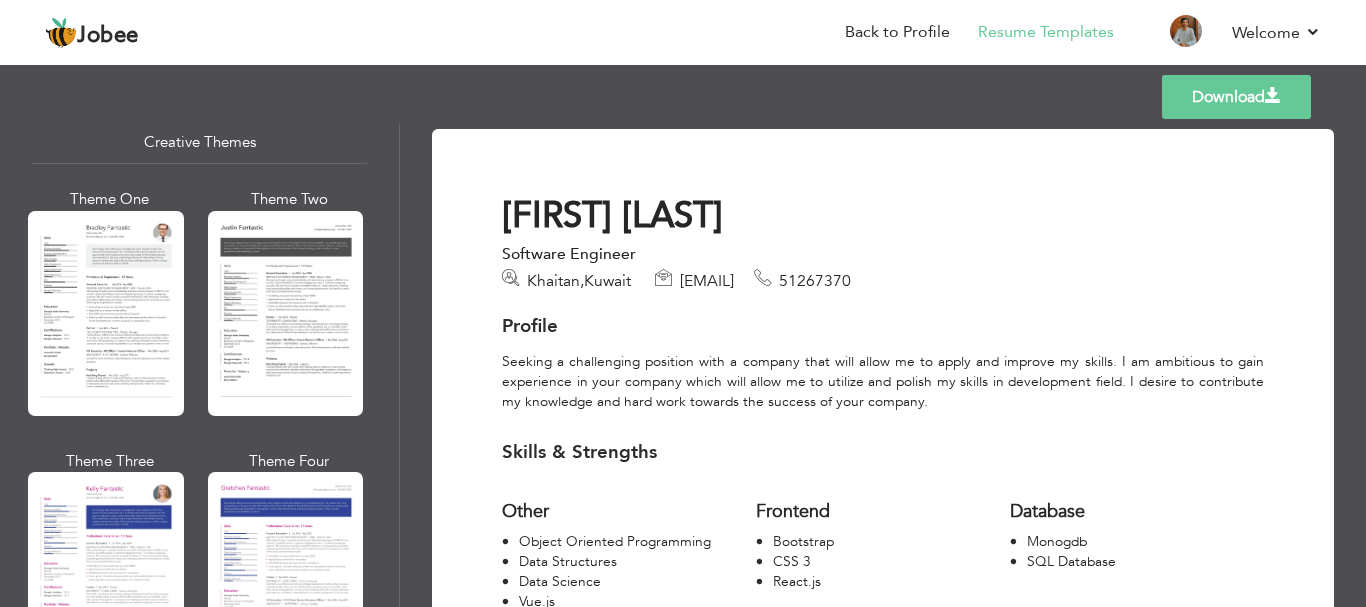 click at bounding box center (106, 313) 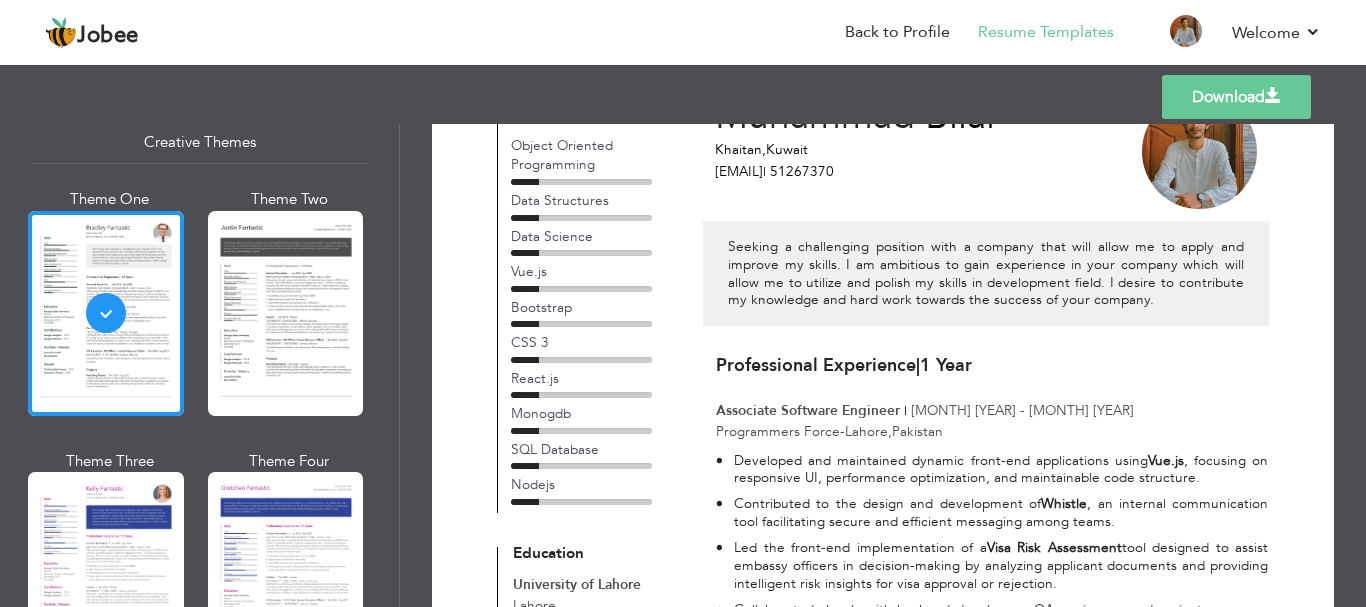 scroll, scrollTop: 0, scrollLeft: 0, axis: both 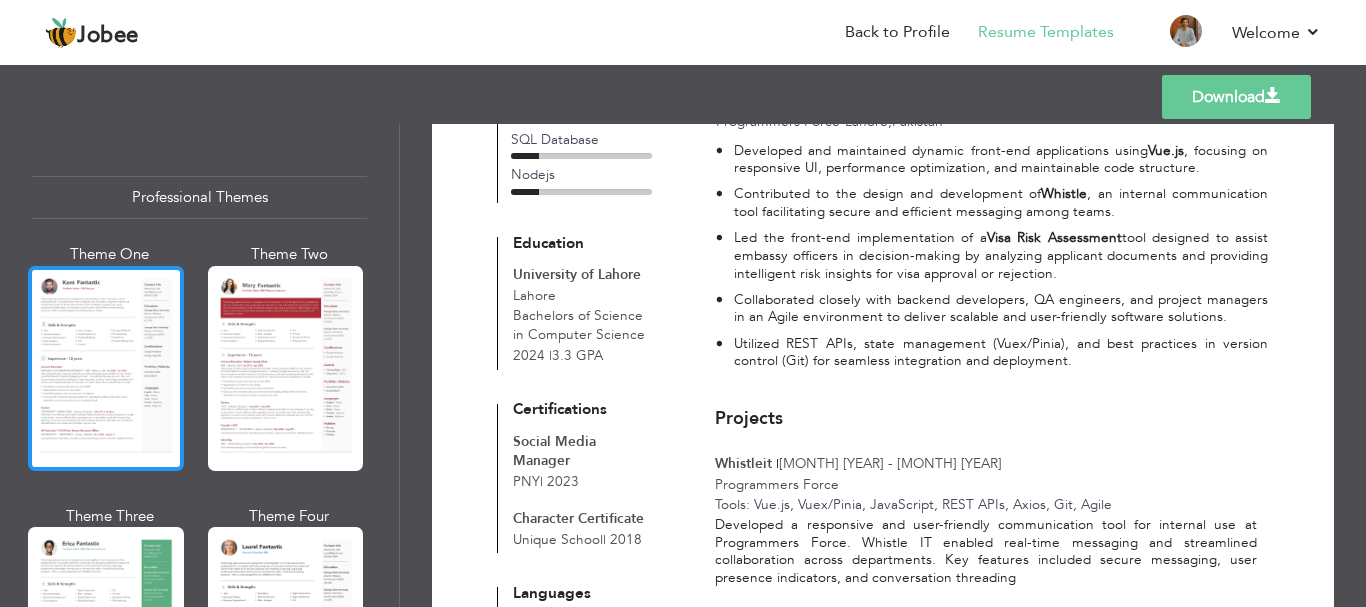 click at bounding box center (106, 368) 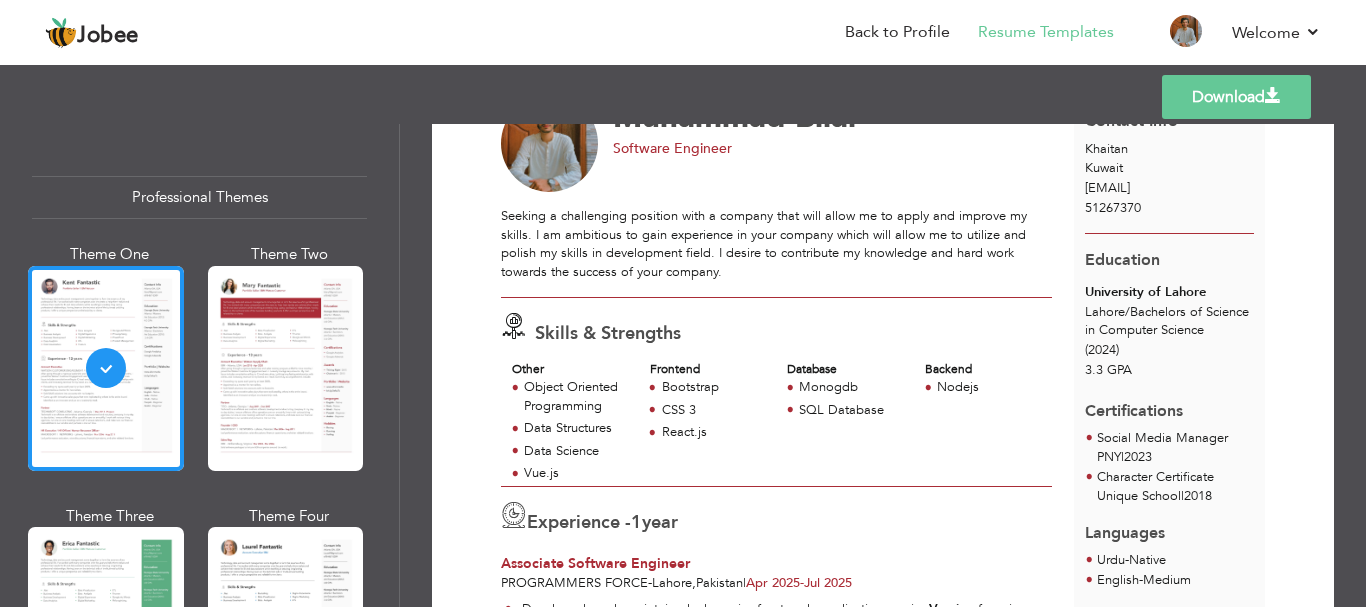 scroll, scrollTop: 0, scrollLeft: 0, axis: both 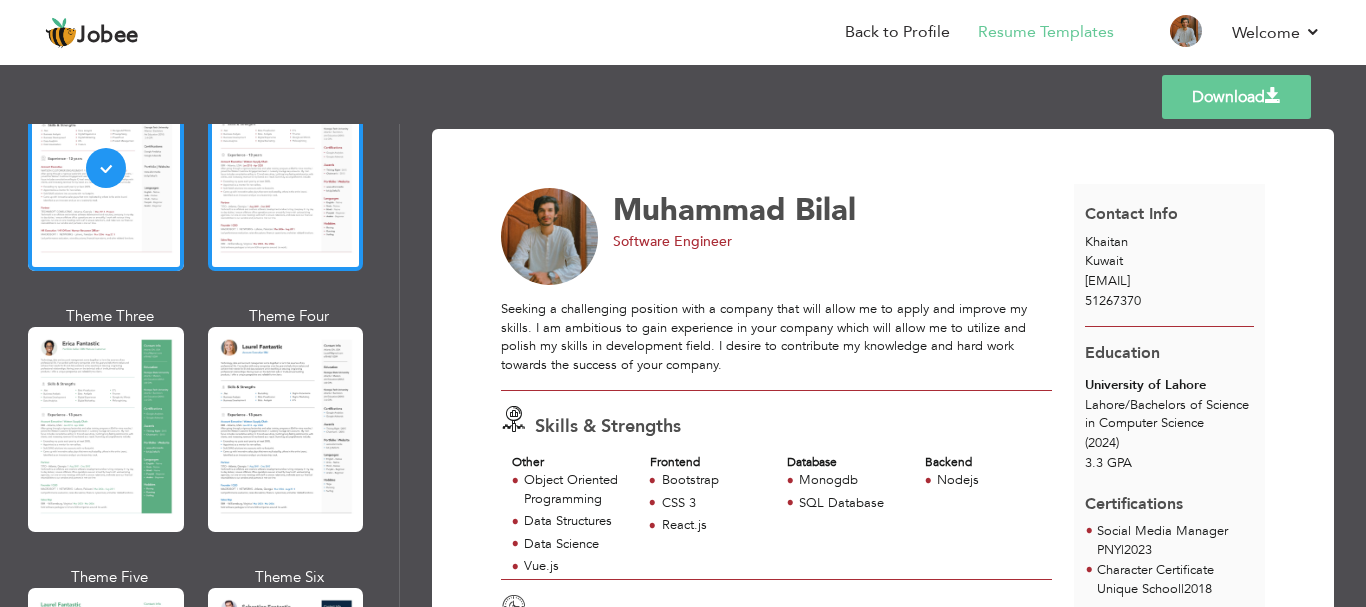 click at bounding box center [286, 429] 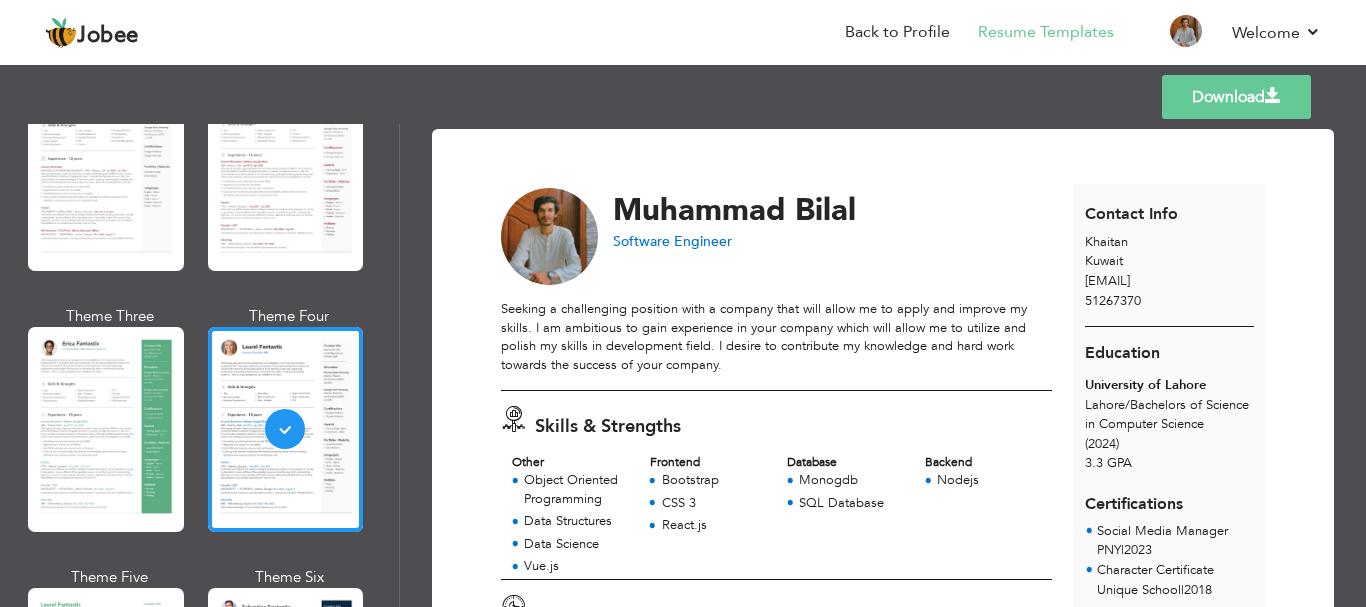 click on "Skills & Strengths" at bounding box center [608, 426] 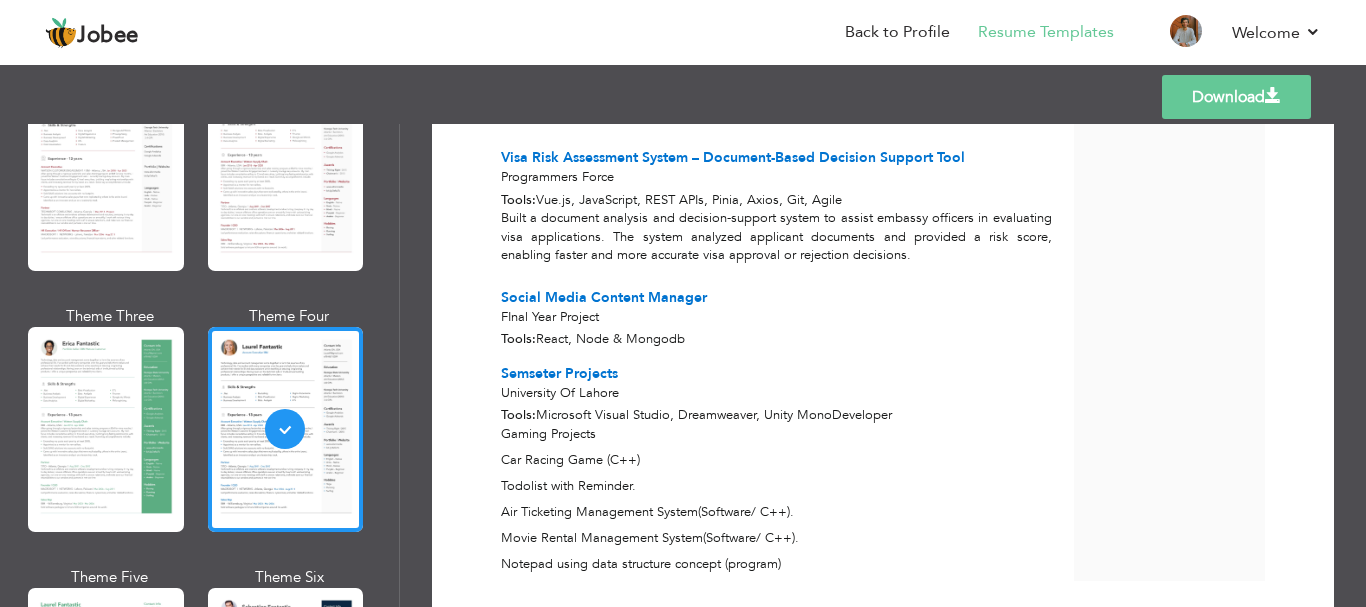 scroll, scrollTop: 1071, scrollLeft: 0, axis: vertical 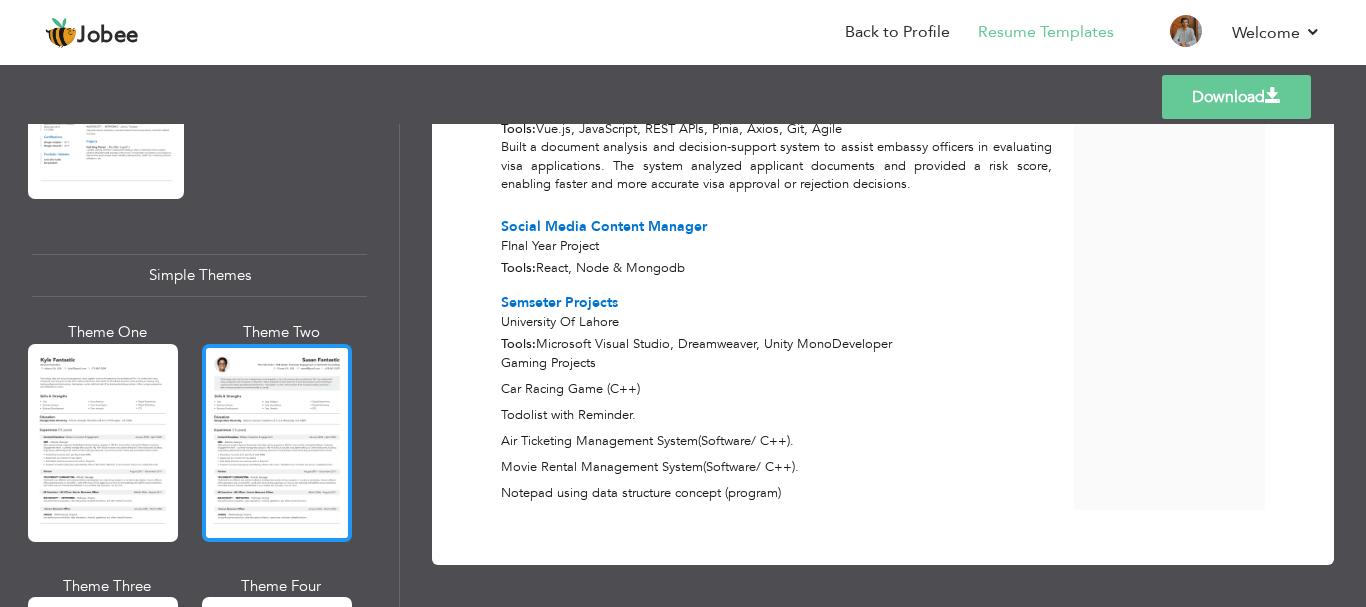 click at bounding box center [277, 443] 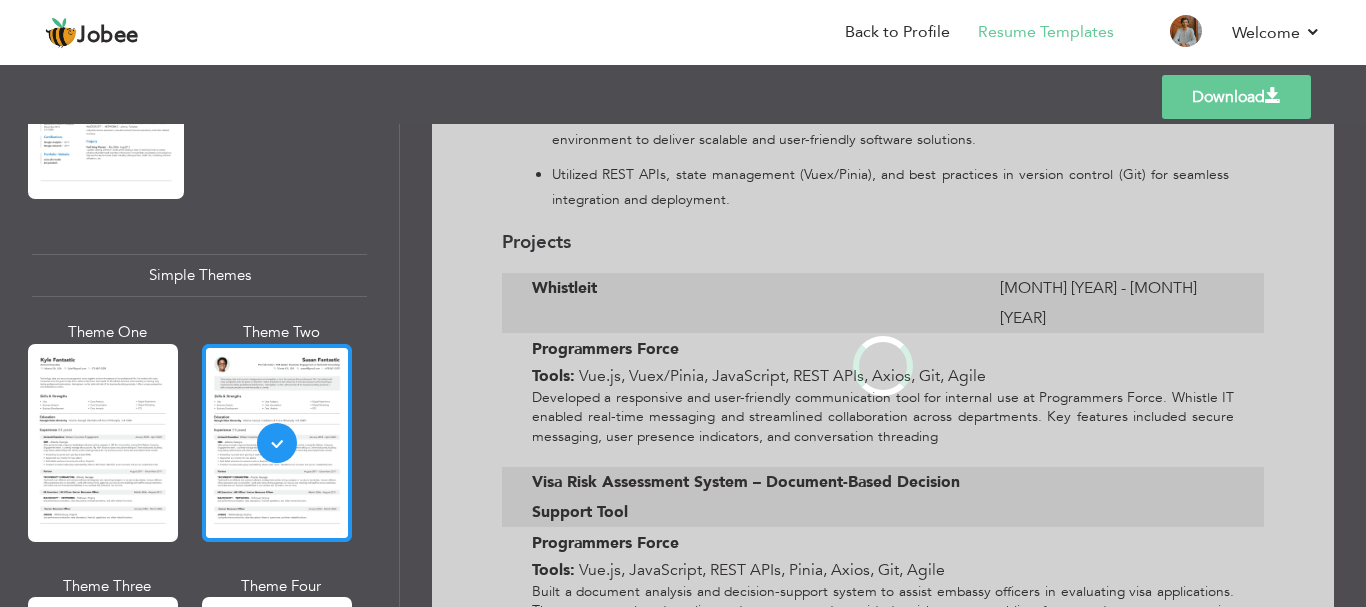 scroll, scrollTop: 0, scrollLeft: 0, axis: both 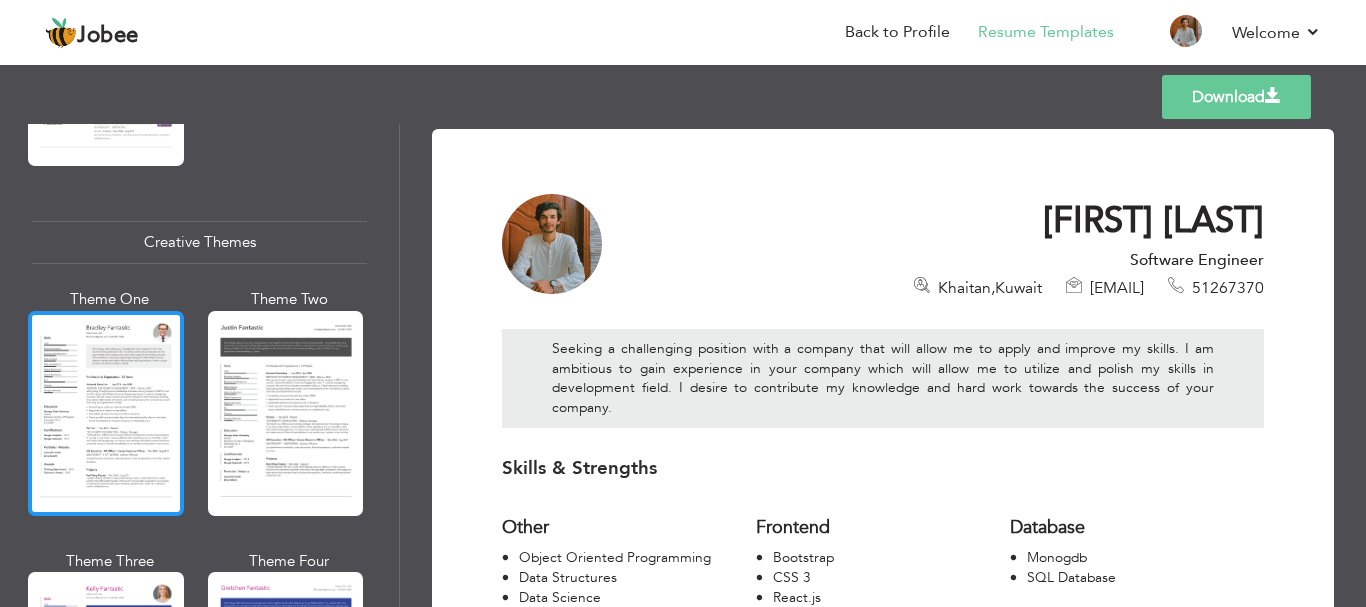 click at bounding box center [106, 413] 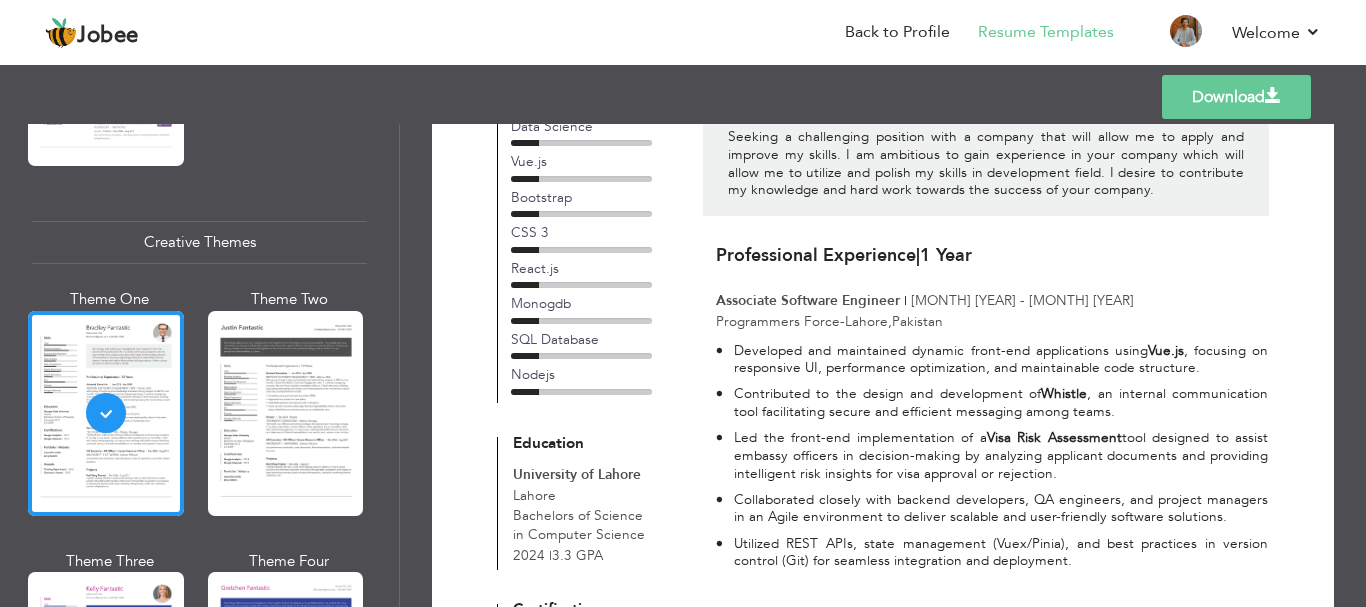 scroll, scrollTop: 0, scrollLeft: 0, axis: both 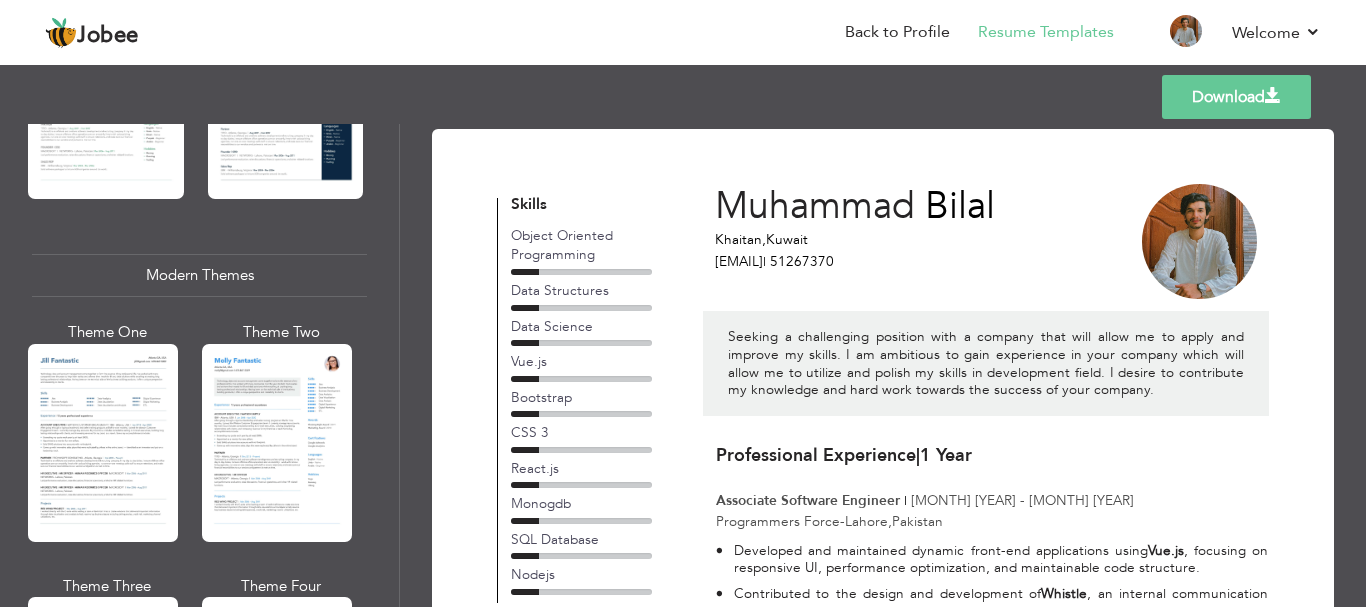 click at bounding box center (277, 443) 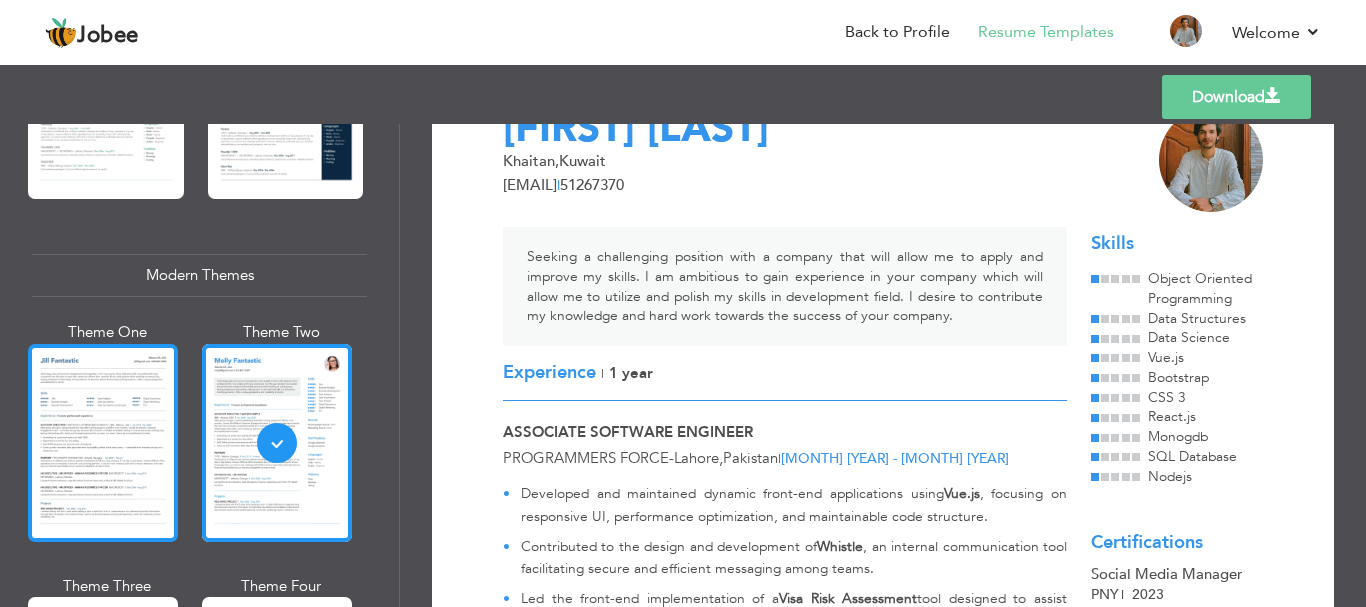 scroll, scrollTop: 64, scrollLeft: 0, axis: vertical 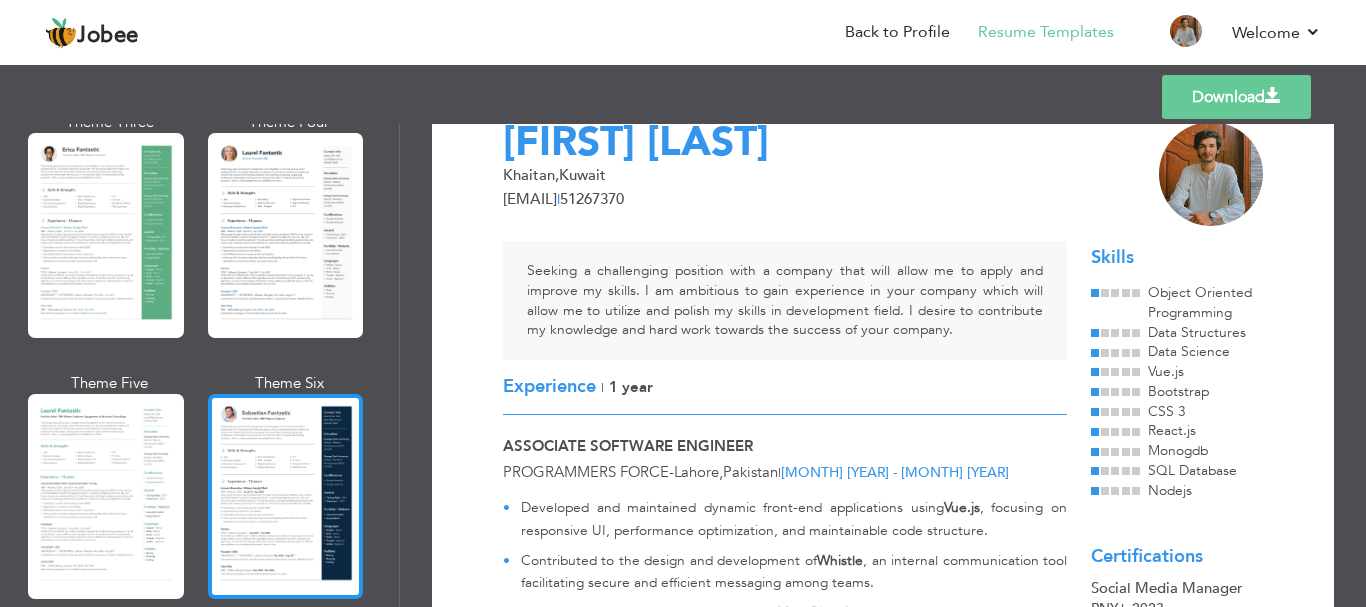 click at bounding box center (286, 496) 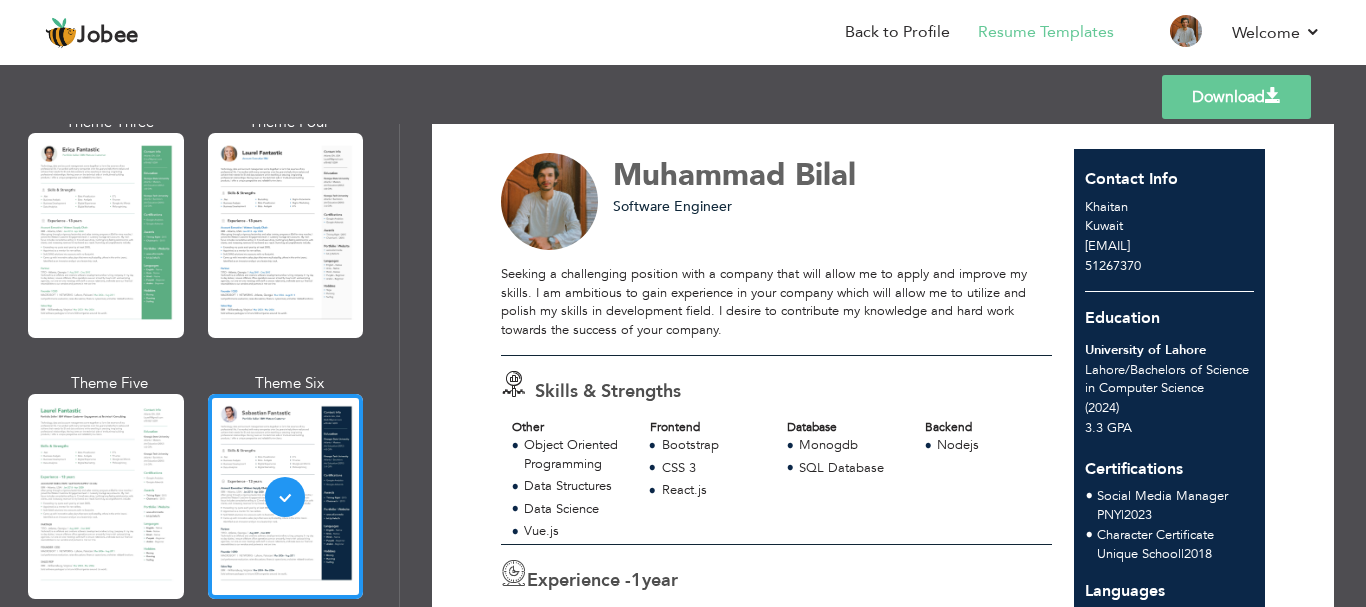 scroll, scrollTop: 0, scrollLeft: 0, axis: both 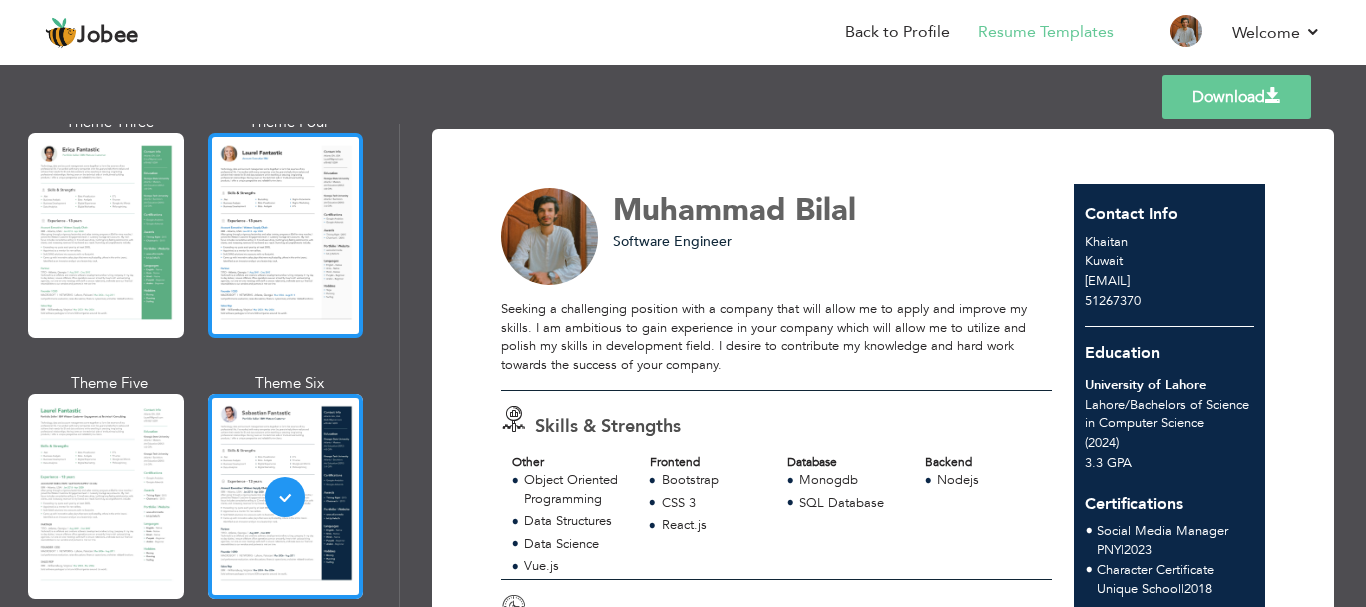 click at bounding box center [286, 235] 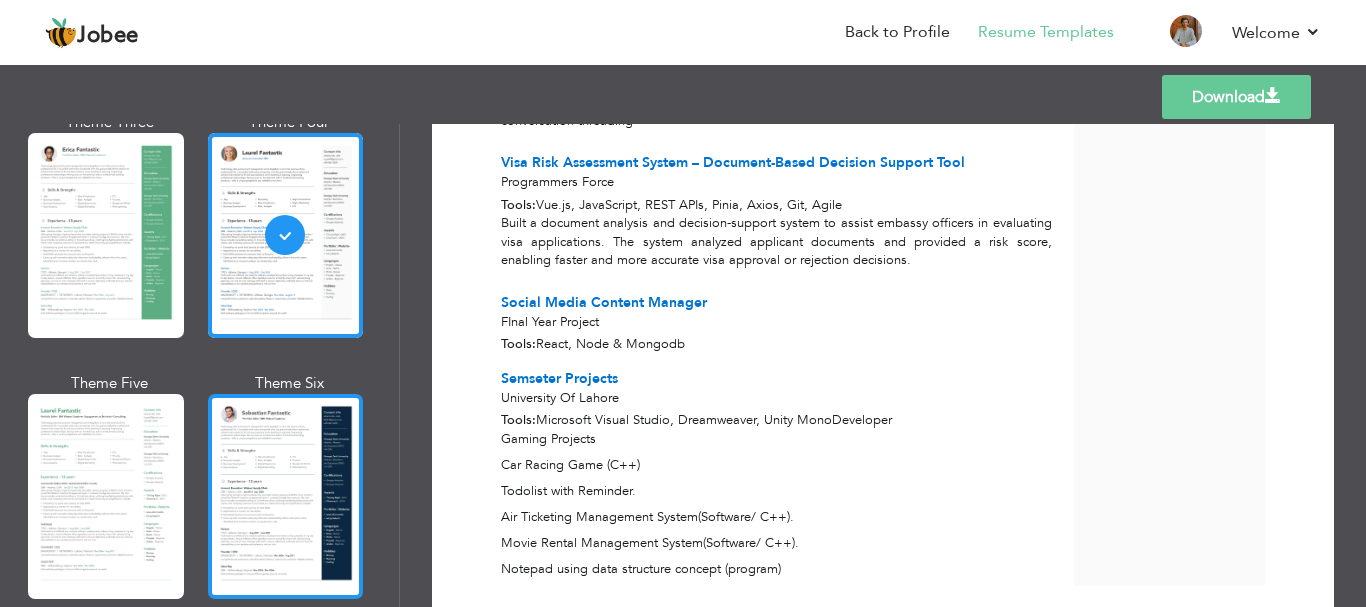 scroll, scrollTop: 1000, scrollLeft: 0, axis: vertical 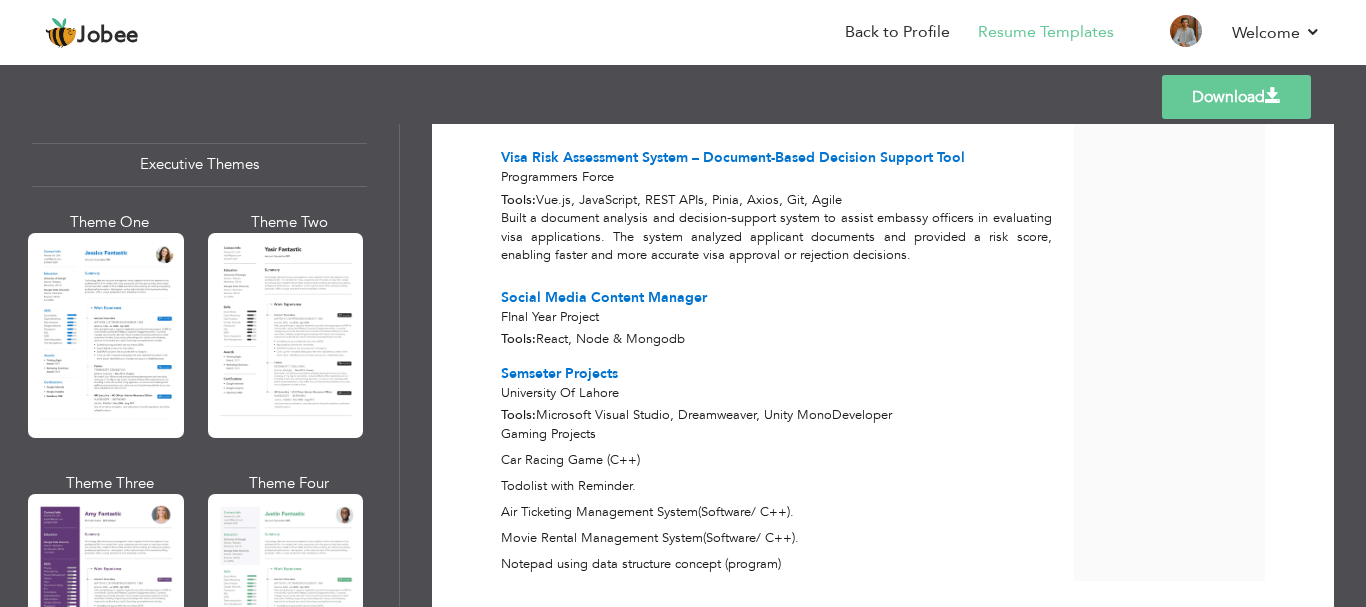 click at bounding box center [106, 335] 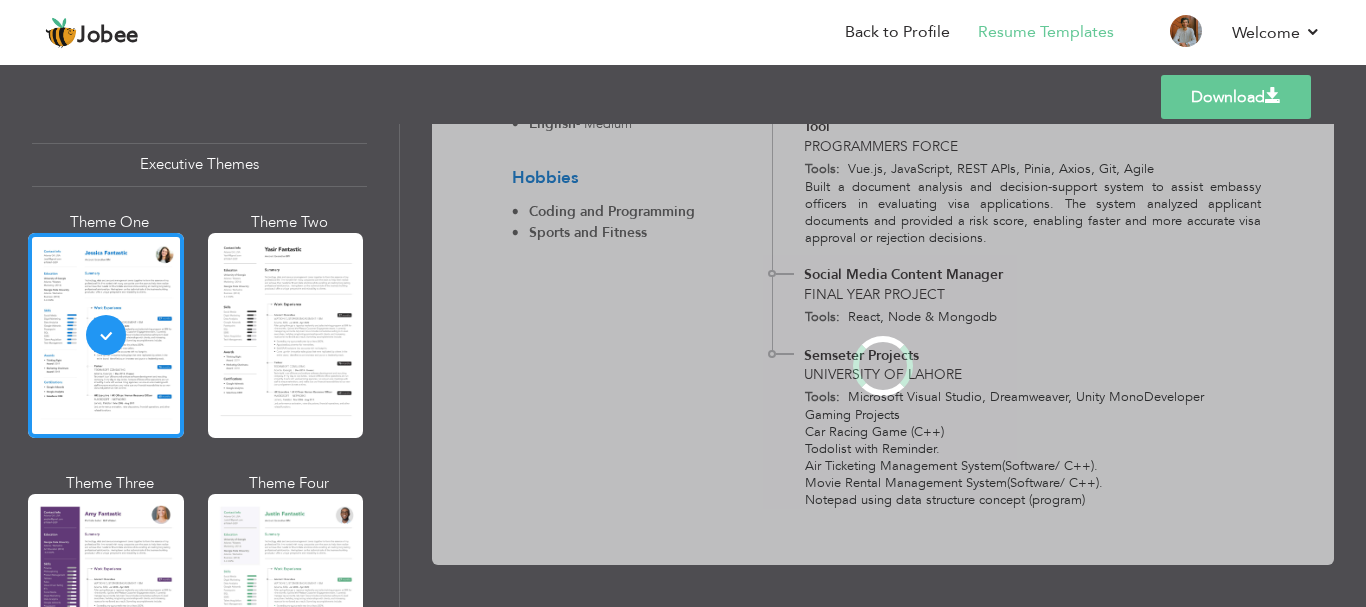 scroll, scrollTop: 0, scrollLeft: 0, axis: both 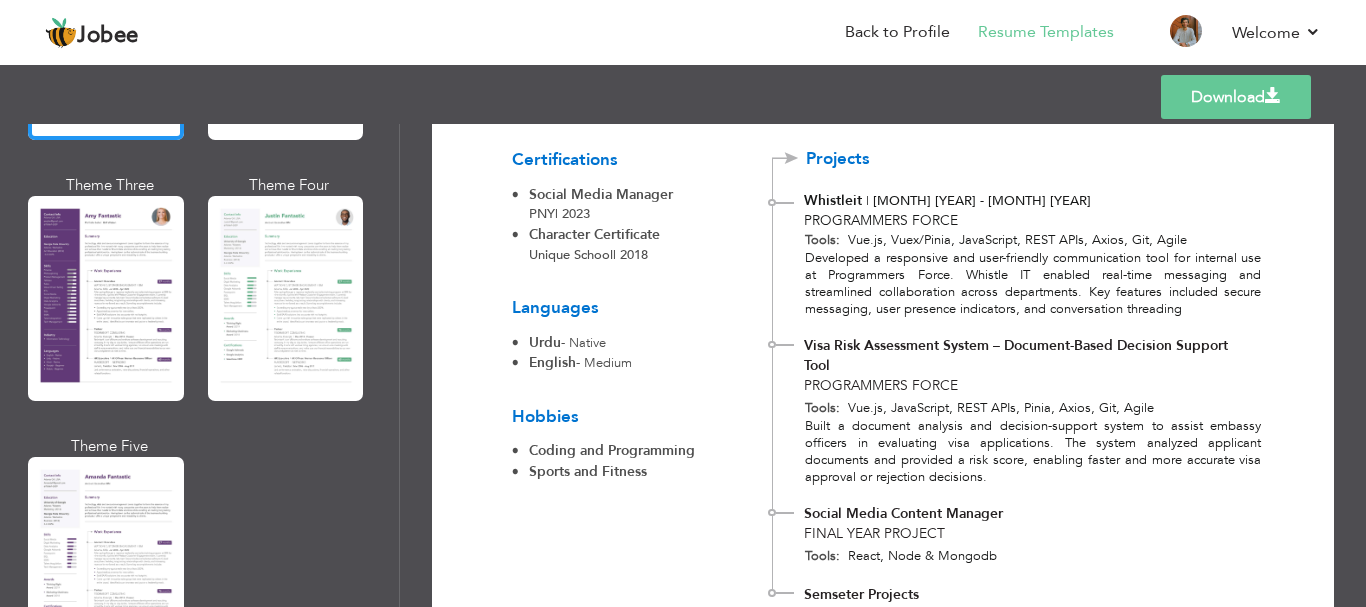 click at bounding box center (286, 298) 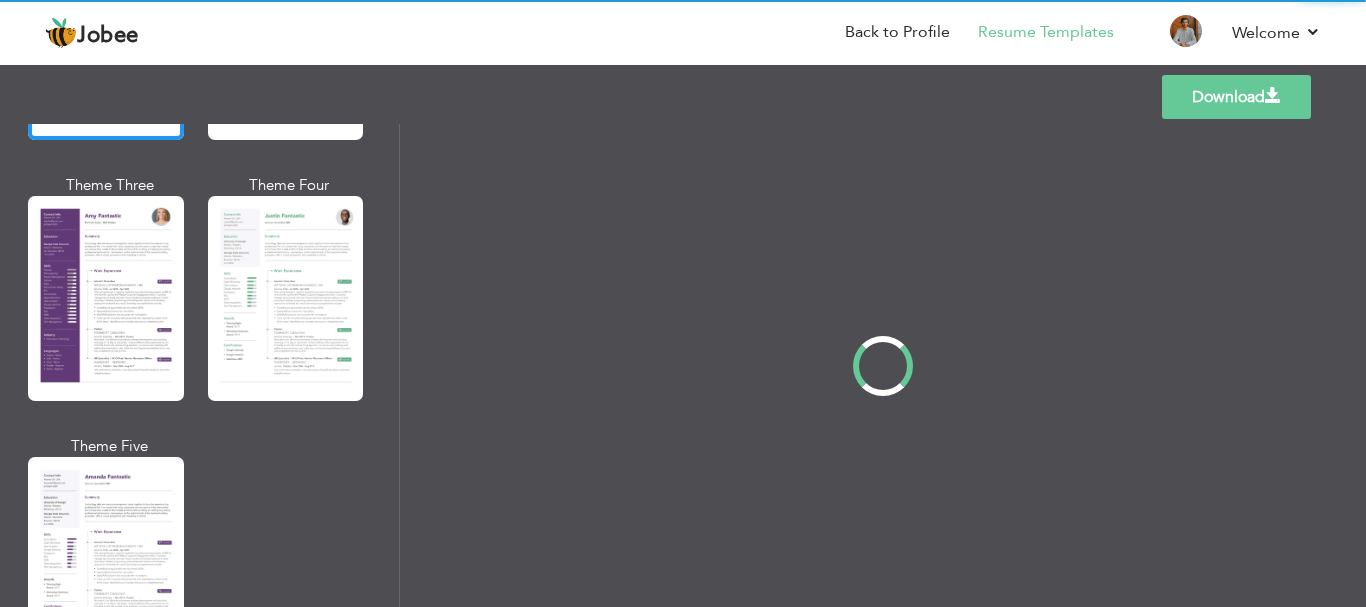 scroll, scrollTop: 0, scrollLeft: 0, axis: both 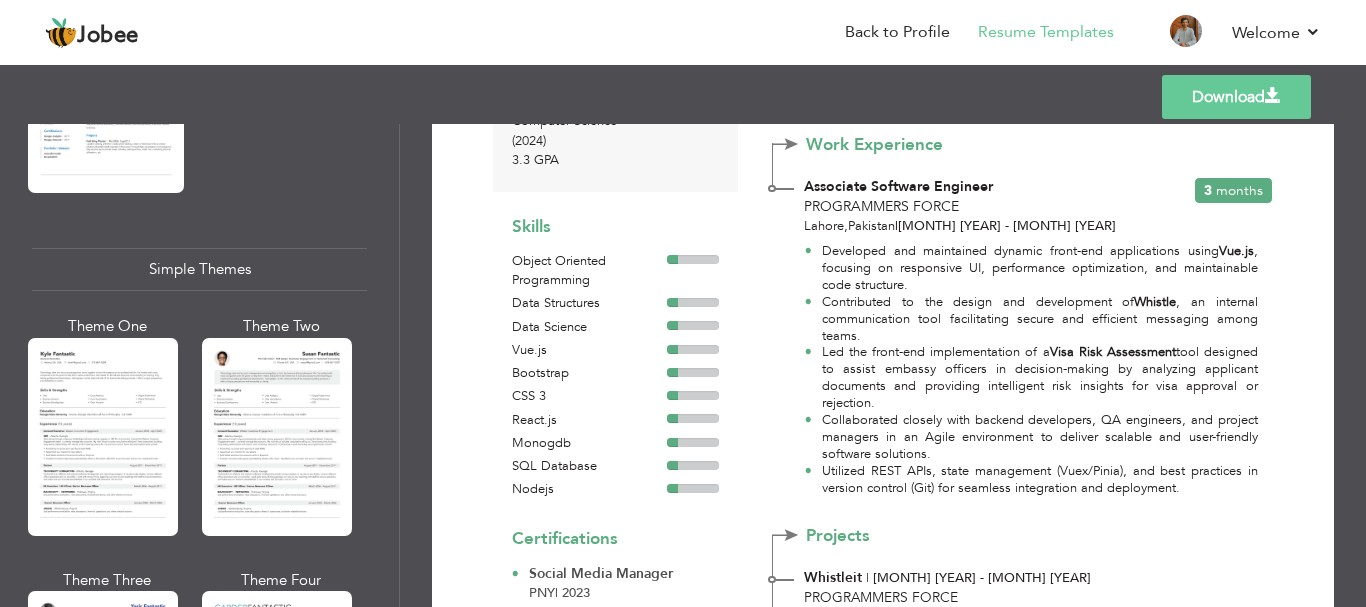 click at bounding box center [277, 437] 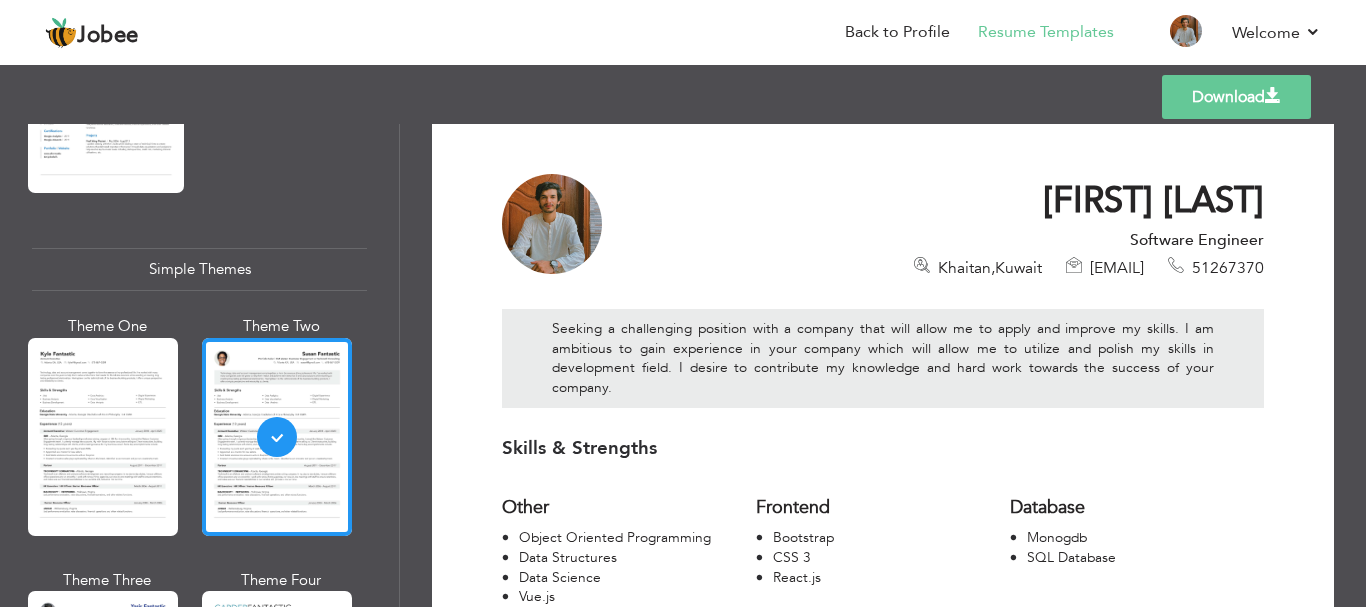 scroll, scrollTop: 0, scrollLeft: 0, axis: both 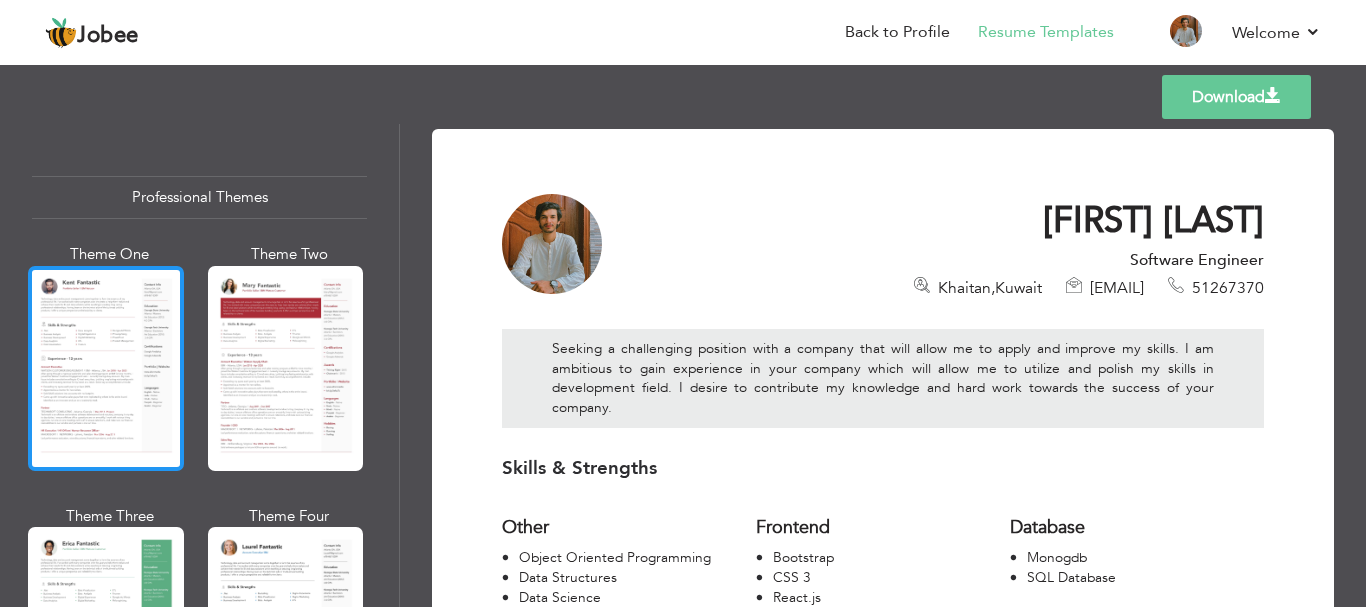 click at bounding box center [106, 368] 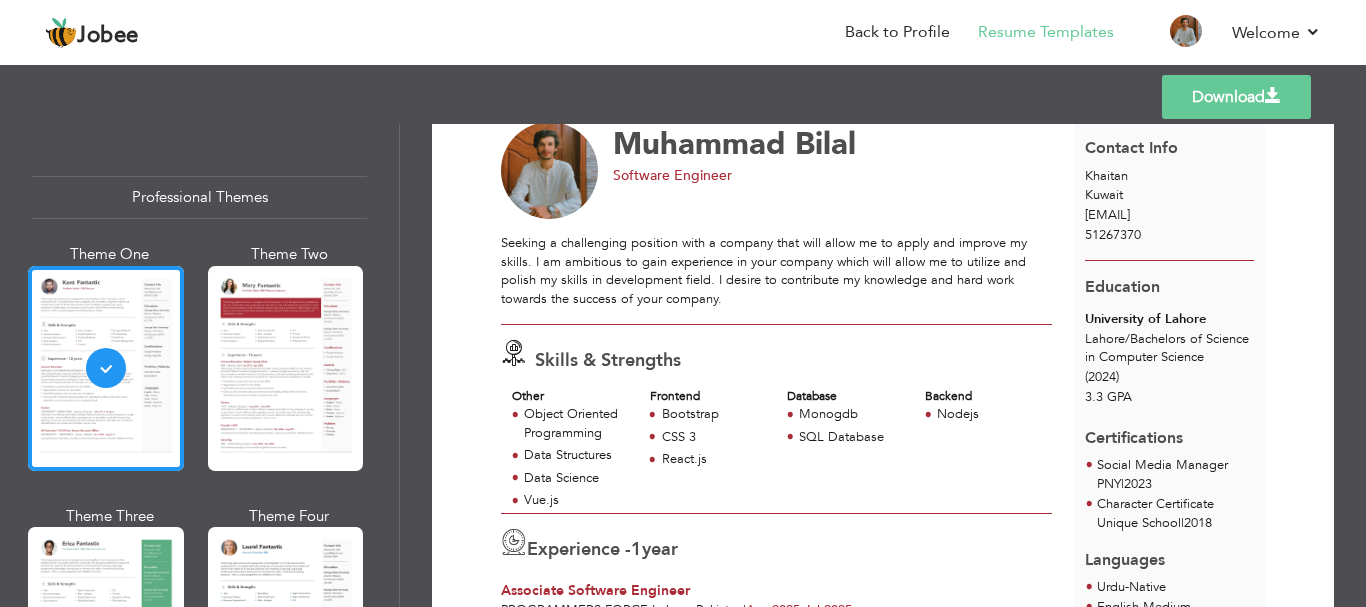 scroll, scrollTop: 0, scrollLeft: 0, axis: both 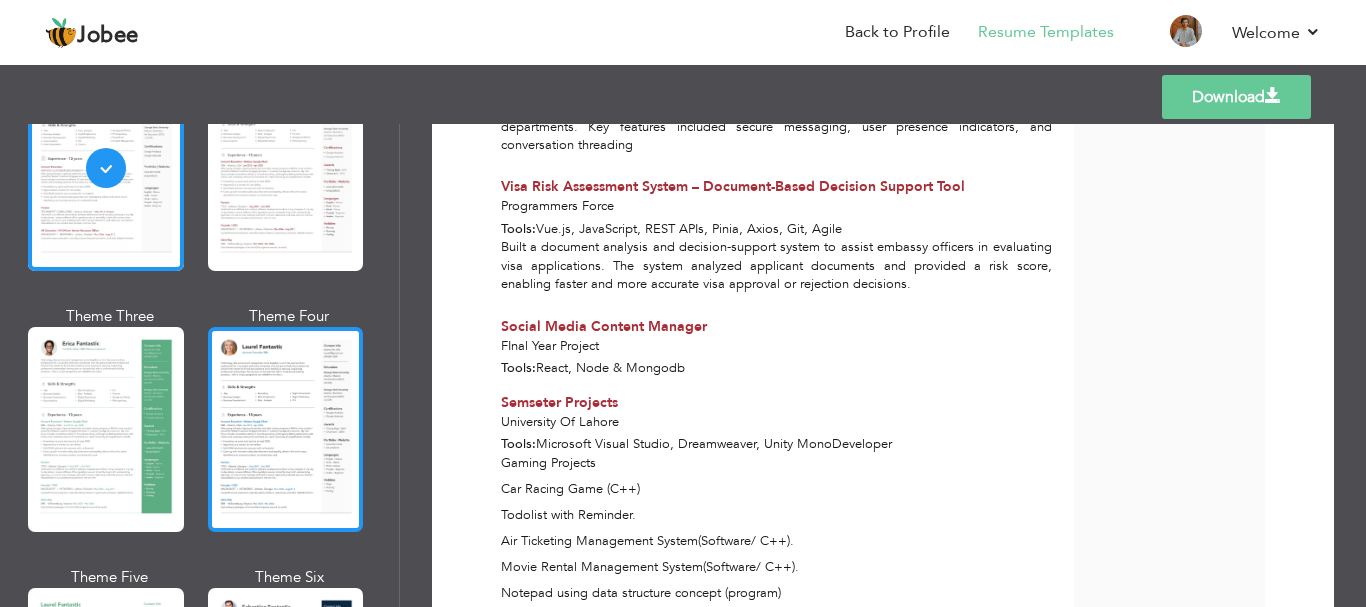 click at bounding box center (286, 429) 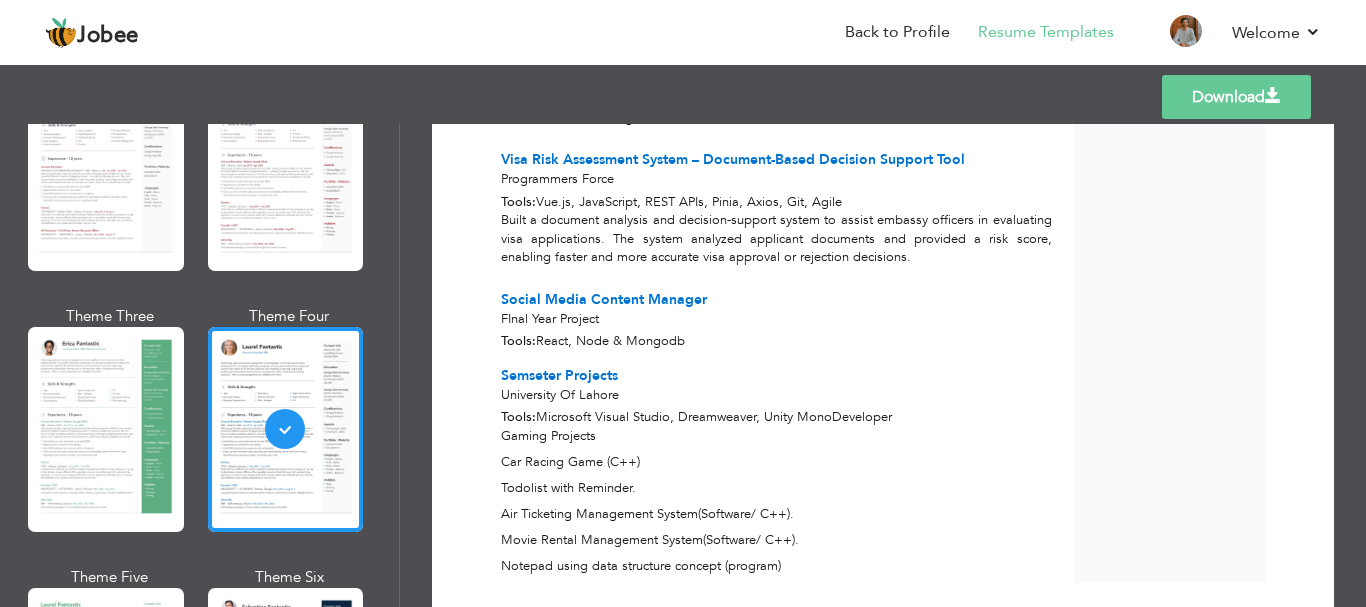 scroll, scrollTop: 1071, scrollLeft: 0, axis: vertical 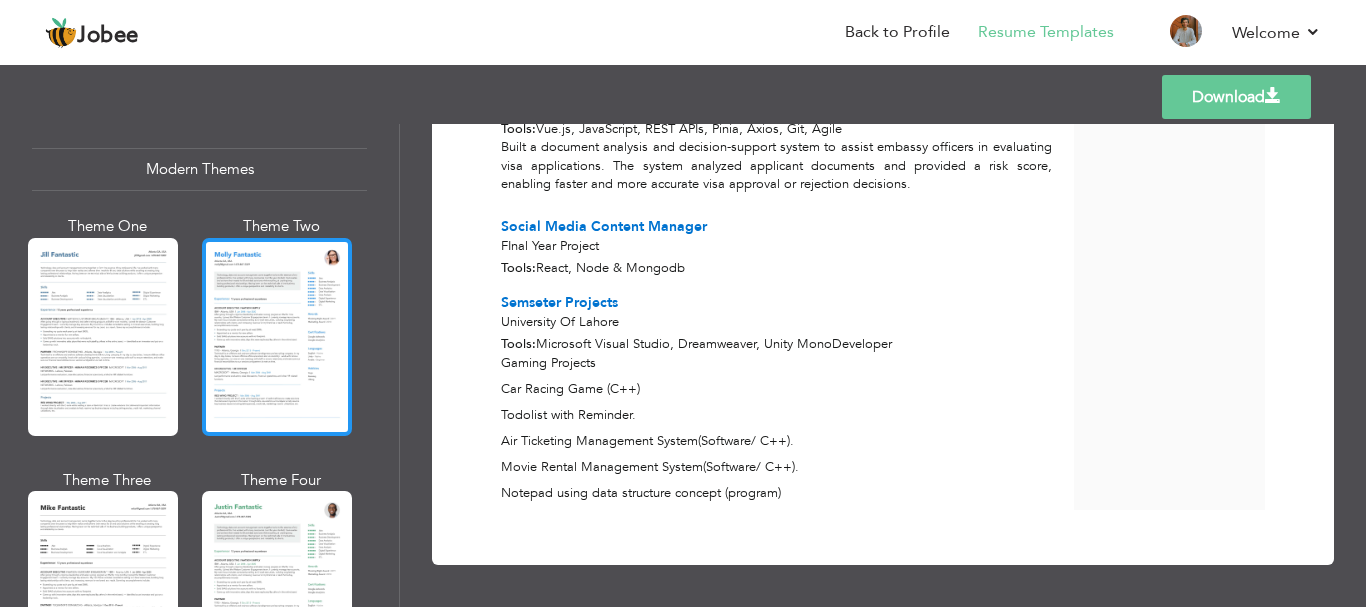 click at bounding box center [277, 337] 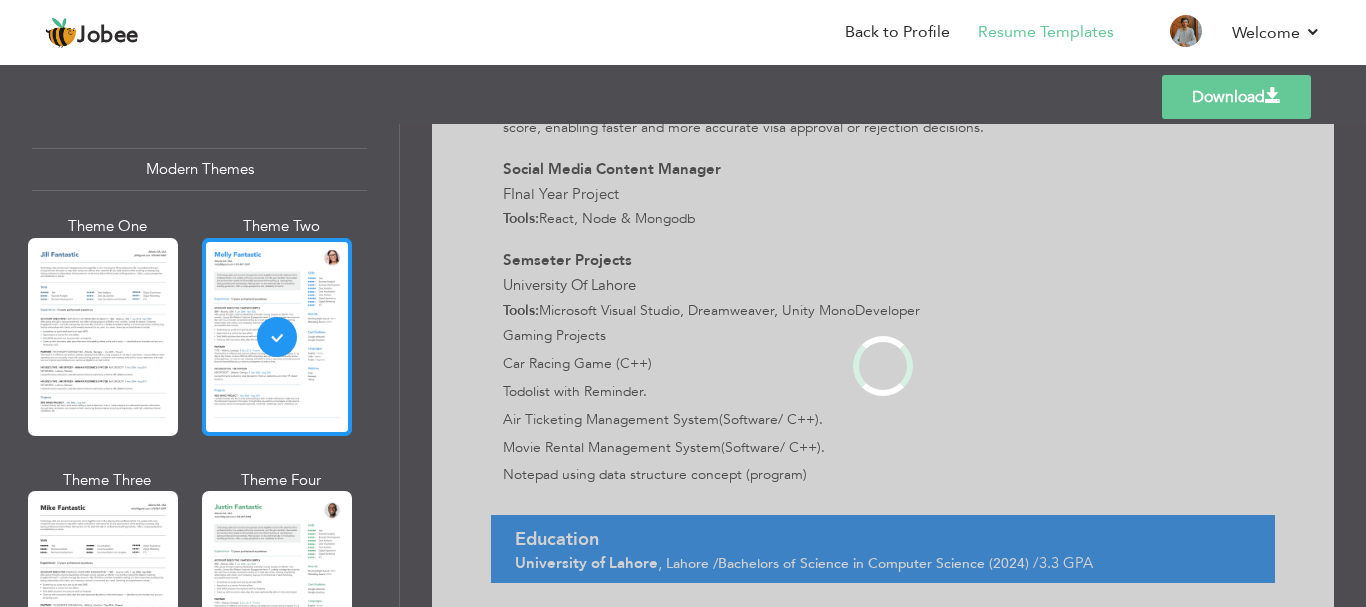 scroll, scrollTop: 0, scrollLeft: 0, axis: both 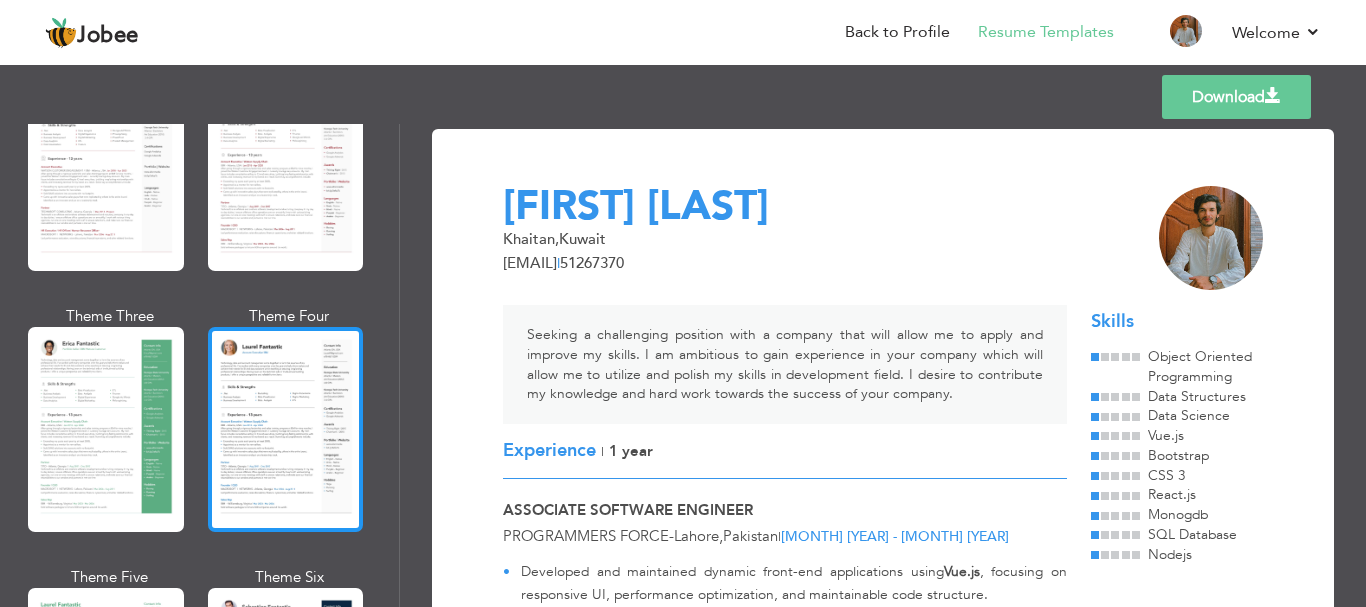 click at bounding box center [286, 429] 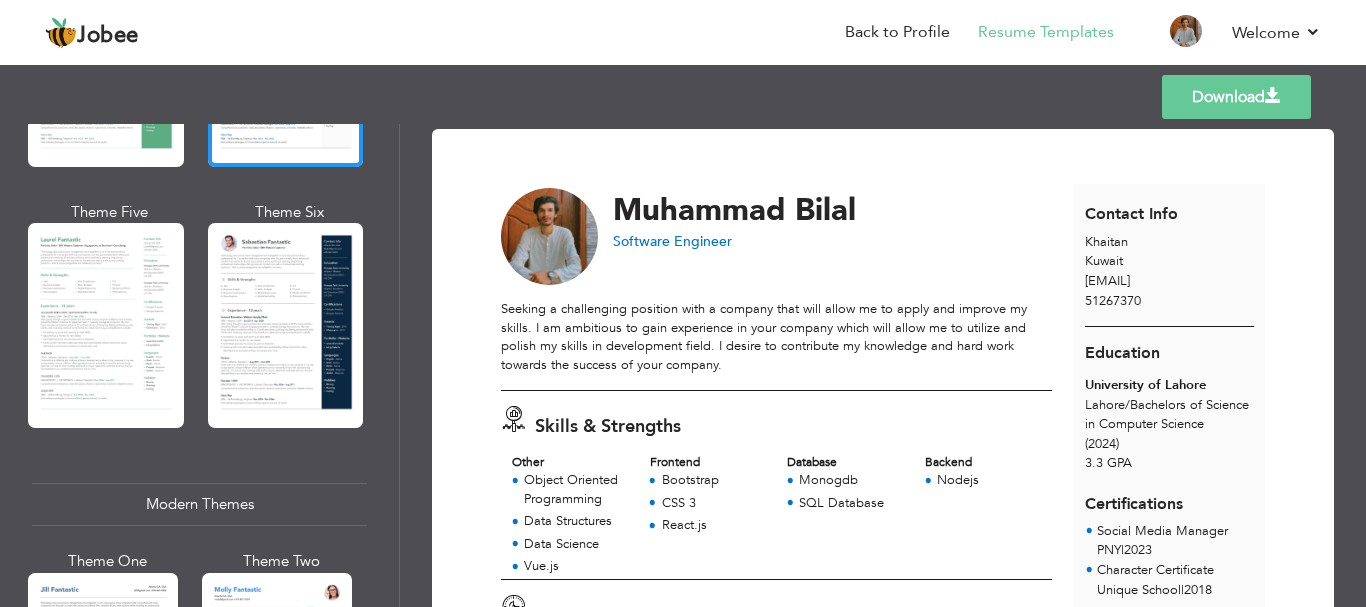 scroll, scrollTop: 600, scrollLeft: 0, axis: vertical 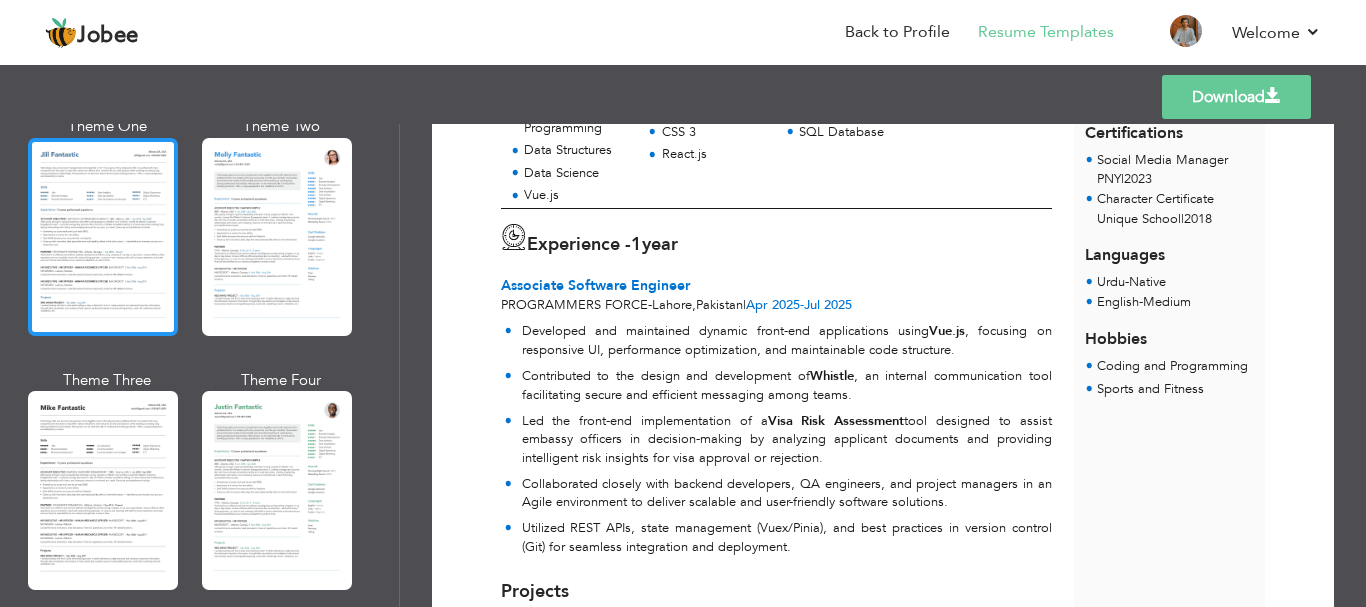 click at bounding box center (103, 237) 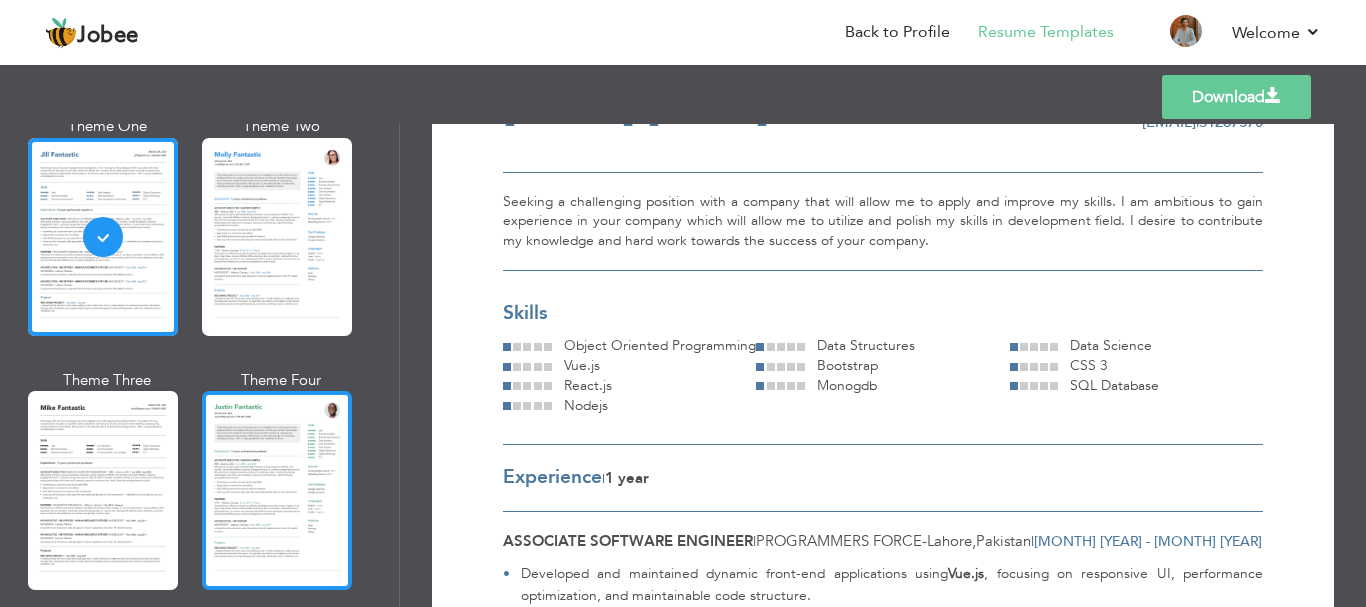 scroll, scrollTop: 37, scrollLeft: 0, axis: vertical 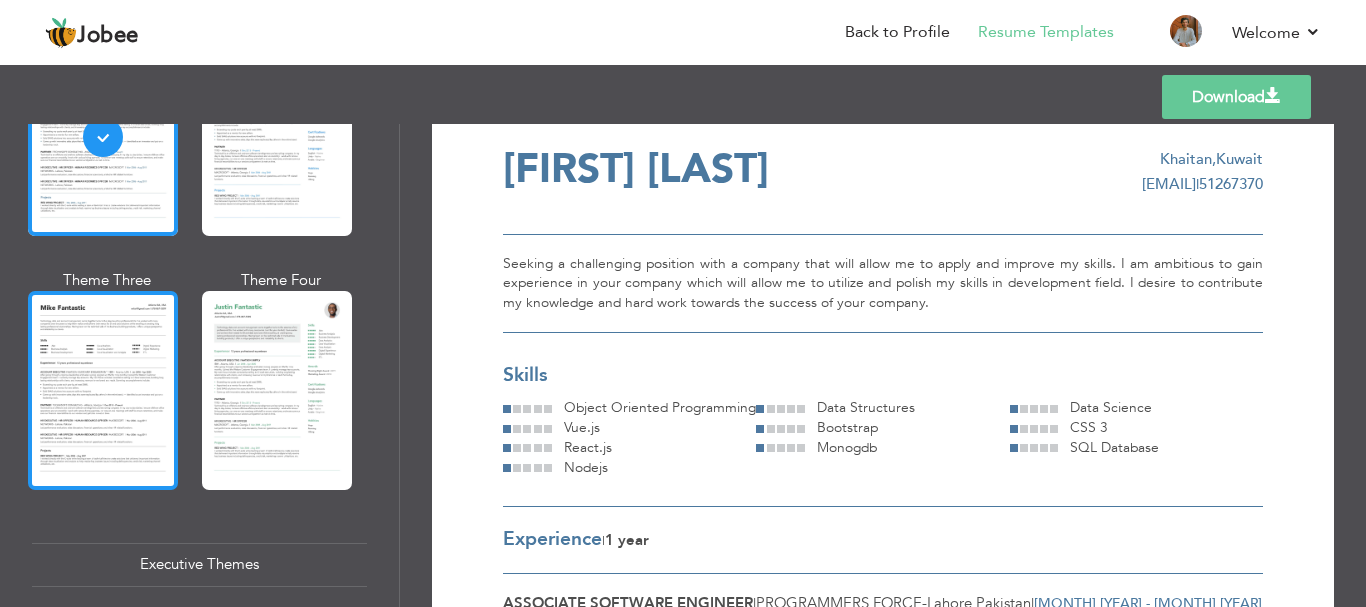 click at bounding box center [103, 390] 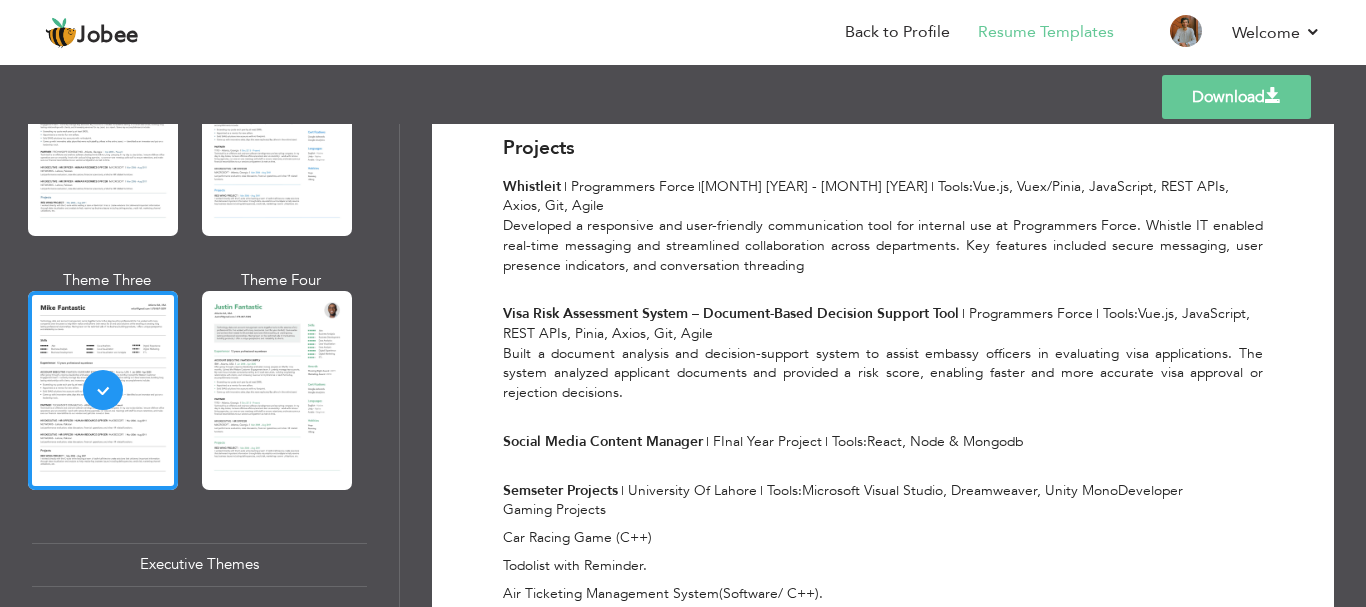 scroll, scrollTop: 1320, scrollLeft: 0, axis: vertical 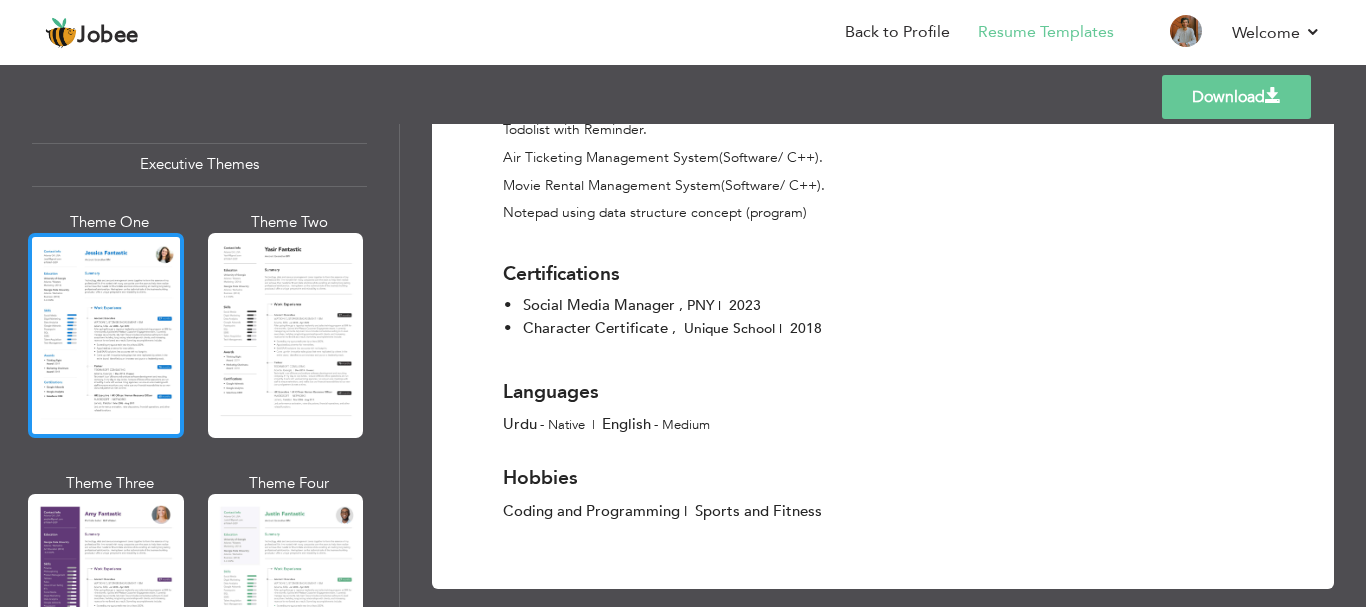click at bounding box center (106, 335) 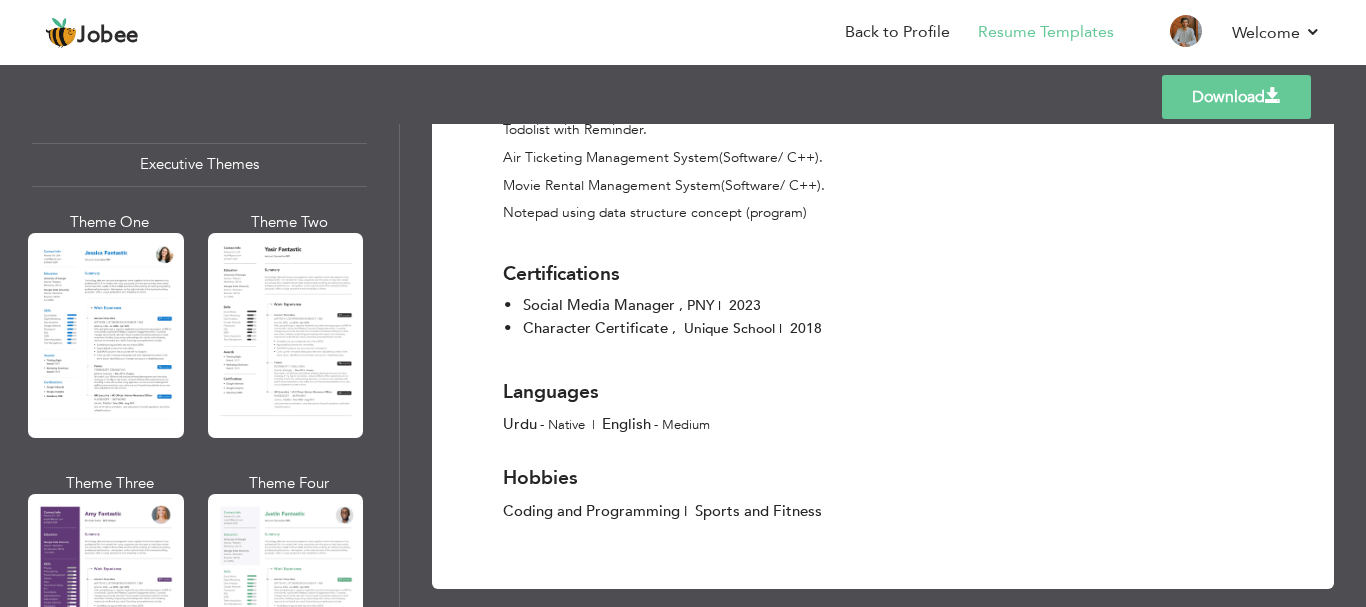 scroll, scrollTop: 0, scrollLeft: 0, axis: both 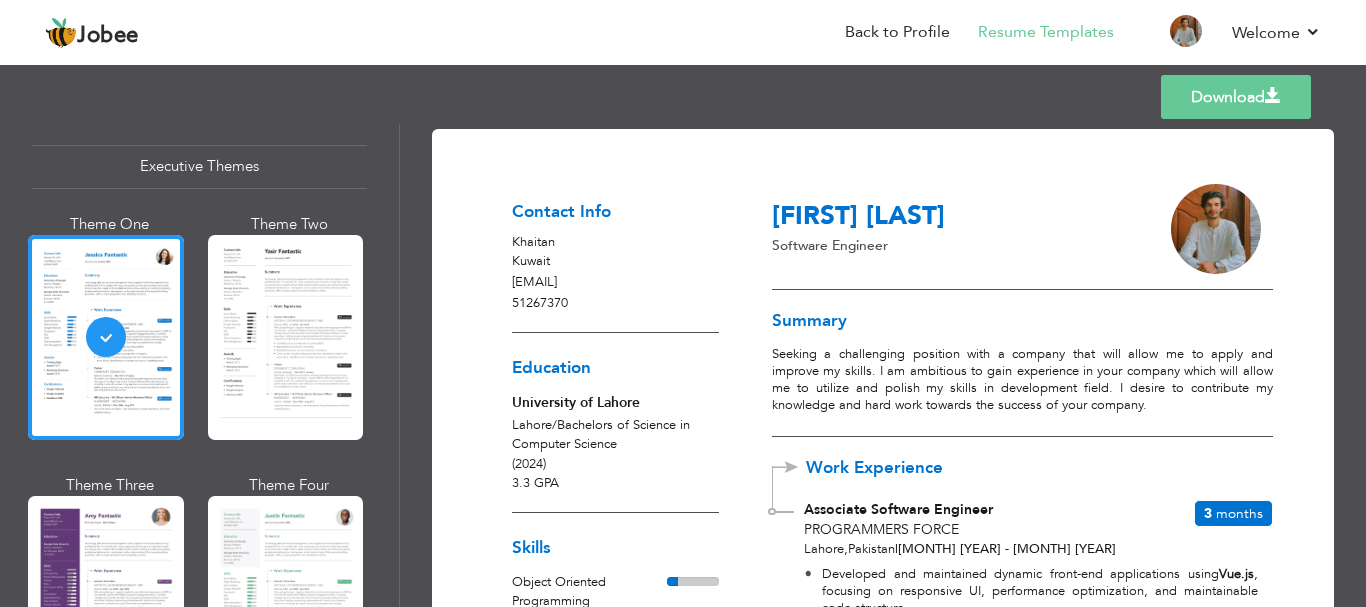 click on "Professional Themes
Theme One
Theme Two
Theme Three
Theme Six" at bounding box center [199, 365] 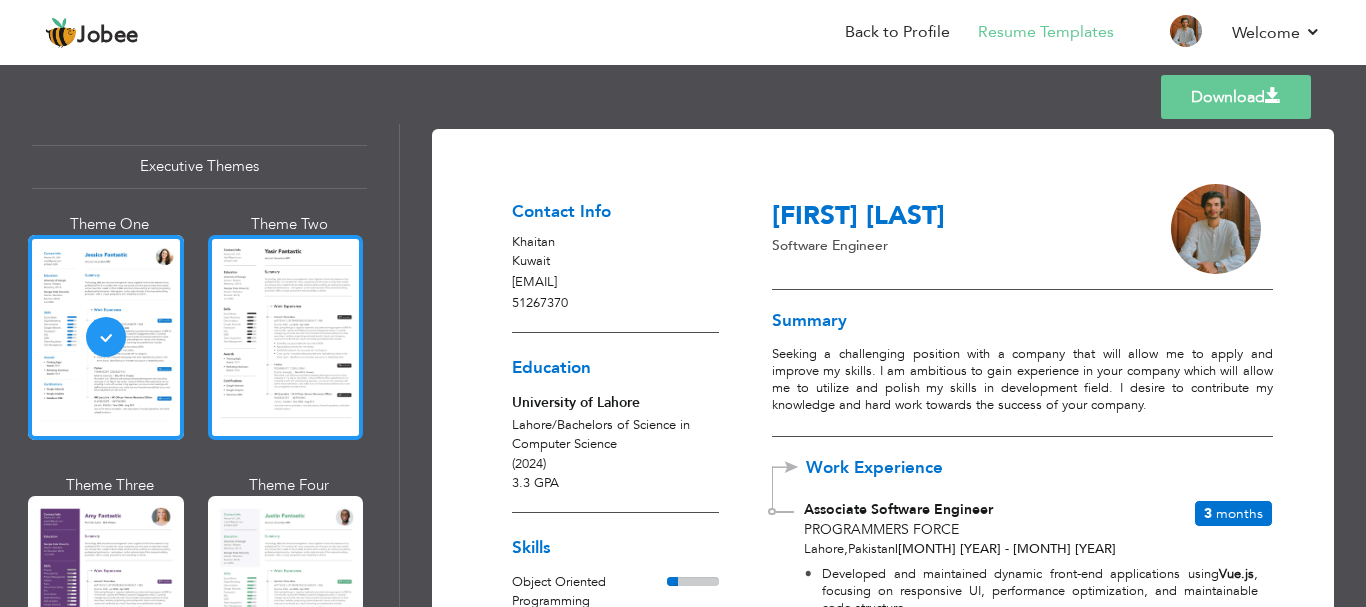 drag, startPoint x: 190, startPoint y: 373, endPoint x: 210, endPoint y: 369, distance: 20.396078 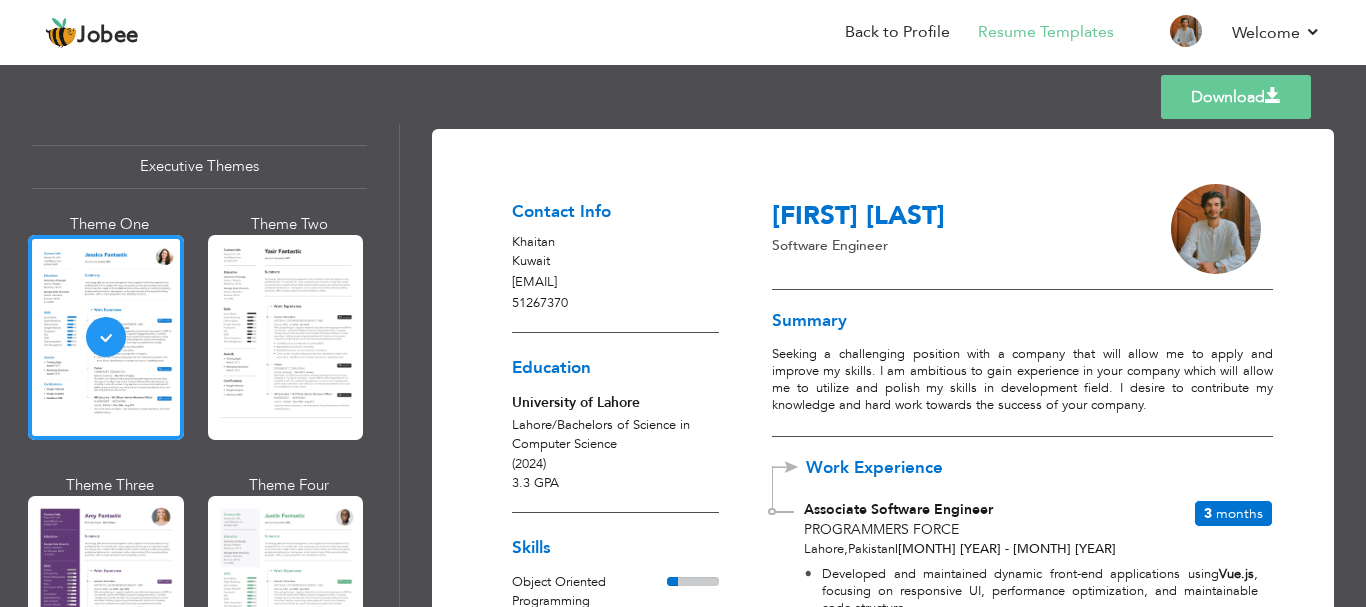 drag, startPoint x: 221, startPoint y: 376, endPoint x: 194, endPoint y: 386, distance: 28.79236 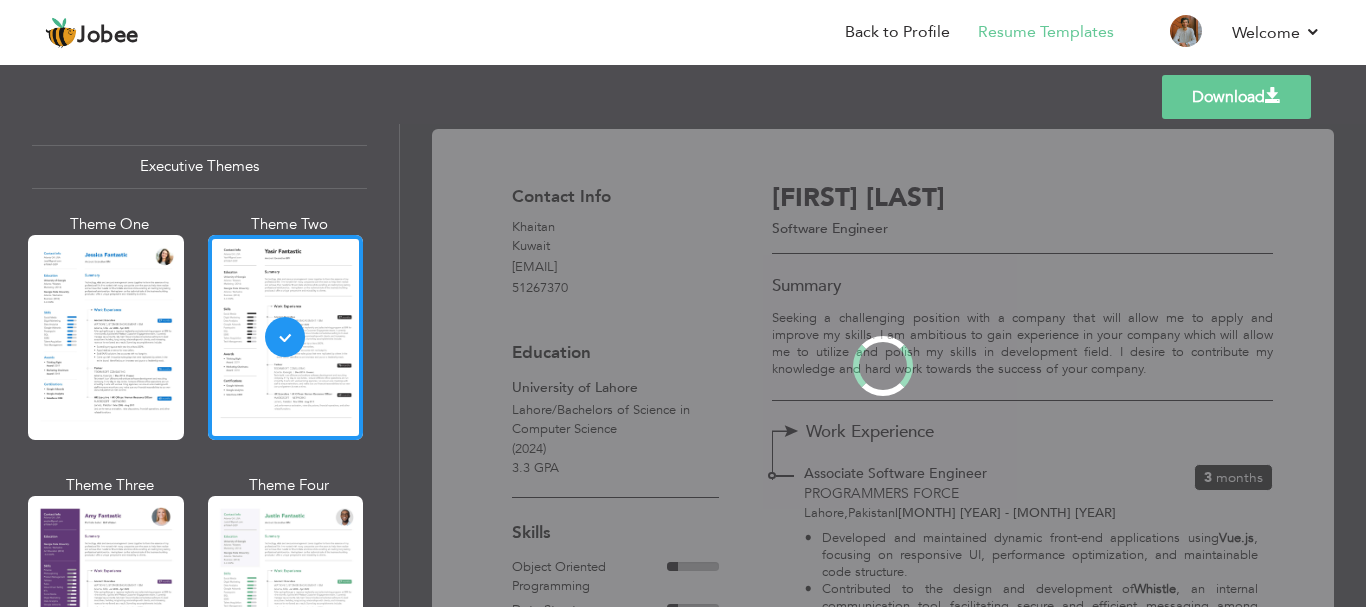 scroll, scrollTop: 1500, scrollLeft: 0, axis: vertical 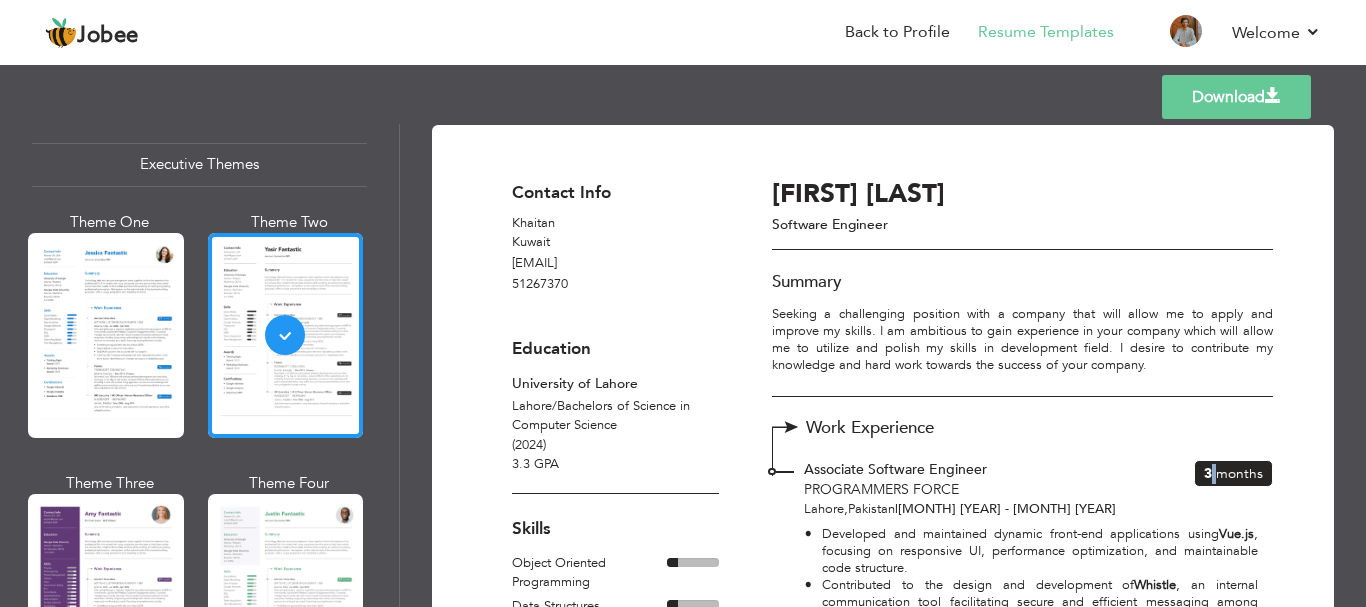 click on "3   Months" at bounding box center [1233, 473] 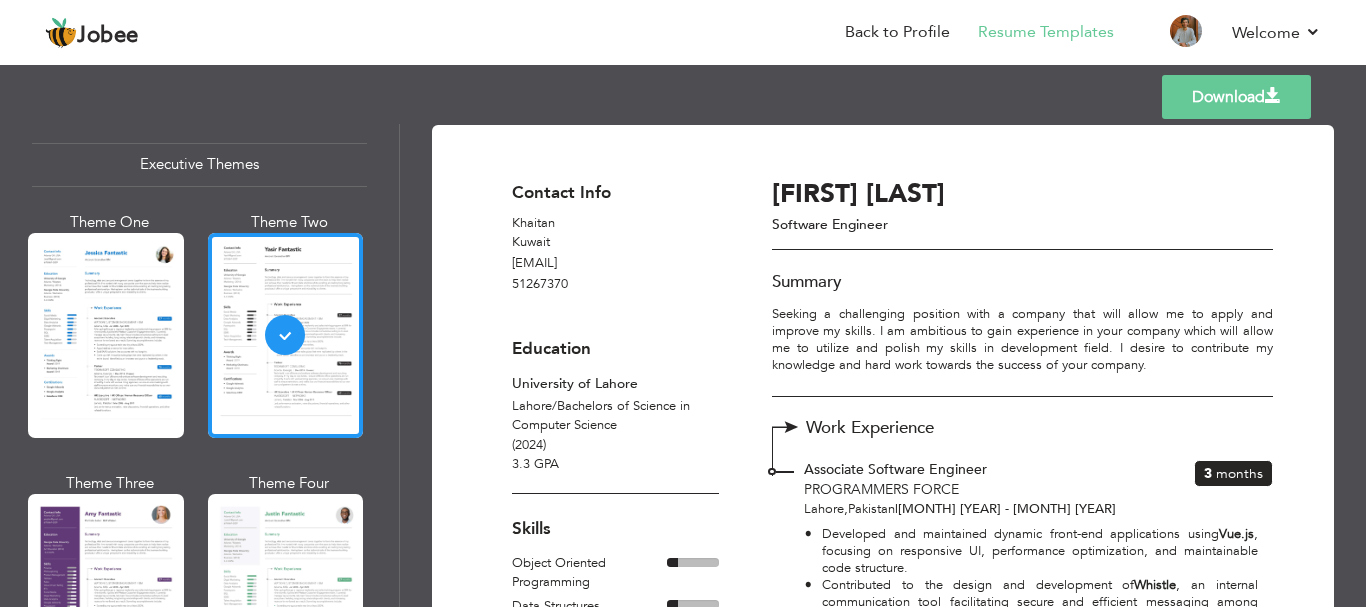 click on "3   Months" at bounding box center (1233, 473) 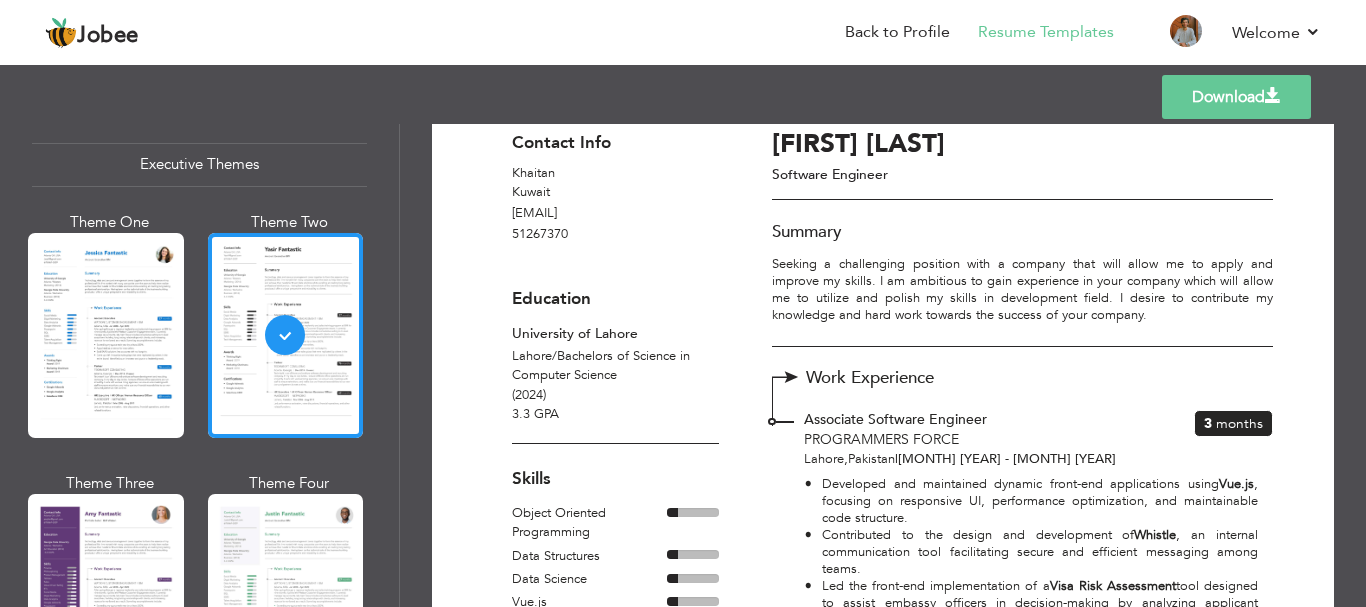 scroll, scrollTop: 100, scrollLeft: 0, axis: vertical 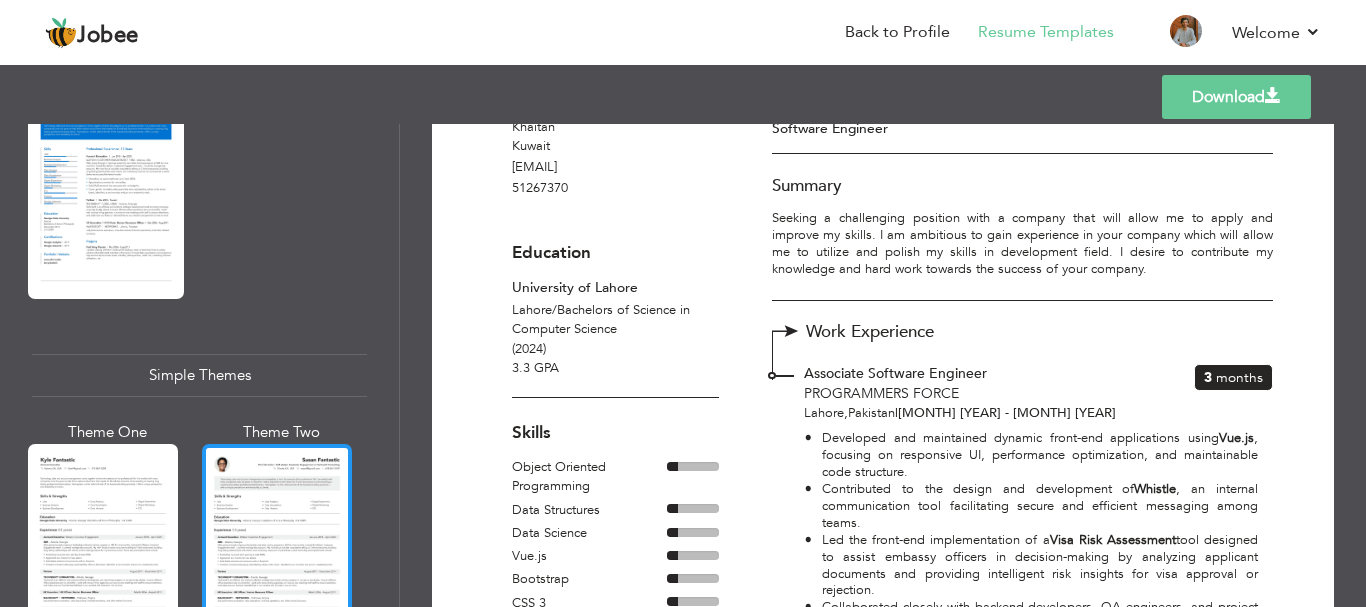 click at bounding box center (277, 543) 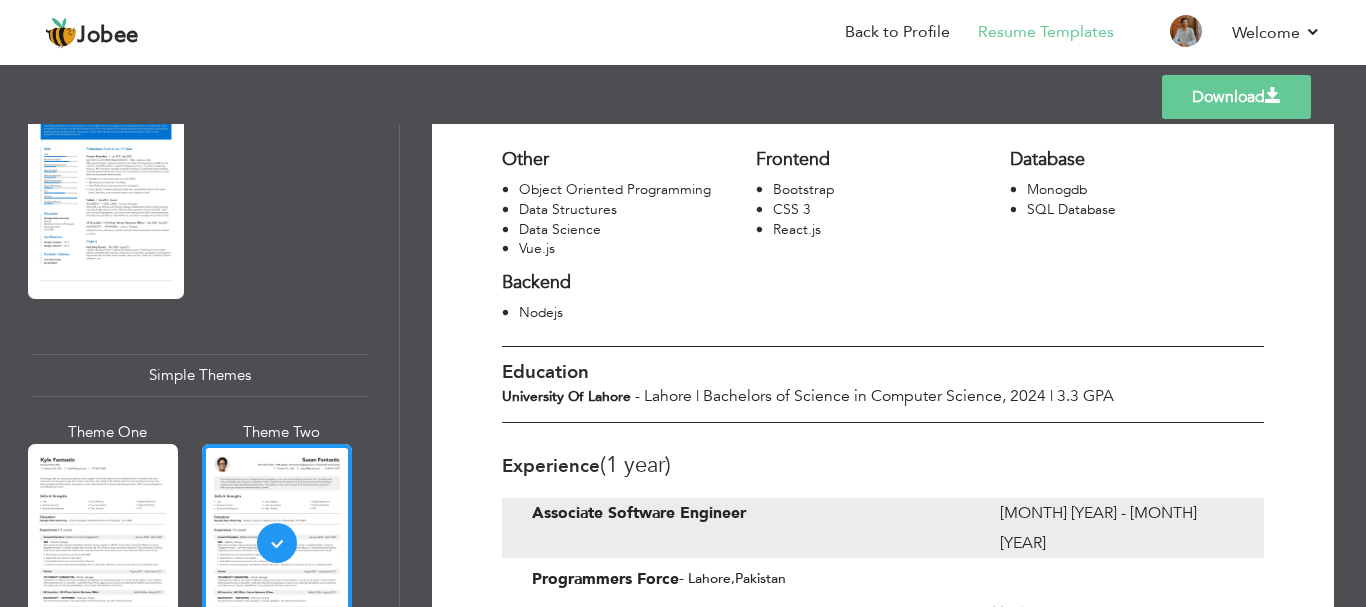 scroll, scrollTop: 400, scrollLeft: 0, axis: vertical 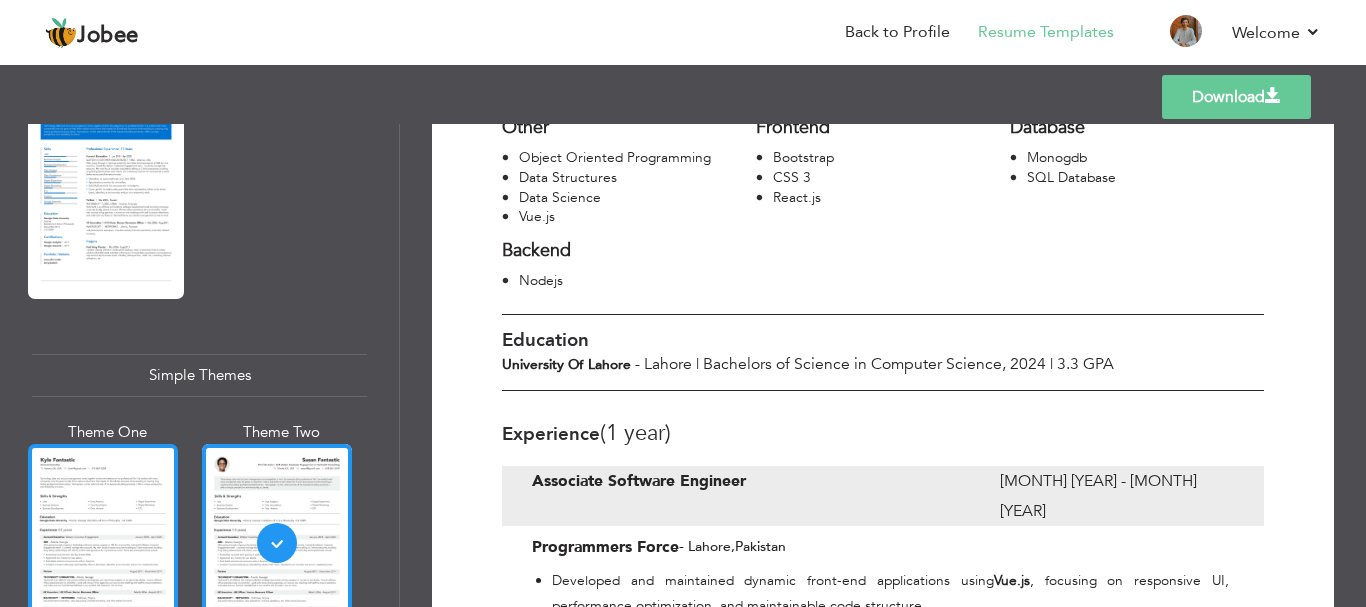 drag, startPoint x: 0, startPoint y: 501, endPoint x: 60, endPoint y: 493, distance: 60.530983 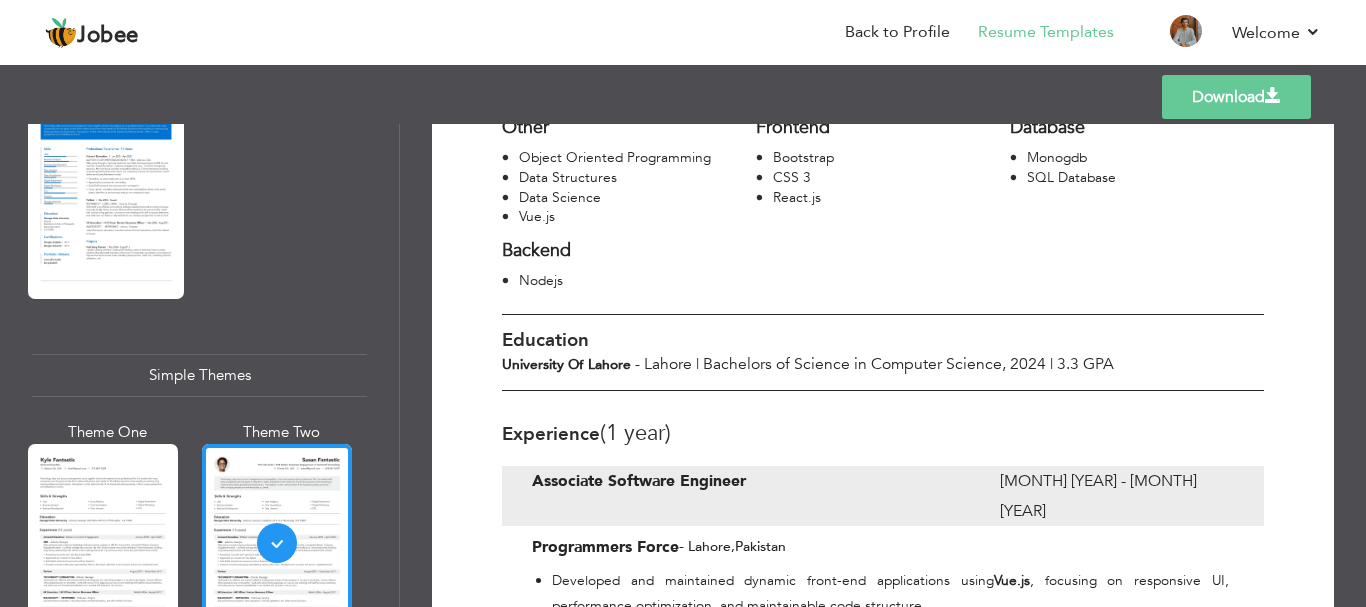 scroll, scrollTop: 0, scrollLeft: 0, axis: both 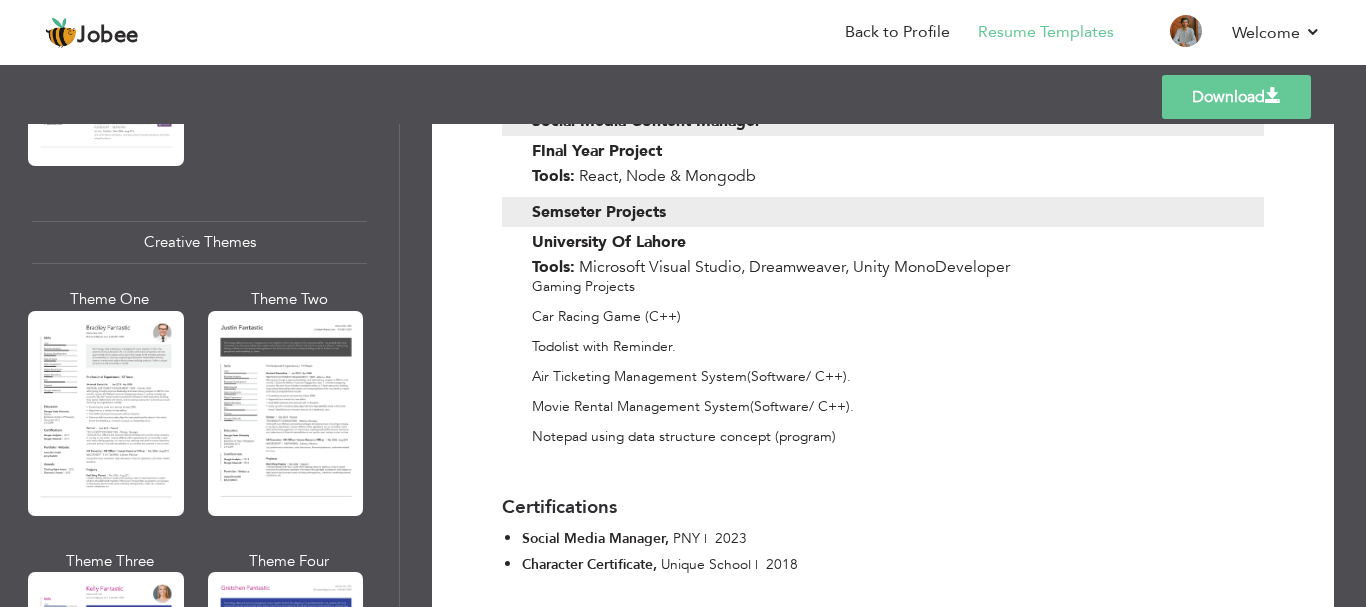 click at bounding box center (106, 413) 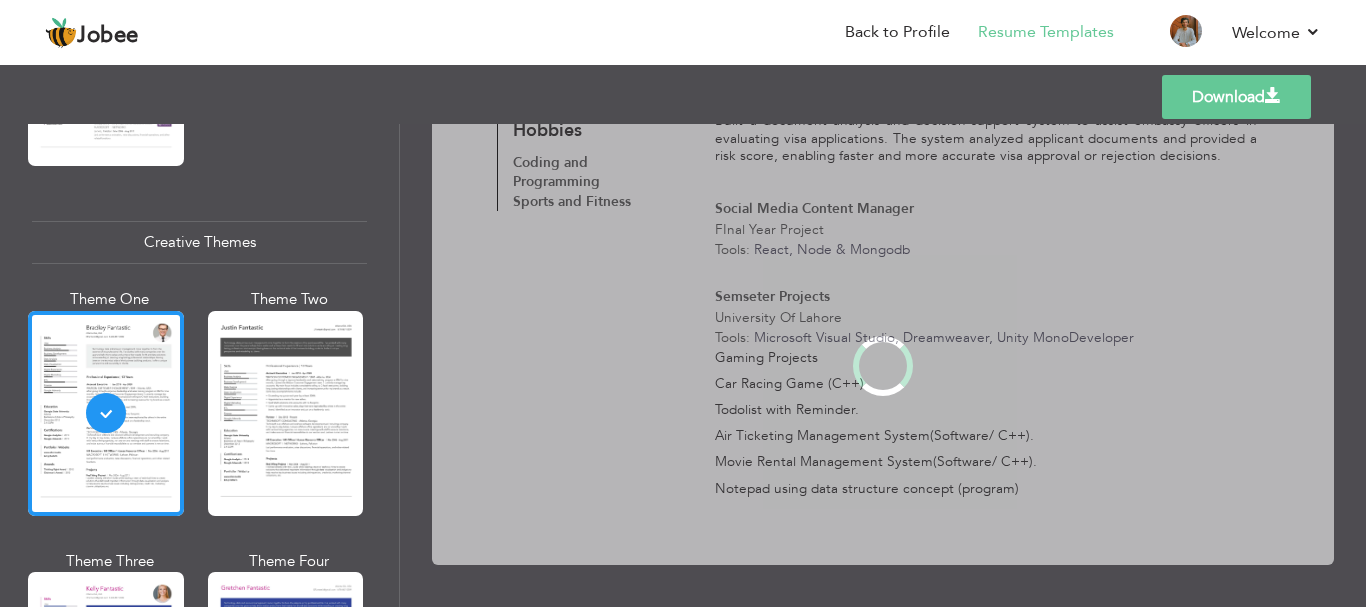 scroll, scrollTop: 0, scrollLeft: 0, axis: both 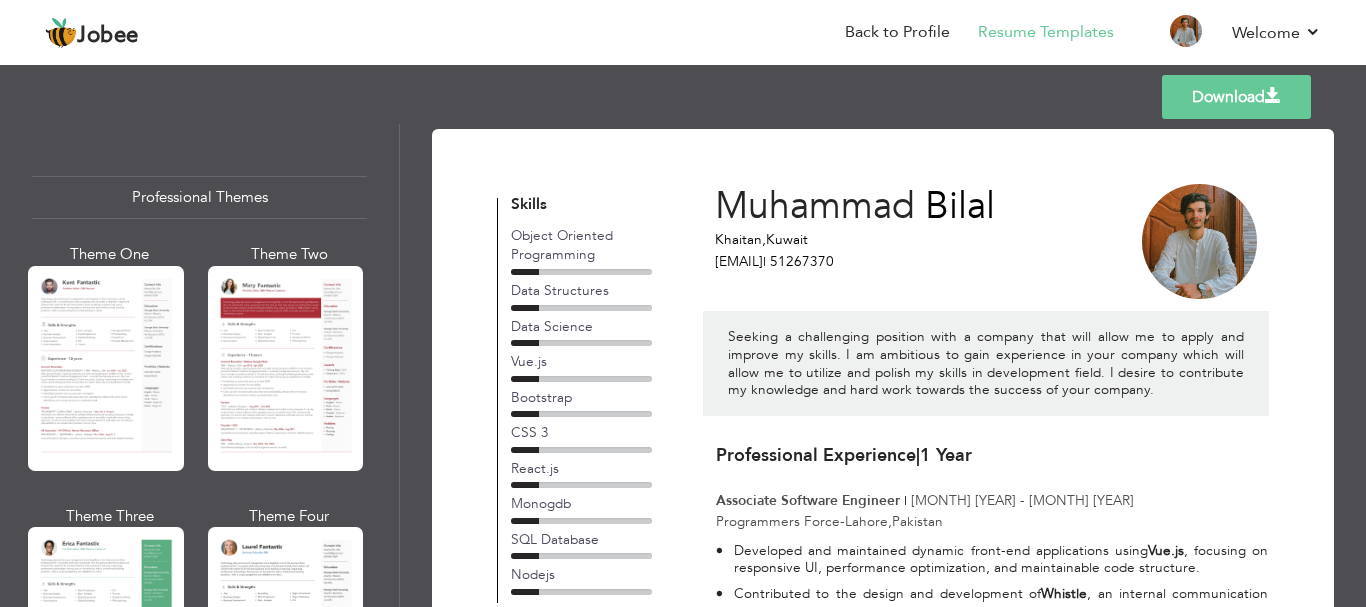 drag, startPoint x: 1194, startPoint y: 82, endPoint x: 1183, endPoint y: 89, distance: 13.038404 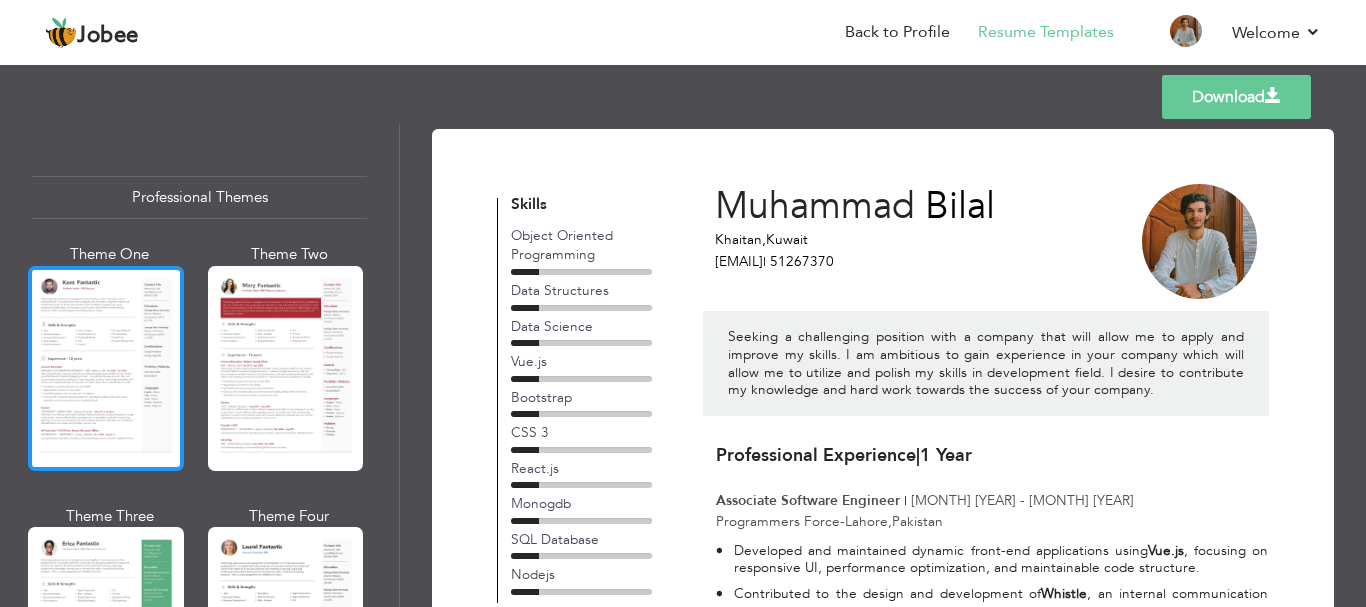 click at bounding box center [106, 368] 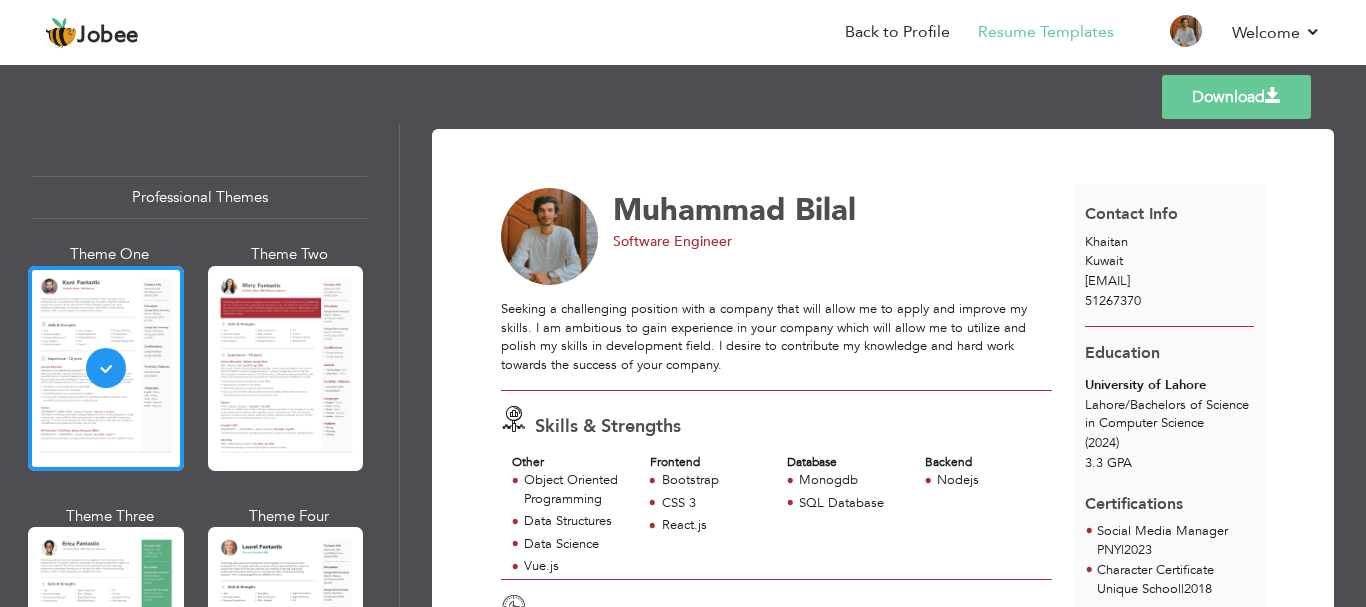 click on "Download" at bounding box center [1236, 97] 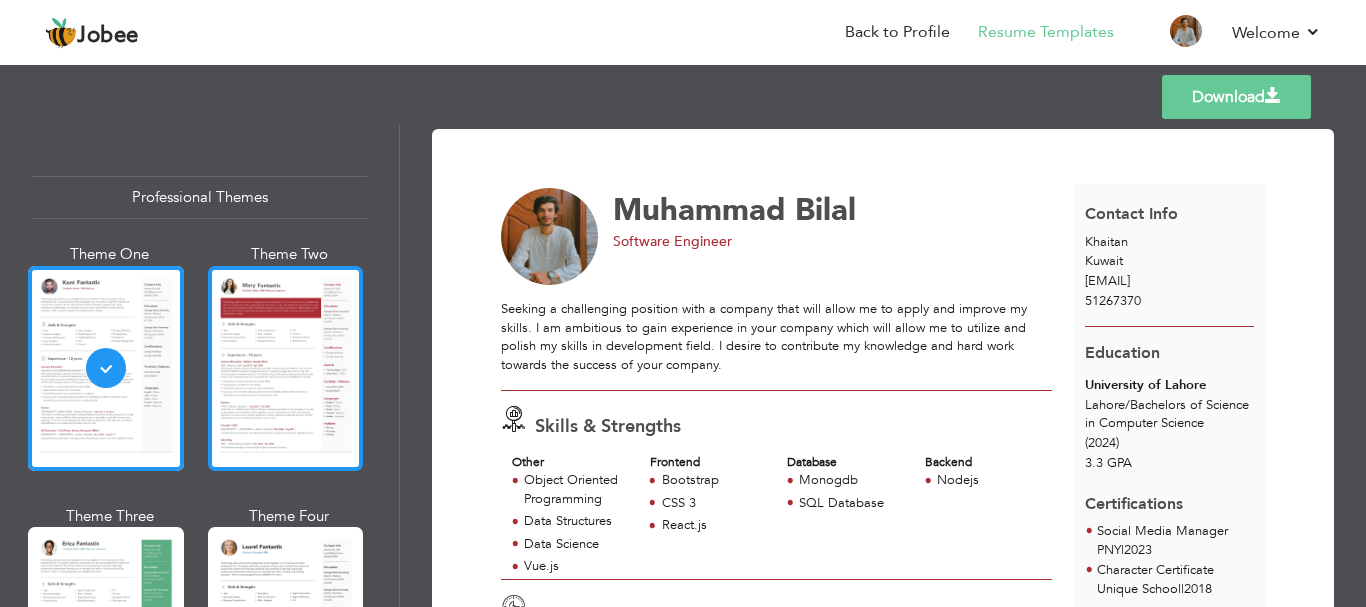 click at bounding box center (286, 368) 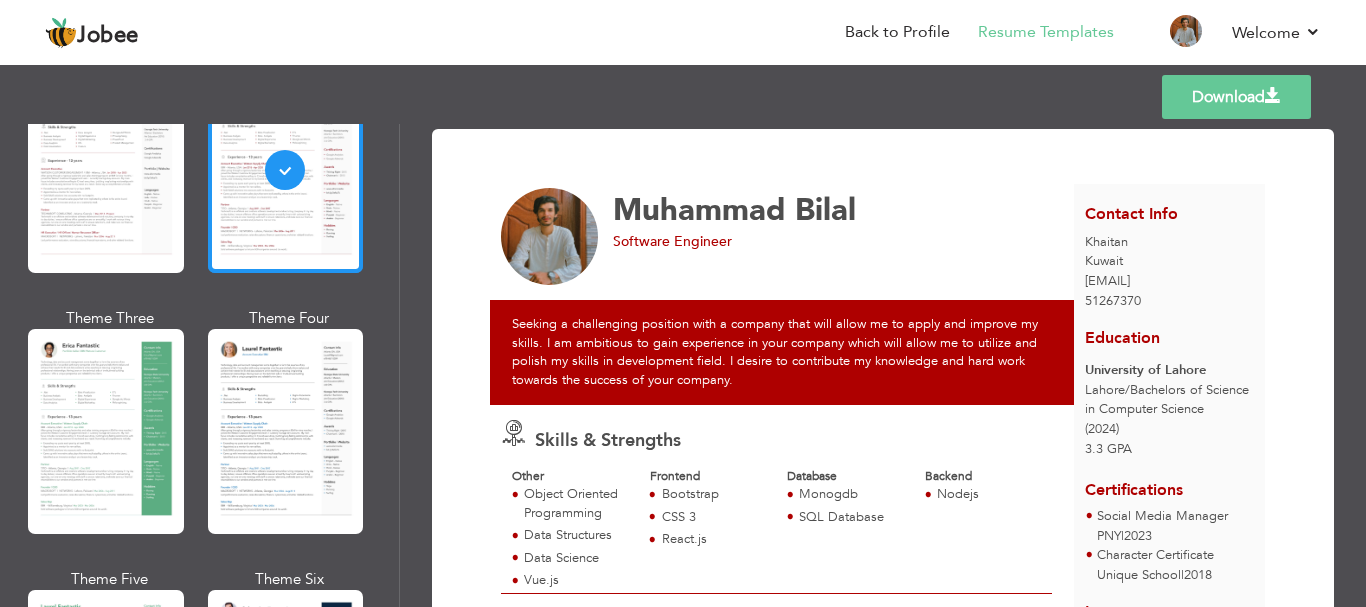 scroll, scrollTop: 200, scrollLeft: 0, axis: vertical 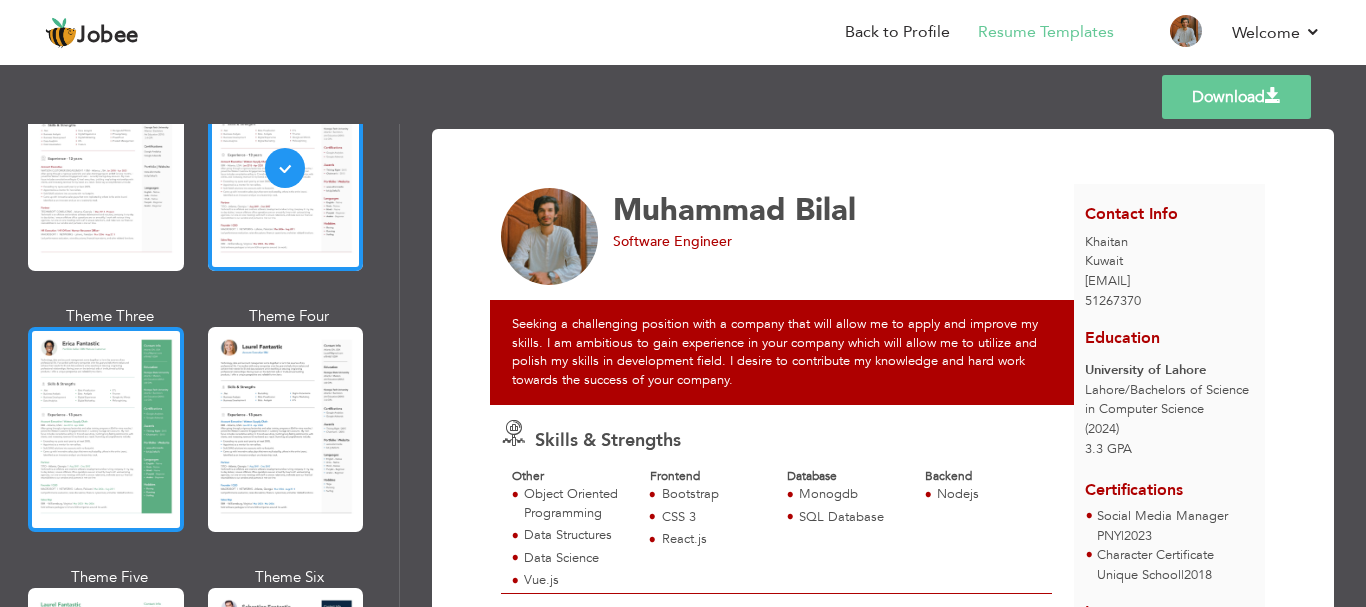 click at bounding box center (106, 429) 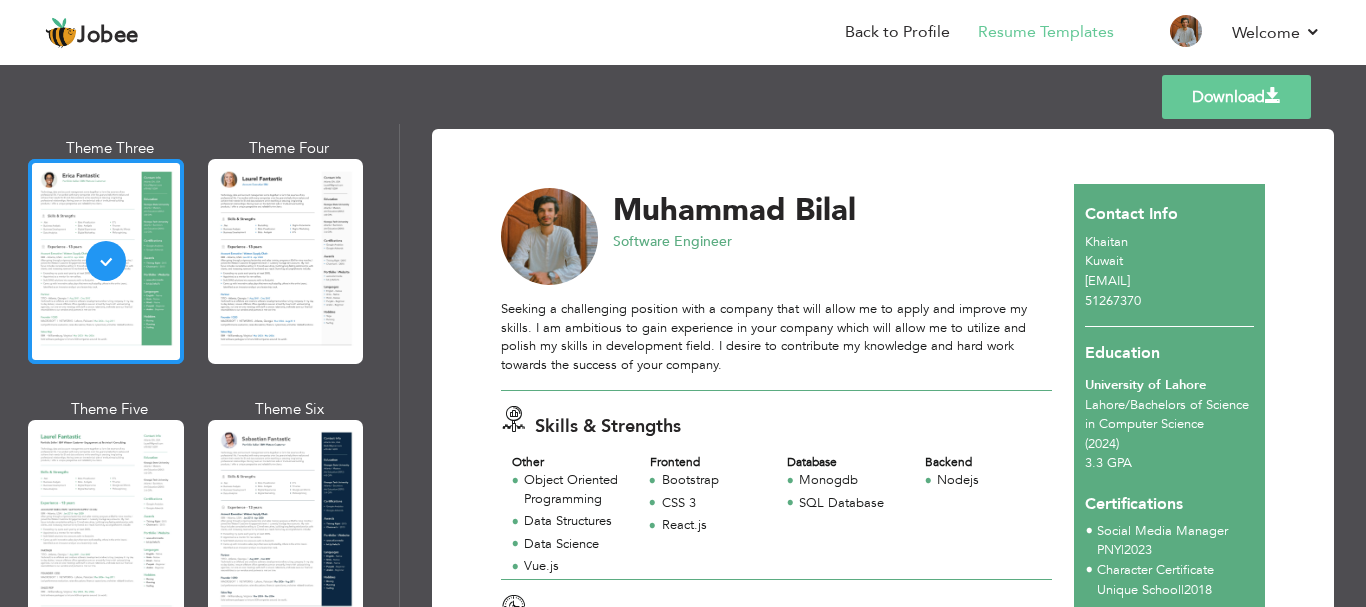 scroll, scrollTop: 400, scrollLeft: 0, axis: vertical 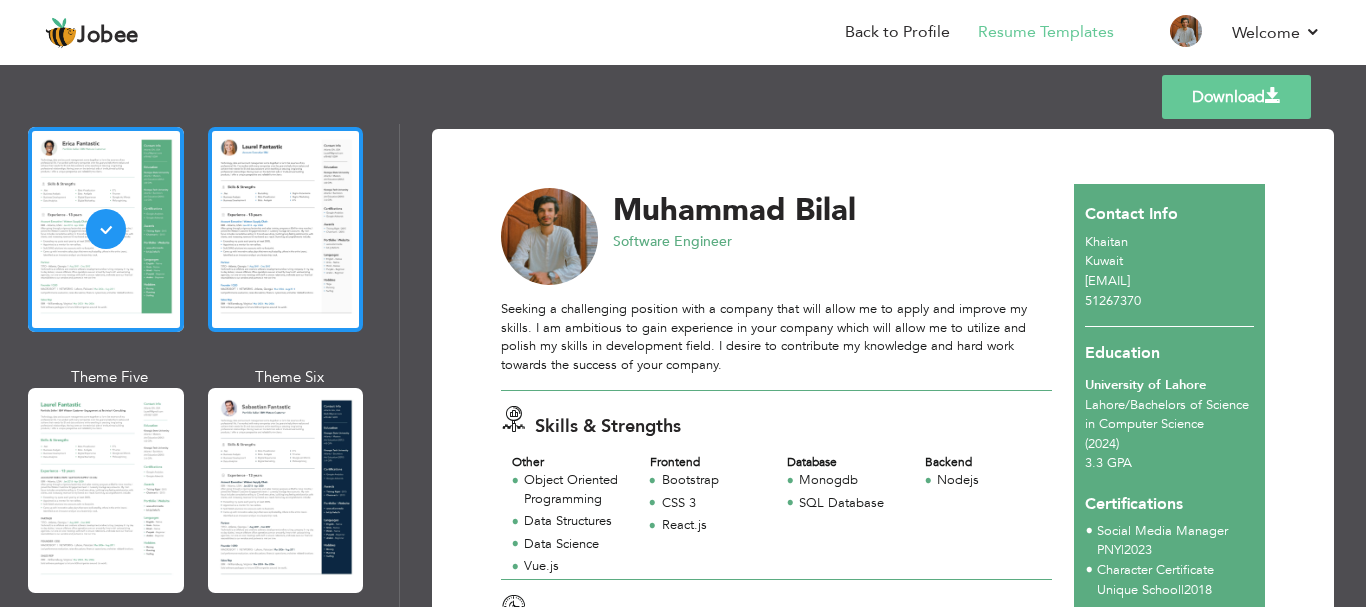 click at bounding box center [286, 229] 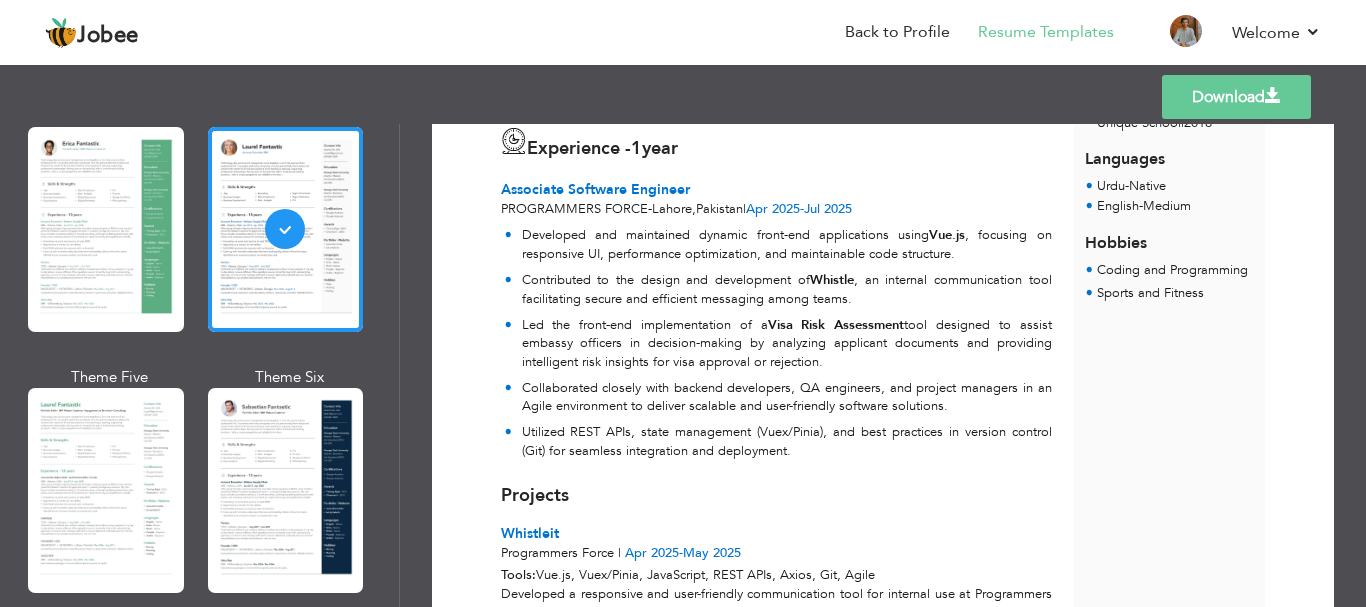 scroll, scrollTop: 0, scrollLeft: 0, axis: both 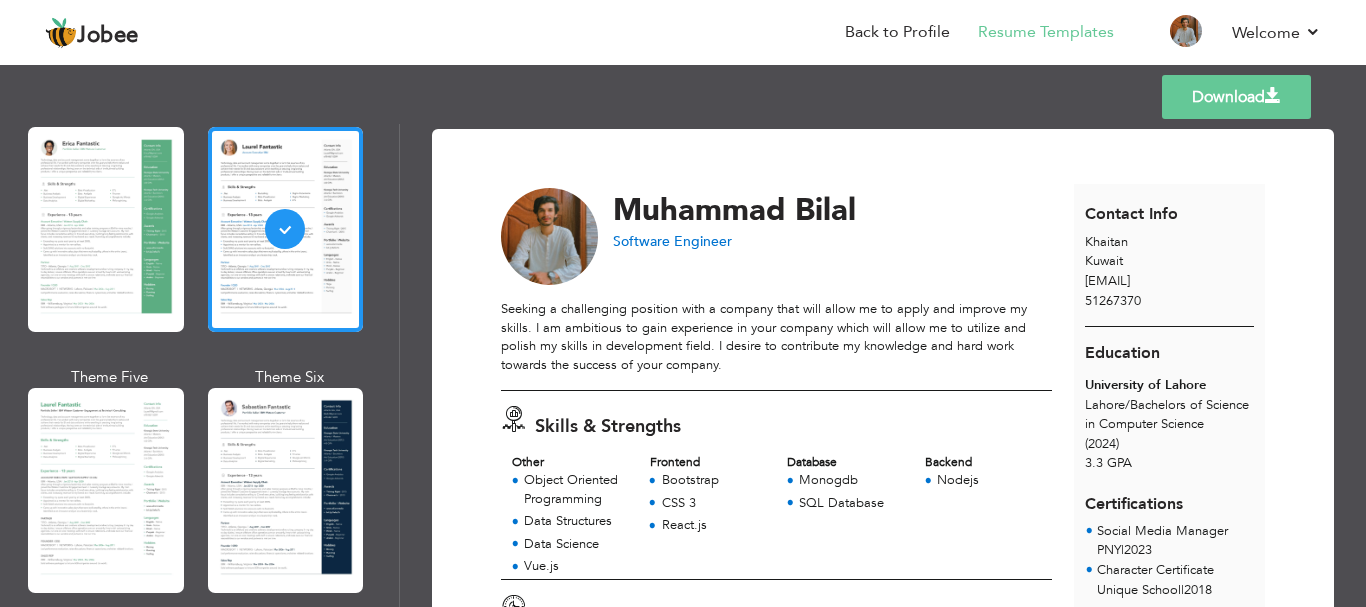 click on "Download" at bounding box center (1236, 97) 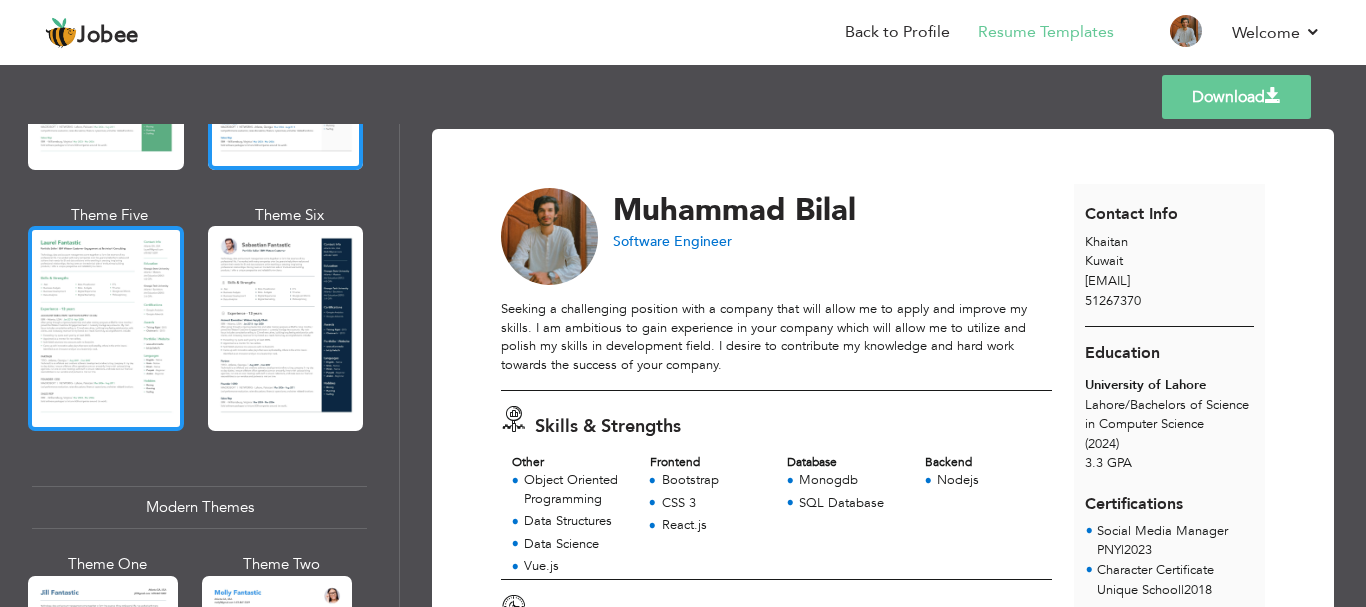 scroll, scrollTop: 600, scrollLeft: 0, axis: vertical 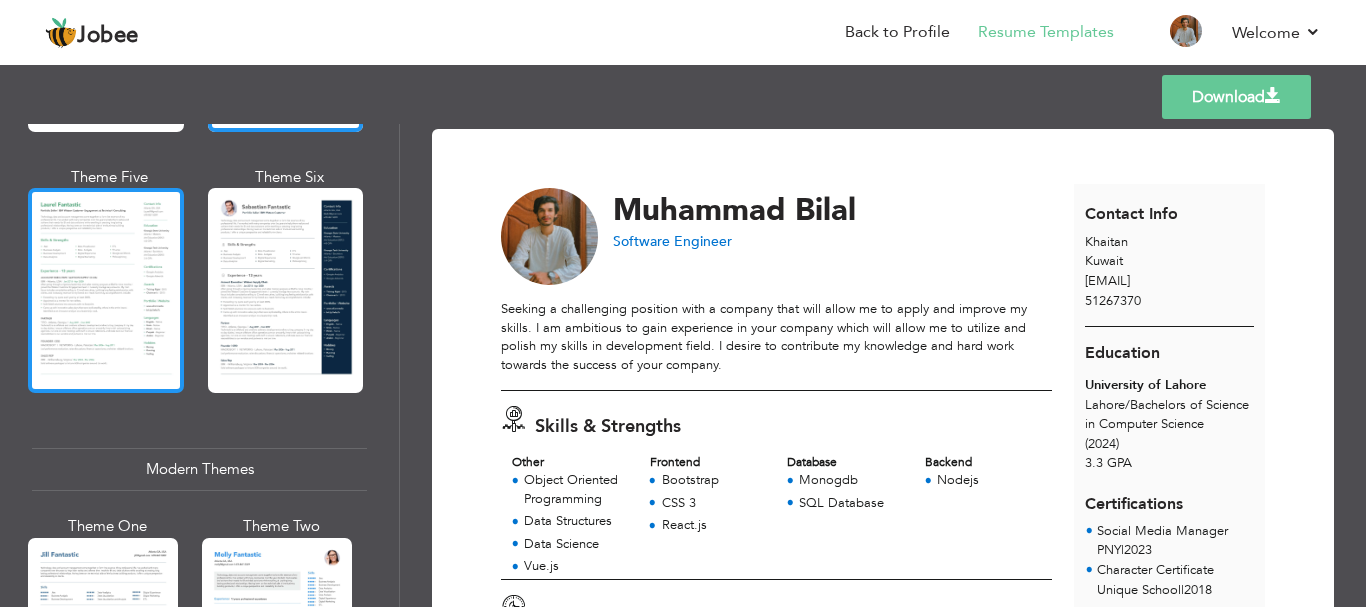 click at bounding box center (106, 290) 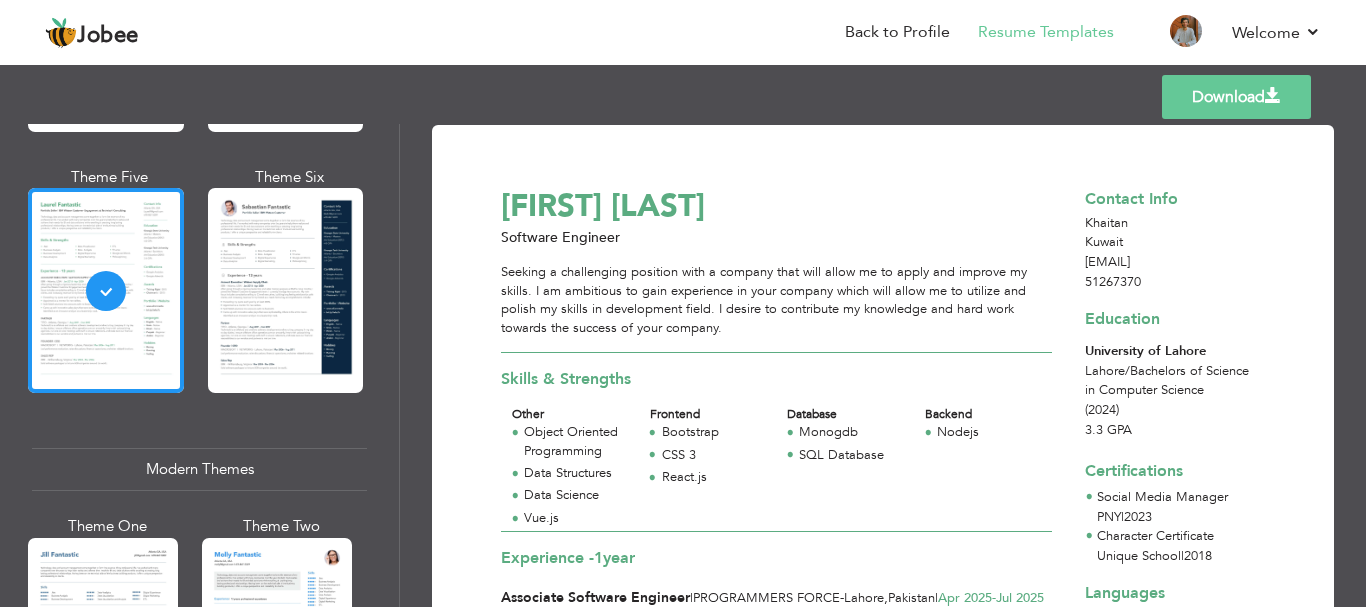 scroll, scrollTop: 958, scrollLeft: 0, axis: vertical 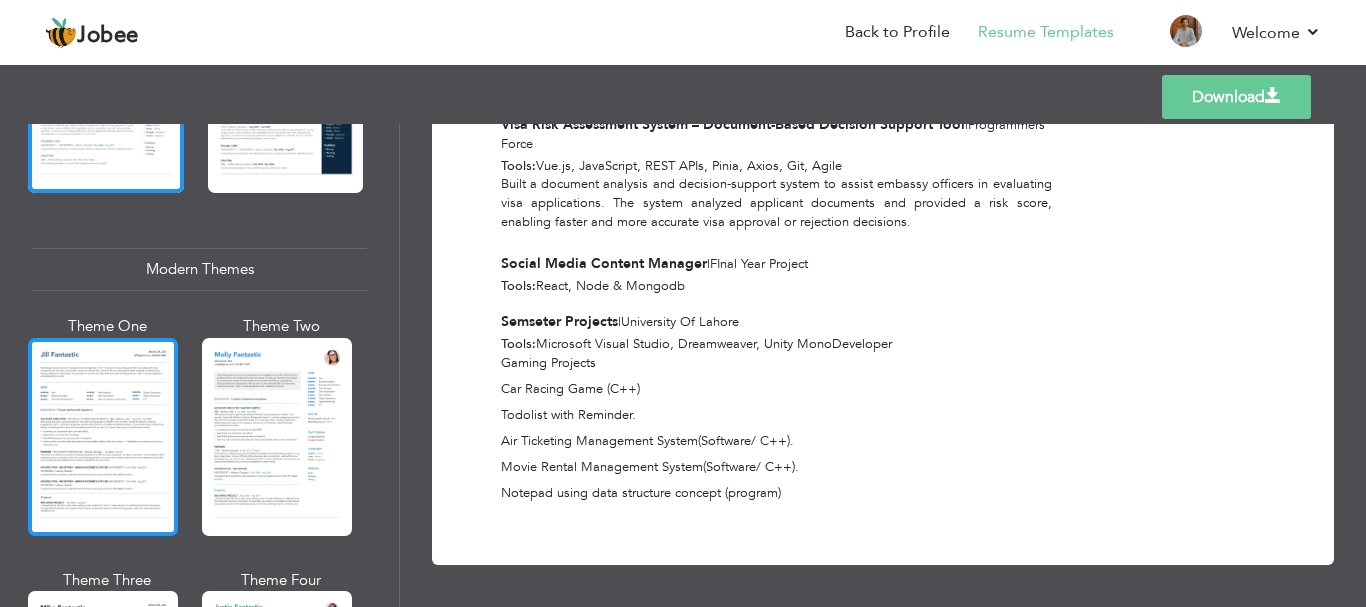 click at bounding box center (103, 437) 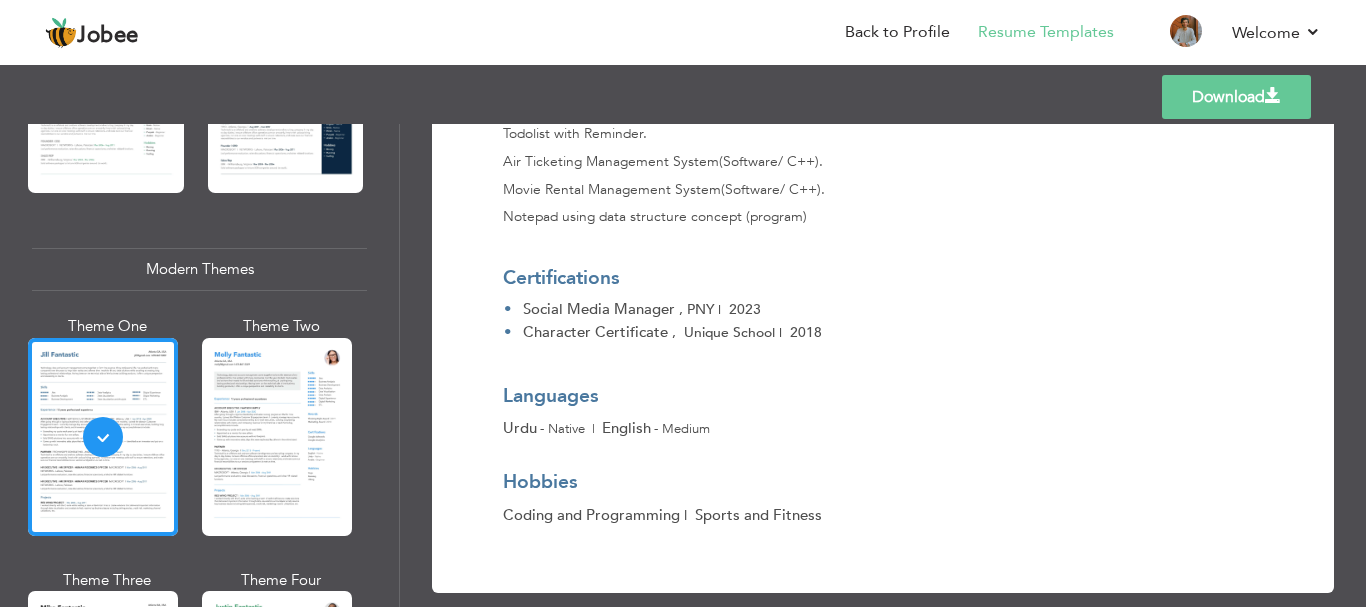 scroll, scrollTop: 1320, scrollLeft: 0, axis: vertical 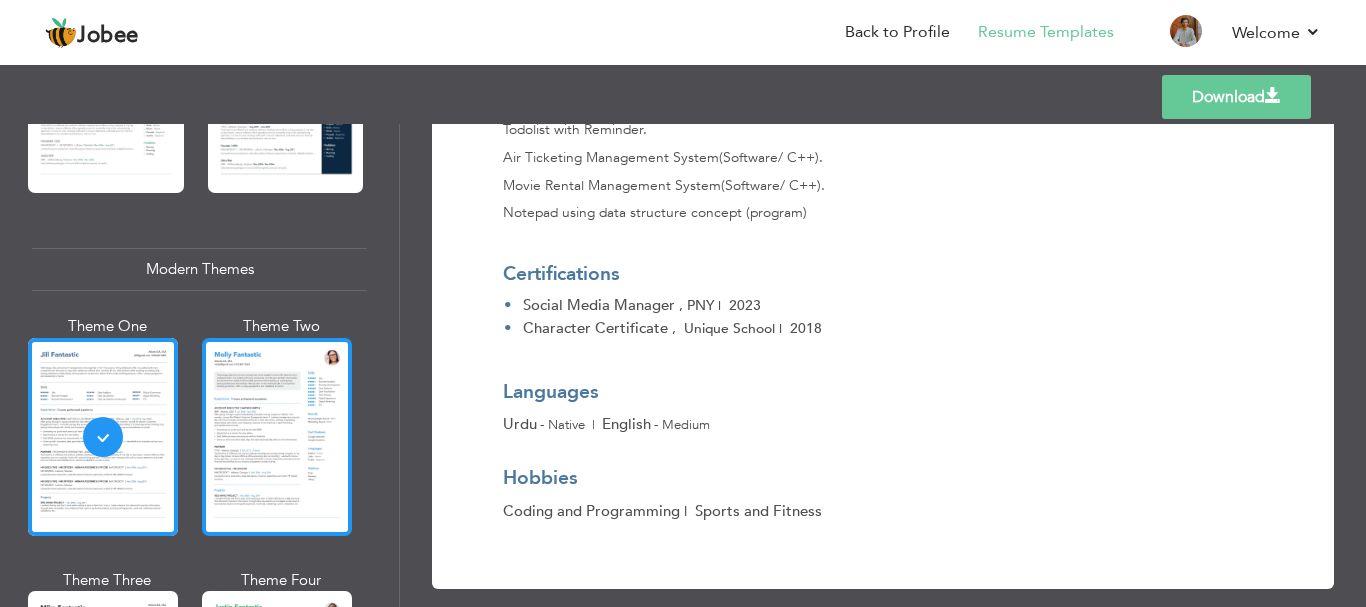 click at bounding box center [277, 437] 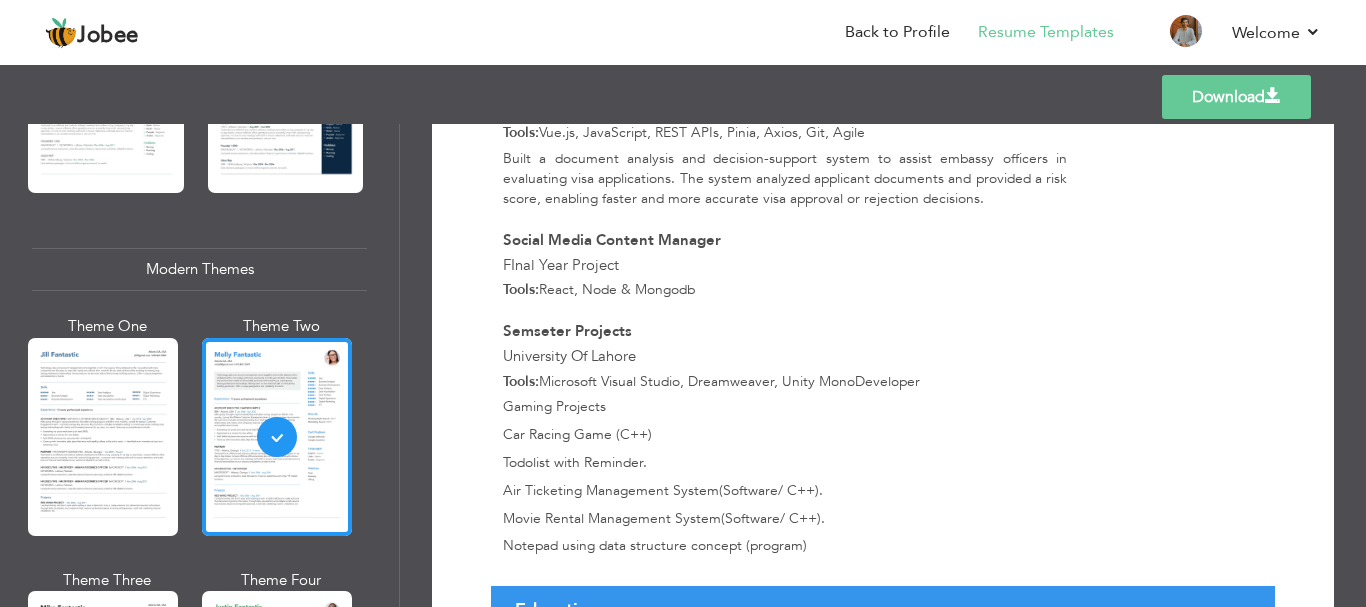 scroll, scrollTop: 0, scrollLeft: 0, axis: both 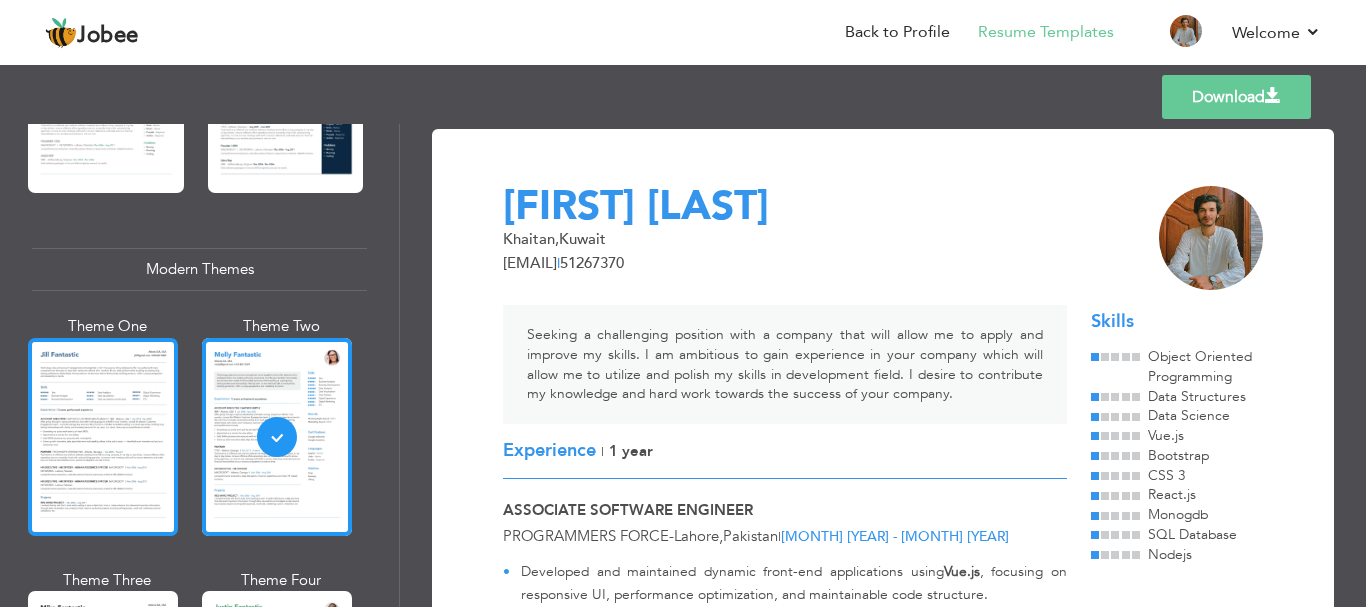click at bounding box center (103, 437) 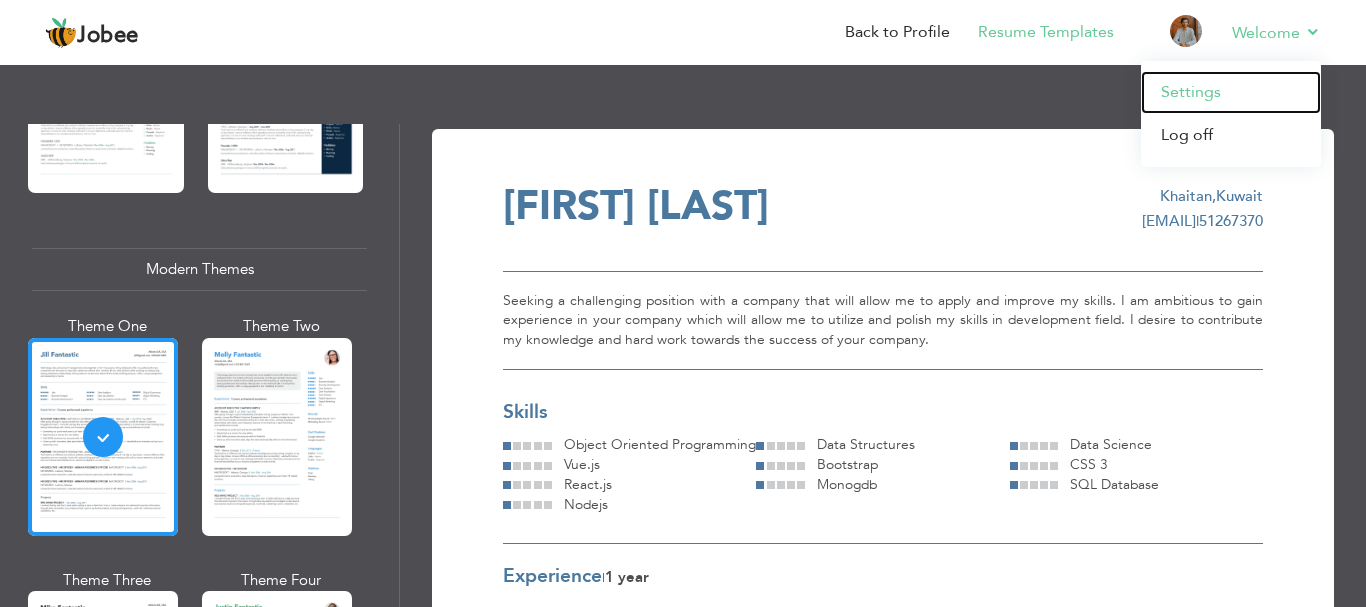 click on "Settings" at bounding box center [1231, 92] 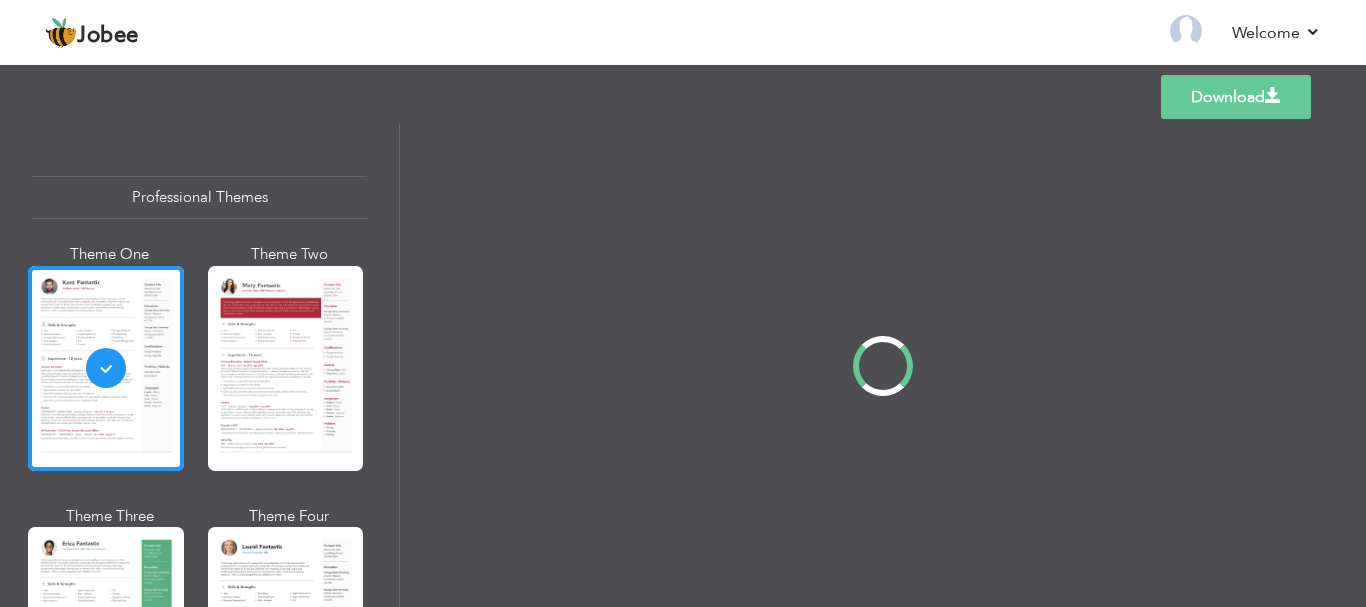 scroll, scrollTop: 0, scrollLeft: 0, axis: both 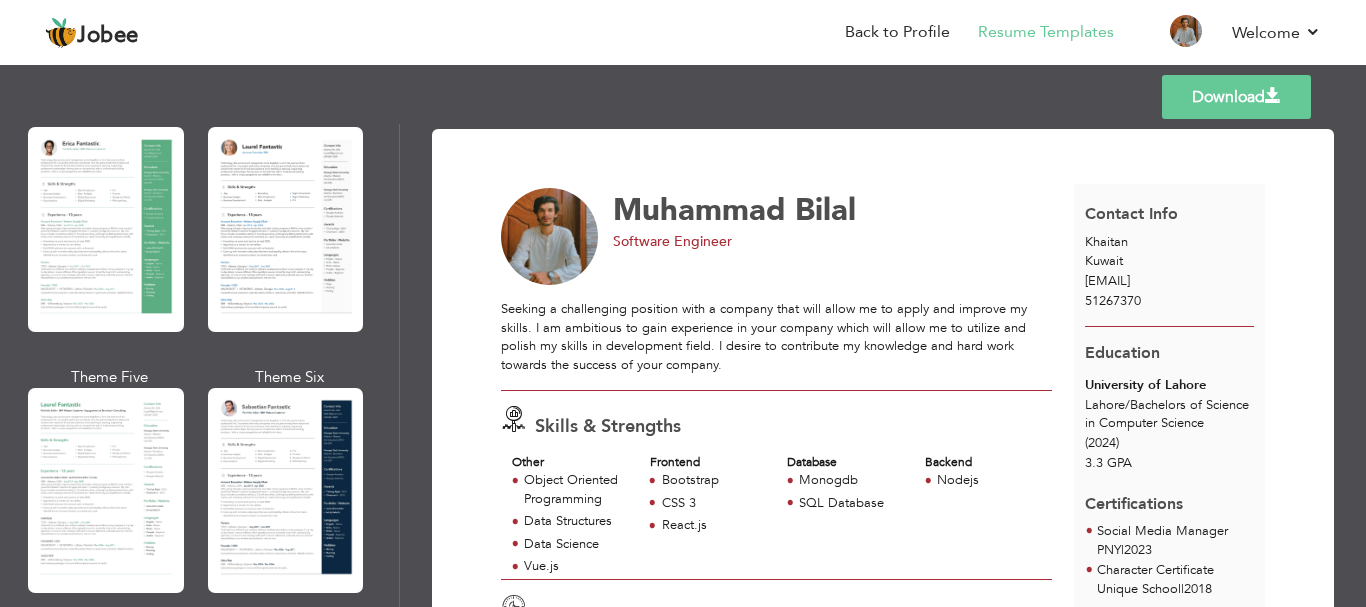 click at bounding box center (106, 490) 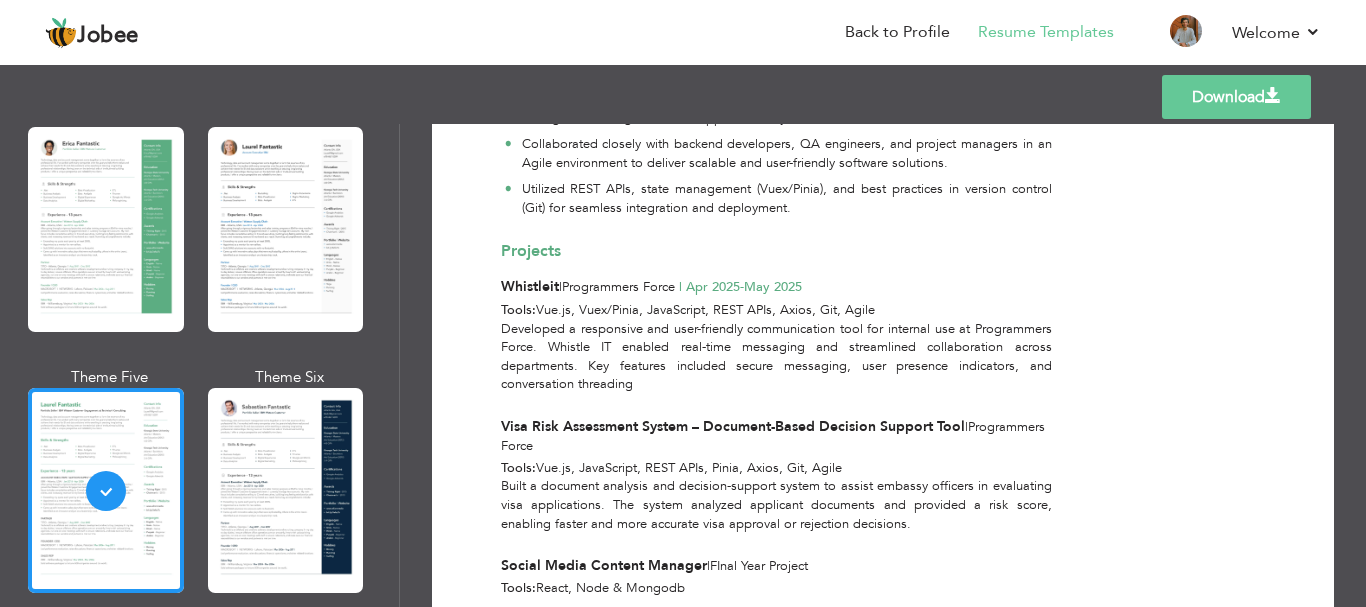 scroll, scrollTop: 958, scrollLeft: 0, axis: vertical 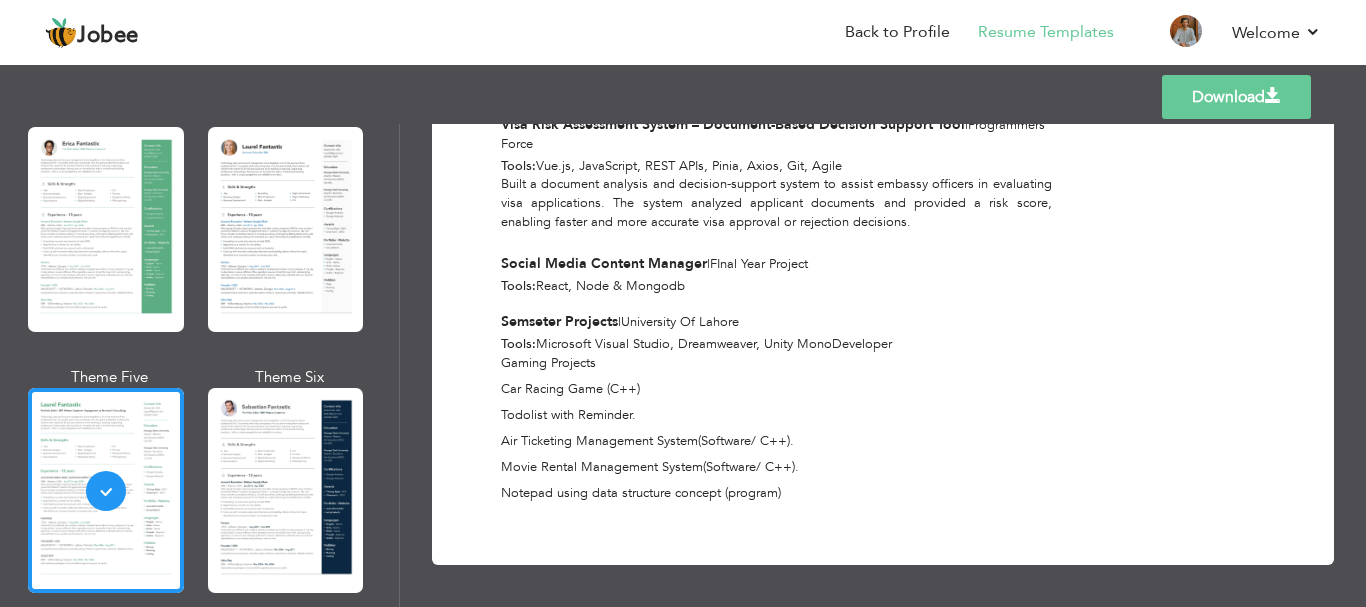 click on "Download" at bounding box center [1236, 97] 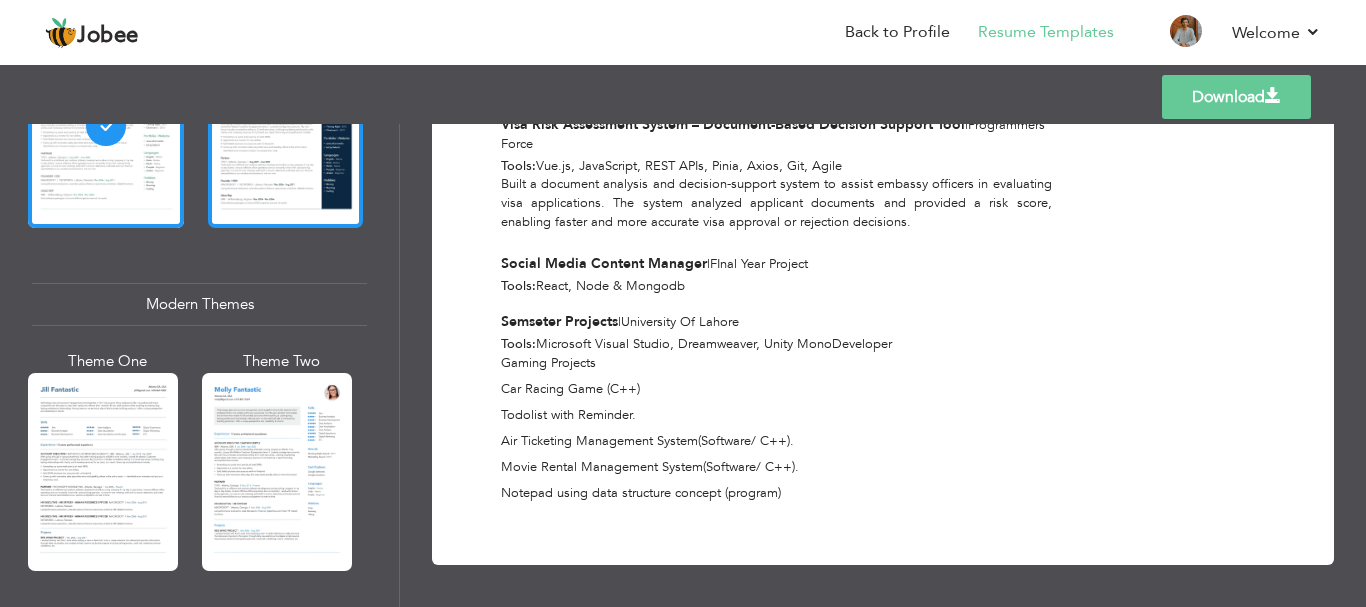 scroll, scrollTop: 800, scrollLeft: 0, axis: vertical 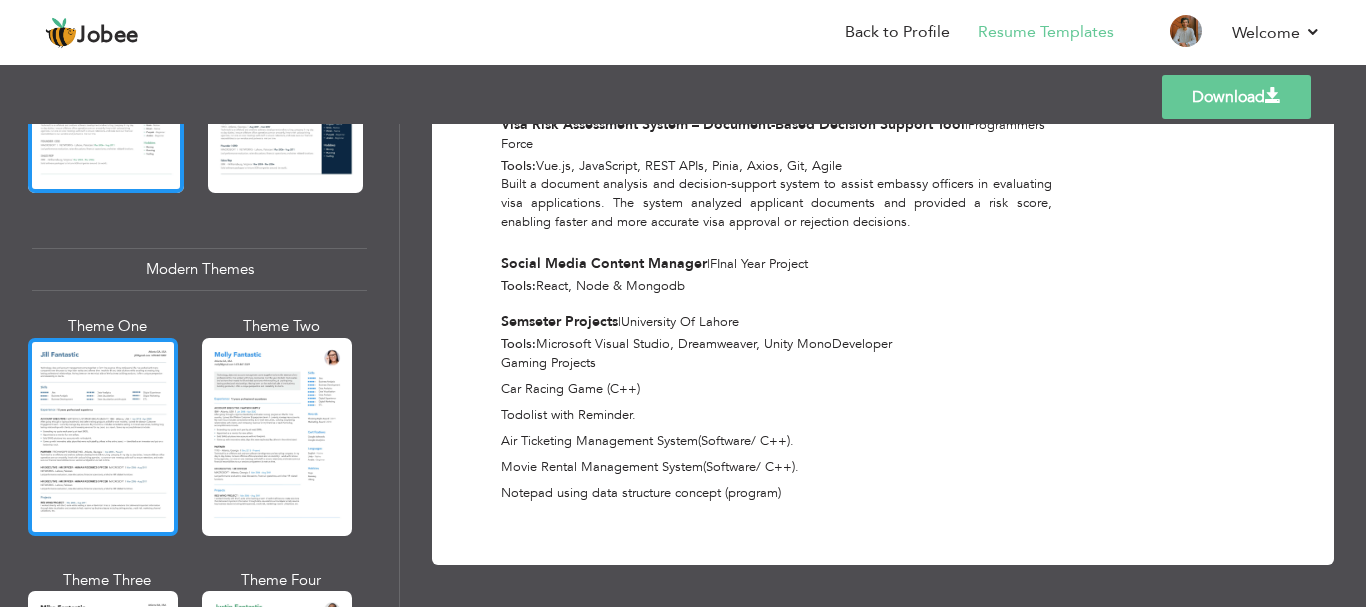 click at bounding box center (103, 437) 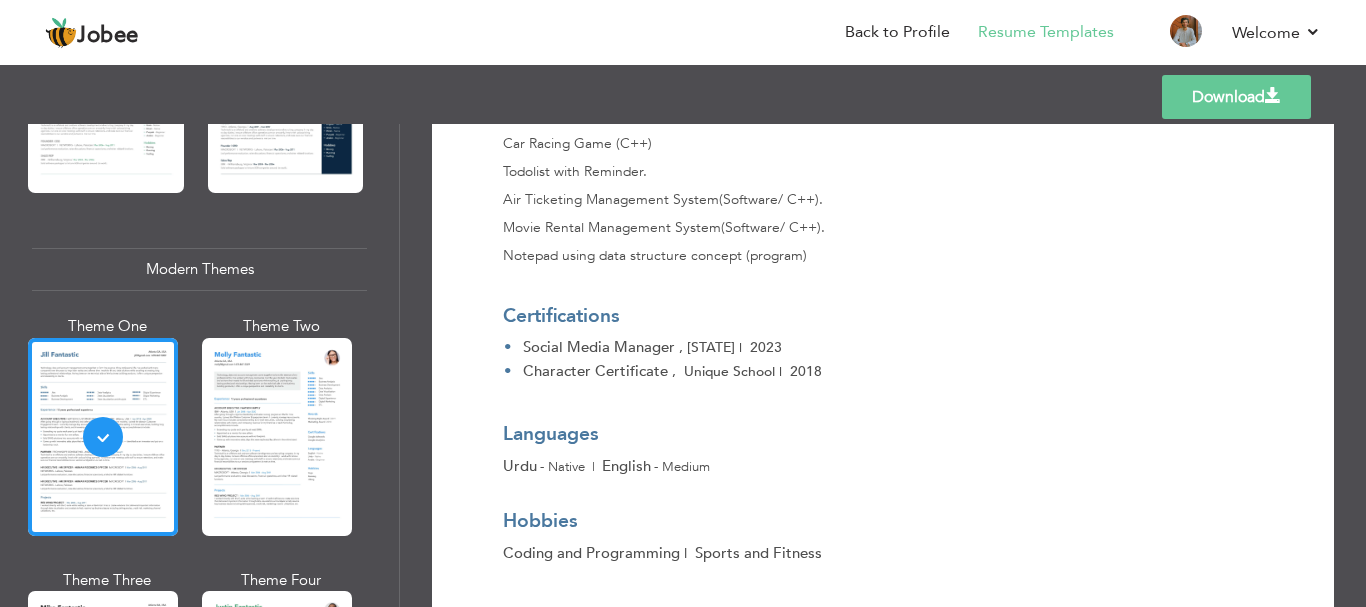 scroll, scrollTop: 1300, scrollLeft: 0, axis: vertical 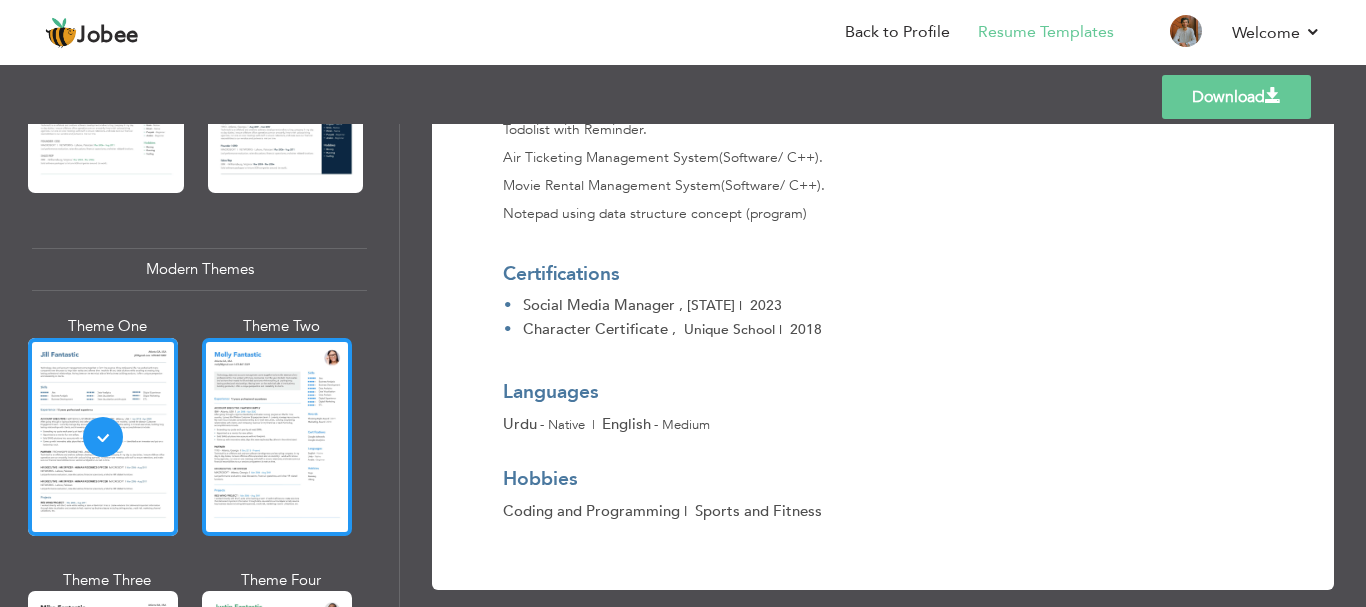 click at bounding box center [277, 437] 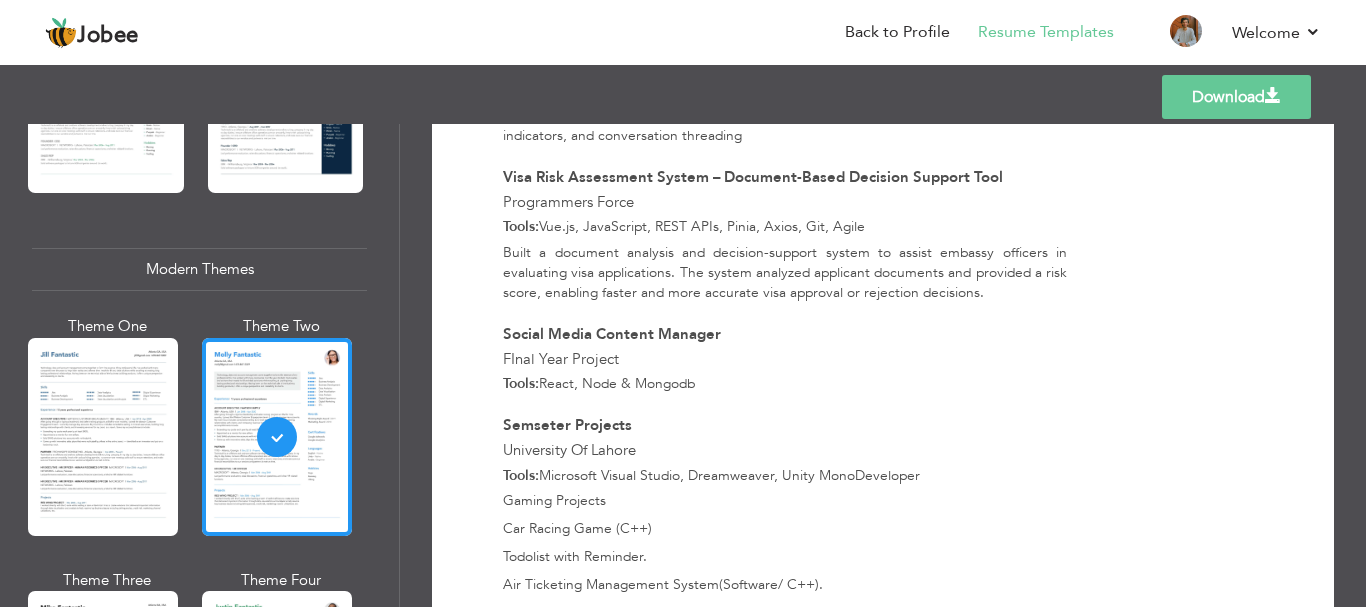 scroll, scrollTop: 1144, scrollLeft: 0, axis: vertical 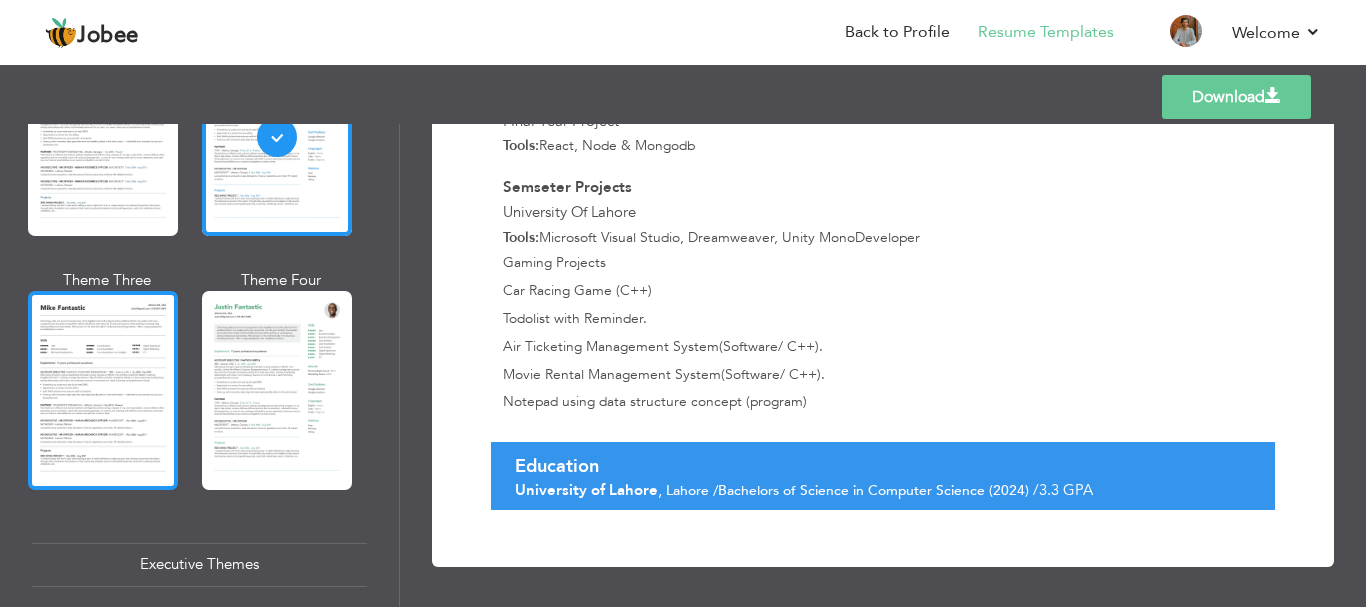 click at bounding box center (103, 390) 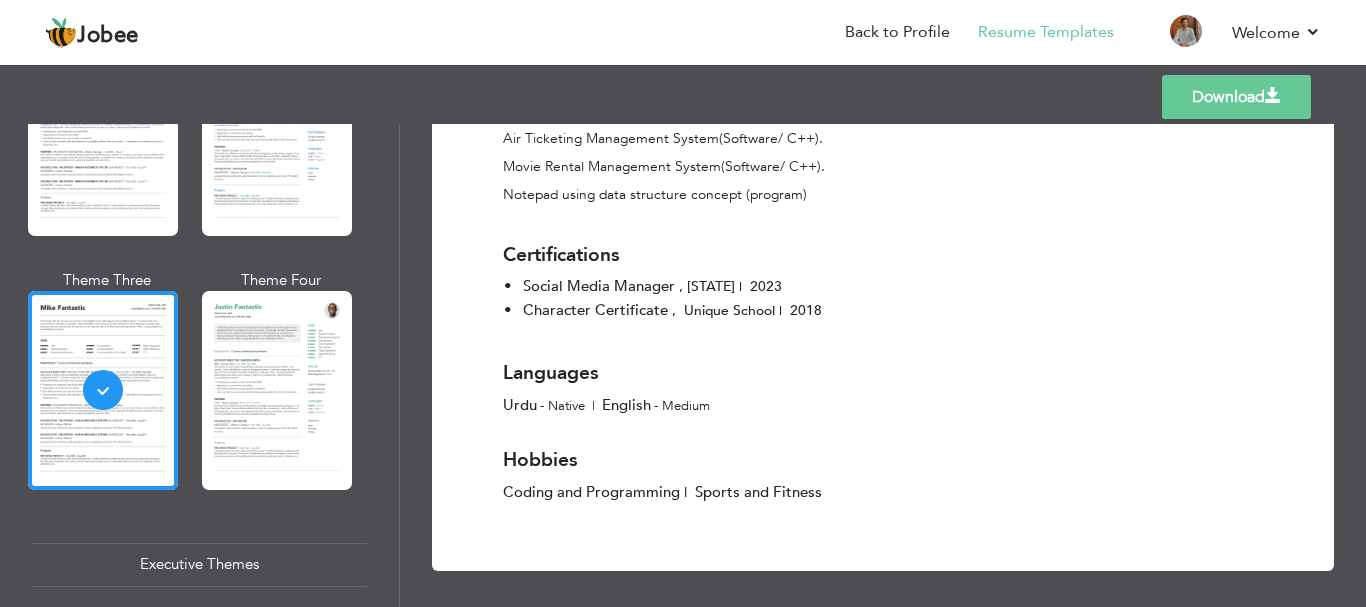 scroll, scrollTop: 1320, scrollLeft: 0, axis: vertical 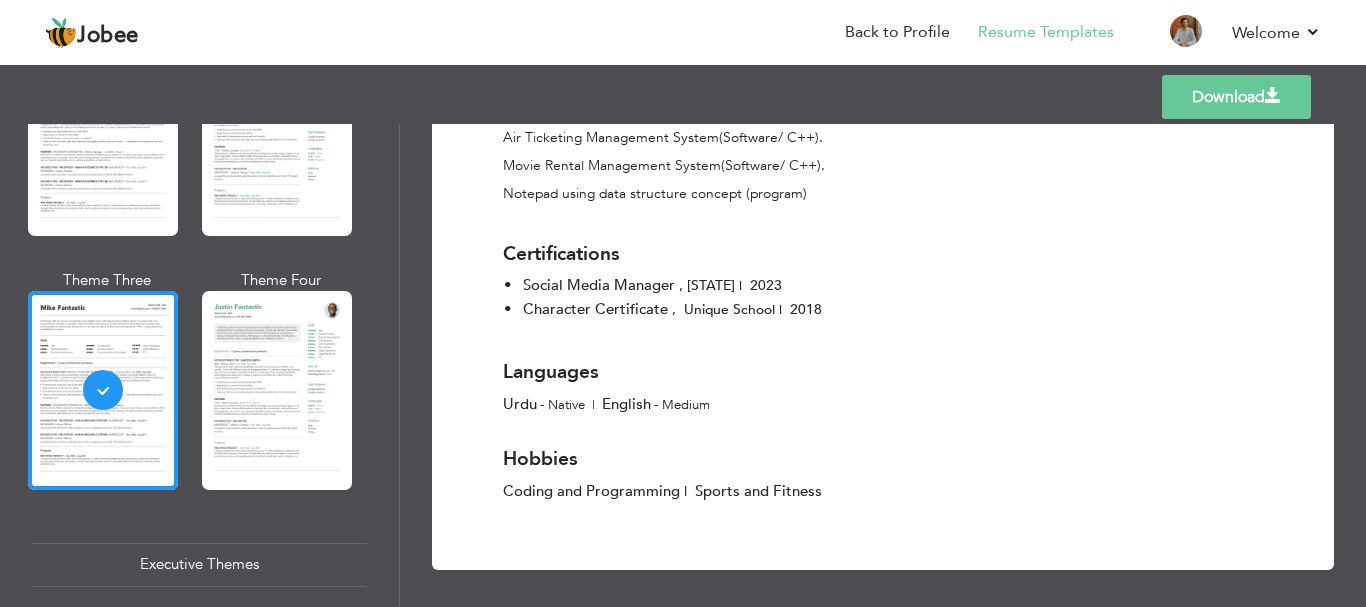 click on "Download" at bounding box center [1236, 97] 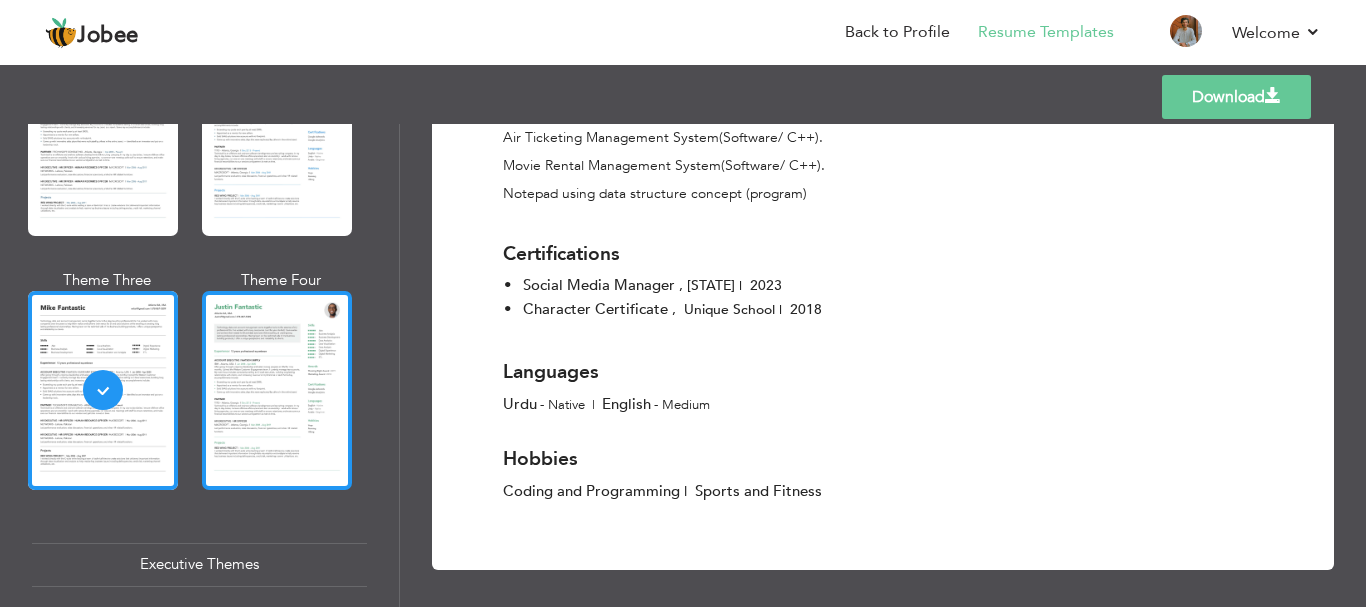 click at bounding box center (277, 390) 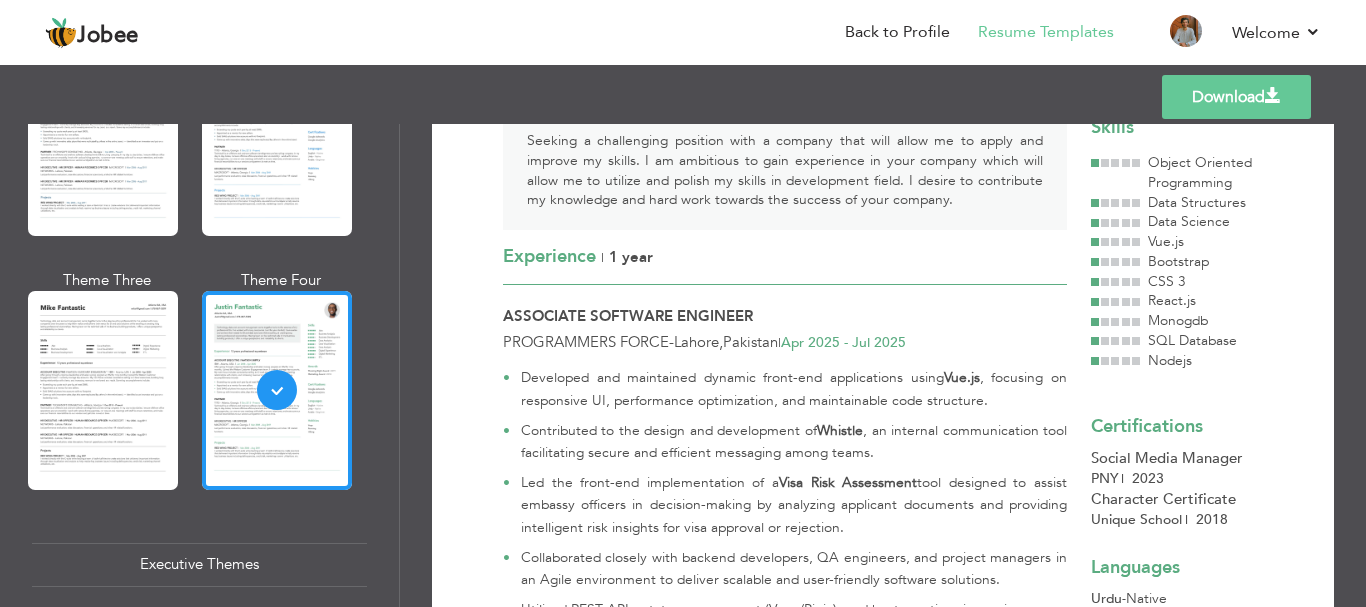 scroll, scrollTop: 144, scrollLeft: 0, axis: vertical 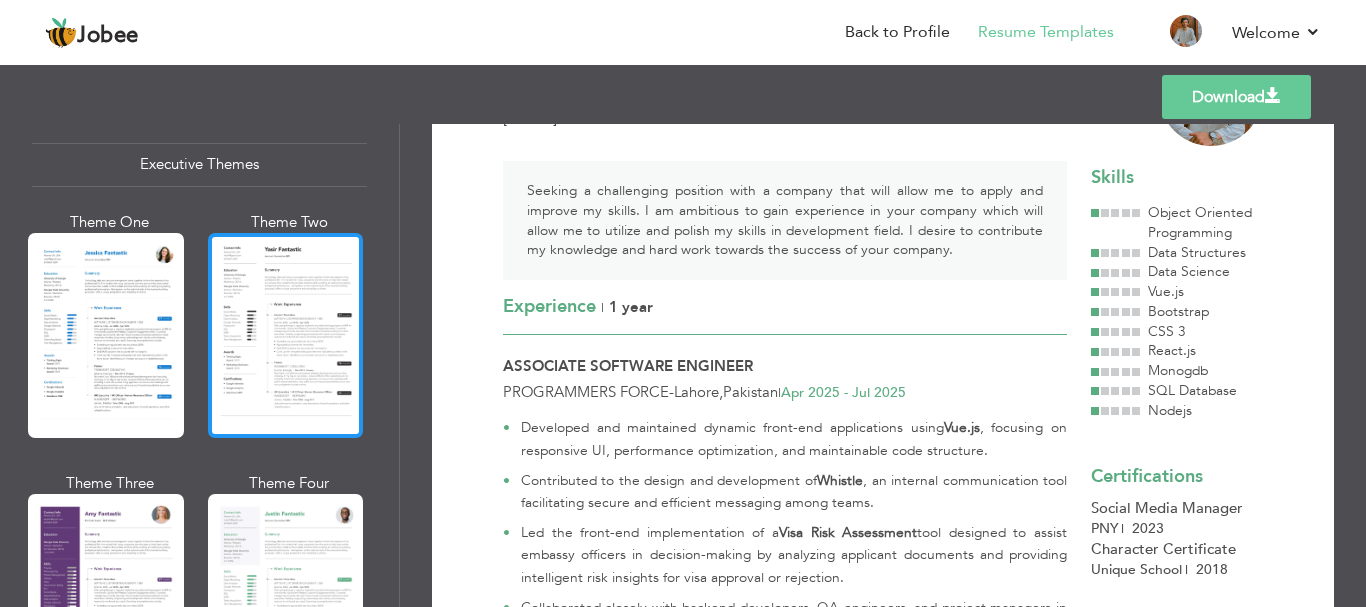 click at bounding box center [286, 335] 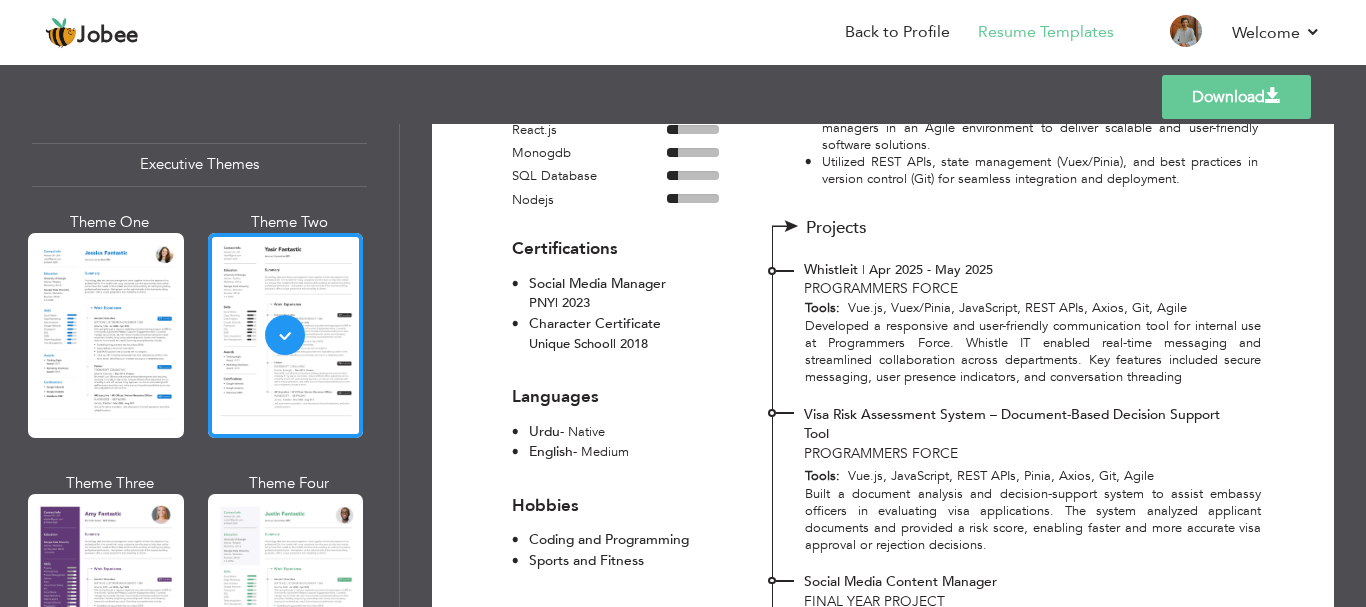 scroll, scrollTop: 204, scrollLeft: 0, axis: vertical 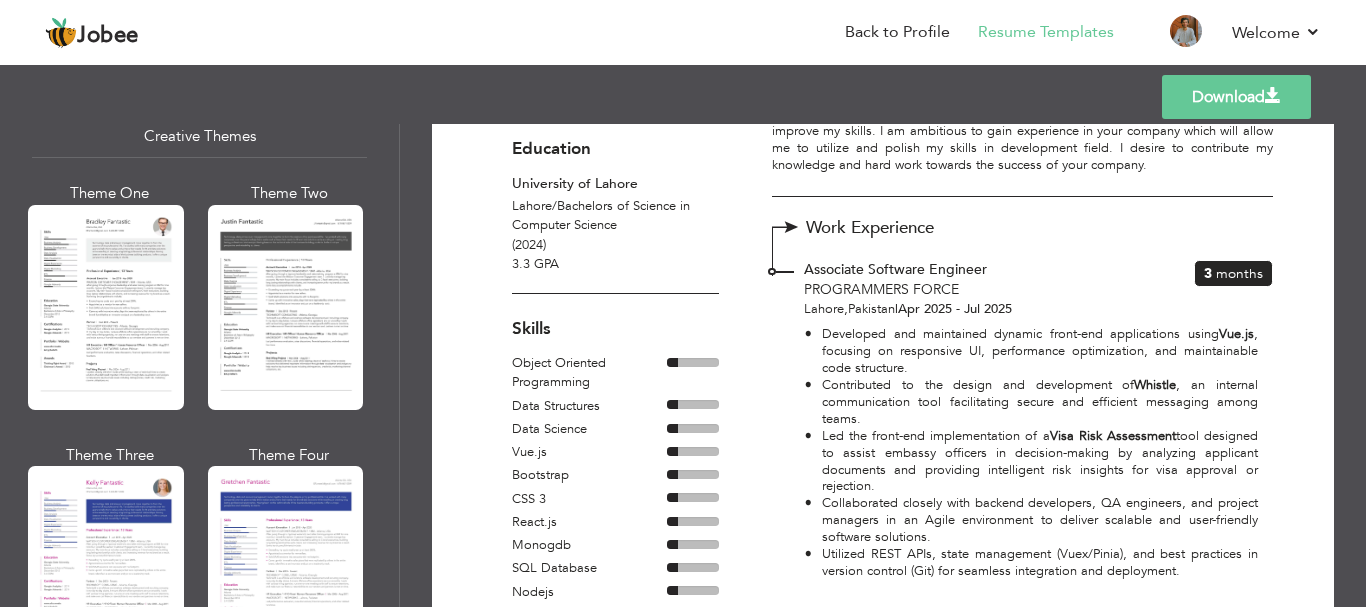 click at bounding box center [106, 307] 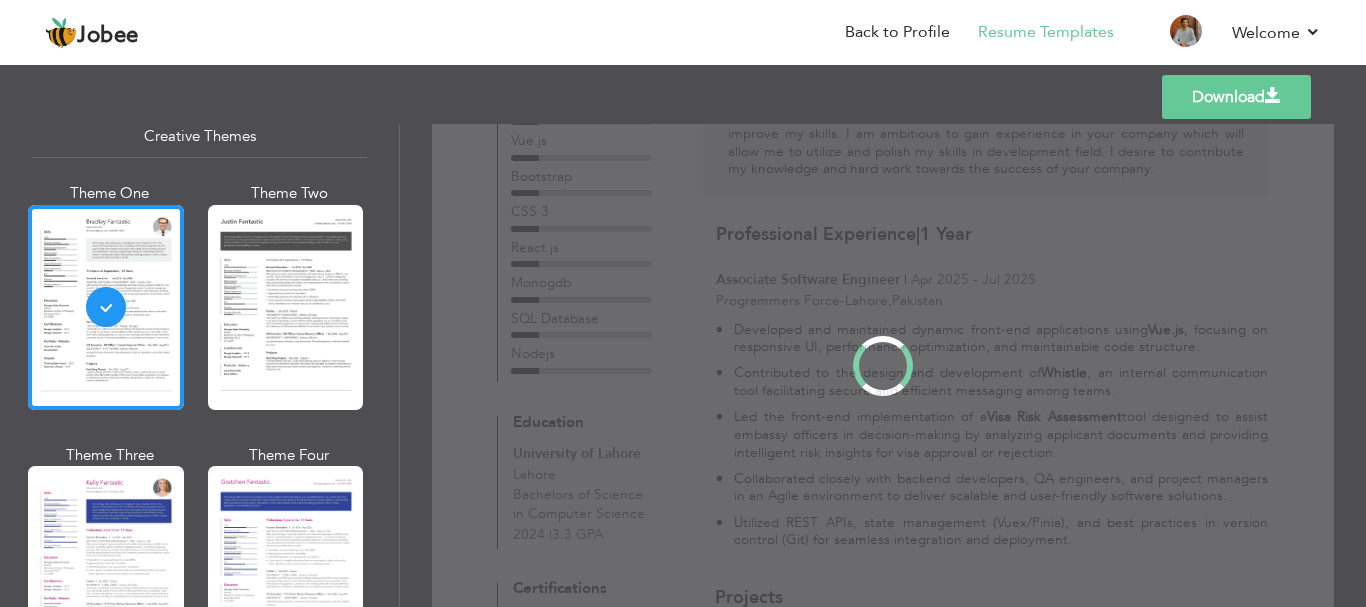 scroll, scrollTop: 0, scrollLeft: 0, axis: both 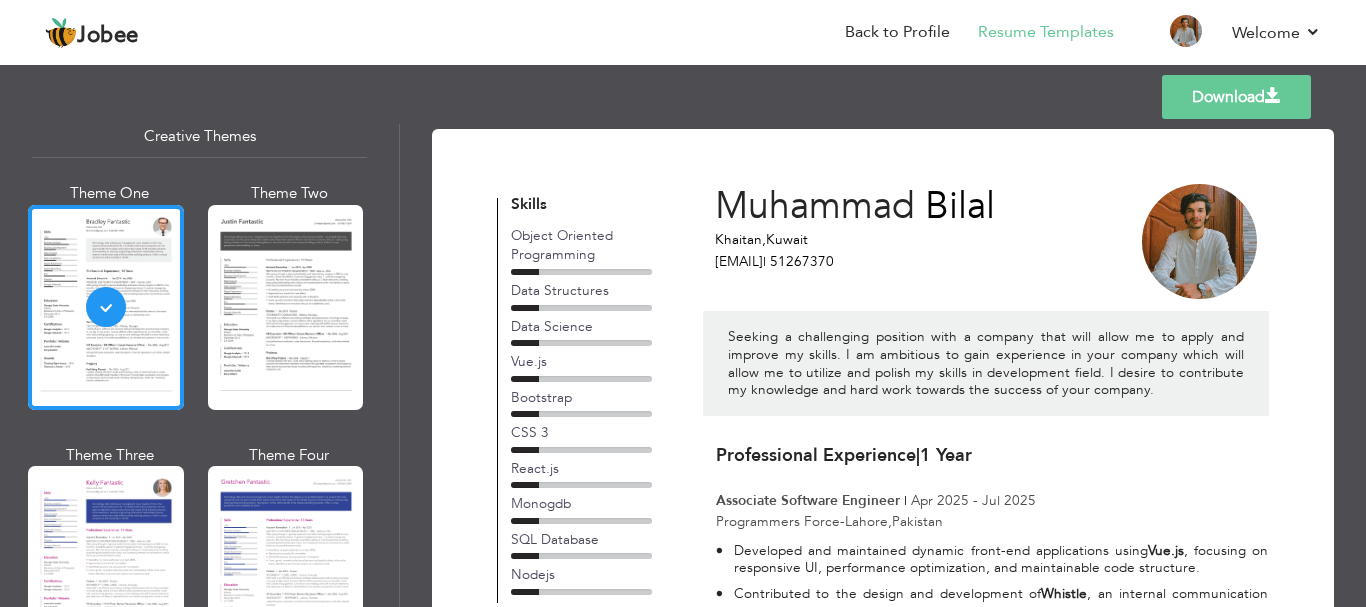 click on "Download" at bounding box center (1236, 97) 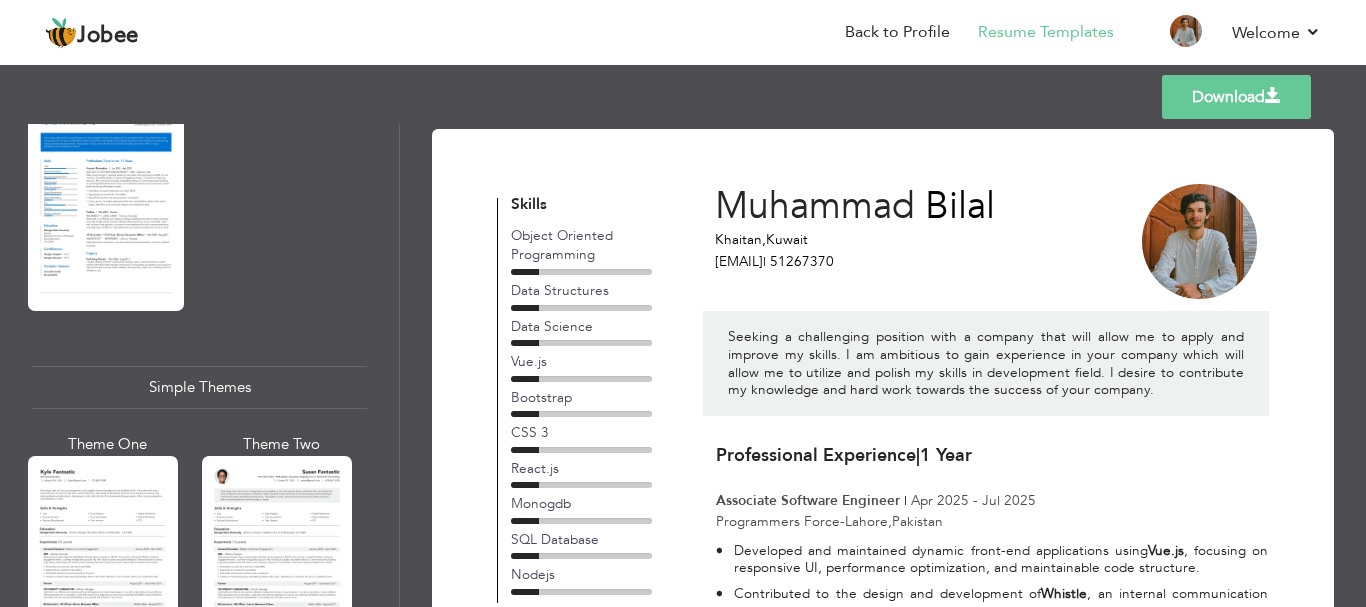 scroll, scrollTop: 3300, scrollLeft: 0, axis: vertical 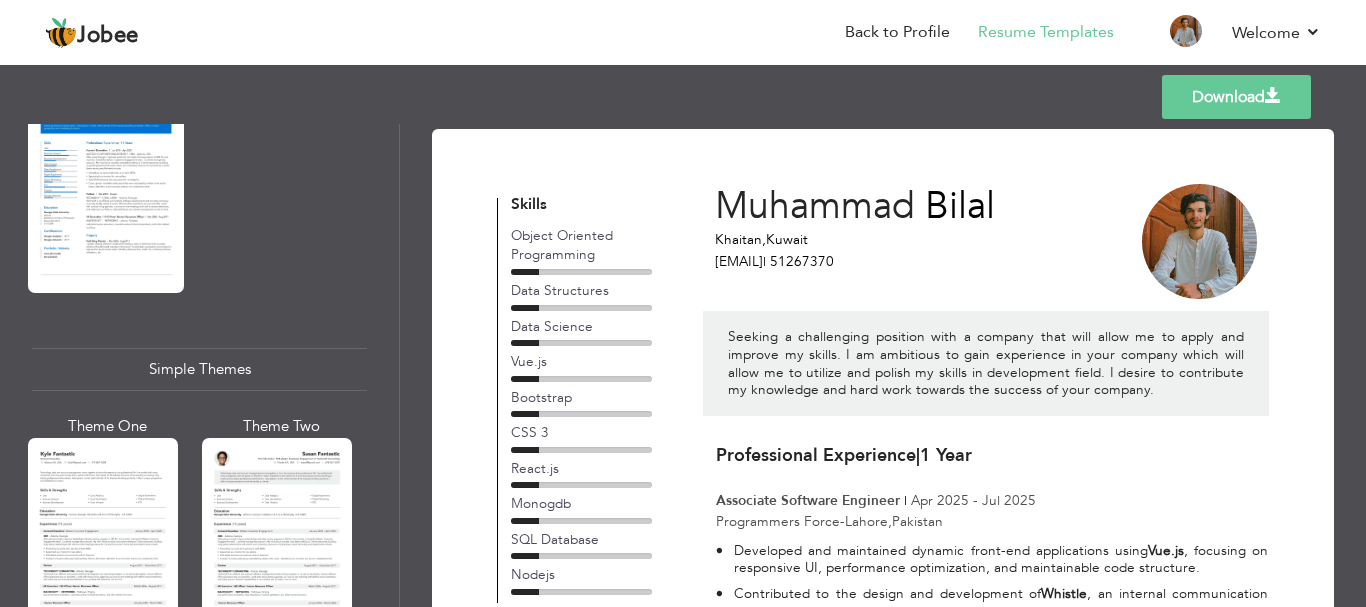 click at bounding box center [103, 537] 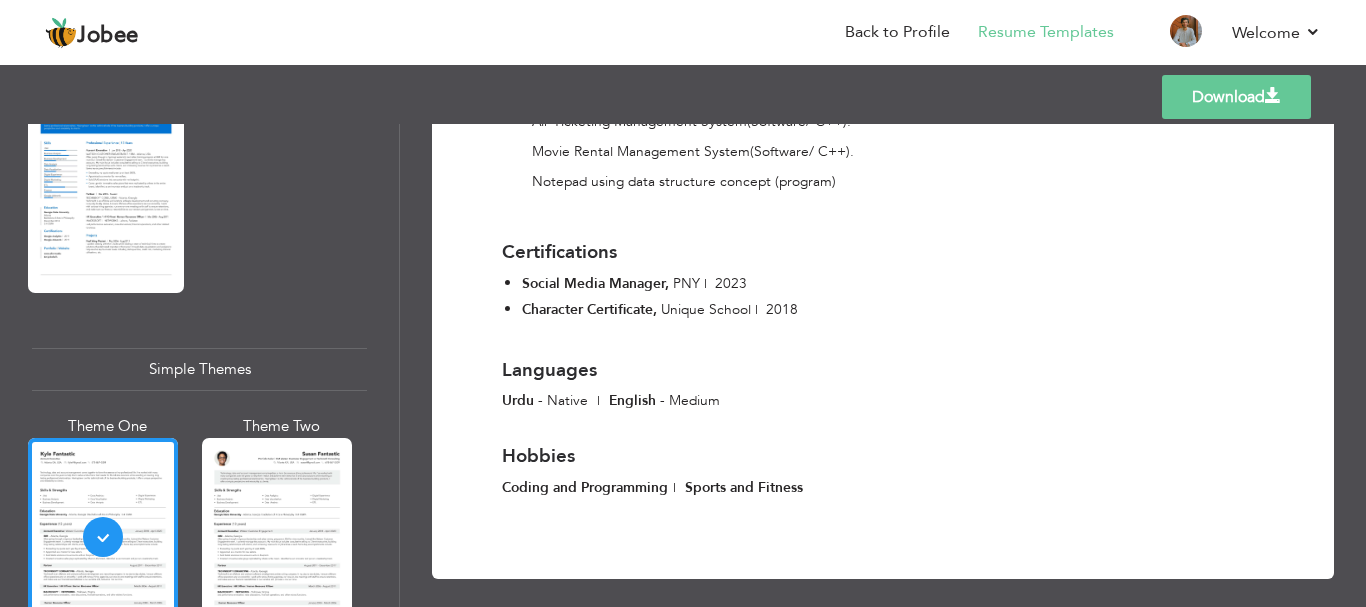 scroll, scrollTop: 1803, scrollLeft: 0, axis: vertical 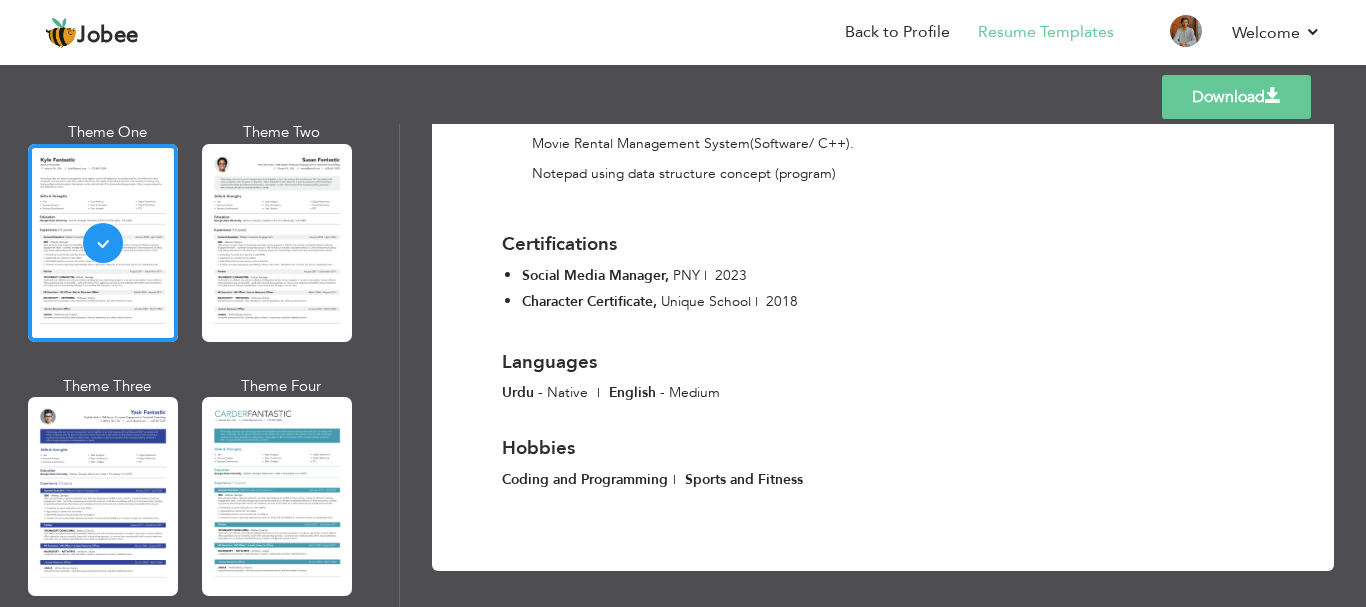 click on "Download" at bounding box center (1236, 97) 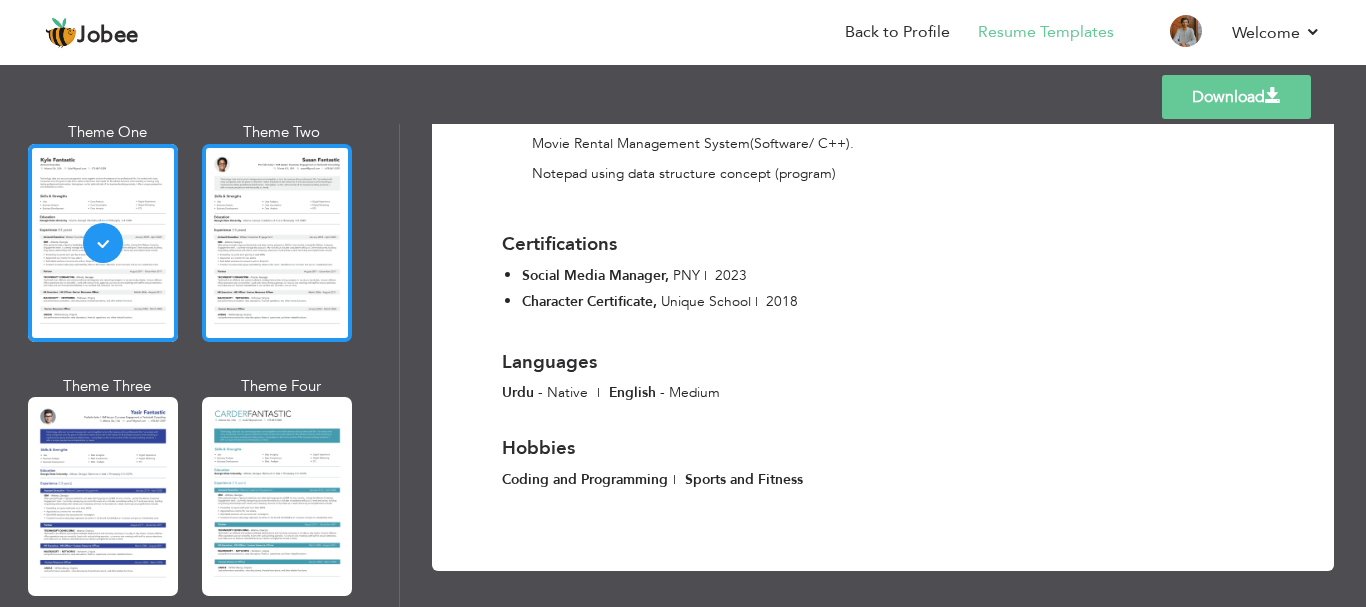 click at bounding box center (277, 243) 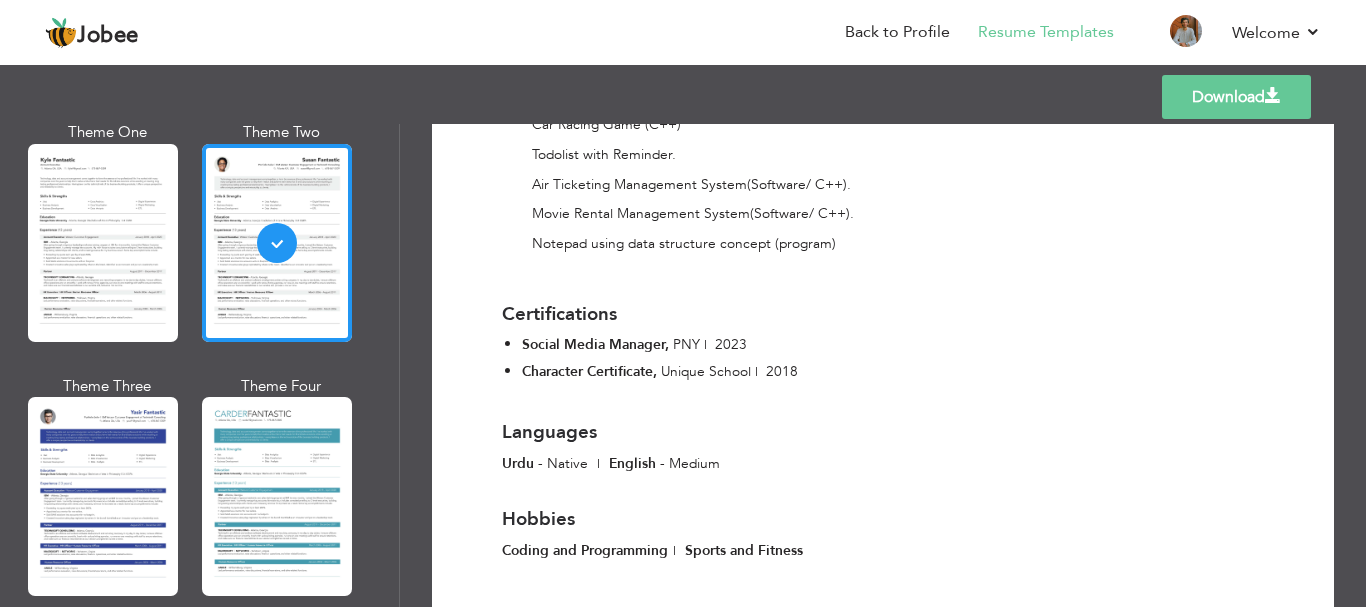 scroll, scrollTop: 1844, scrollLeft: 0, axis: vertical 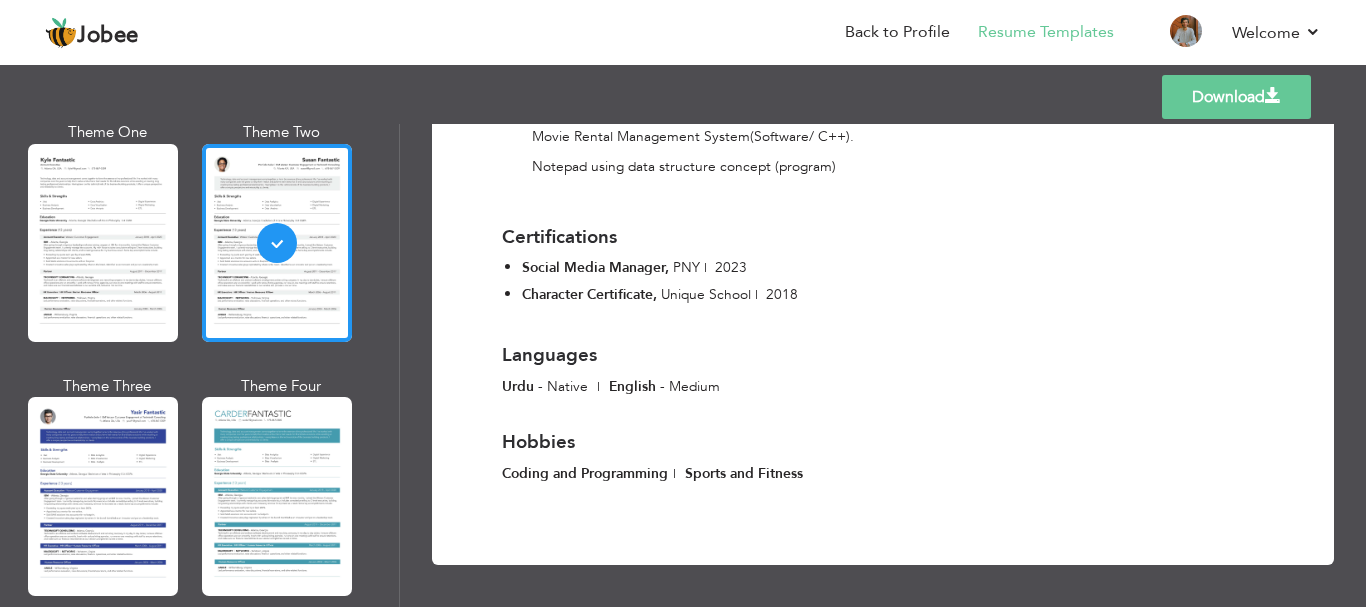 click on "Download" at bounding box center (1236, 97) 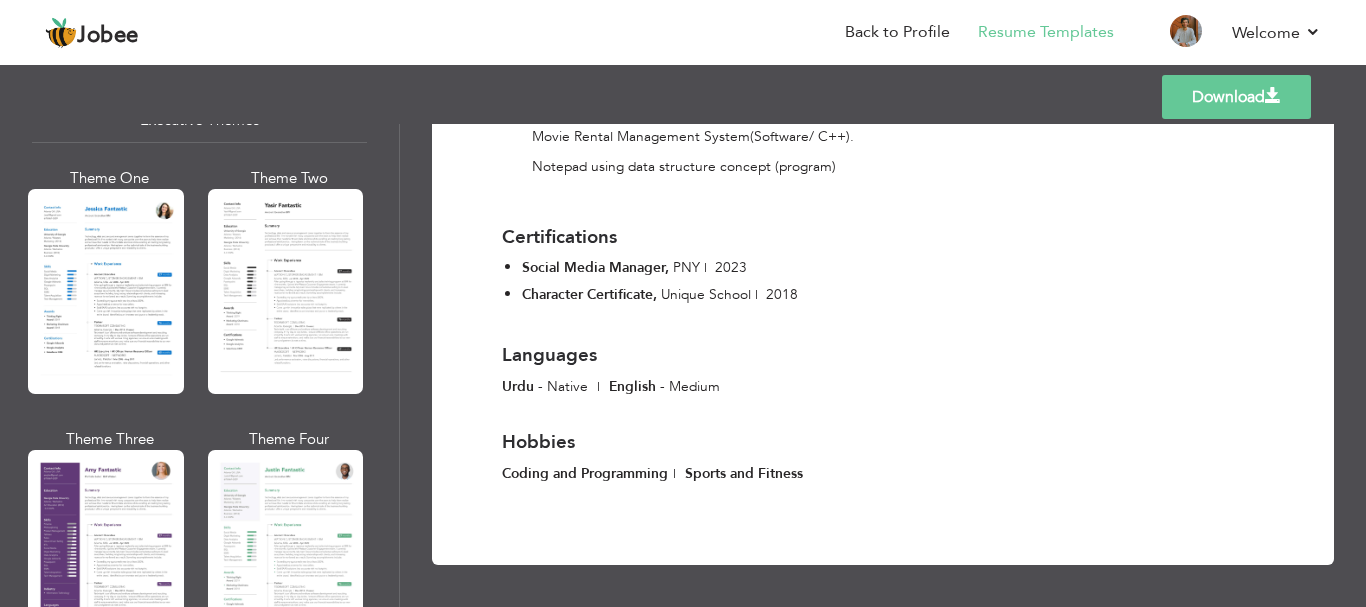 scroll, scrollTop: 1494, scrollLeft: 0, axis: vertical 